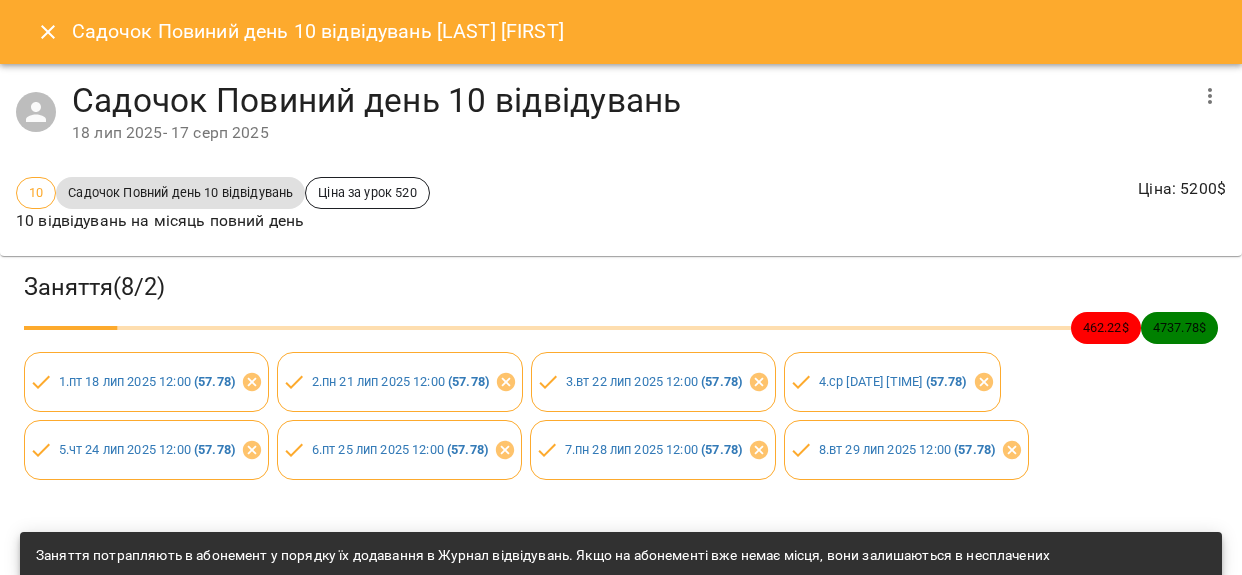 scroll, scrollTop: 0, scrollLeft: 0, axis: both 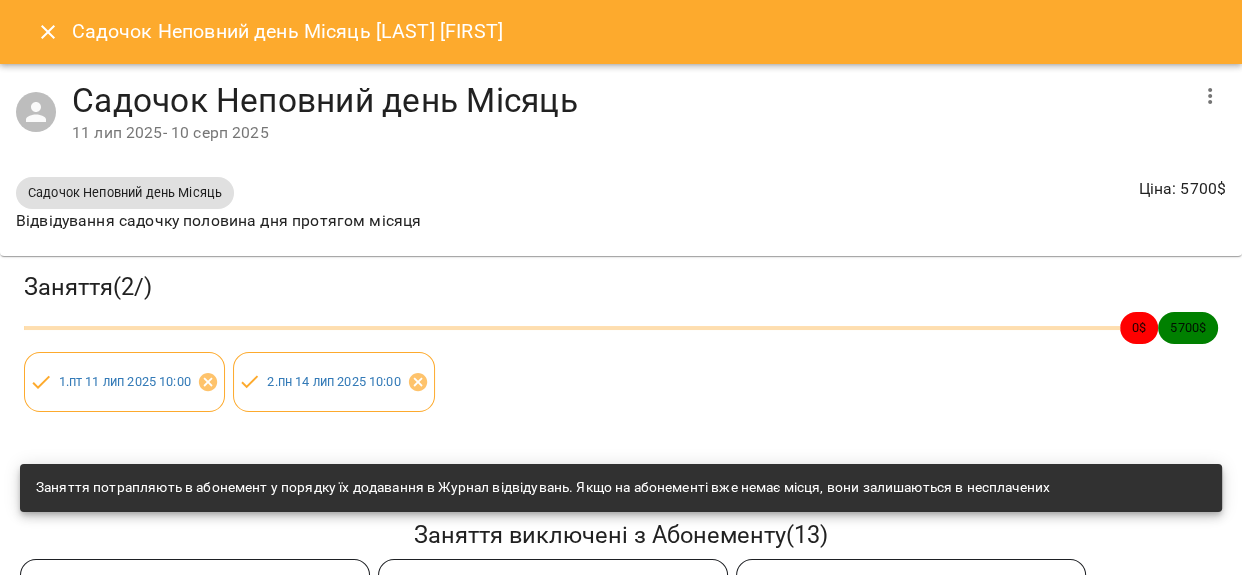 drag, startPoint x: 37, startPoint y: 18, endPoint x: 78, endPoint y: 41, distance: 47.010635 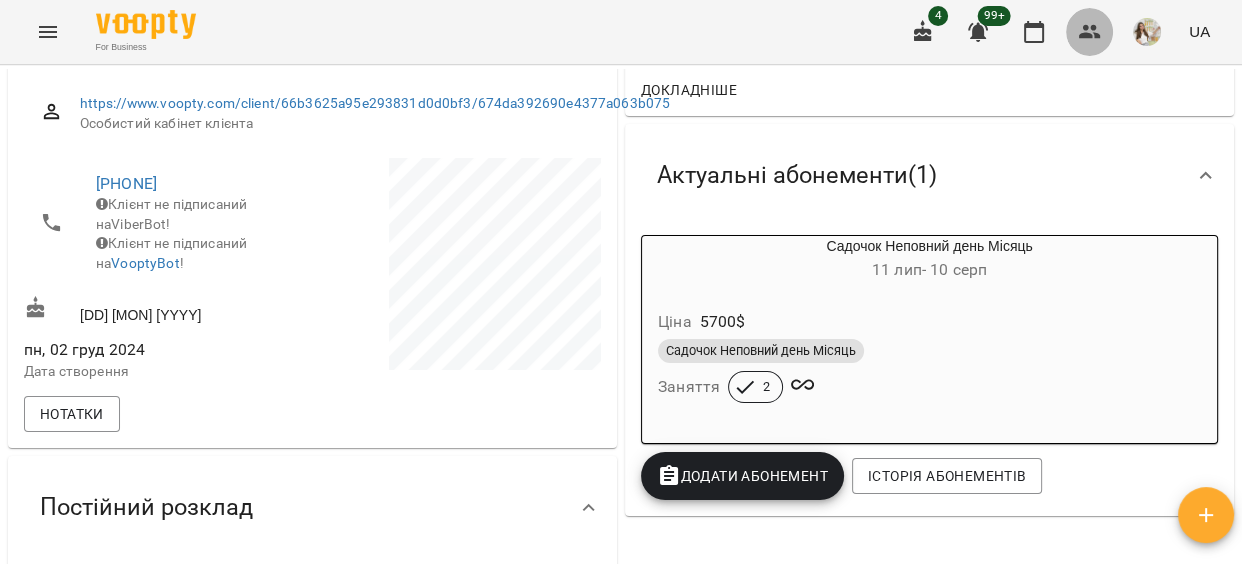 click 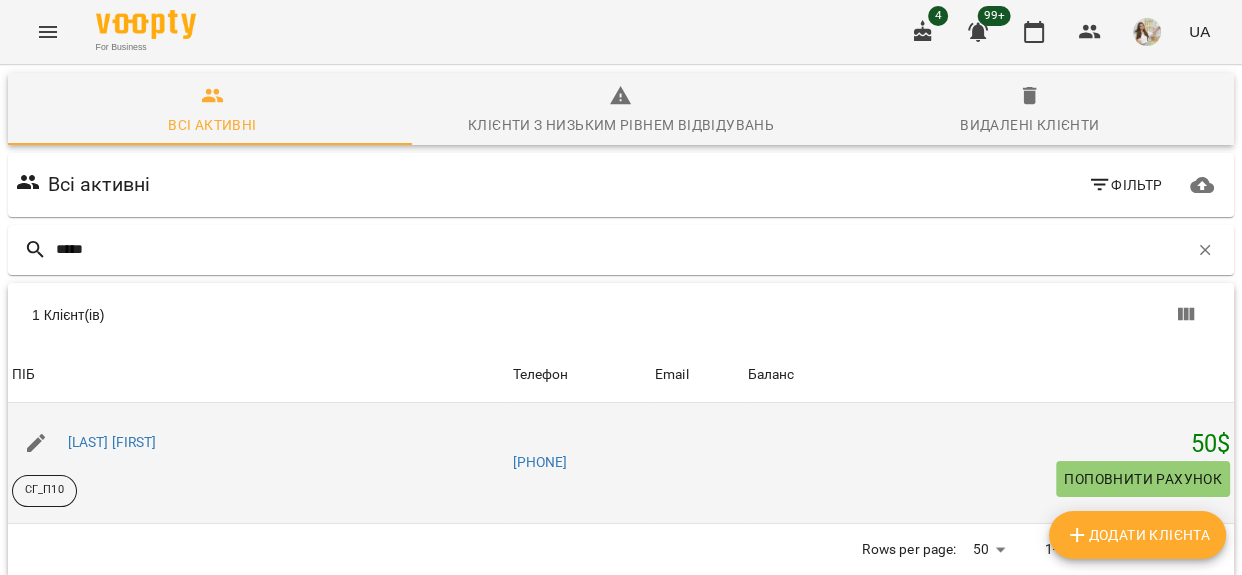 type on "*****" 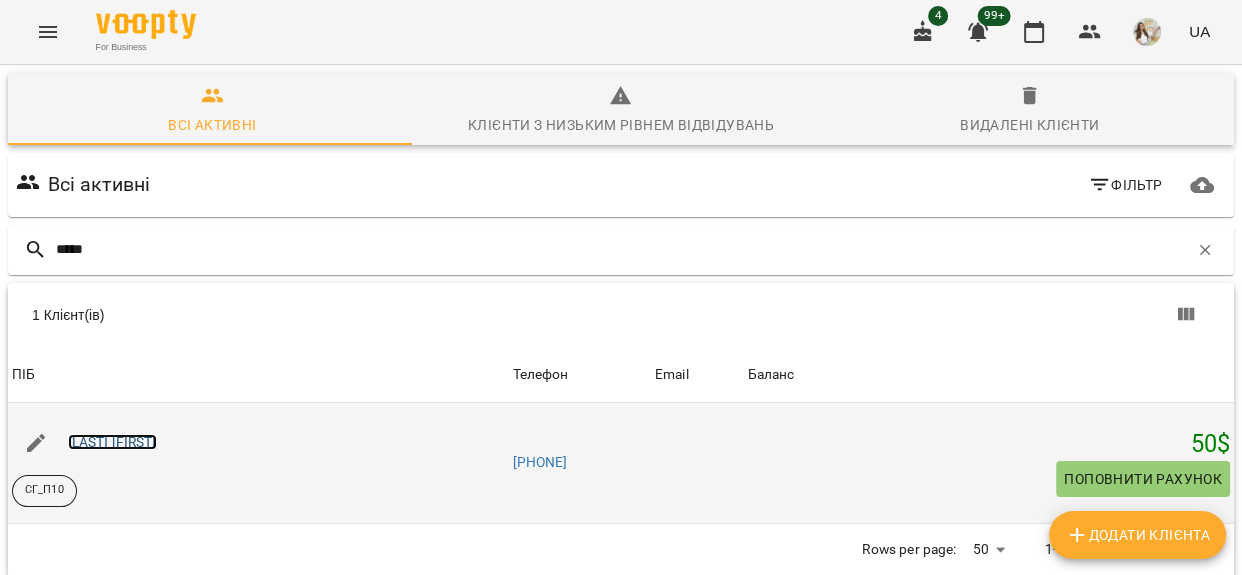 click on "[LAST] [FIRST]" at bounding box center (112, 442) 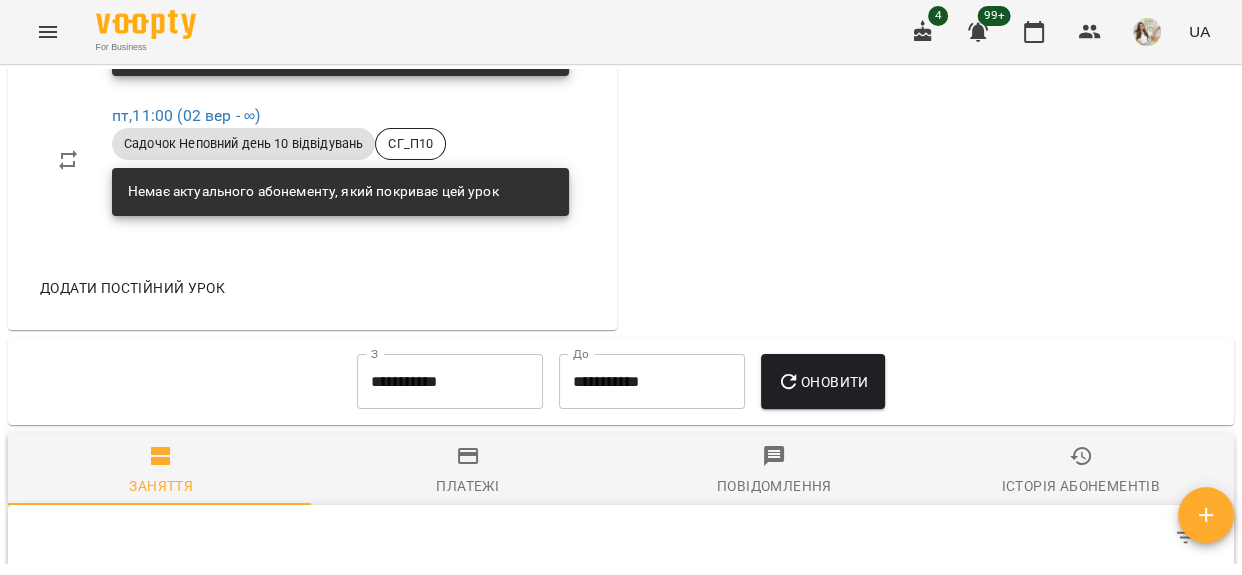 scroll, scrollTop: 1727, scrollLeft: 0, axis: vertical 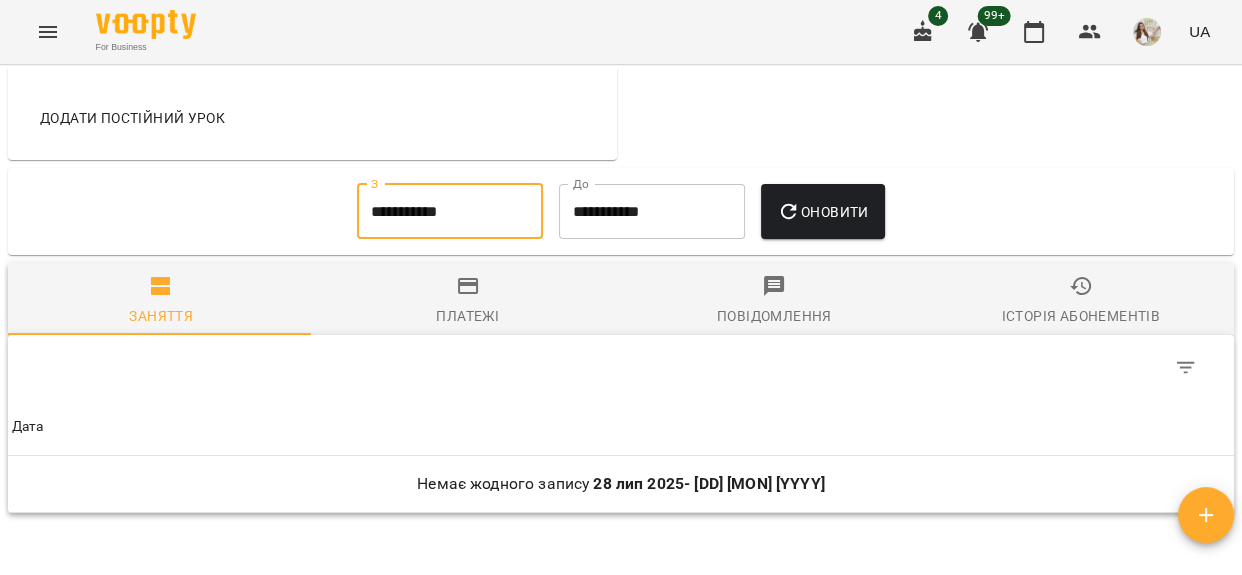 click on "**********" at bounding box center (450, 212) 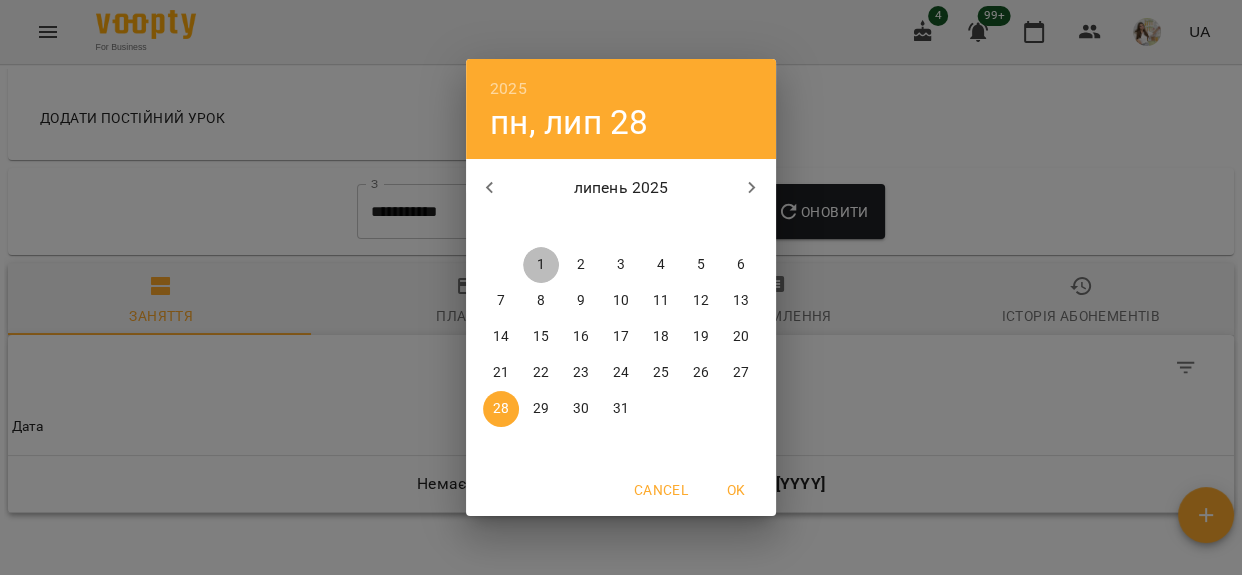 click on "1" at bounding box center [541, 265] 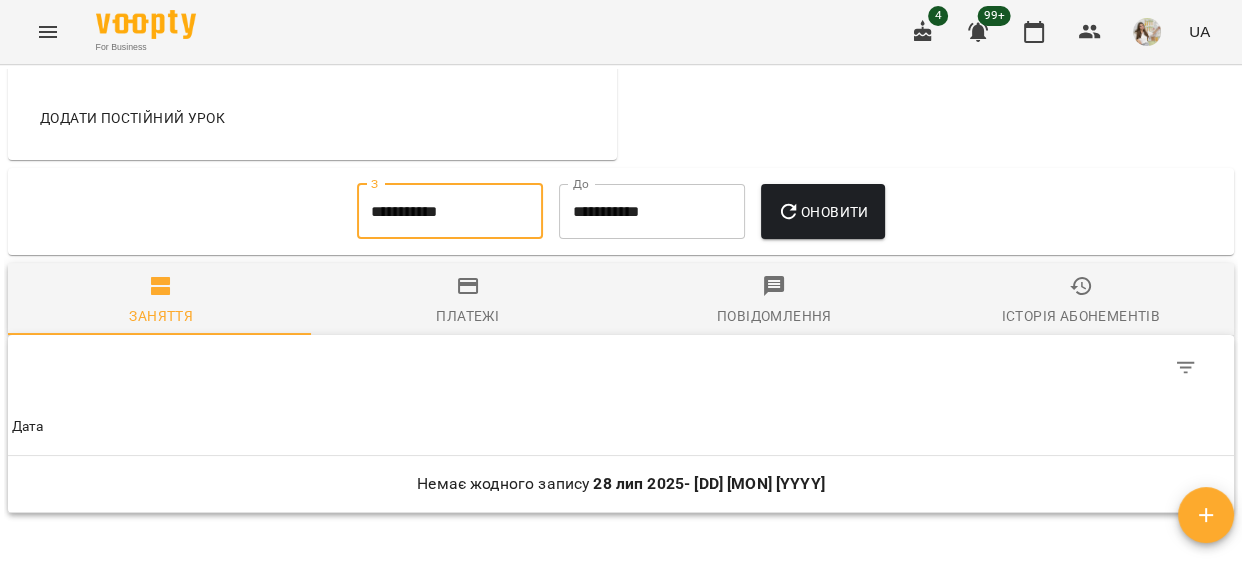 click on "Оновити" at bounding box center [822, 212] 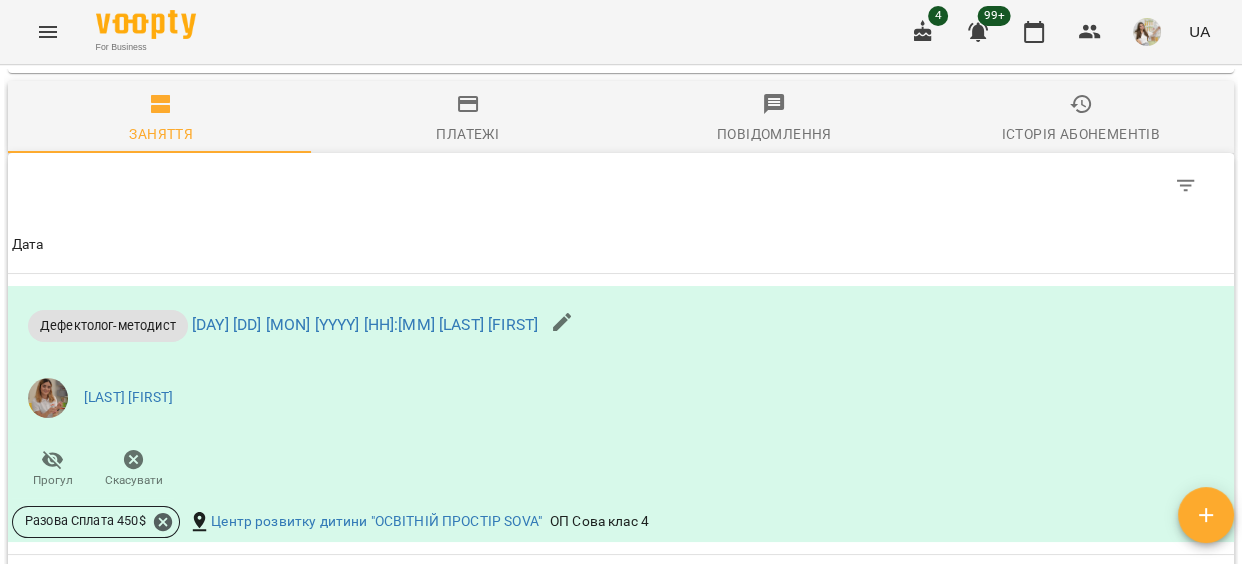 click at bounding box center [621, 185] 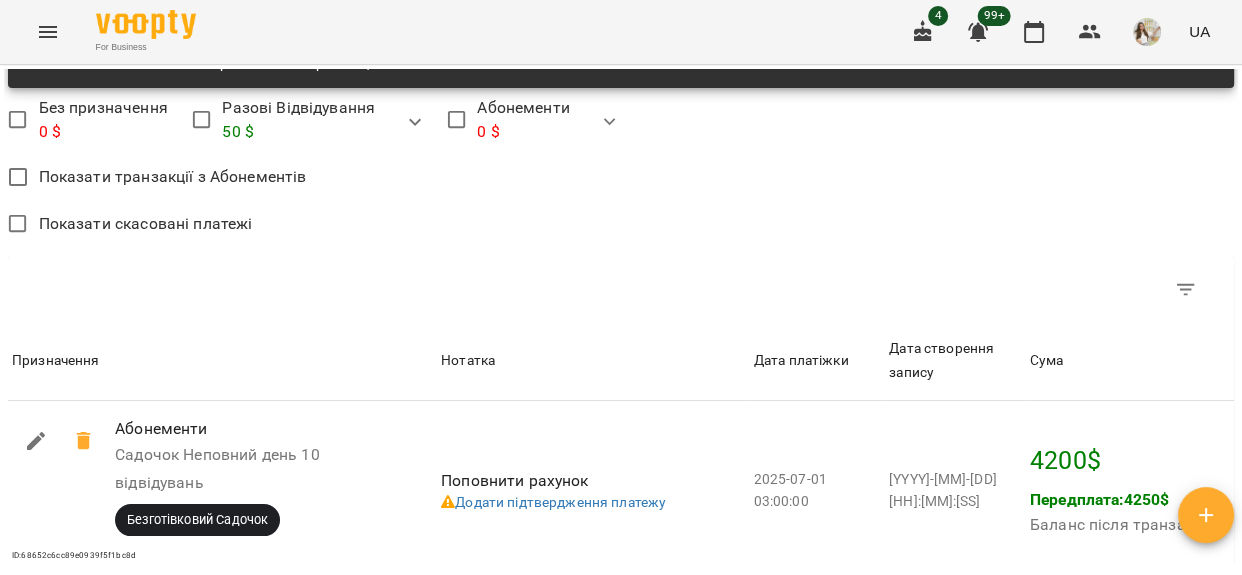 scroll, scrollTop: 2272, scrollLeft: 0, axis: vertical 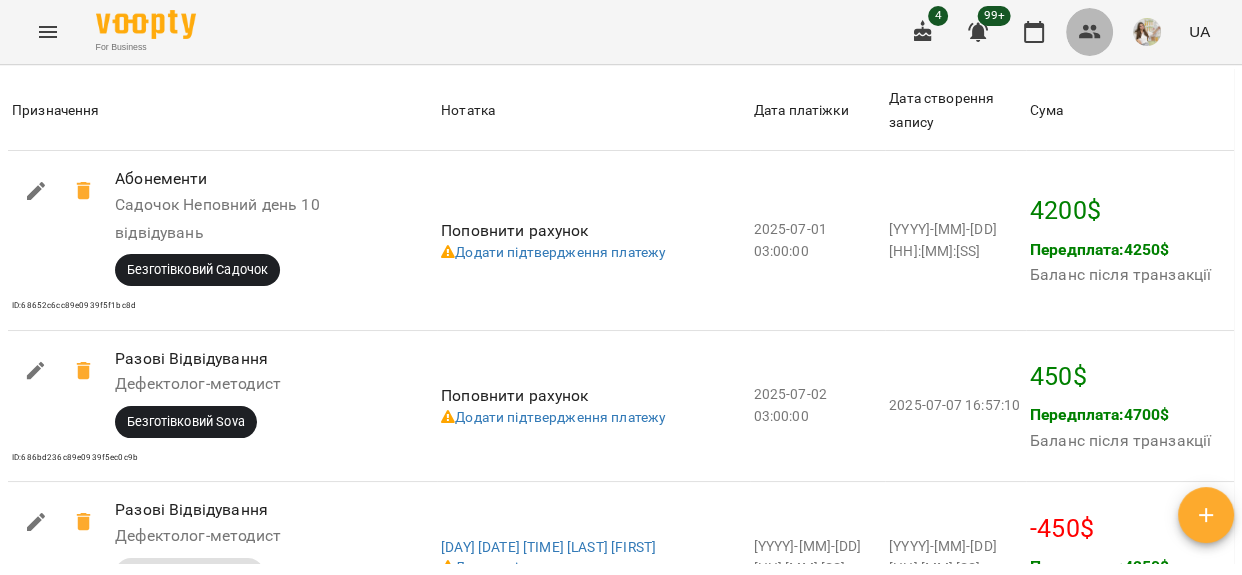 click 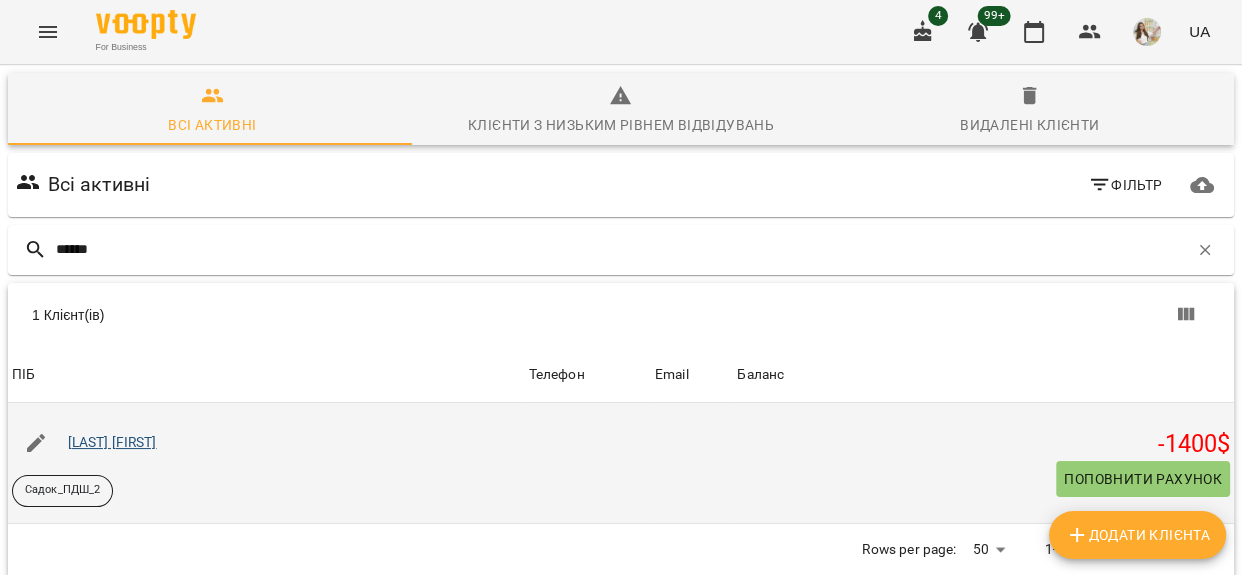 type on "******" 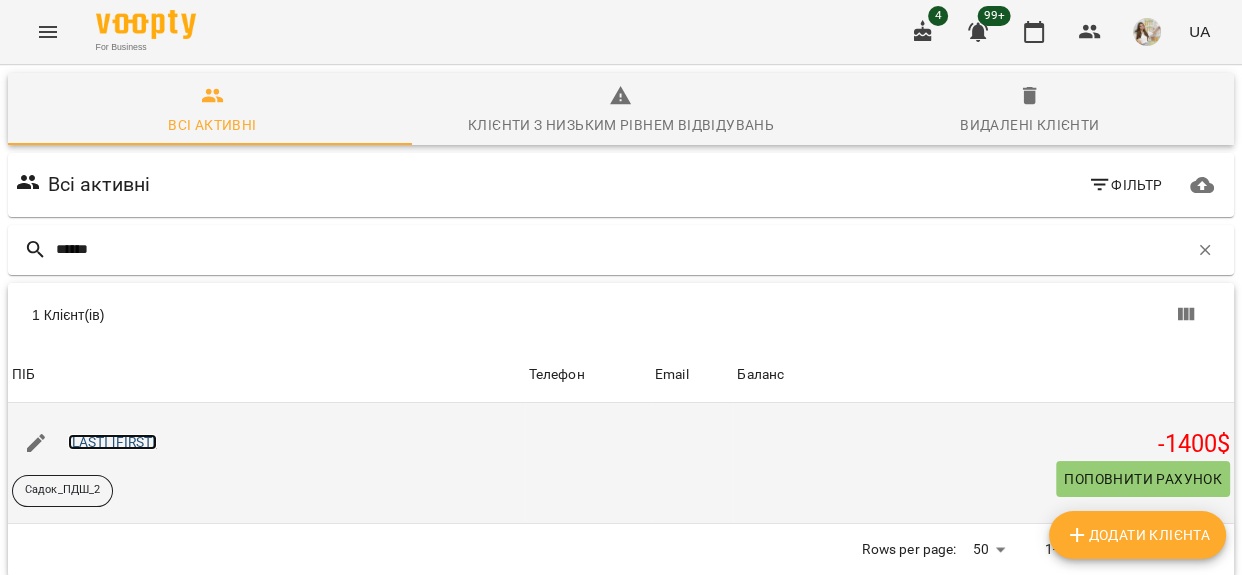 click on "[LAST] [FIRST]" at bounding box center [112, 442] 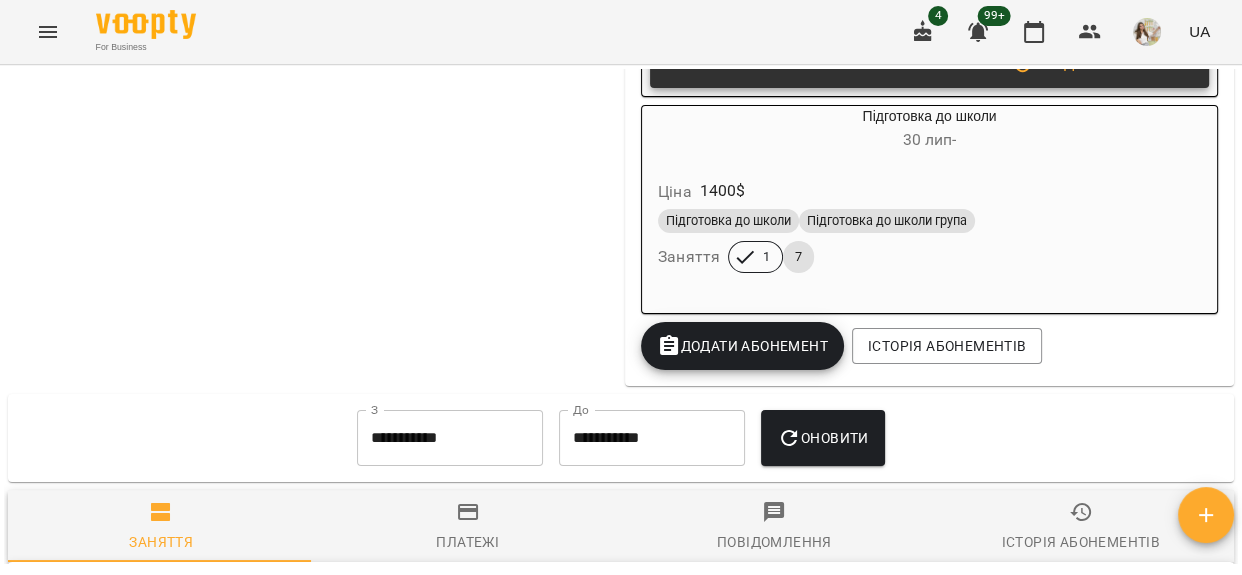 scroll, scrollTop: 1818, scrollLeft: 0, axis: vertical 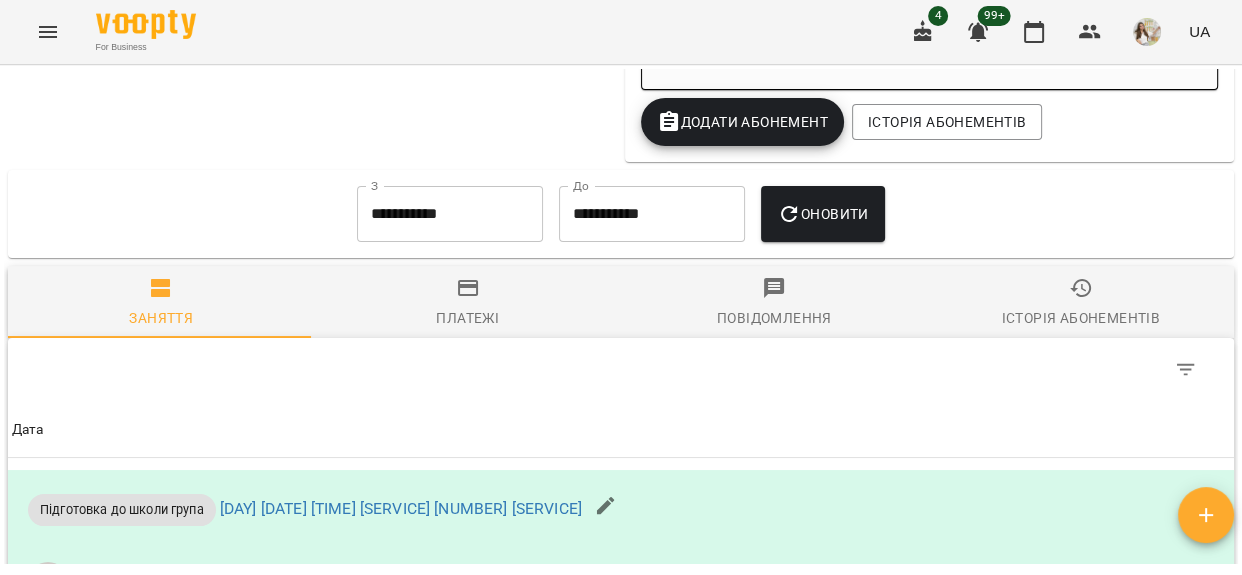 click on "**********" at bounding box center (450, 214) 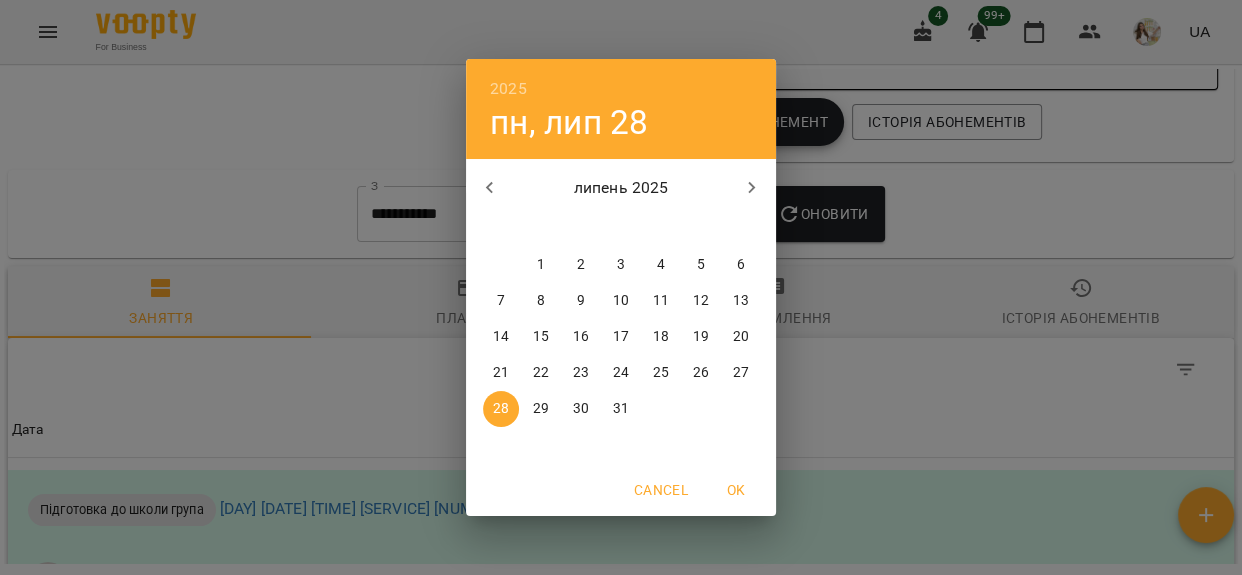 click on "1" at bounding box center [541, 265] 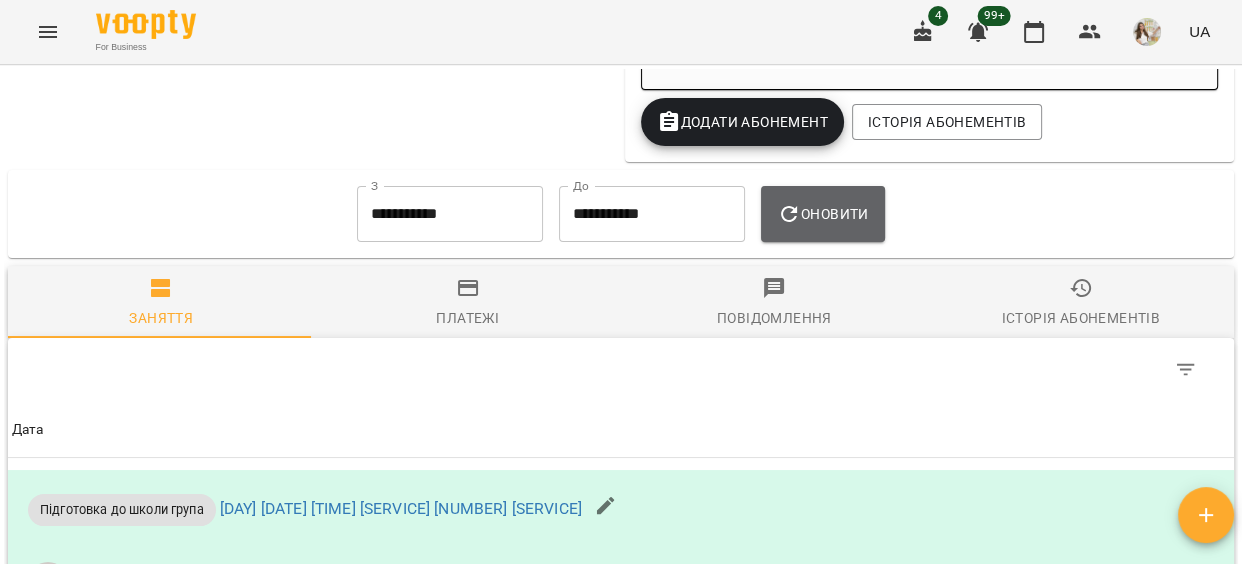 drag, startPoint x: 854, startPoint y: 235, endPoint x: 502, endPoint y: 300, distance: 357.9511 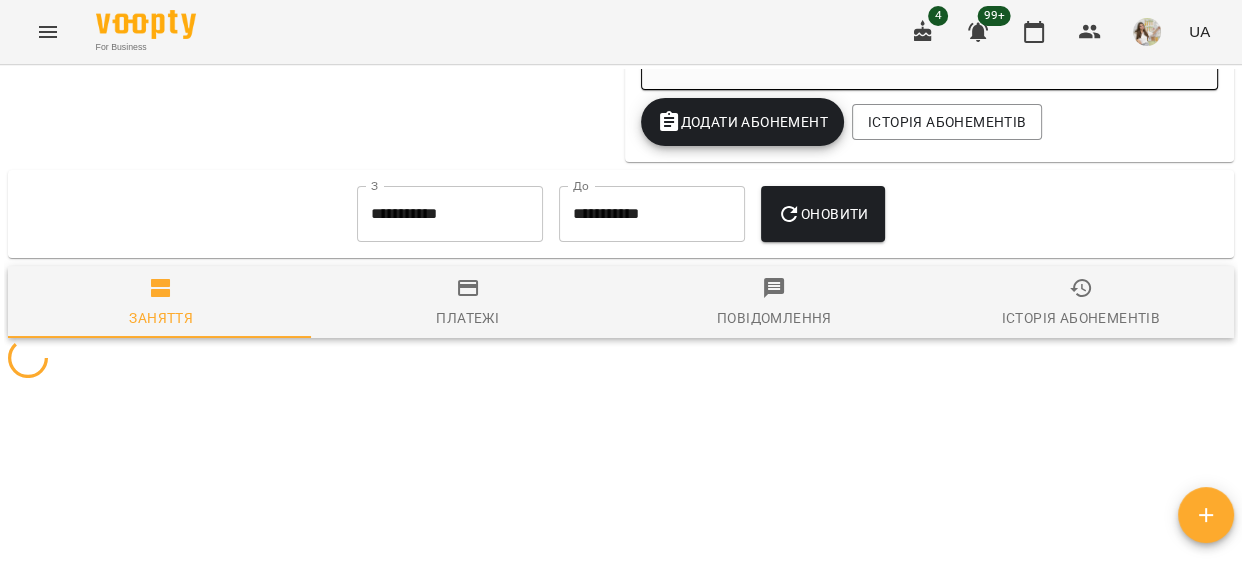 click on "Платежі" at bounding box center (468, 303) 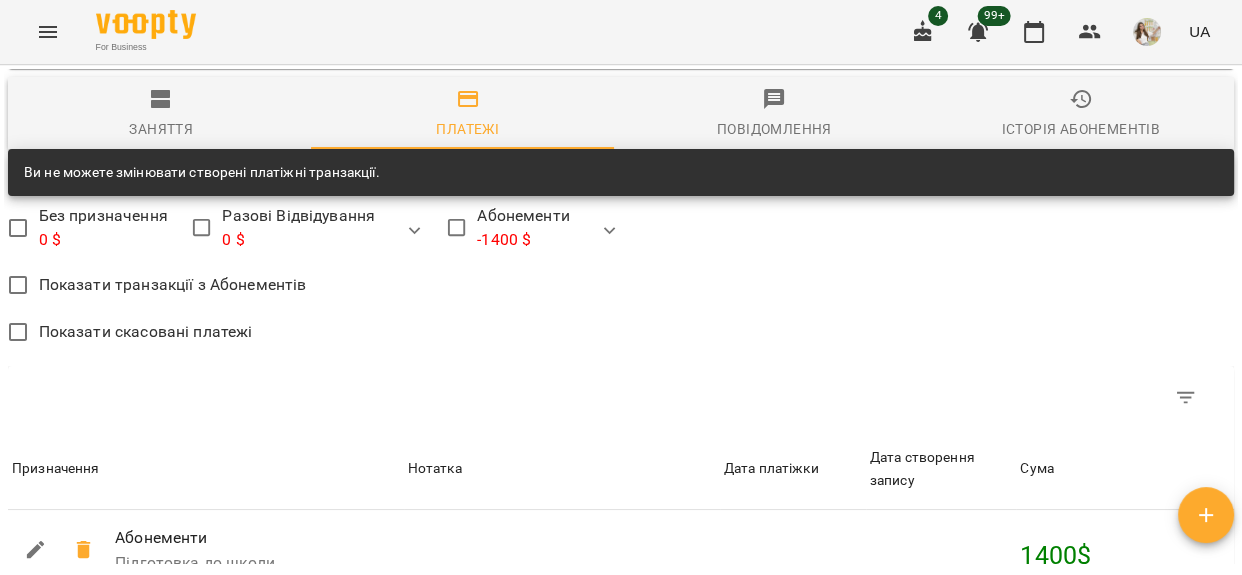 scroll, scrollTop: 2000, scrollLeft: 0, axis: vertical 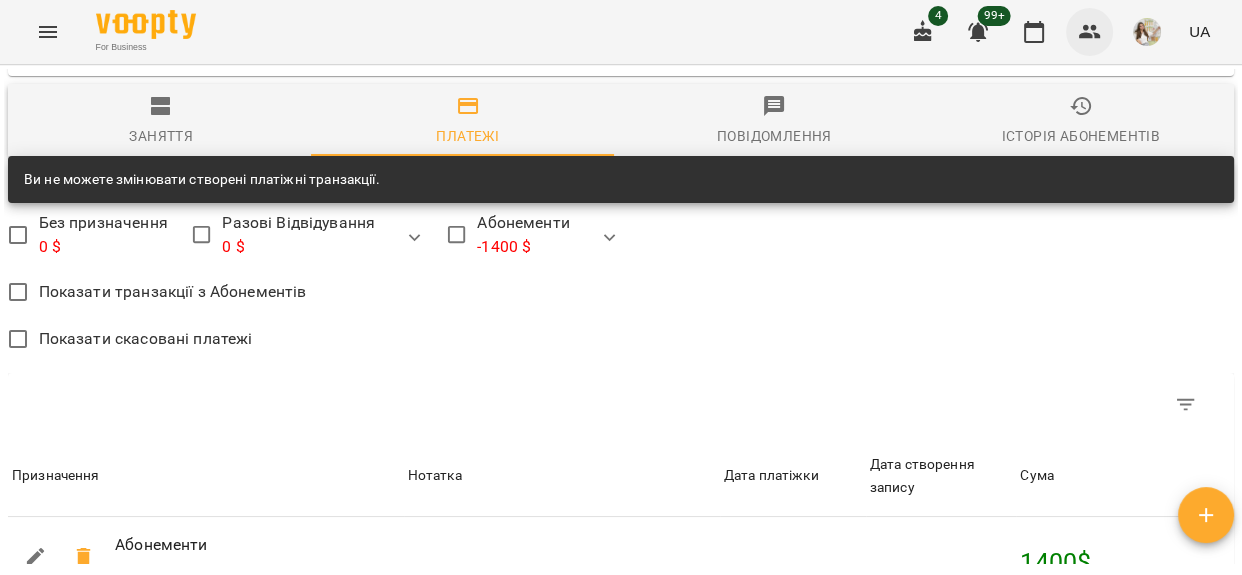 click 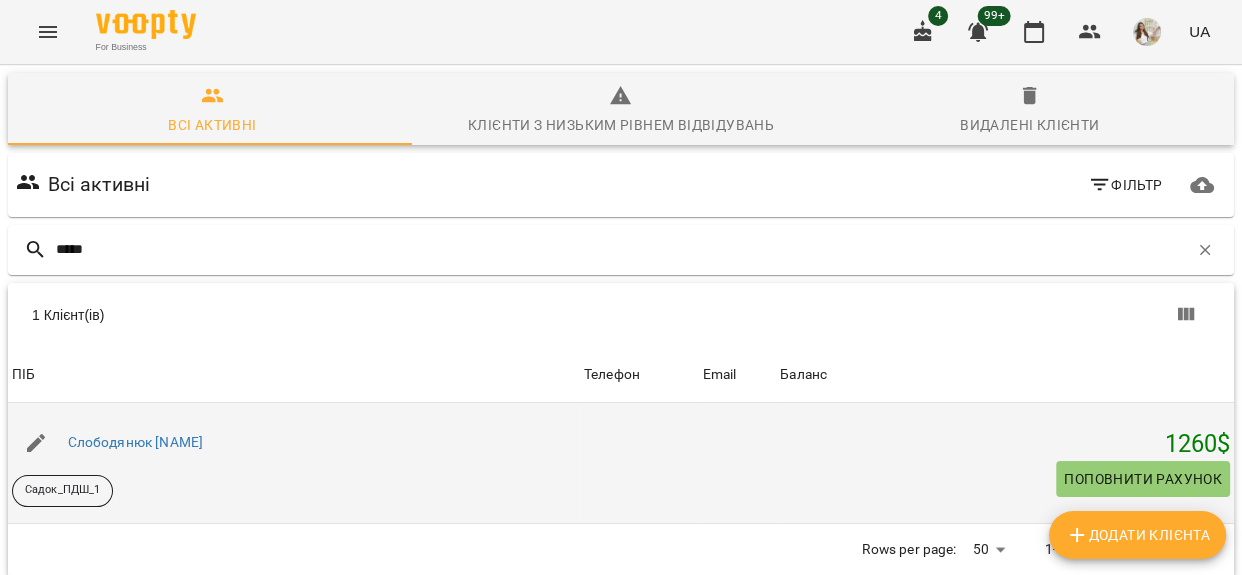 scroll, scrollTop: 88, scrollLeft: 0, axis: vertical 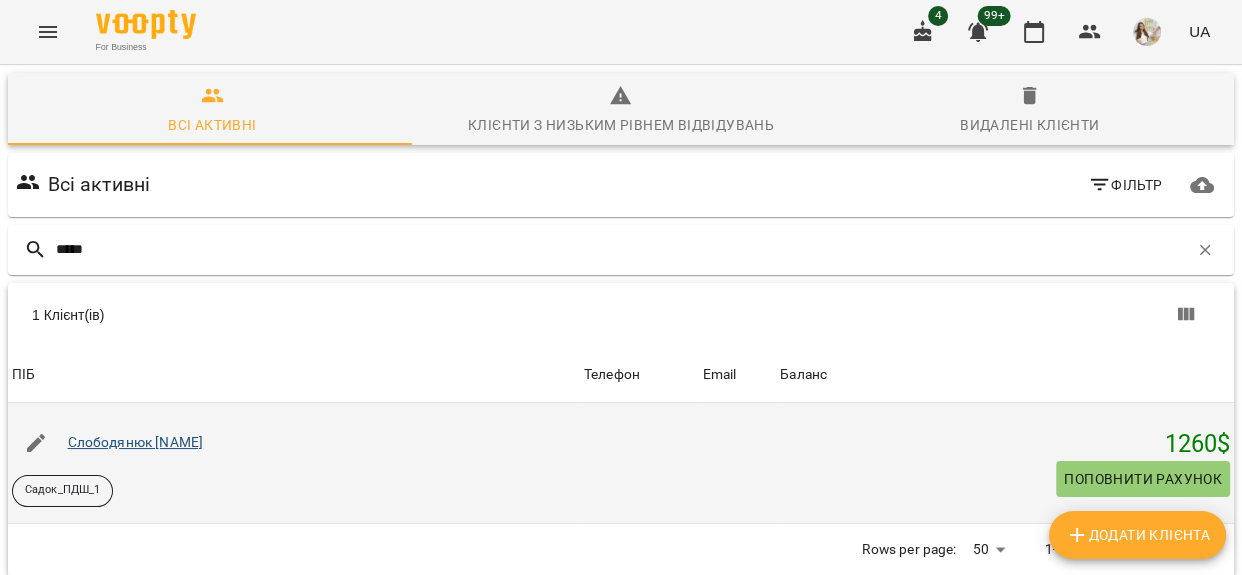 type on "*****" 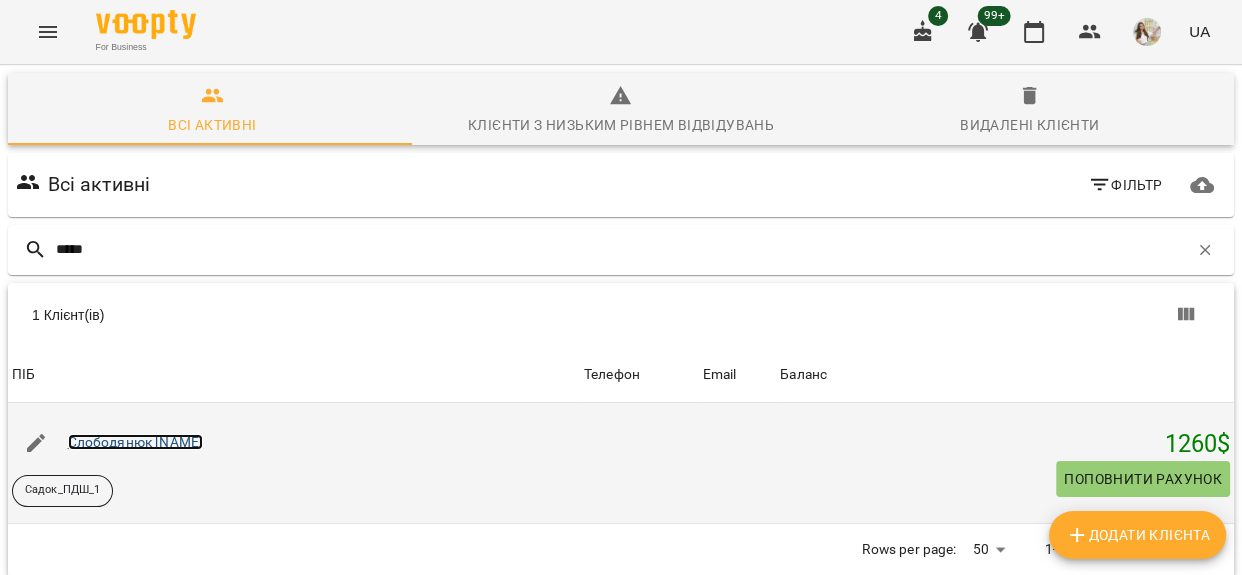 click on "Слободянюк [NAME]" at bounding box center (136, 442) 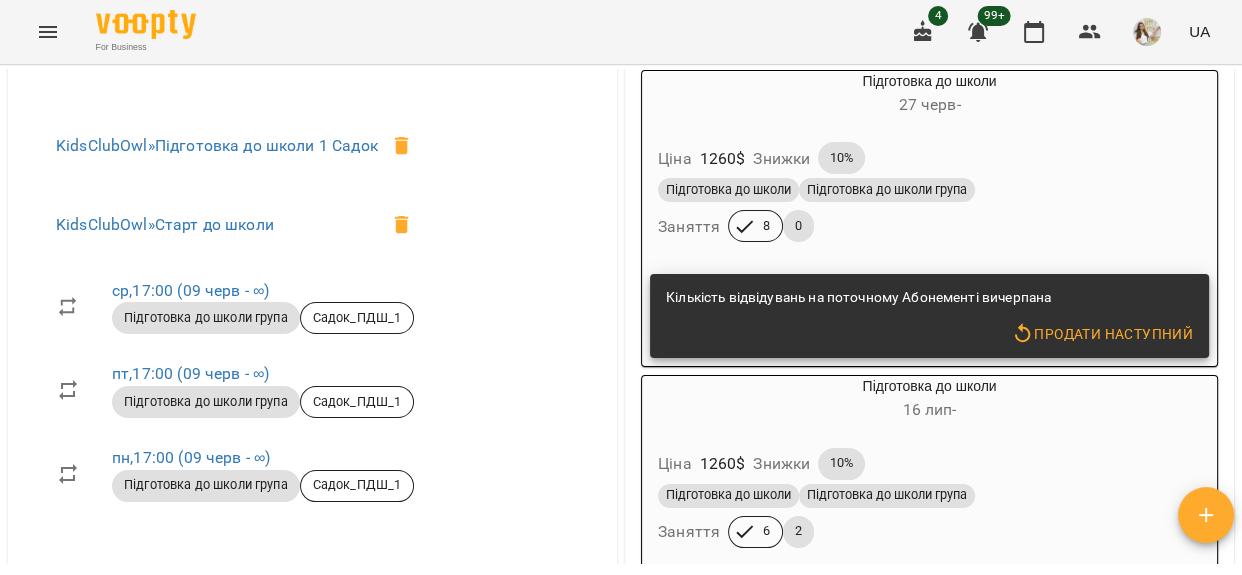 scroll, scrollTop: 1090, scrollLeft: 0, axis: vertical 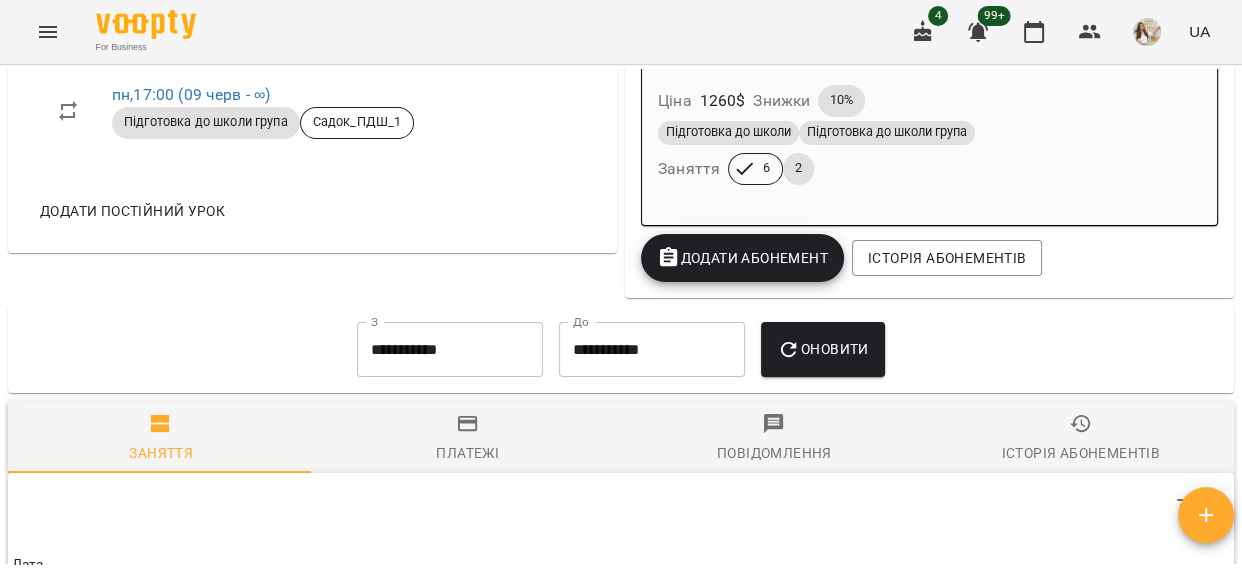 click on "**********" at bounding box center [450, 350] 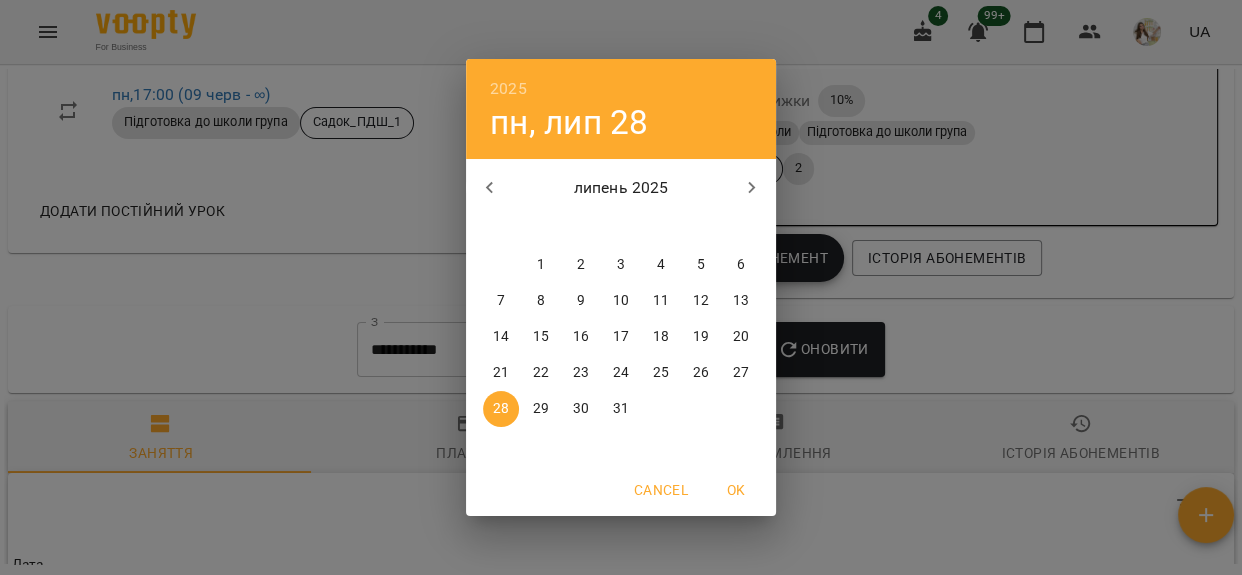 click on "1" at bounding box center (541, 265) 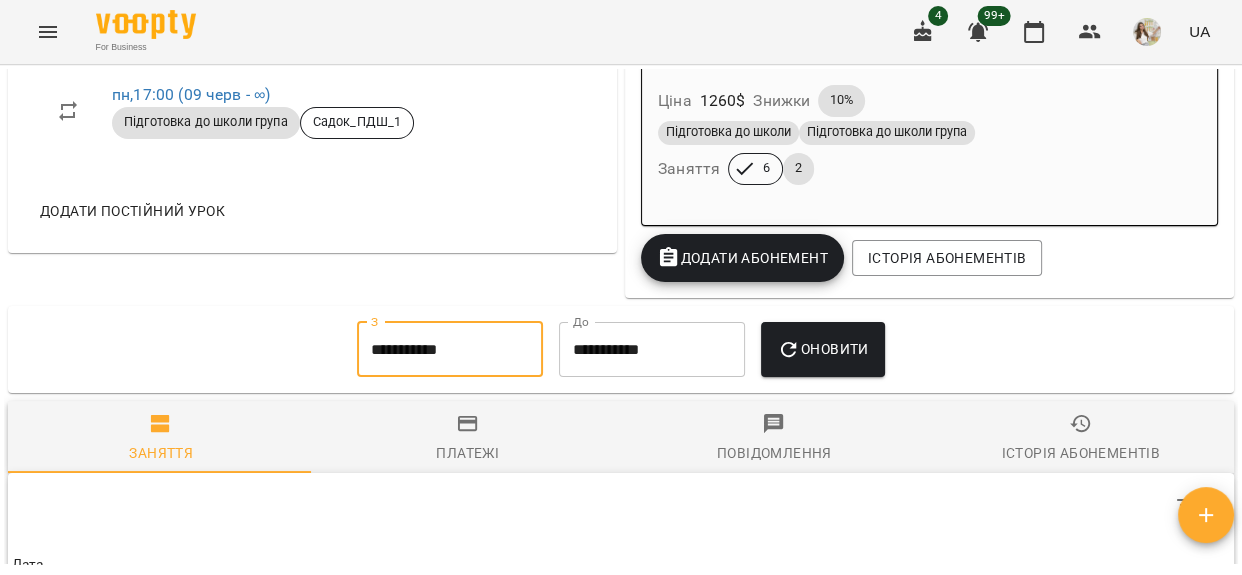 click on "Оновити" at bounding box center (822, 349) 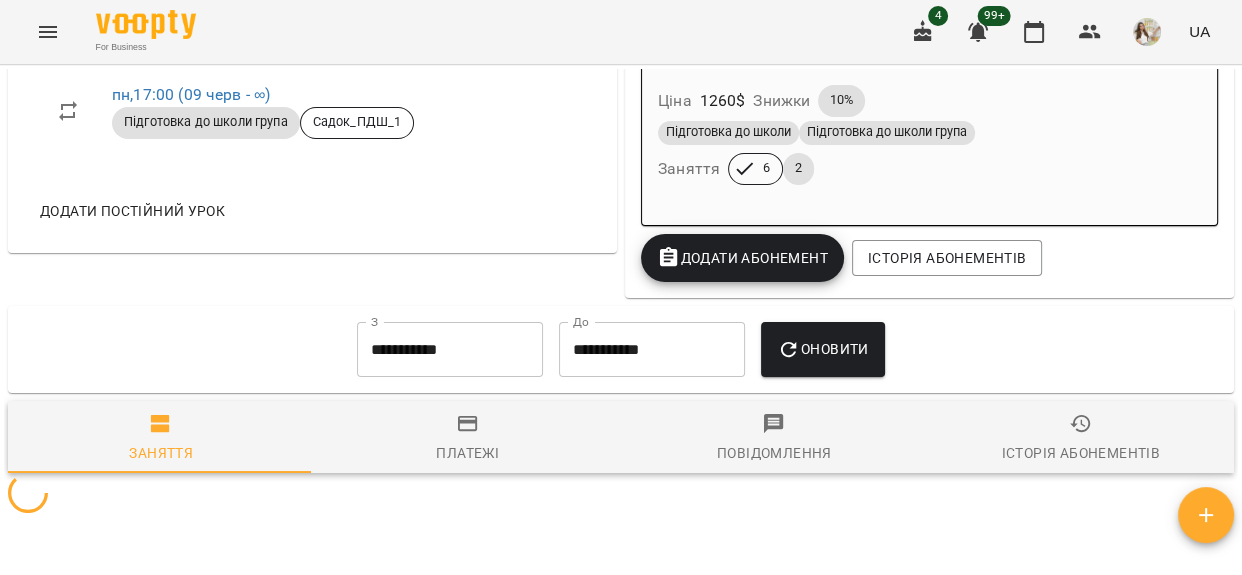 click on "Платежі" at bounding box center (468, 439) 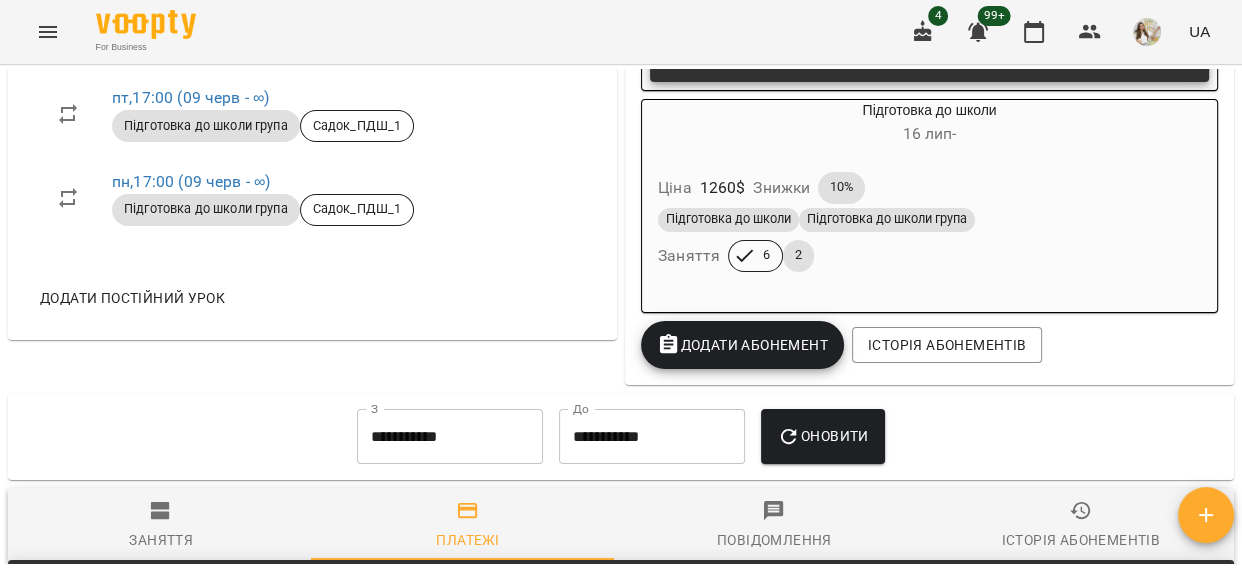 scroll, scrollTop: 1000, scrollLeft: 0, axis: vertical 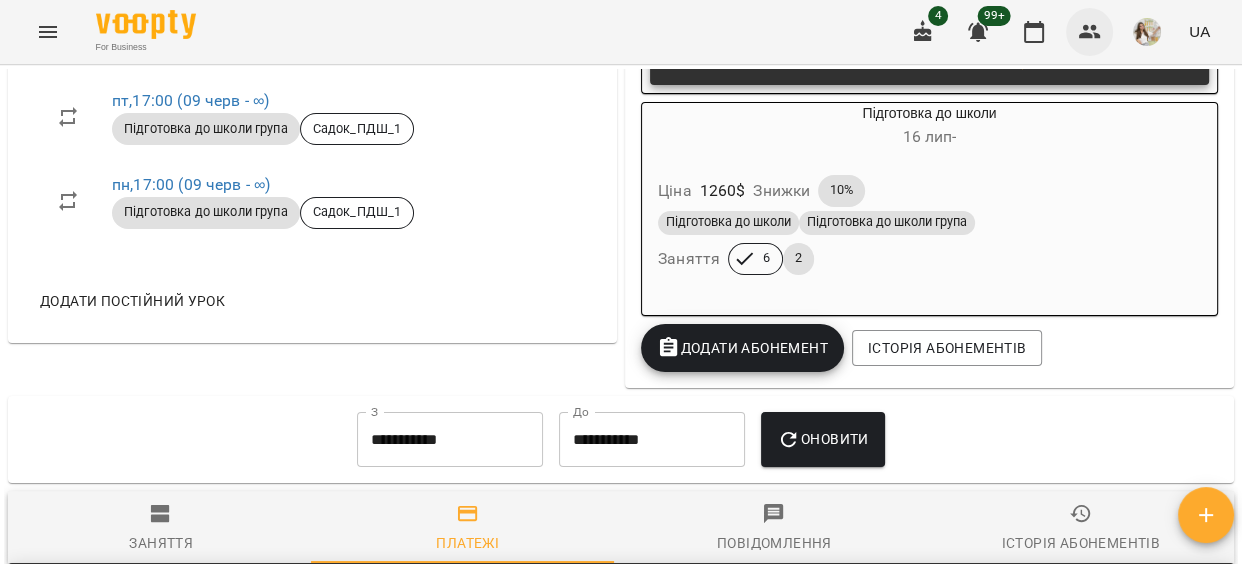 click 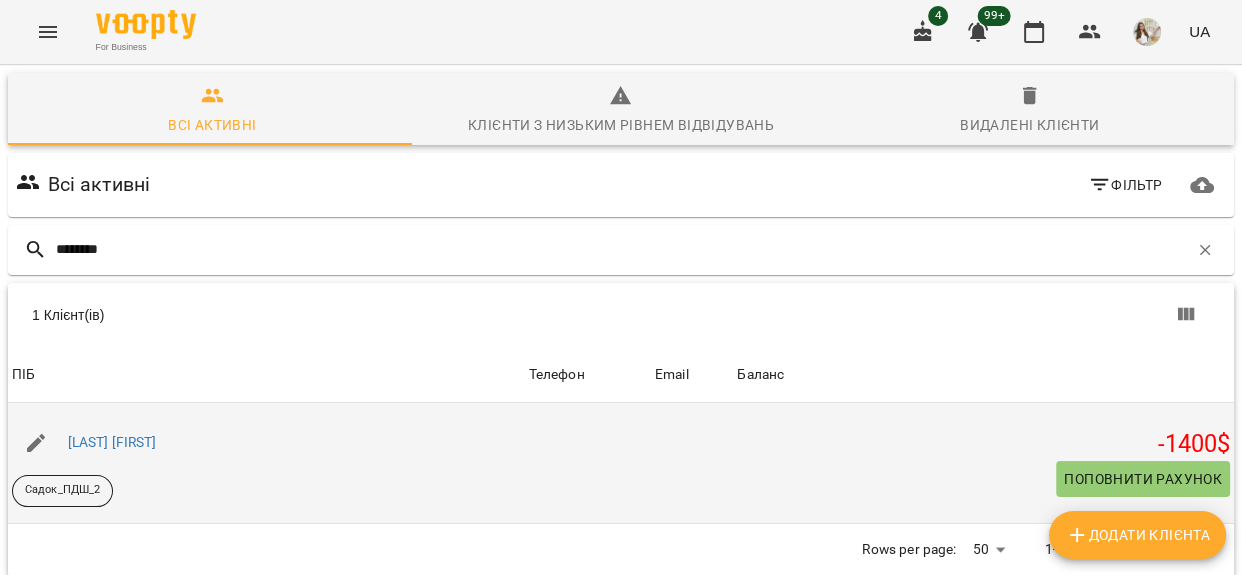 type on "********" 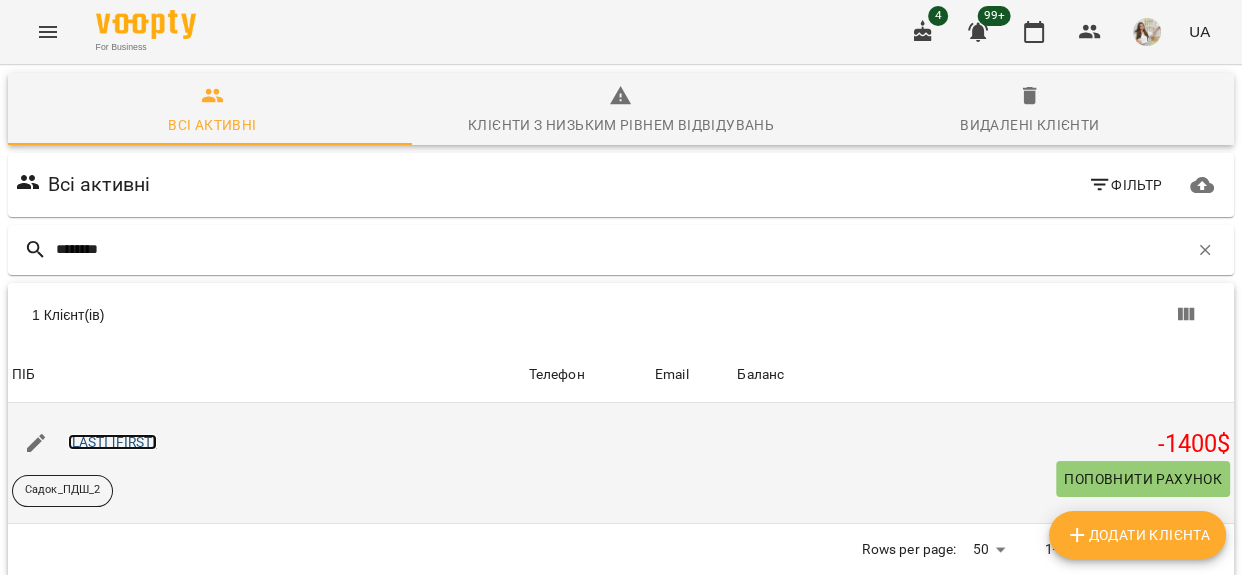 click on "[LAST] [FIRST]" at bounding box center (112, 442) 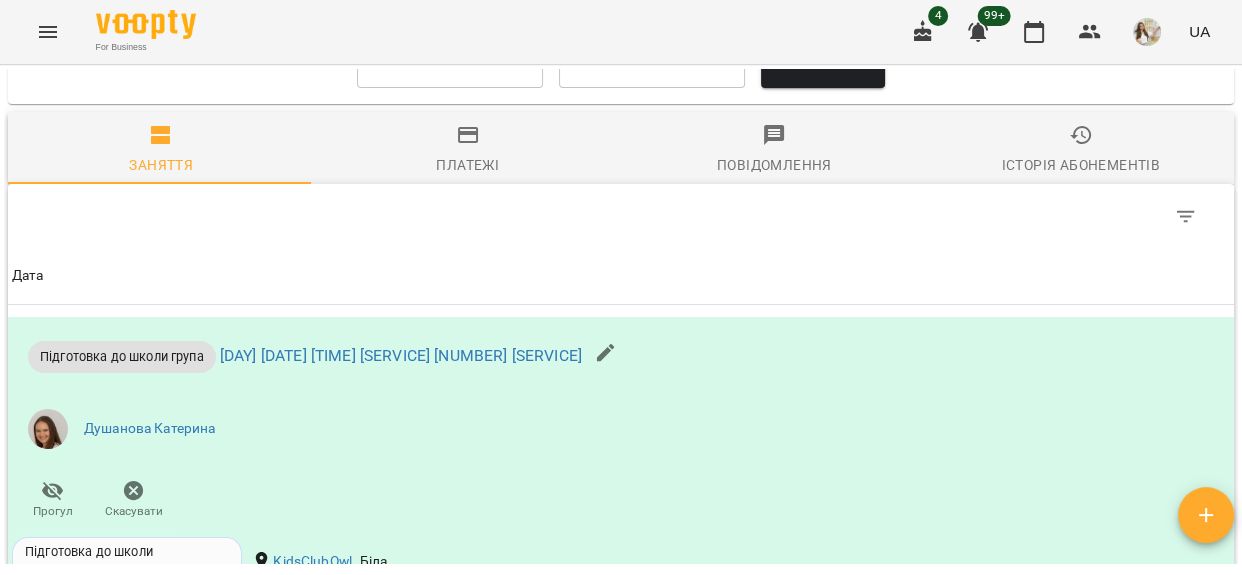 scroll, scrollTop: 1909, scrollLeft: 0, axis: vertical 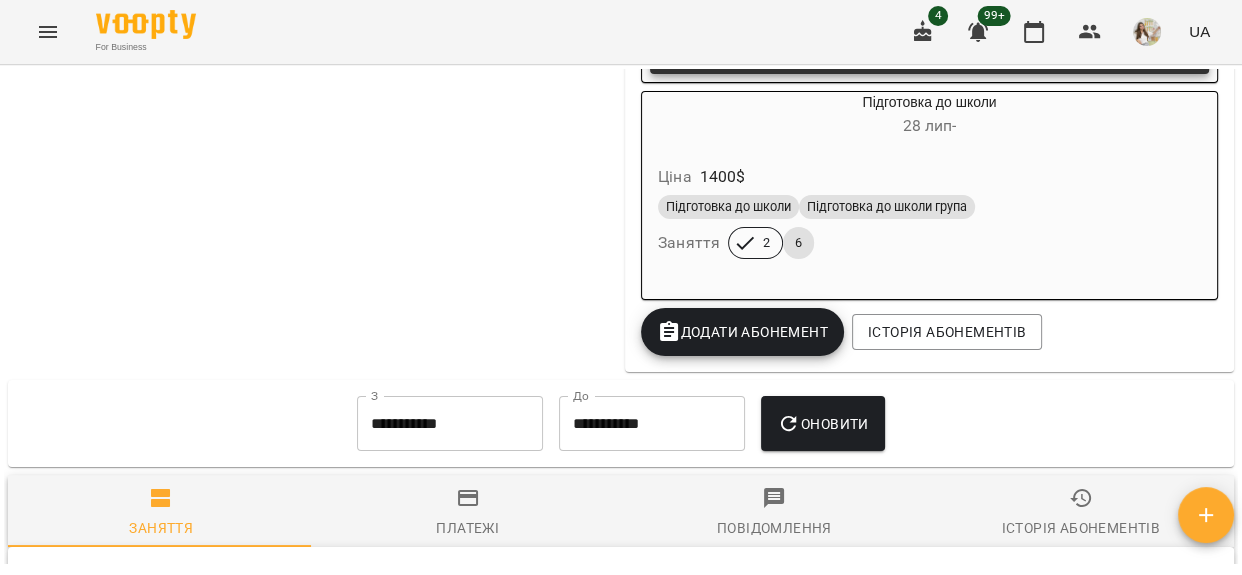 click on "**********" at bounding box center (450, 424) 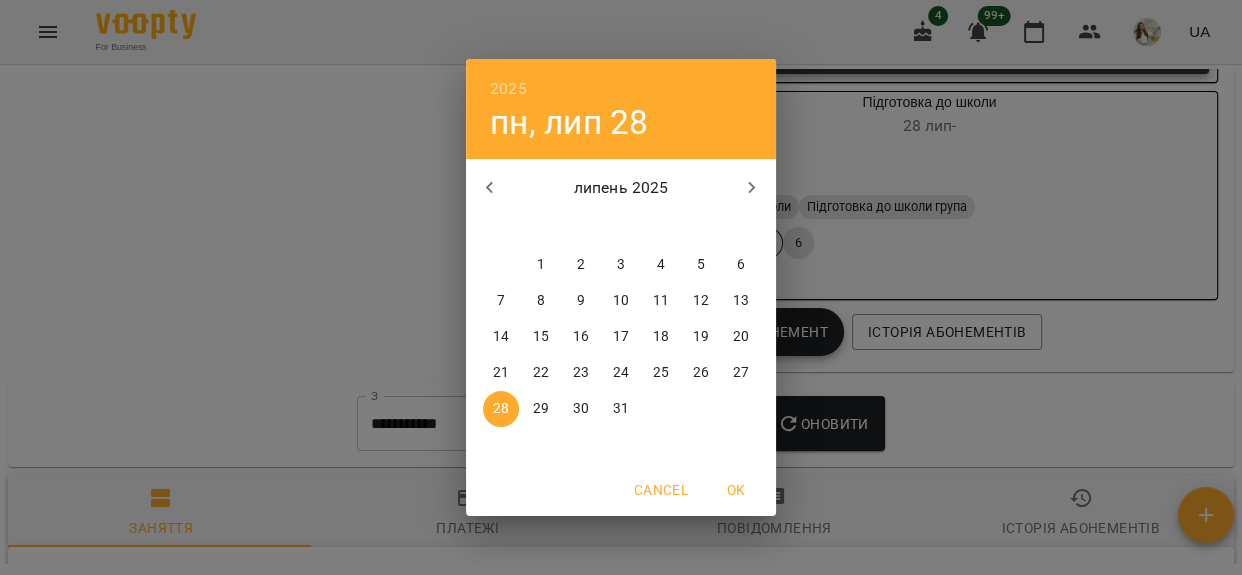 click on "1" at bounding box center [541, 265] 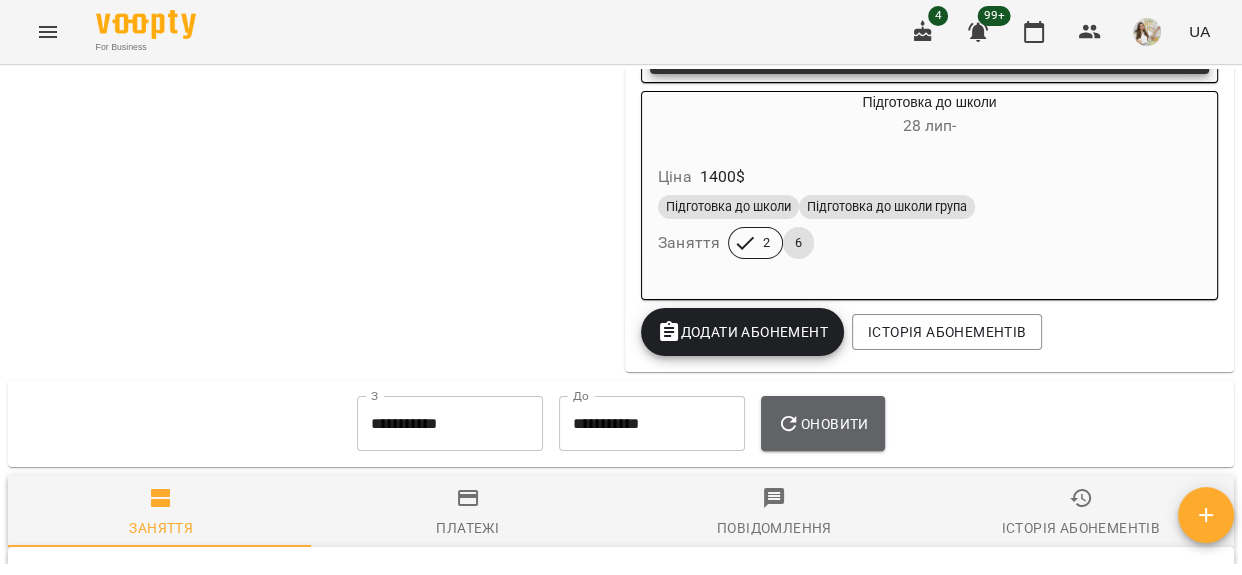 click on "Оновити" at bounding box center (822, 424) 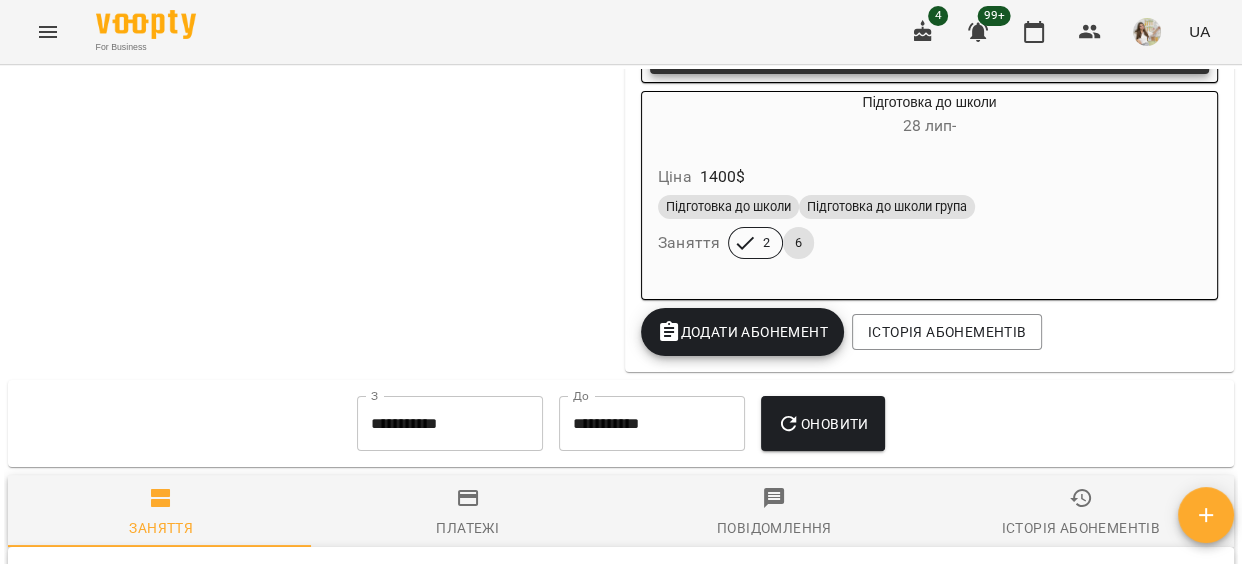 click on "Платежі" at bounding box center [468, 513] 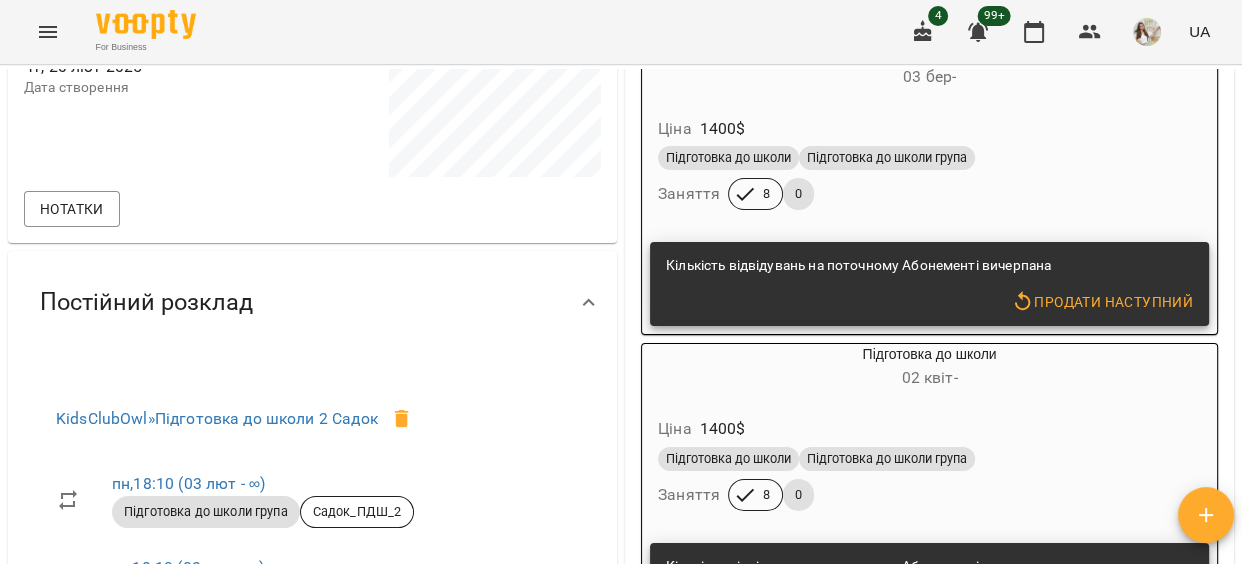 scroll, scrollTop: 0, scrollLeft: 0, axis: both 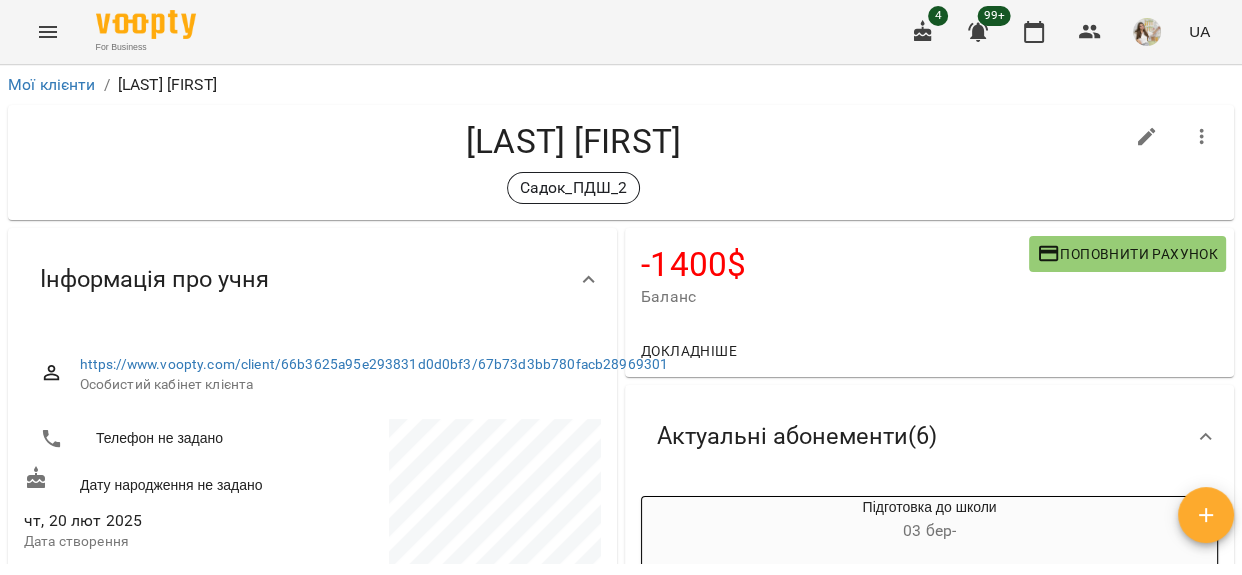 drag, startPoint x: 1093, startPoint y: 29, endPoint x: 1051, endPoint y: 50, distance: 46.957428 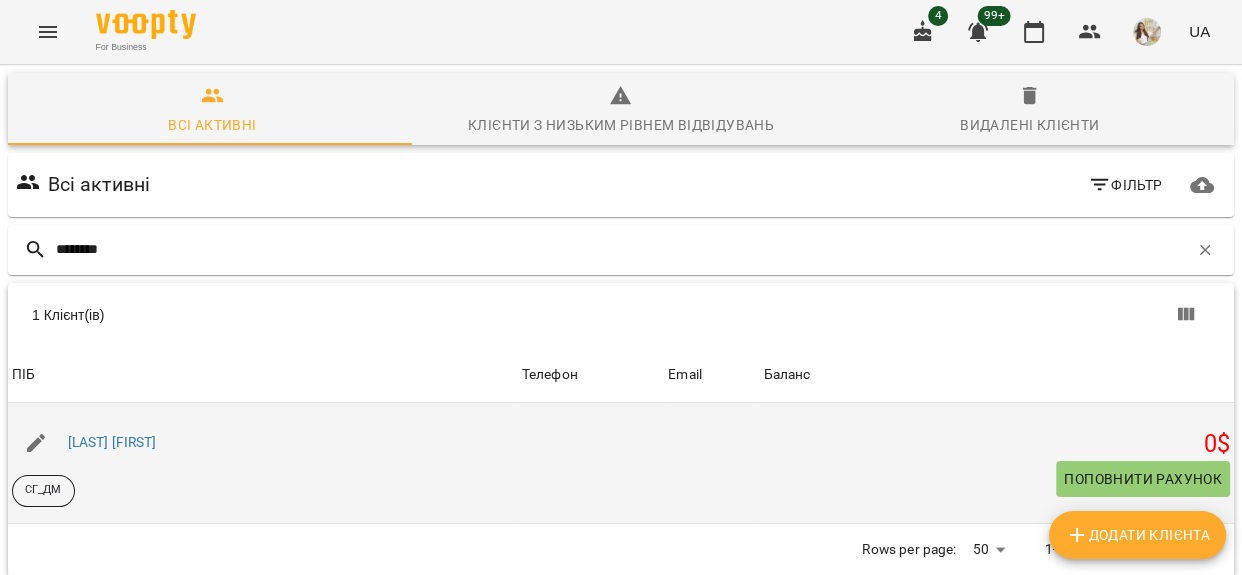 type on "********" 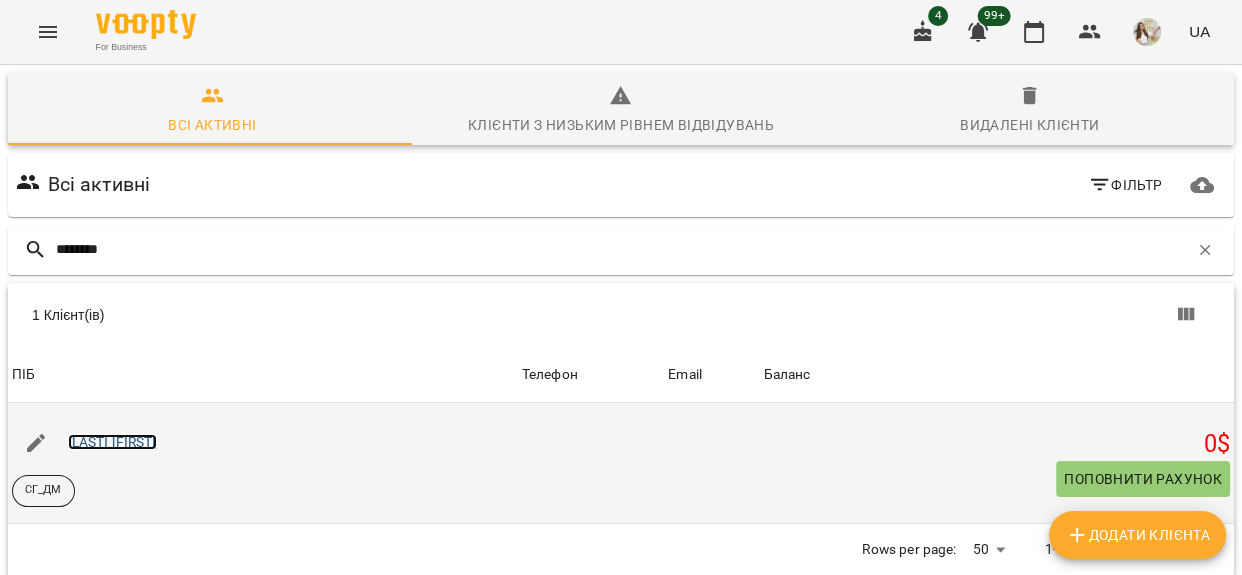 click on "[LAST] [FIRST]" at bounding box center (112, 442) 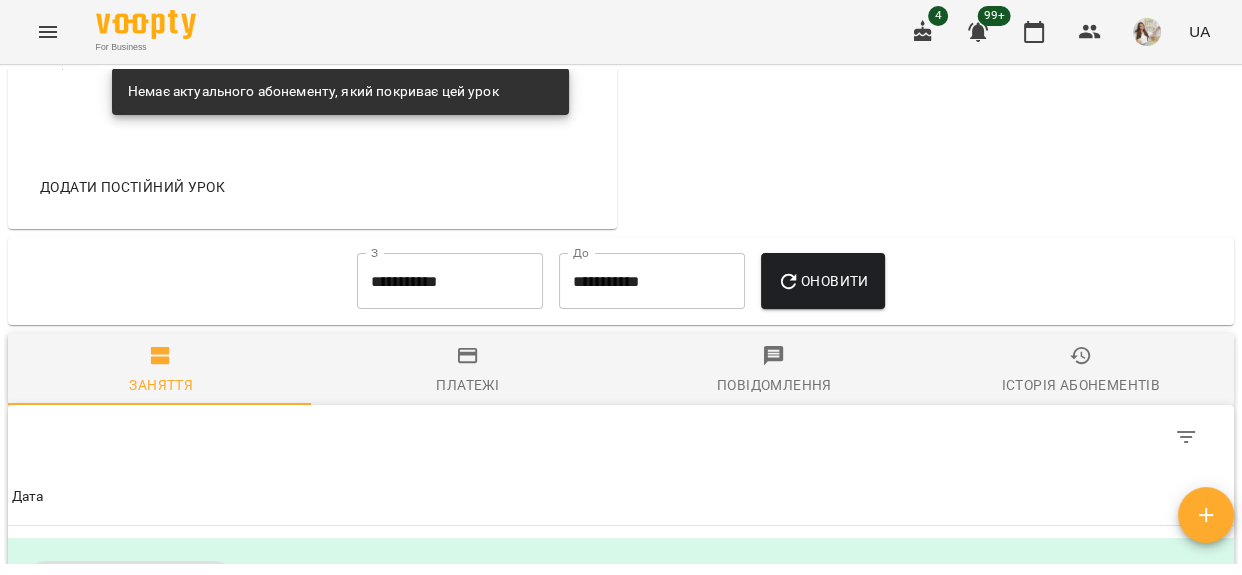 scroll, scrollTop: 1454, scrollLeft: 0, axis: vertical 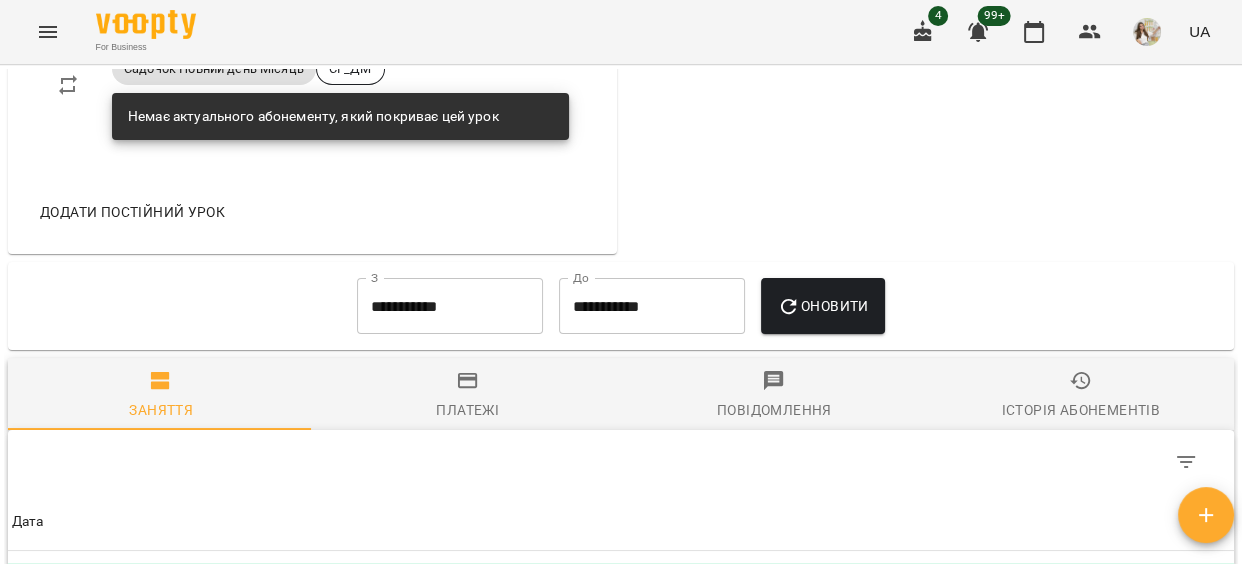 click on "**********" at bounding box center (450, 306) 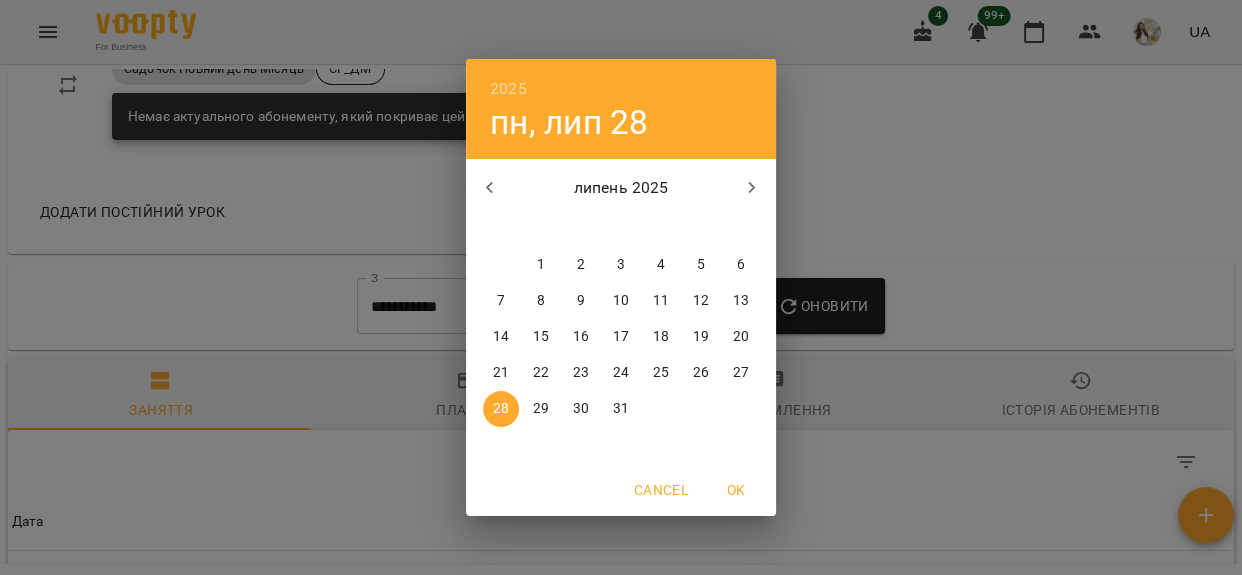 click on "1" at bounding box center (541, 265) 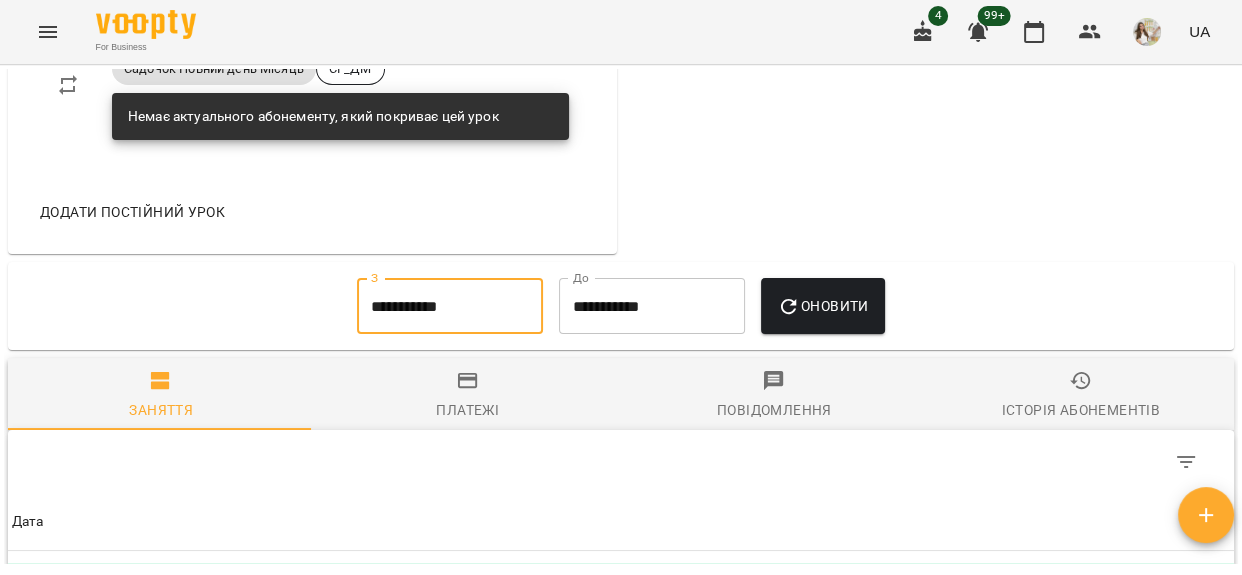 click 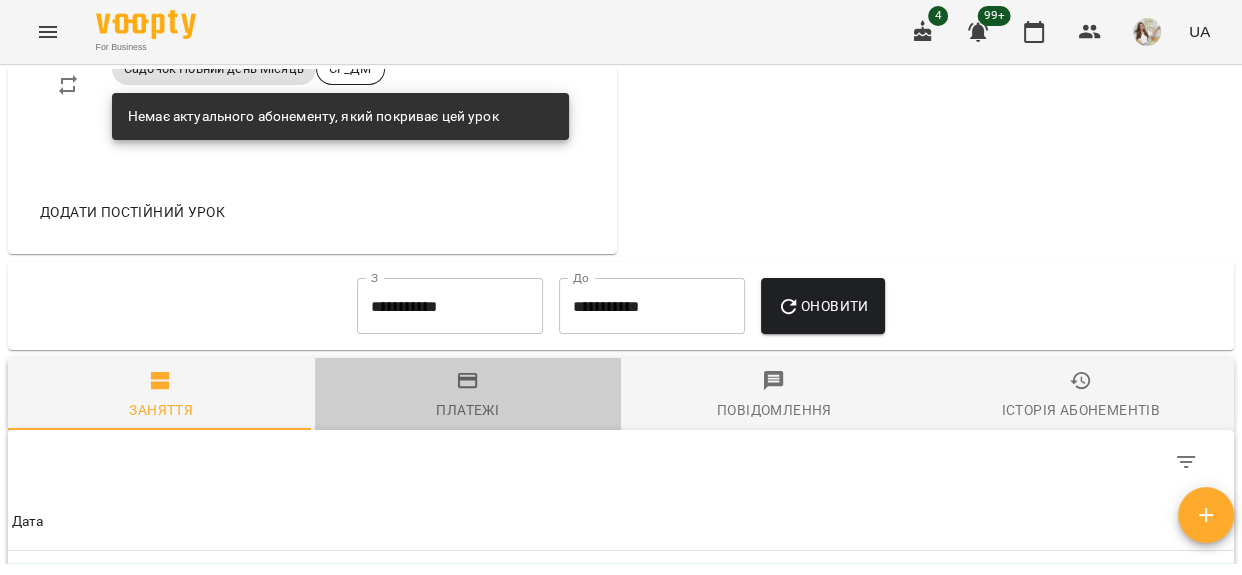 click on "Платежі" at bounding box center [468, 396] 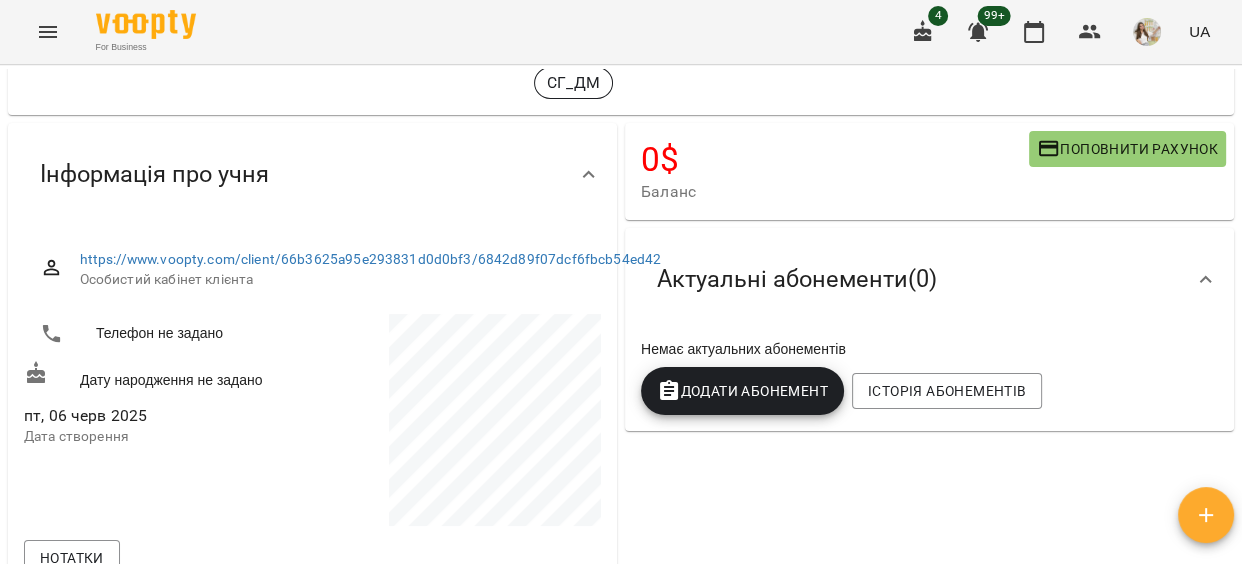 scroll, scrollTop: 0, scrollLeft: 0, axis: both 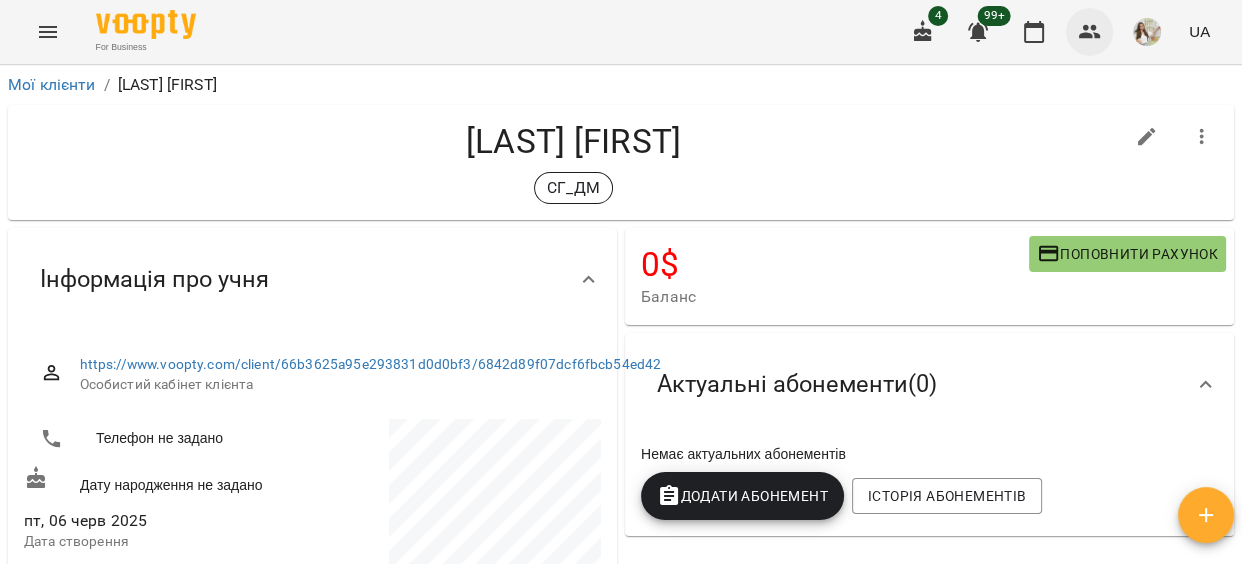 click at bounding box center [1090, 32] 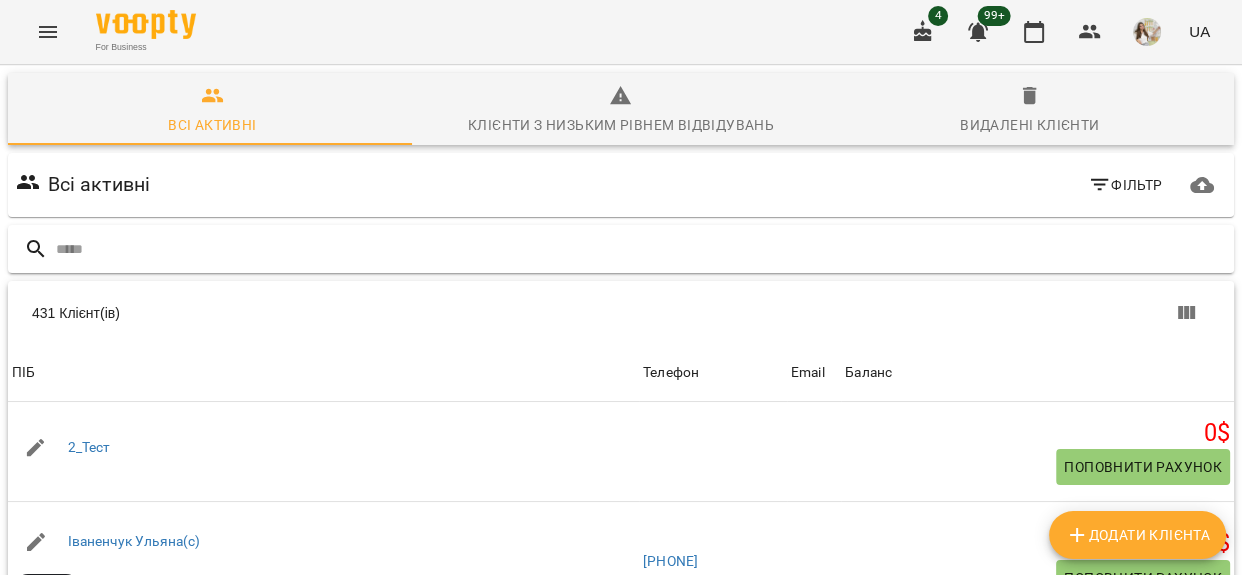 click at bounding box center [641, 249] 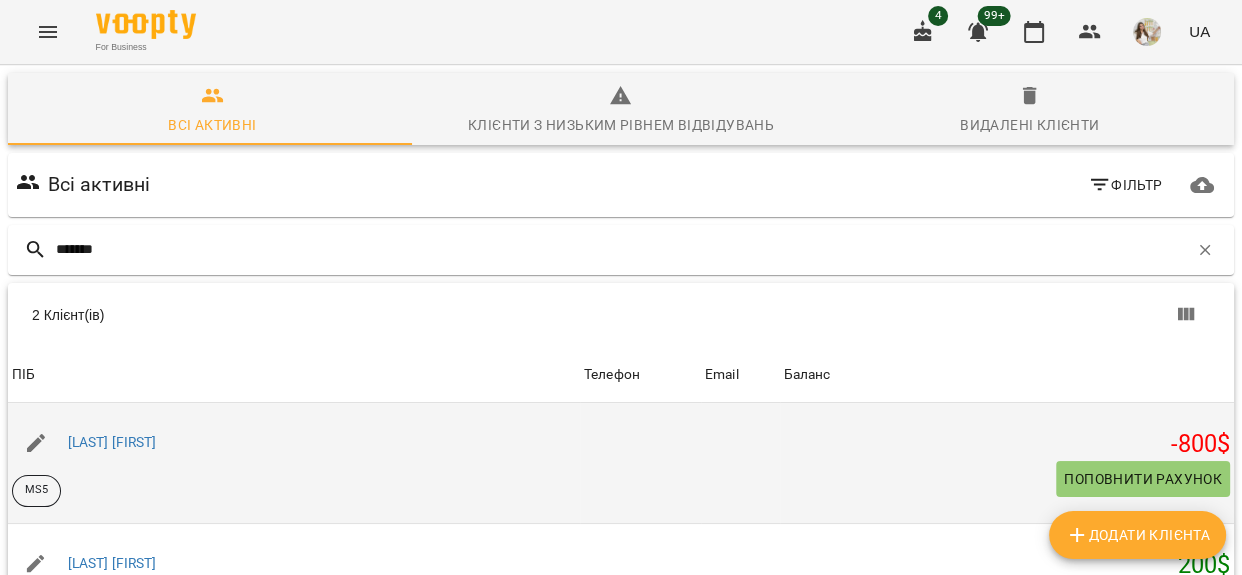 scroll, scrollTop: 191, scrollLeft: 0, axis: vertical 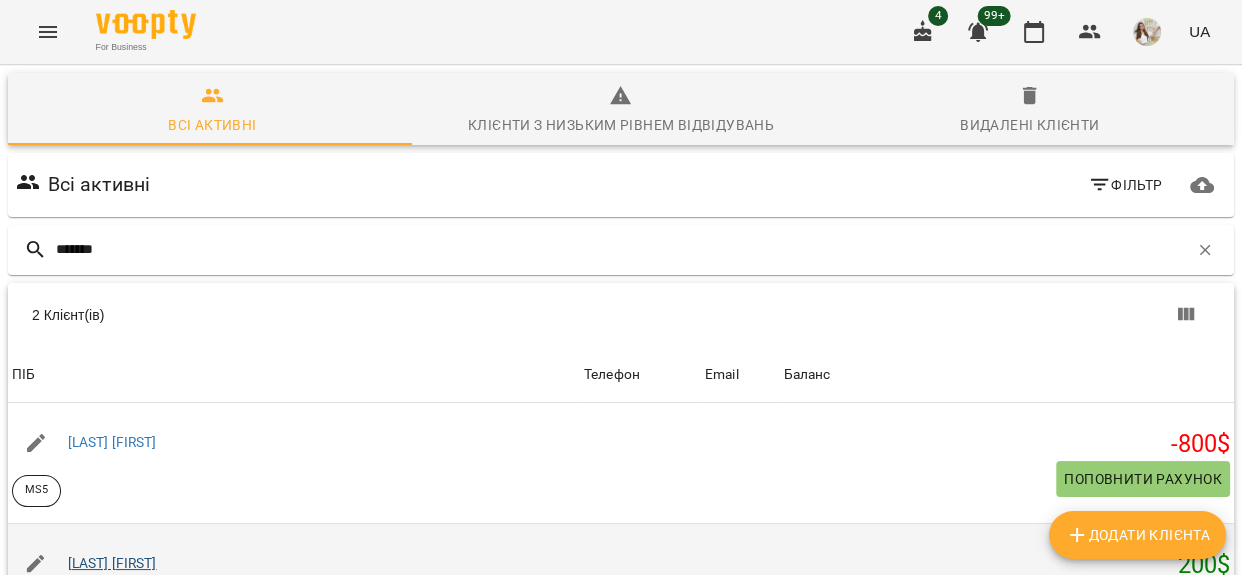 type on "*******" 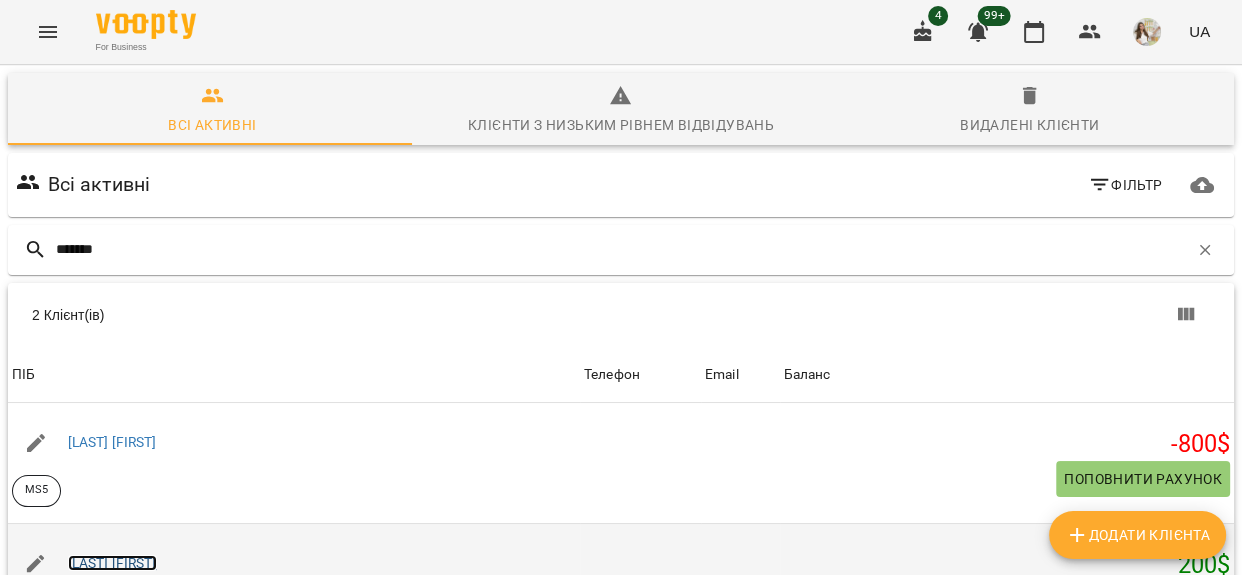 click on "[LAST] [FIRST]" at bounding box center [112, 563] 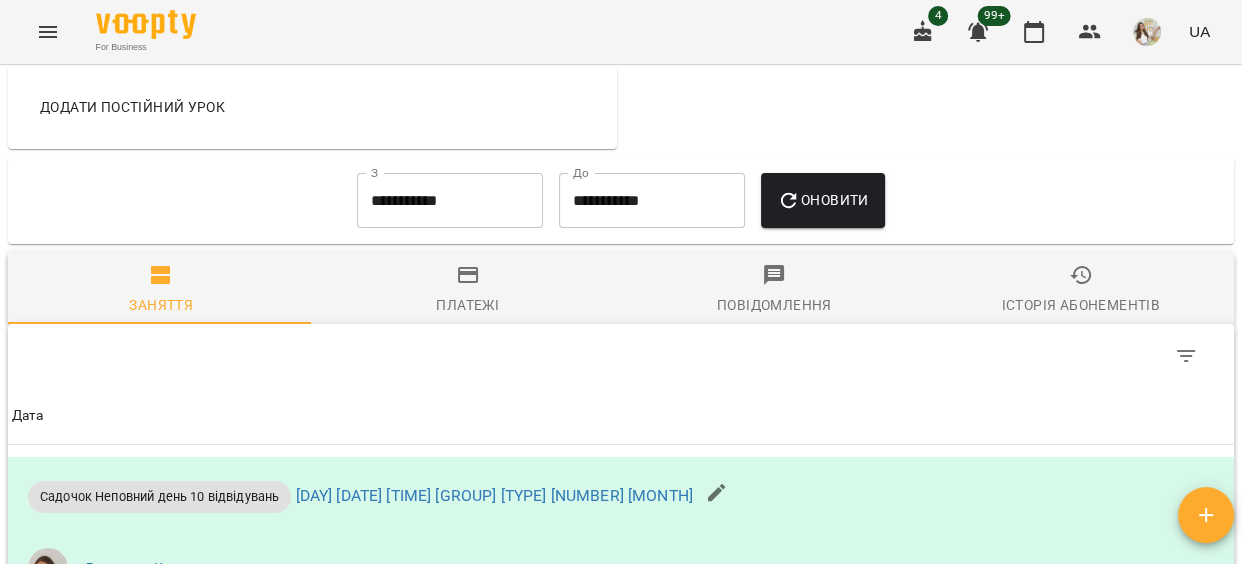 scroll, scrollTop: 1363, scrollLeft: 0, axis: vertical 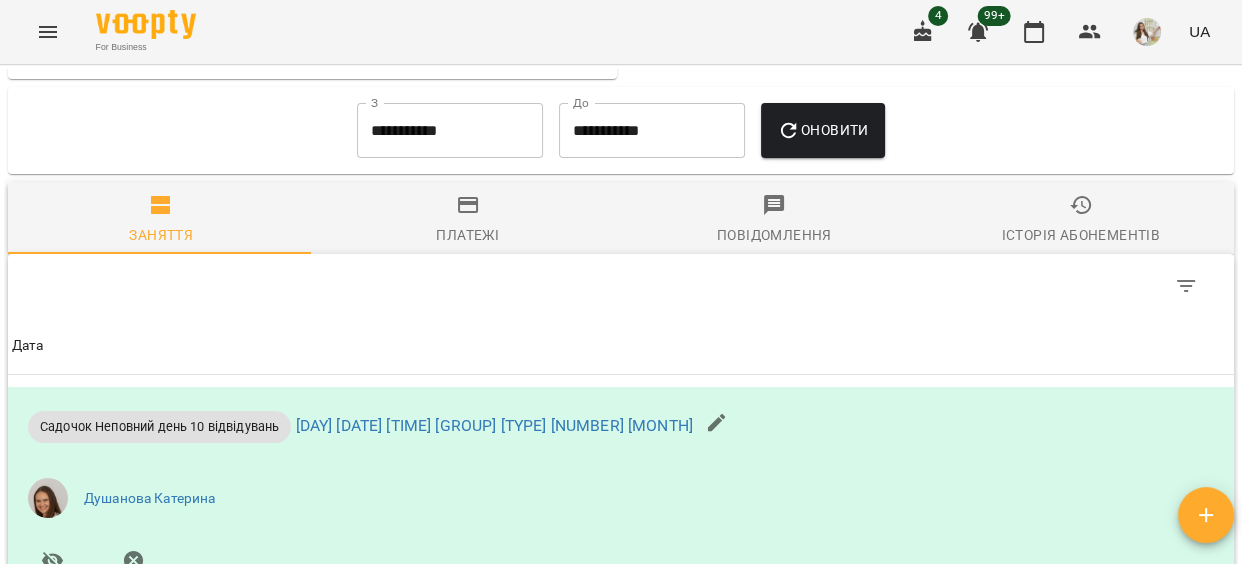 click on "**********" at bounding box center [450, 131] 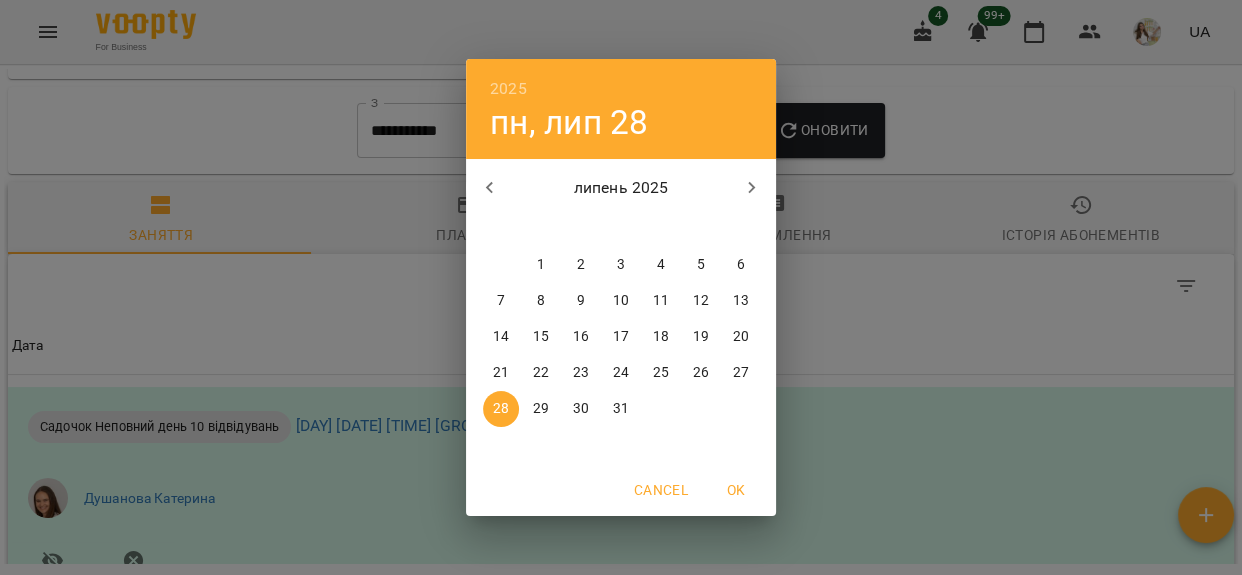 click on "1" at bounding box center (541, 265) 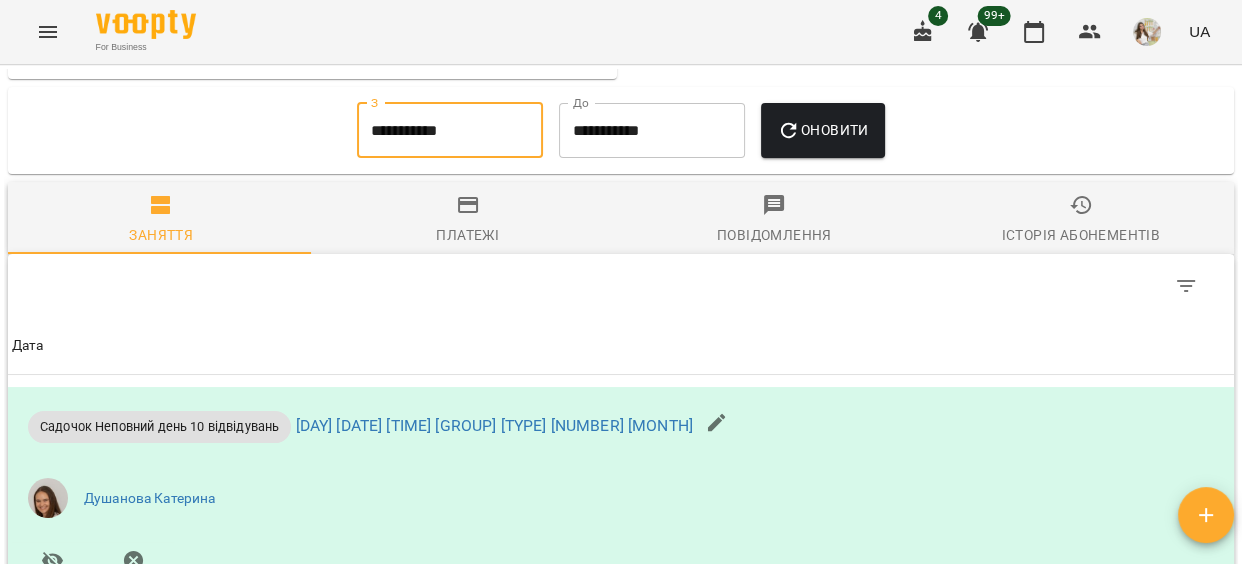 click on "Оновити" at bounding box center [822, 130] 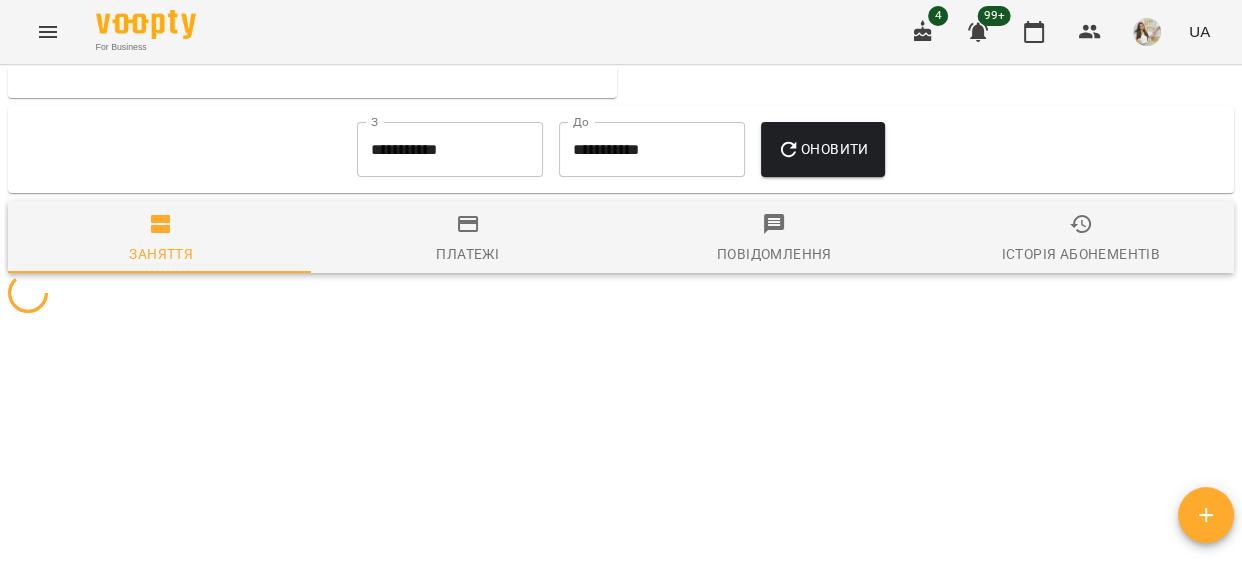 click on "Платежі" at bounding box center (468, 239) 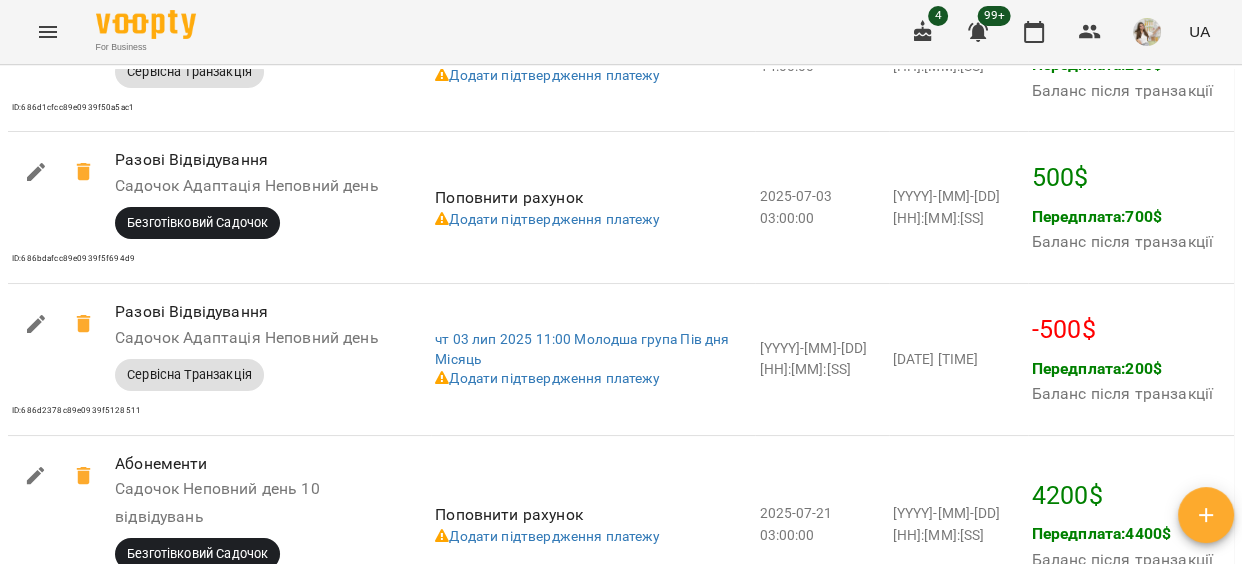 scroll, scrollTop: 2454, scrollLeft: 0, axis: vertical 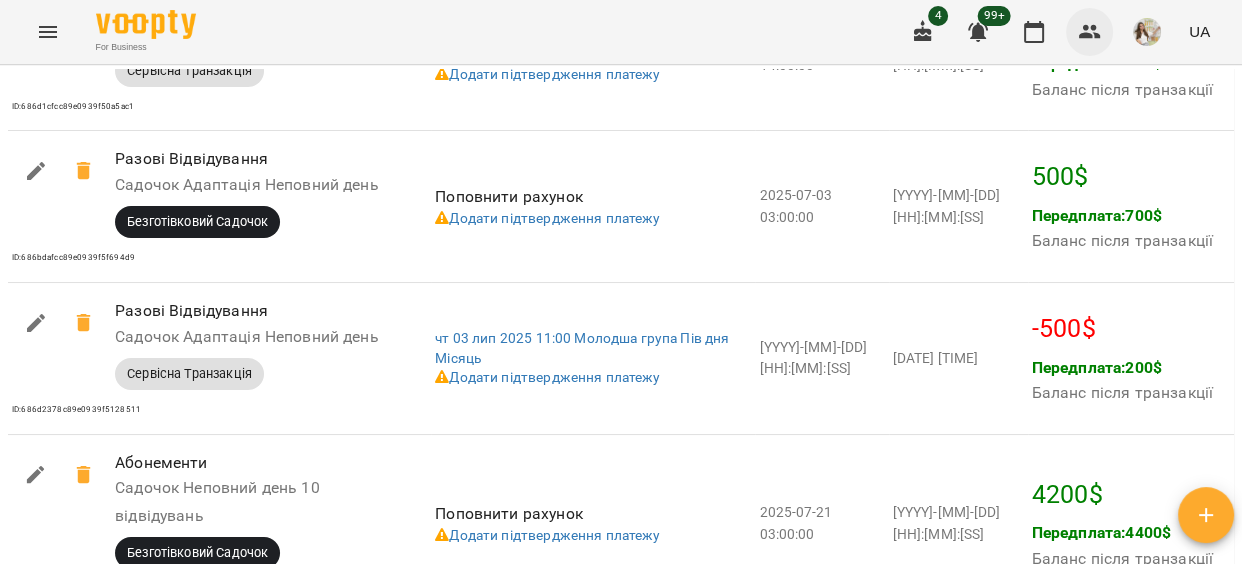 click at bounding box center [1090, 32] 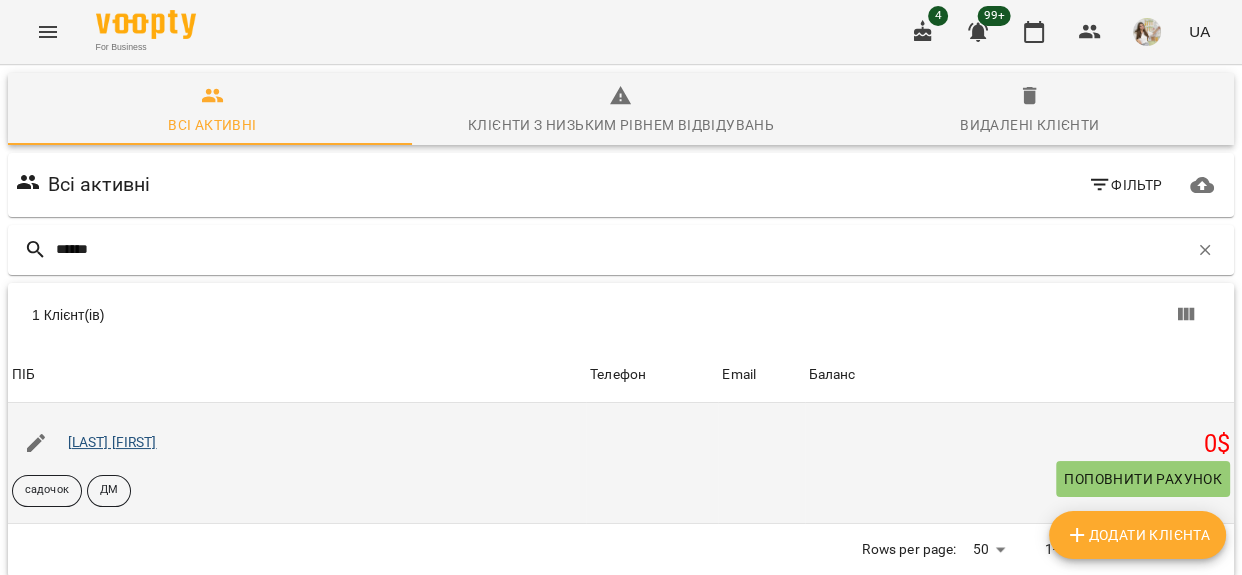type on "******" 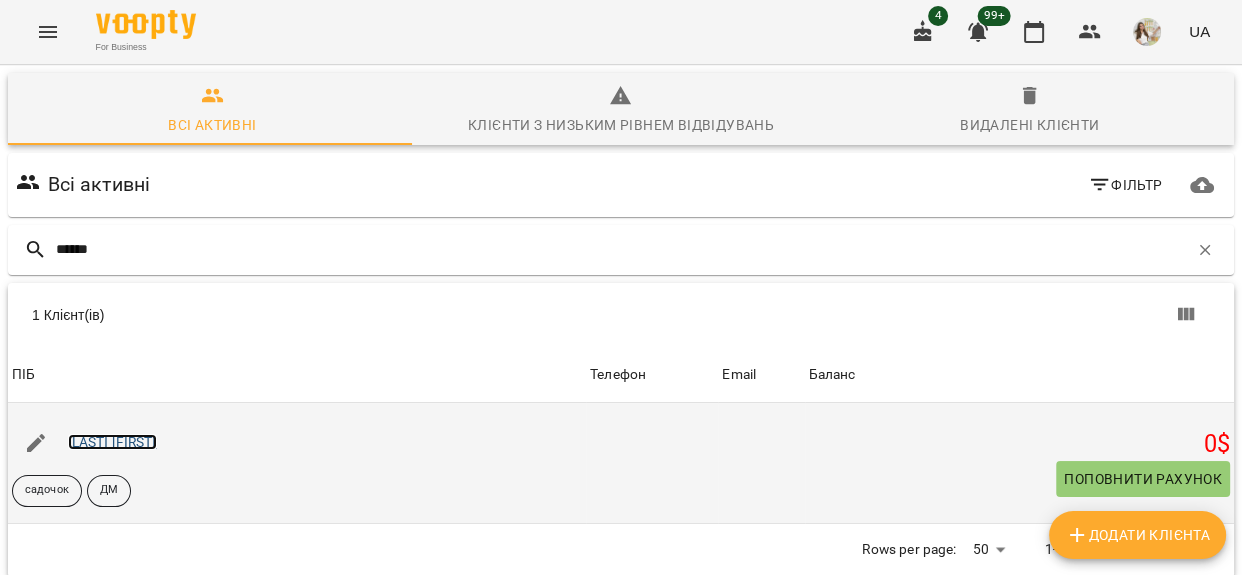 click on "[LAST] [FIRST]" at bounding box center (112, 442) 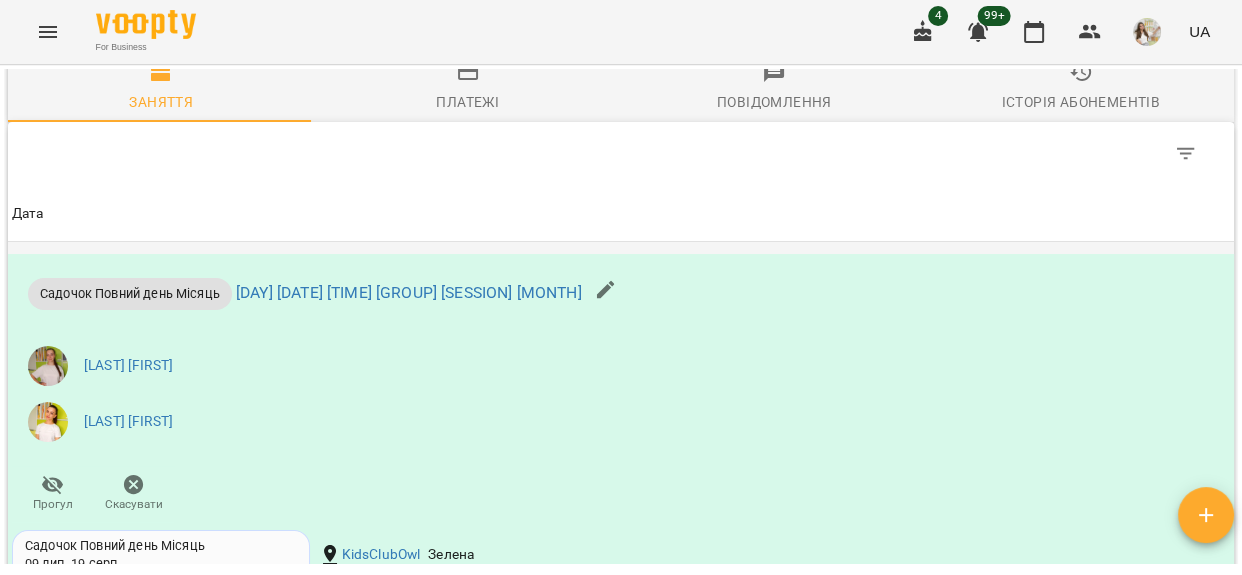 scroll, scrollTop: 1636, scrollLeft: 0, axis: vertical 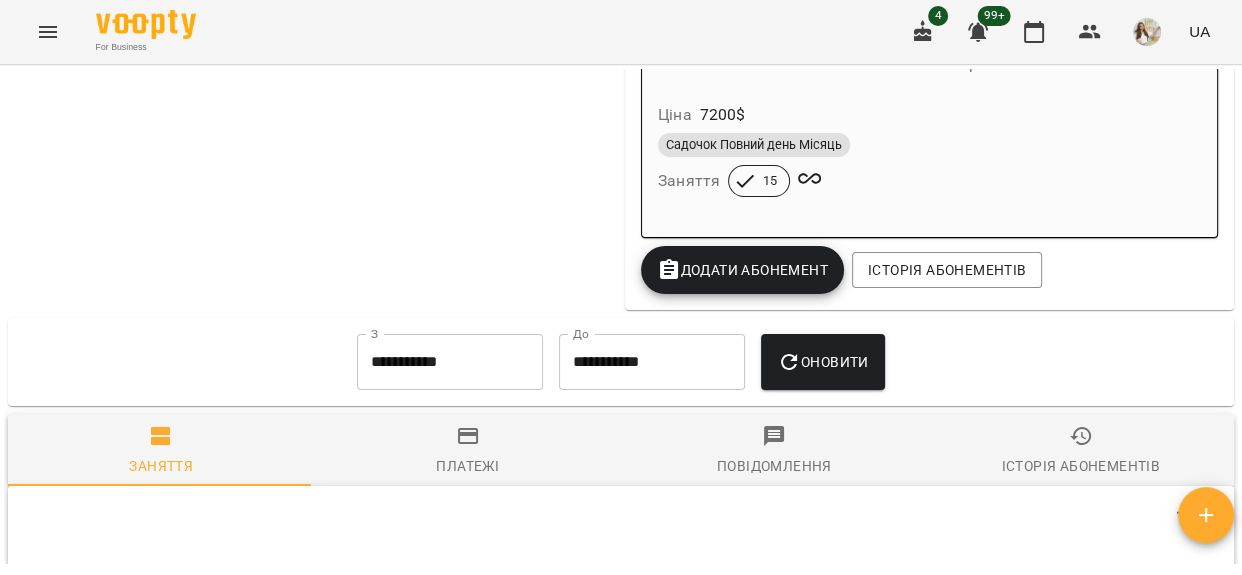 click on "**********" at bounding box center [450, 362] 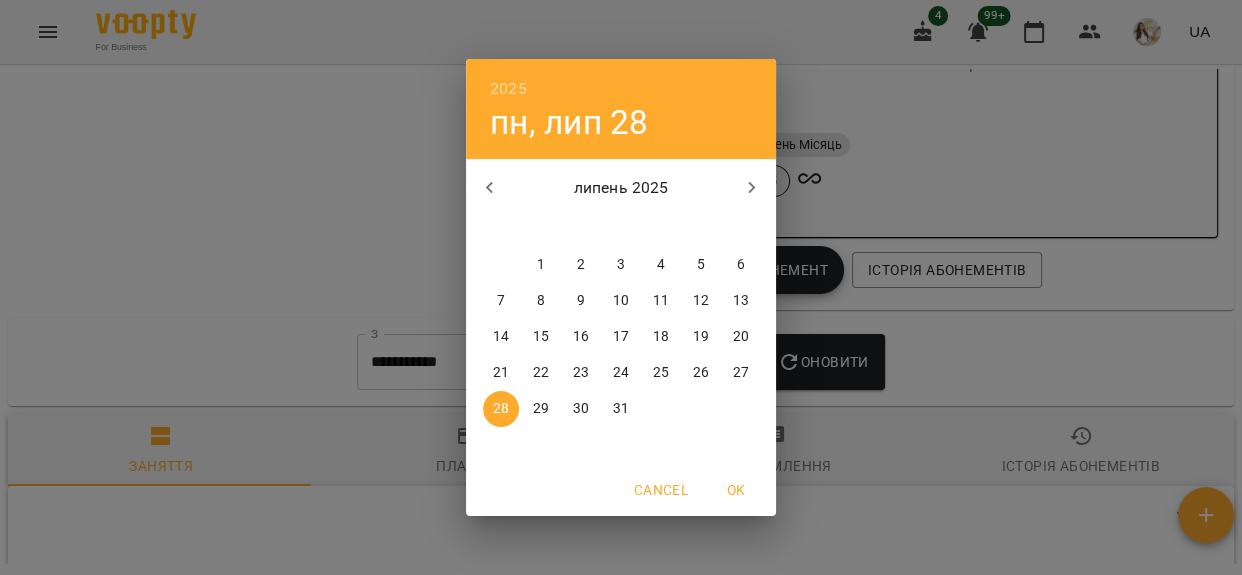click on "1" at bounding box center (541, 265) 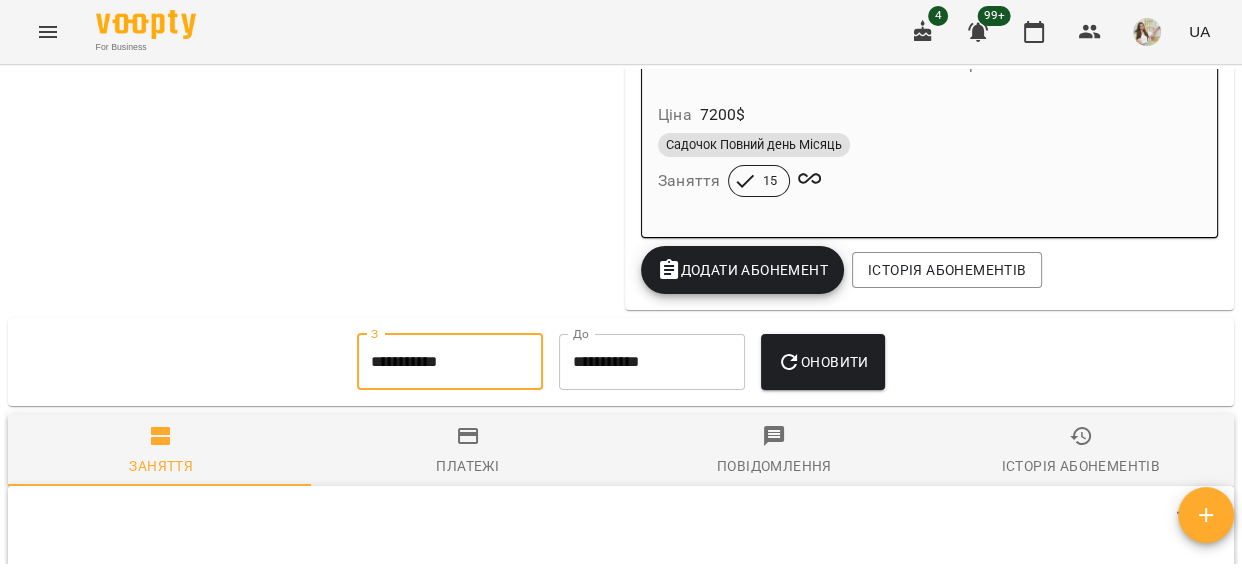 type on "**********" 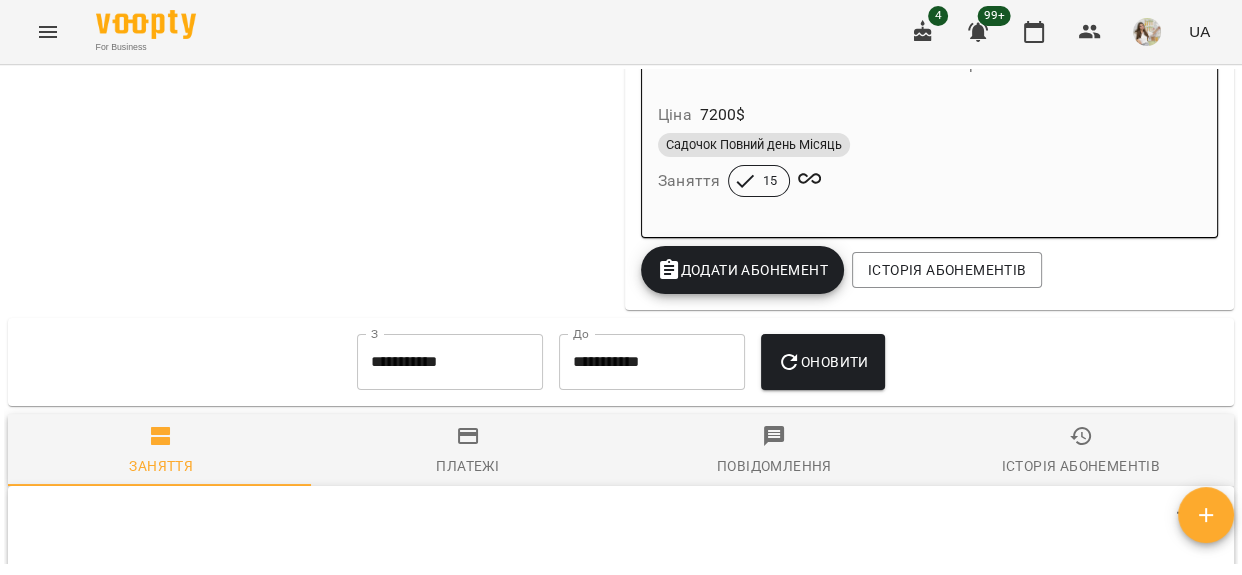 click on "Платежі" at bounding box center (467, 466) 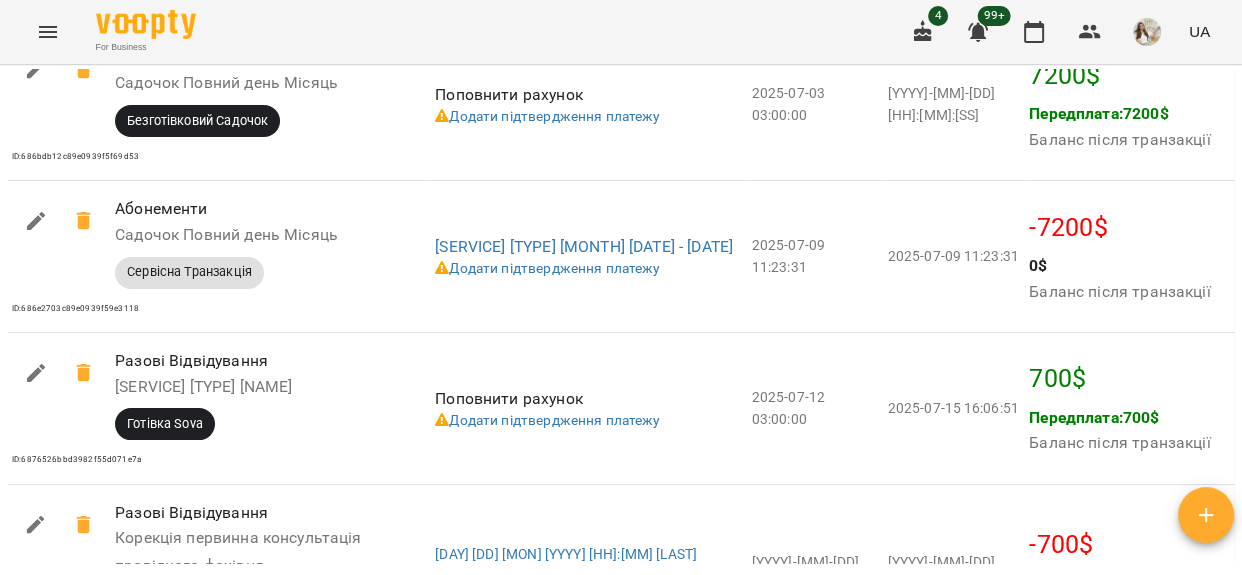 scroll, scrollTop: 2454, scrollLeft: 0, axis: vertical 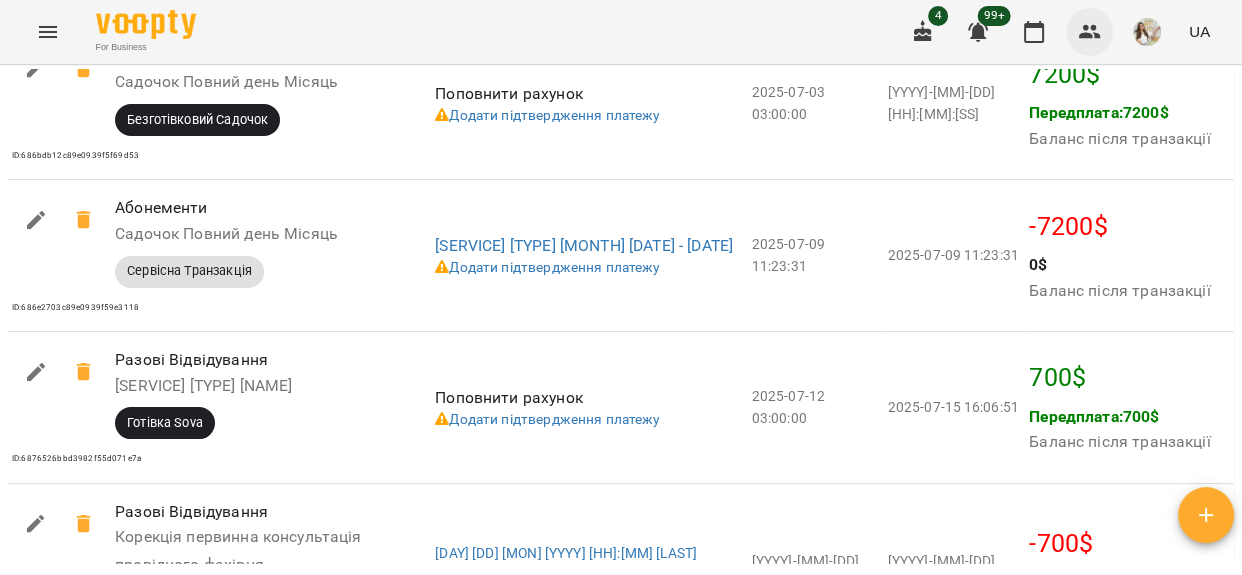 click at bounding box center (1090, 32) 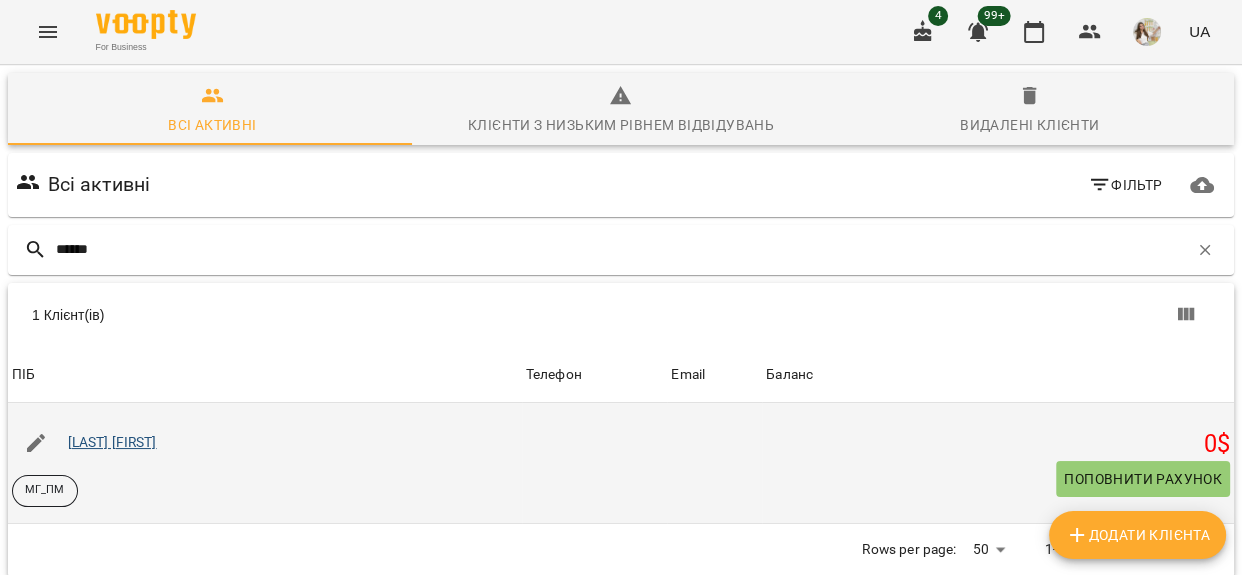 type on "******" 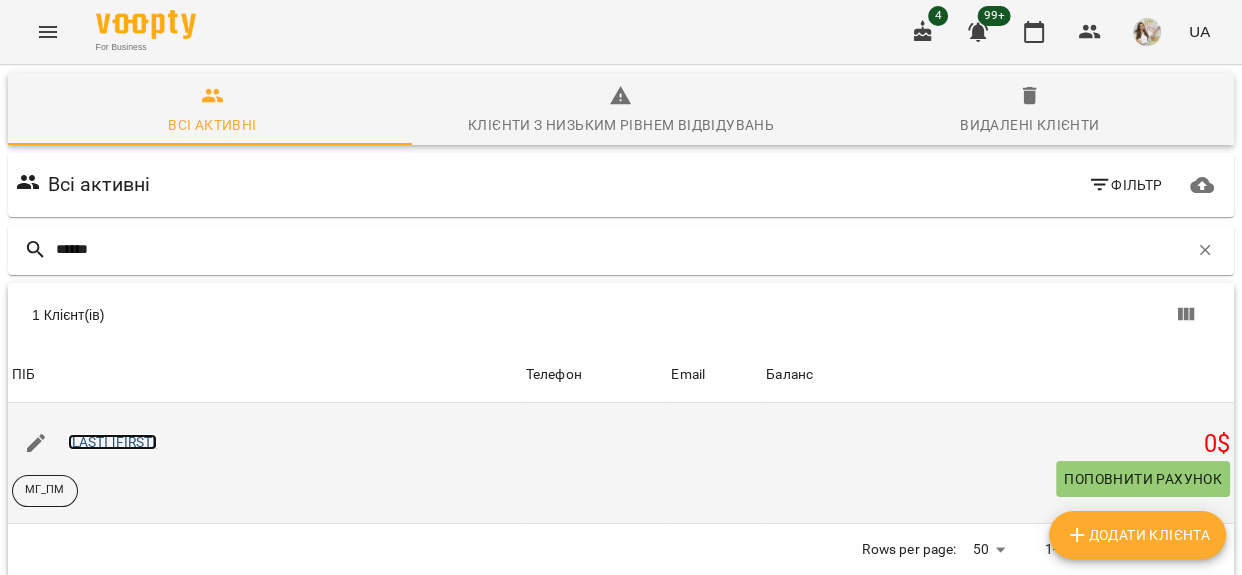 click on "[LAST] [FIRST]" at bounding box center [112, 442] 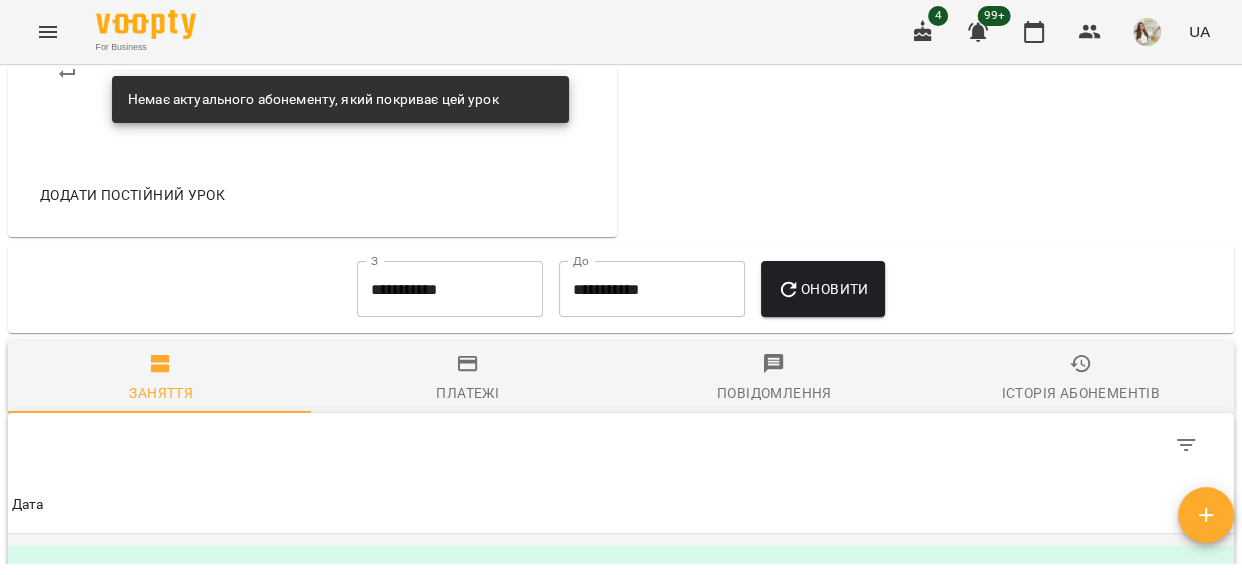 scroll, scrollTop: 1636, scrollLeft: 0, axis: vertical 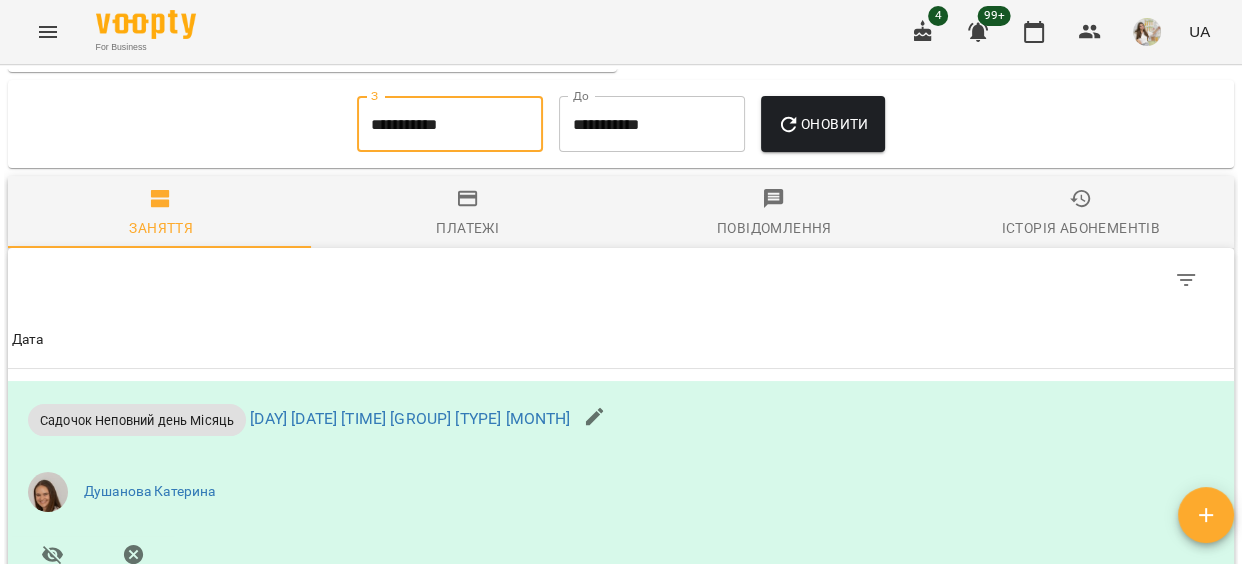 click on "**********" at bounding box center [450, 124] 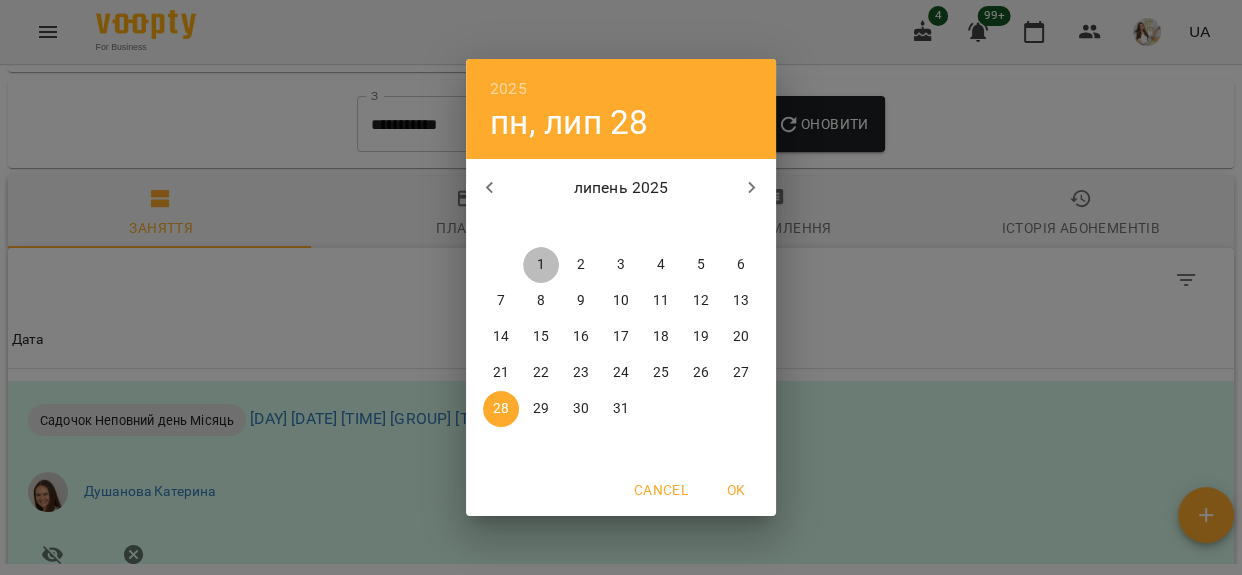 click on "1" at bounding box center [541, 265] 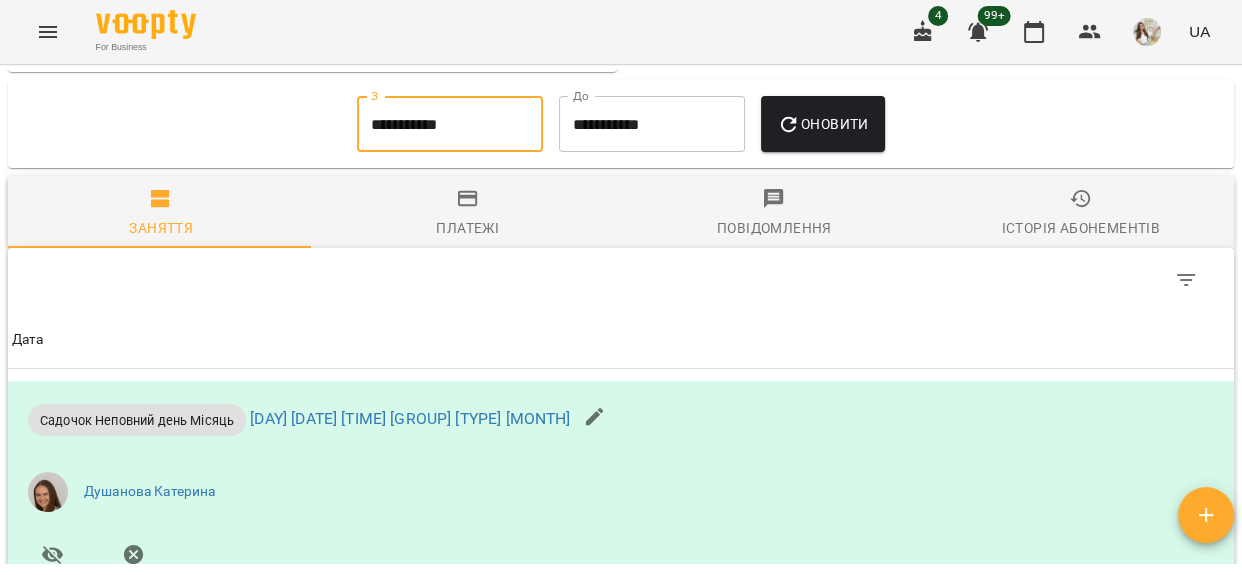 click on "Оновити" at bounding box center [822, 124] 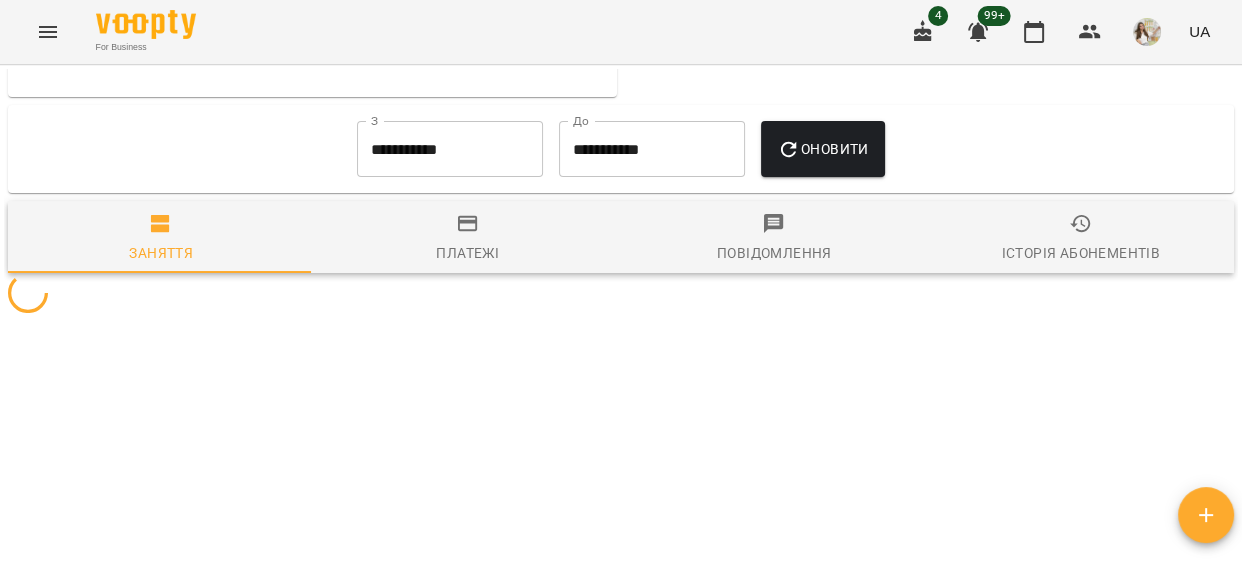 scroll, scrollTop: 1630, scrollLeft: 0, axis: vertical 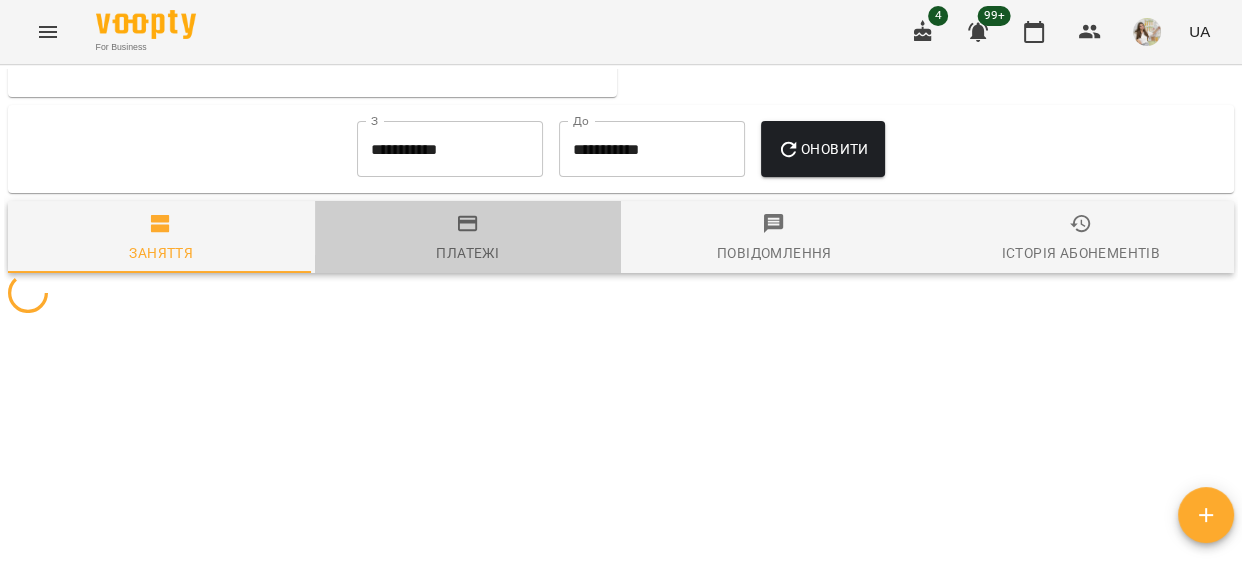 click on "Платежі" at bounding box center (468, 239) 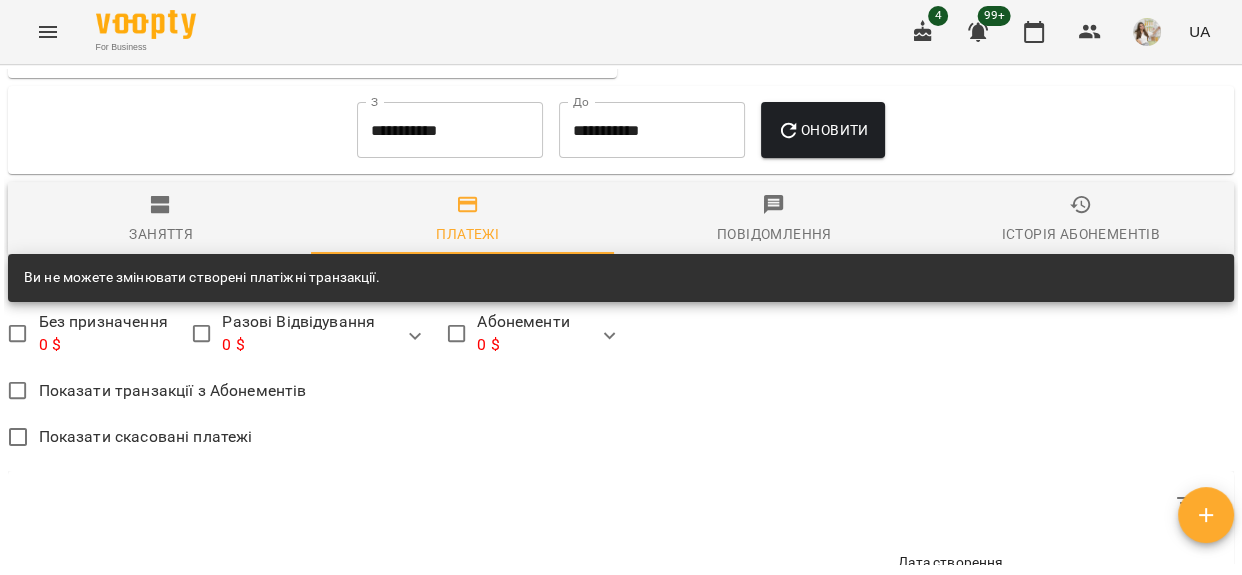 scroll, scrollTop: 2084, scrollLeft: 0, axis: vertical 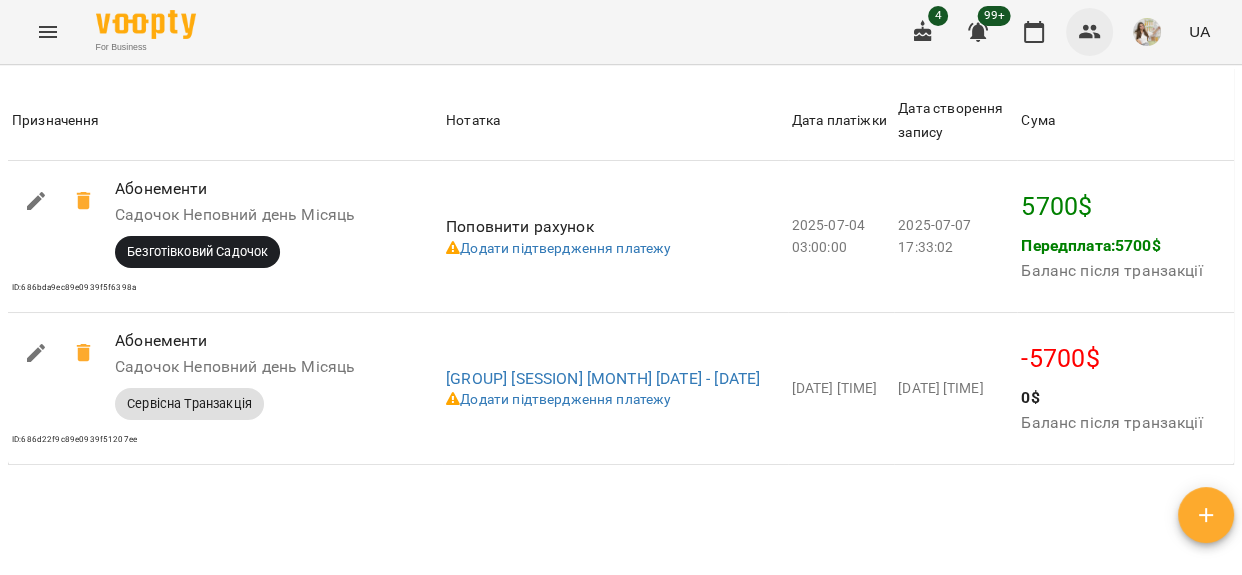 click 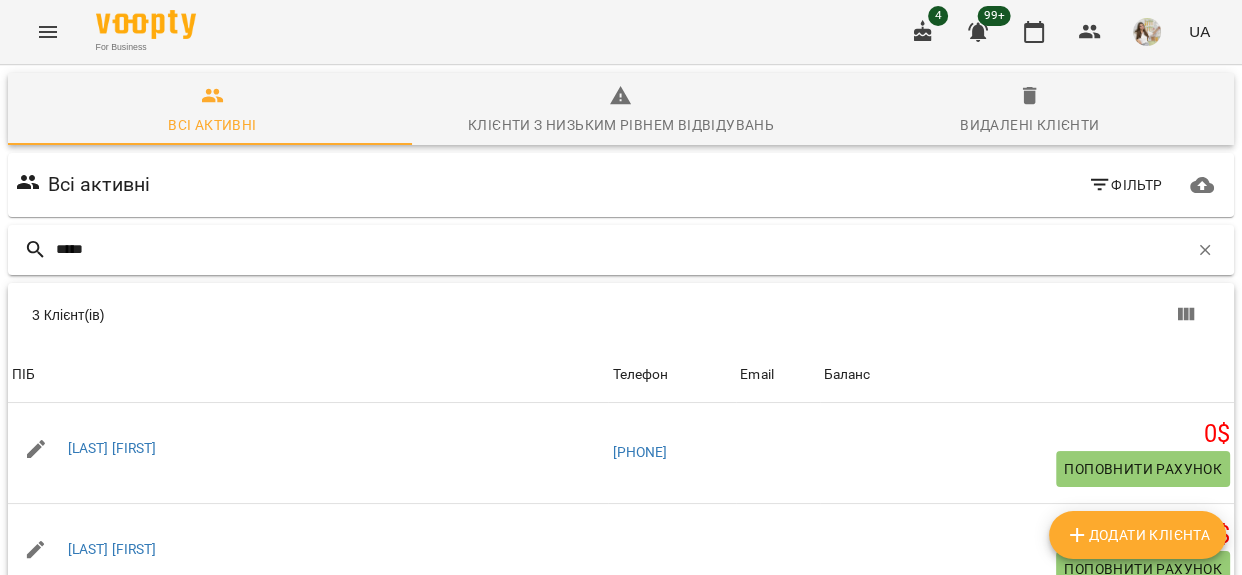 click on "*****" at bounding box center [622, 249] 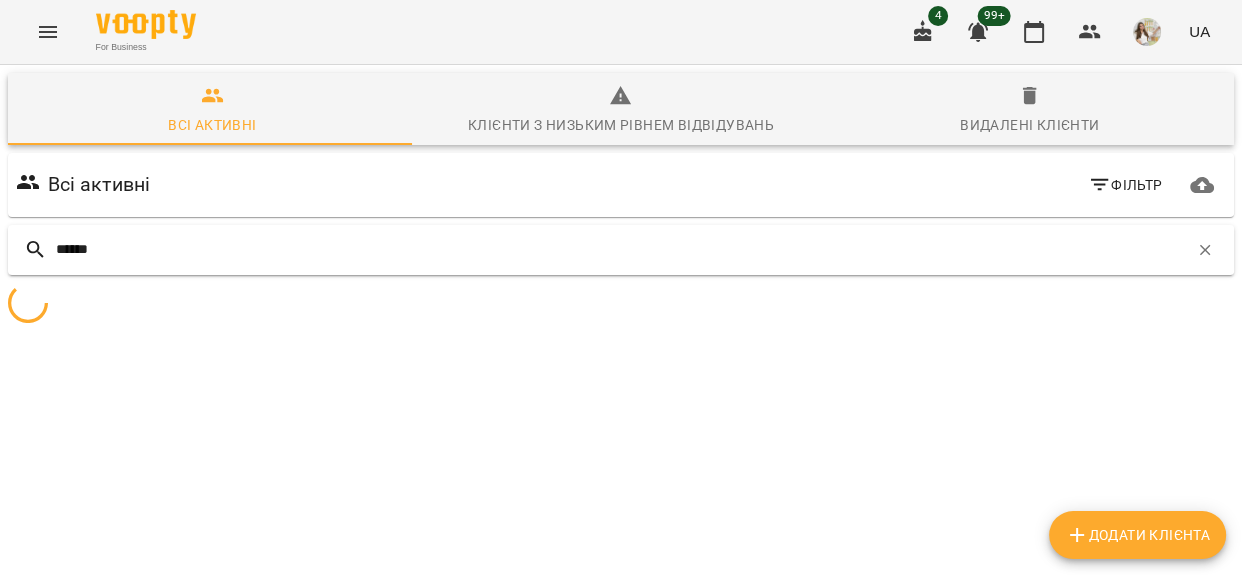 click on "******" at bounding box center (622, 249) 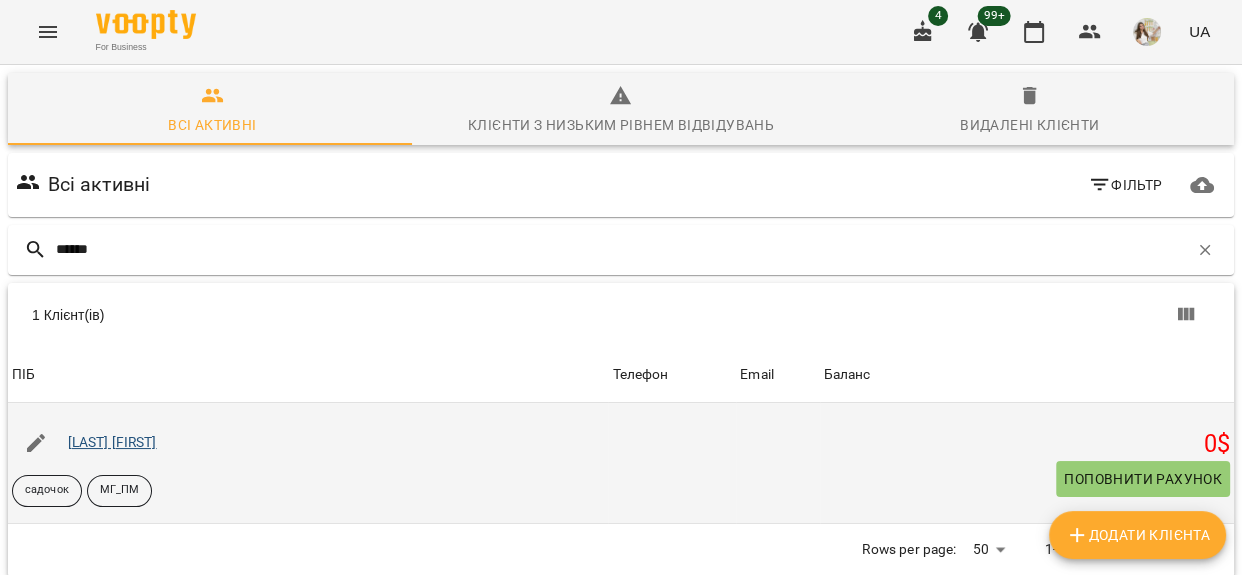 type on "******" 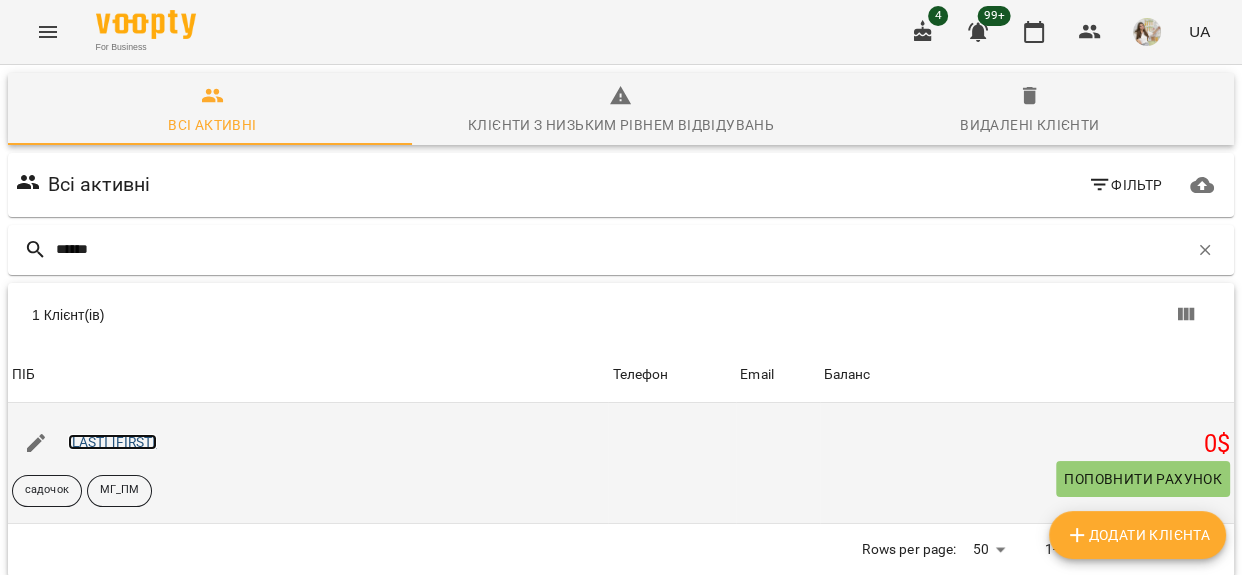 click on "[LAST] [FIRST]" at bounding box center (112, 442) 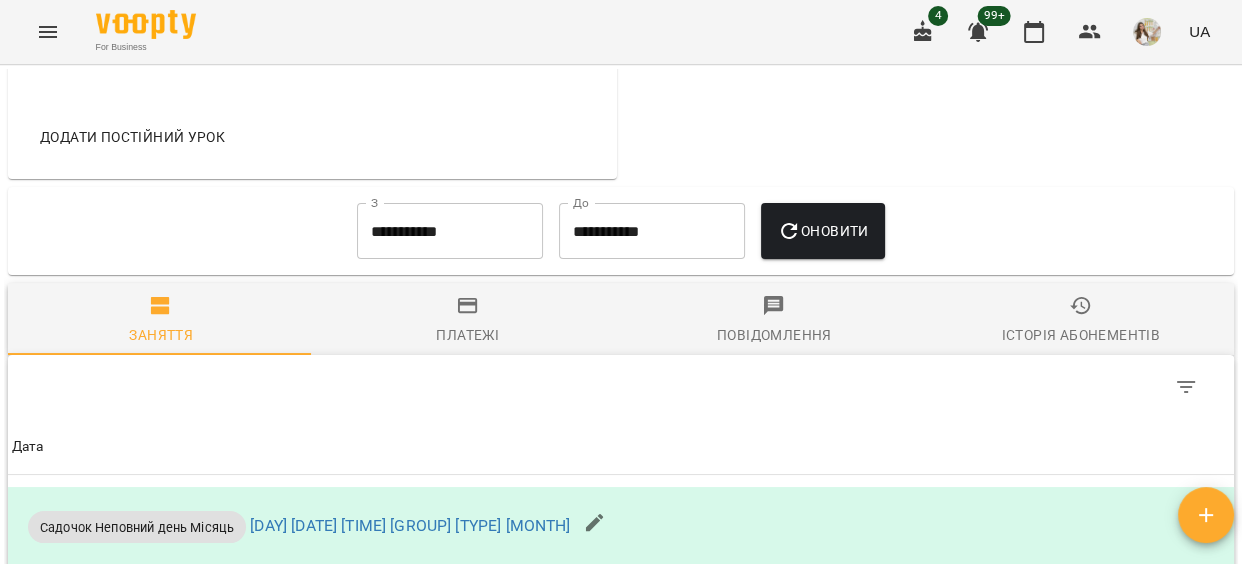 scroll, scrollTop: 1272, scrollLeft: 0, axis: vertical 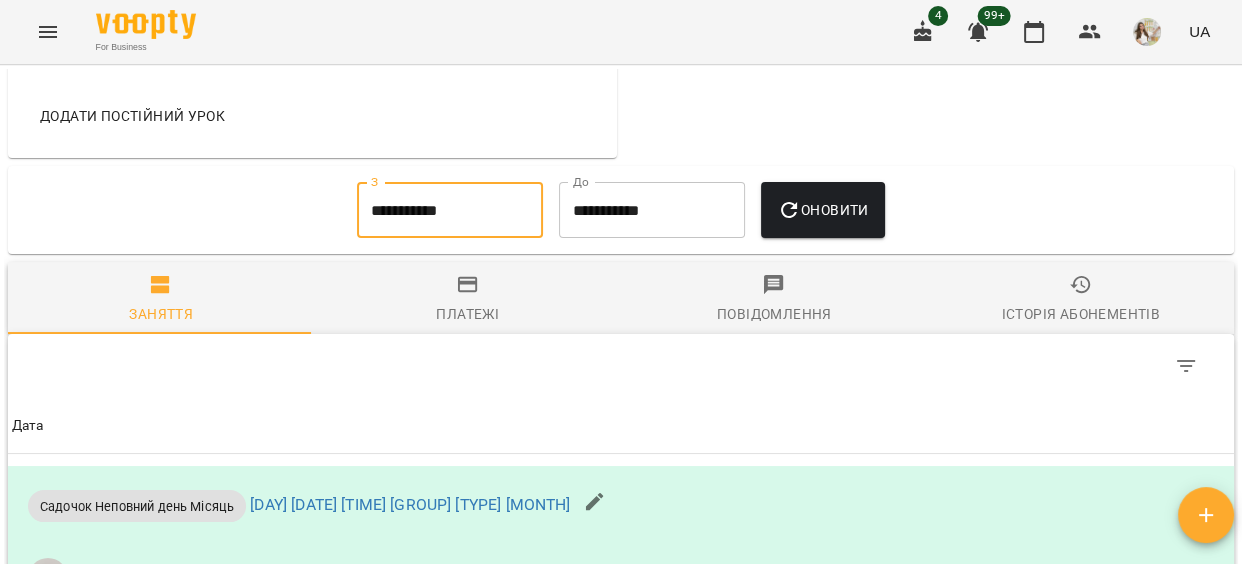 click on "**********" at bounding box center [450, 210] 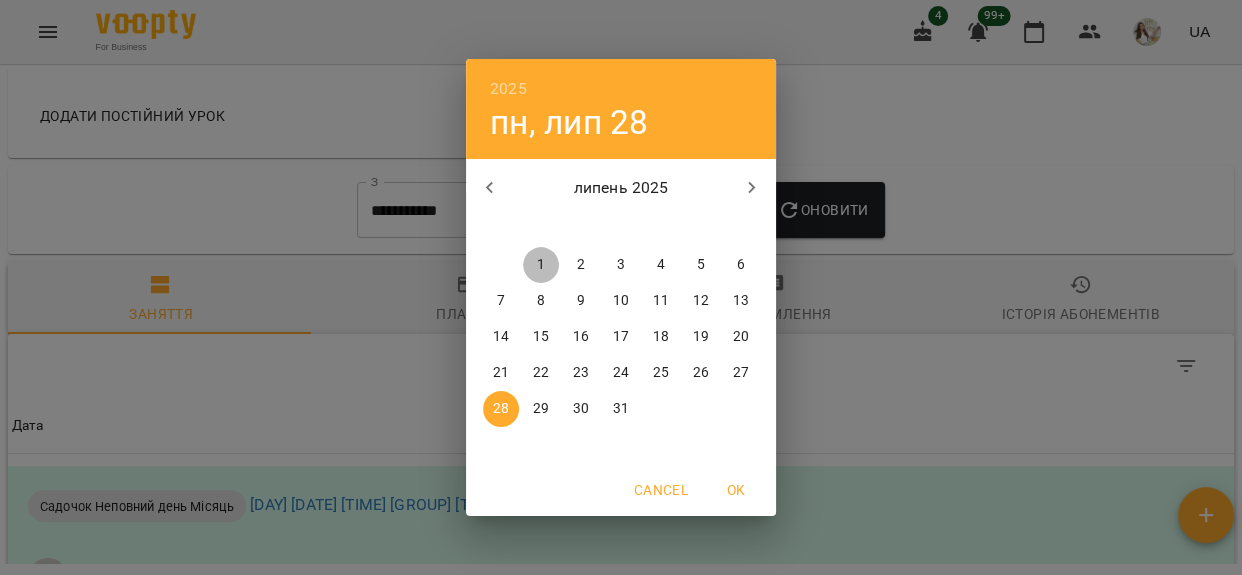 click on "1" at bounding box center (541, 265) 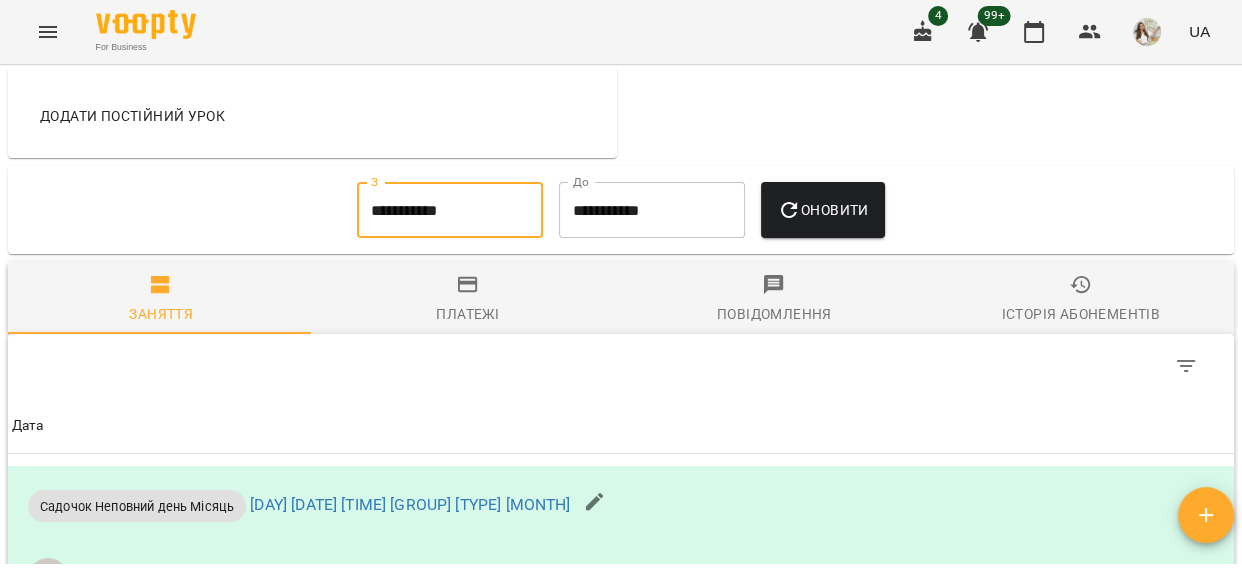 click on "Оновити" at bounding box center [822, 210] 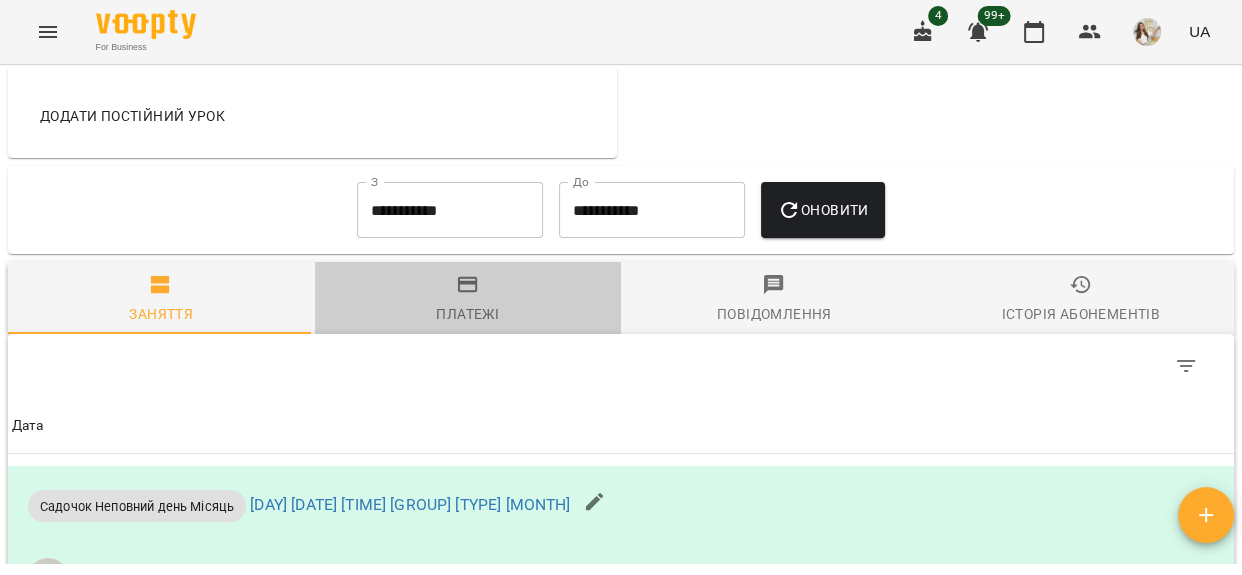 click on "Платежі" at bounding box center [468, 300] 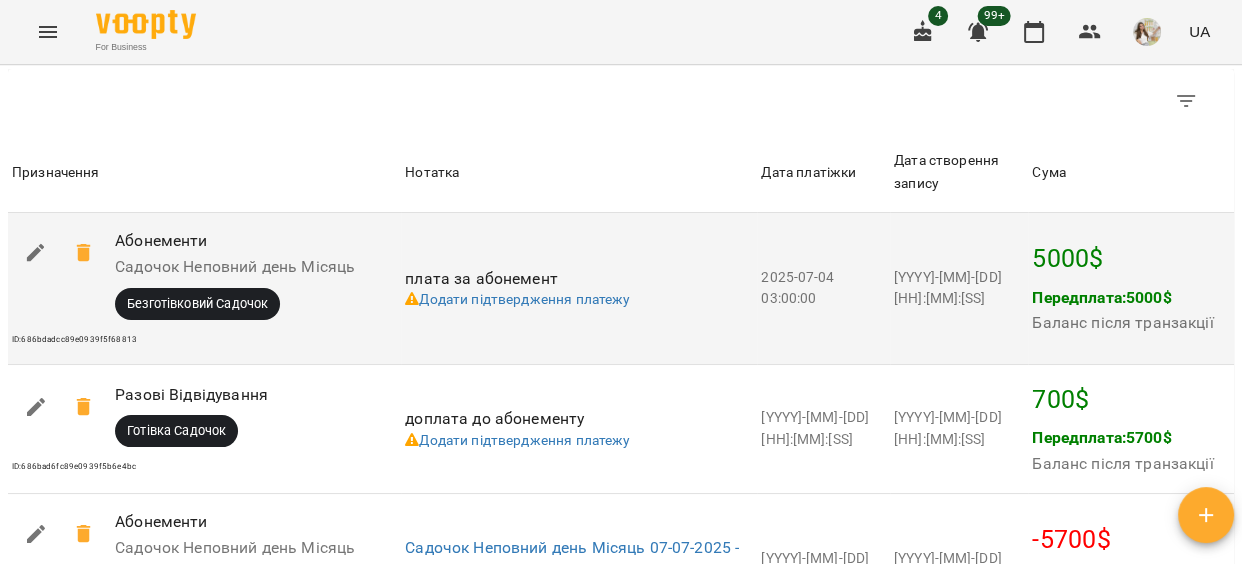 scroll, scrollTop: 1909, scrollLeft: 0, axis: vertical 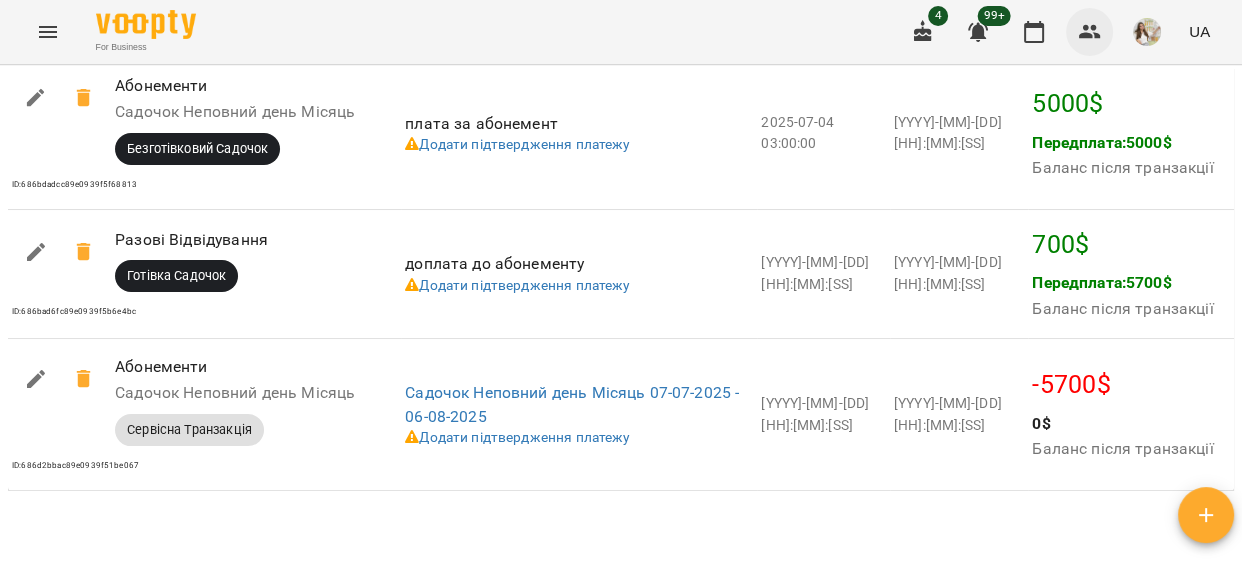 click 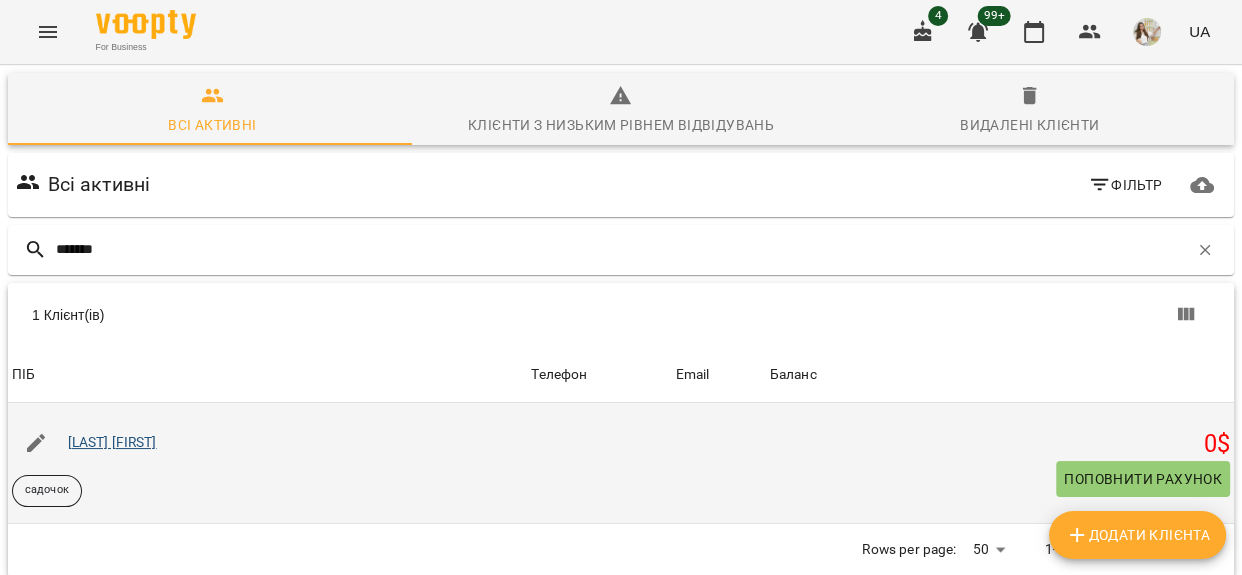 type on "*******" 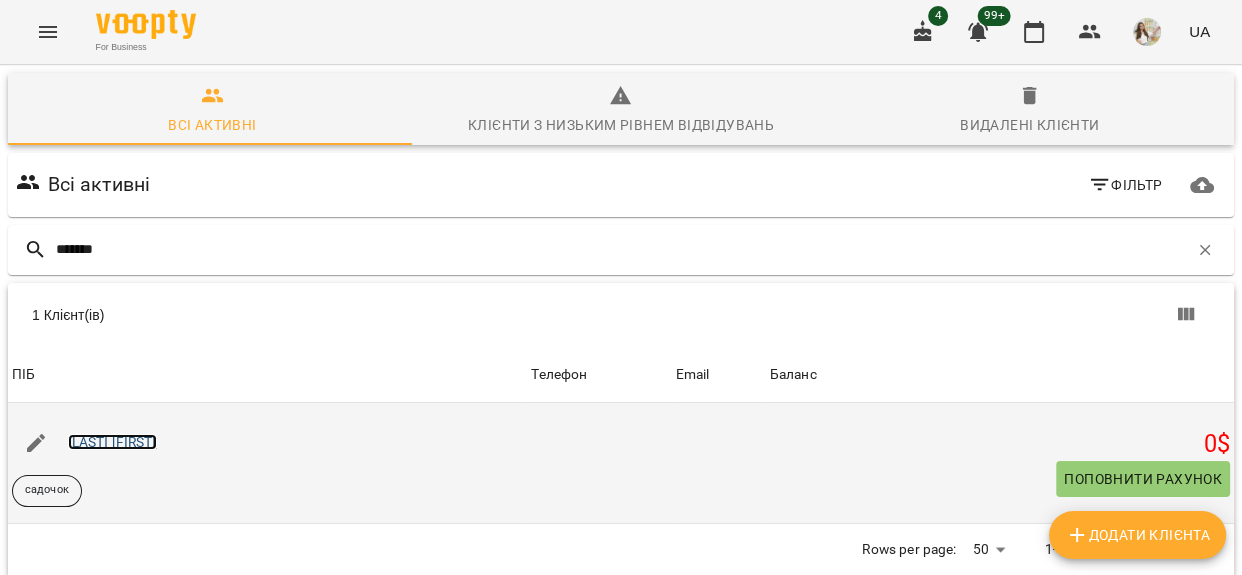 click on "[LAST] [FIRST]" at bounding box center [112, 442] 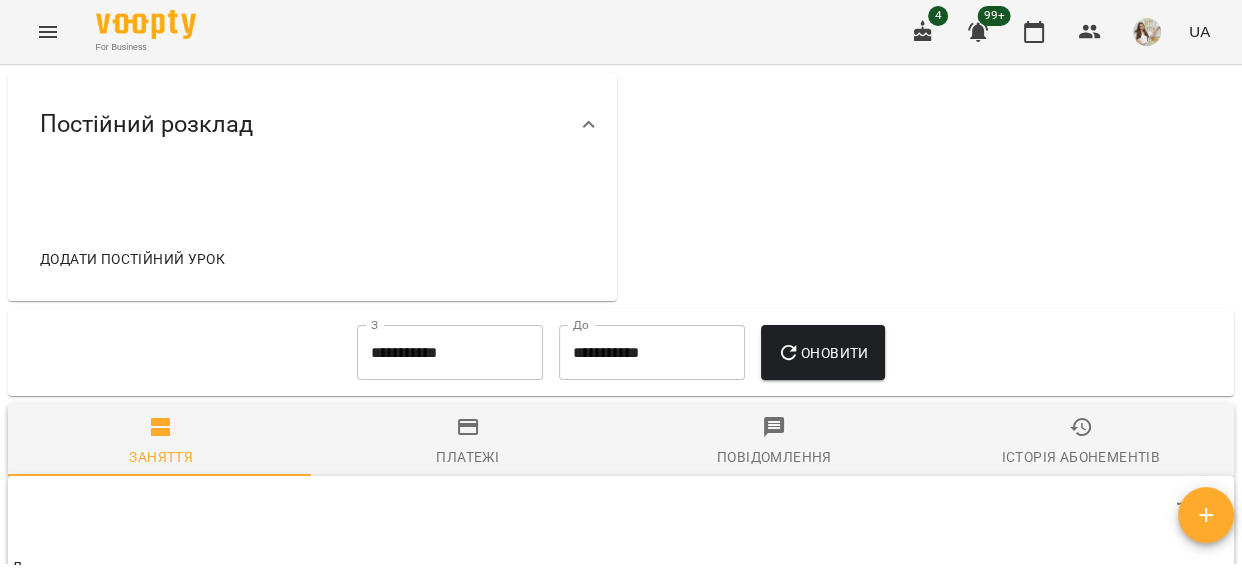 scroll, scrollTop: 909, scrollLeft: 0, axis: vertical 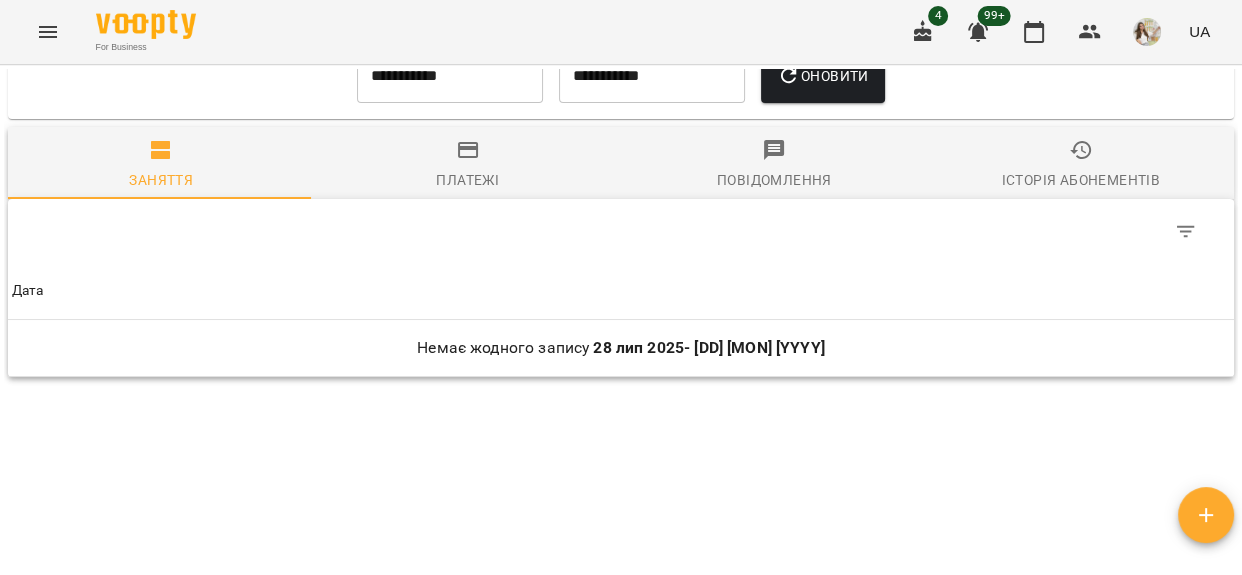 click on "**********" at bounding box center (450, 76) 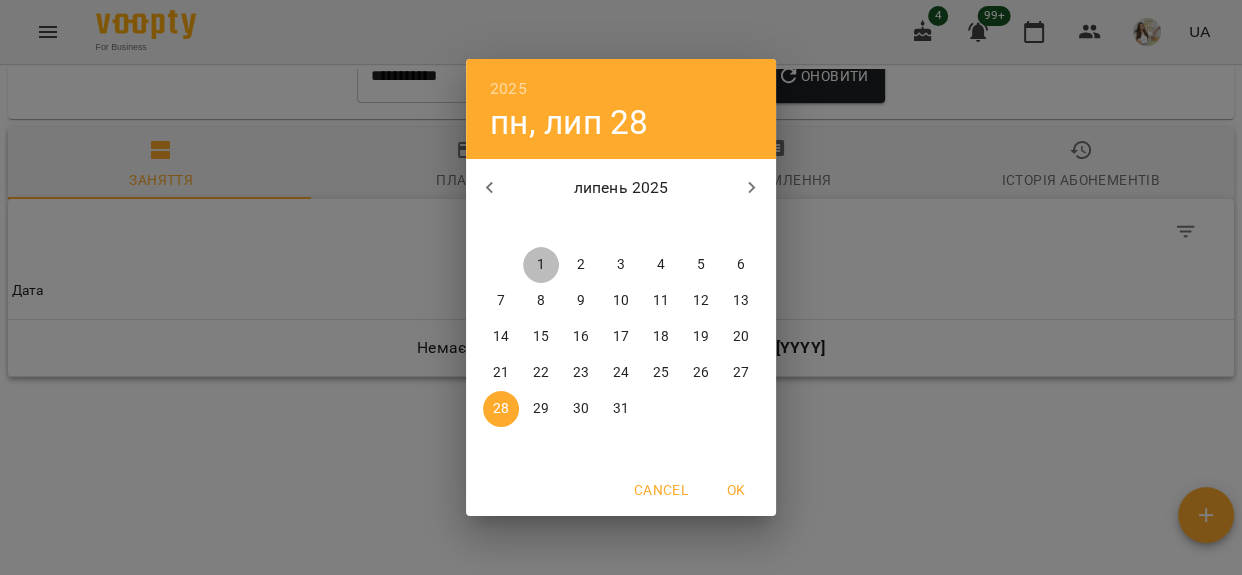 click on "1" at bounding box center (541, 265) 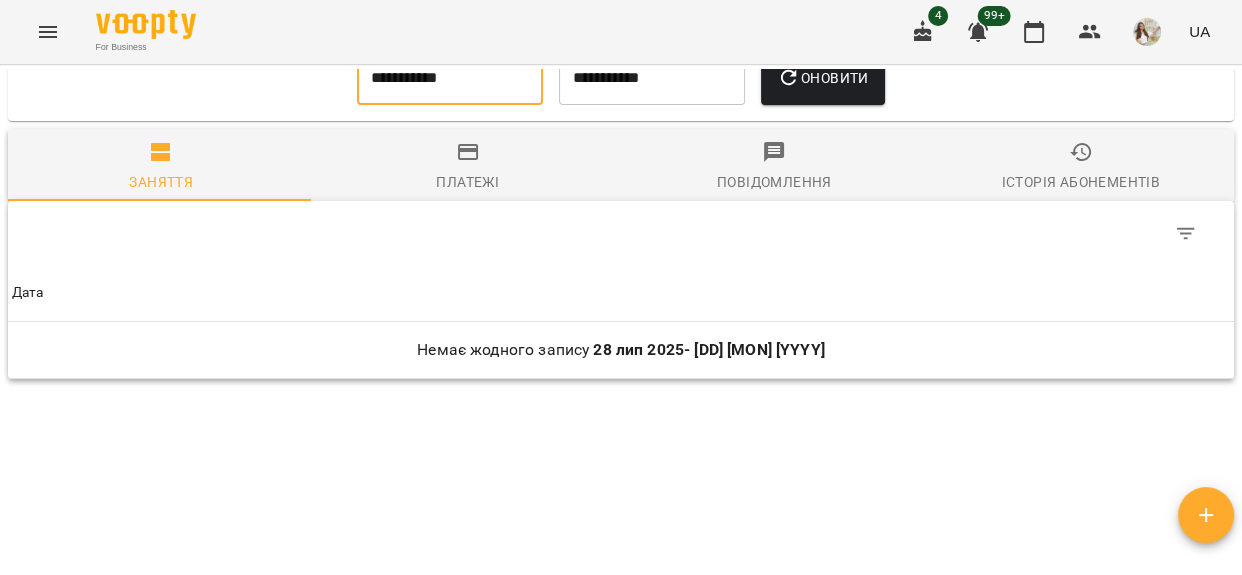 click on "Оновити" at bounding box center (822, 78) 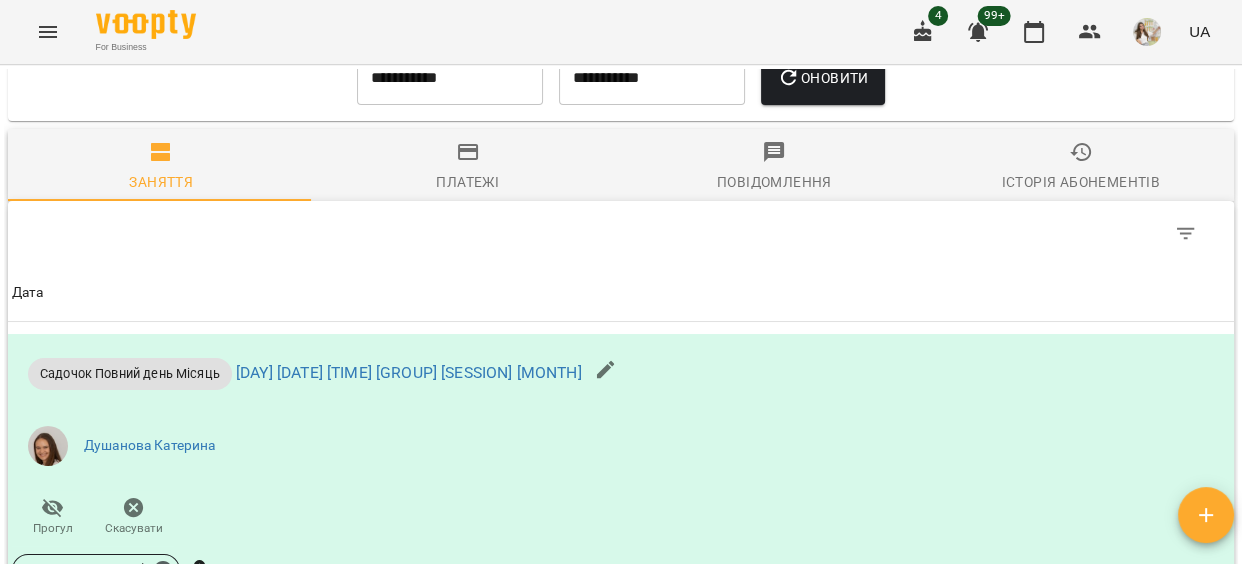 click at bounding box center (621, 233) 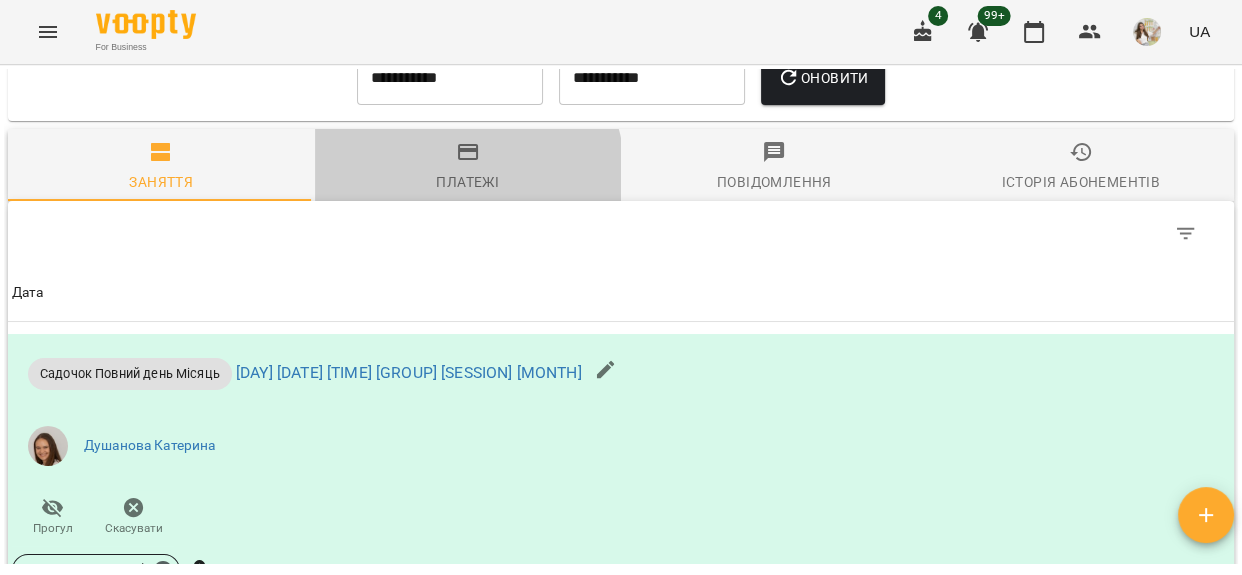 click on "Платежі" at bounding box center (467, 182) 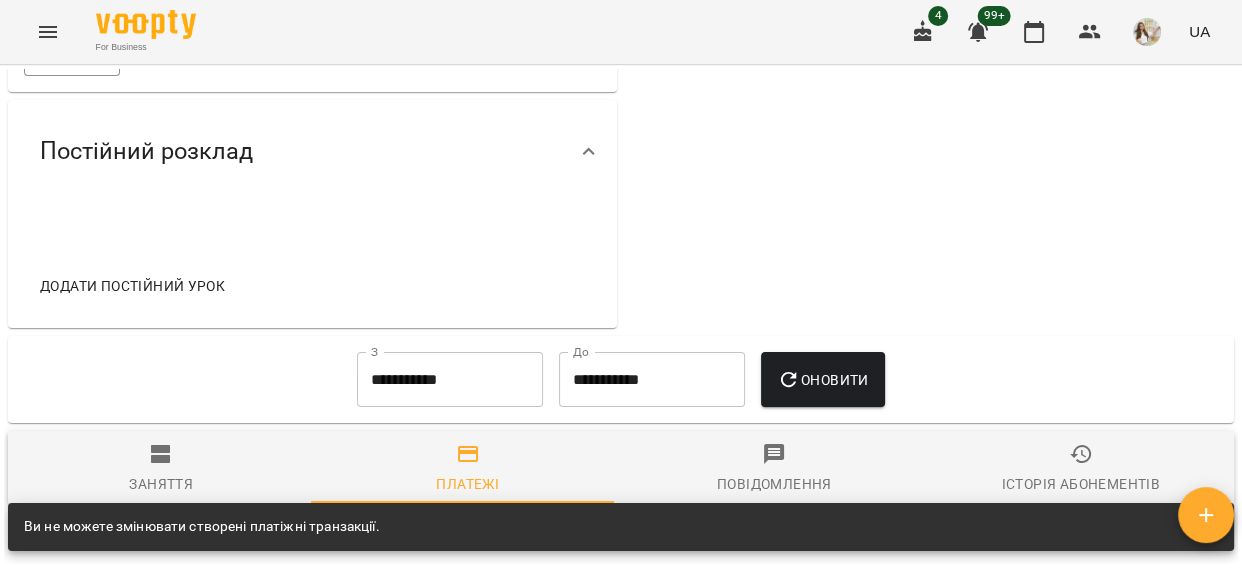 scroll, scrollTop: 440, scrollLeft: 0, axis: vertical 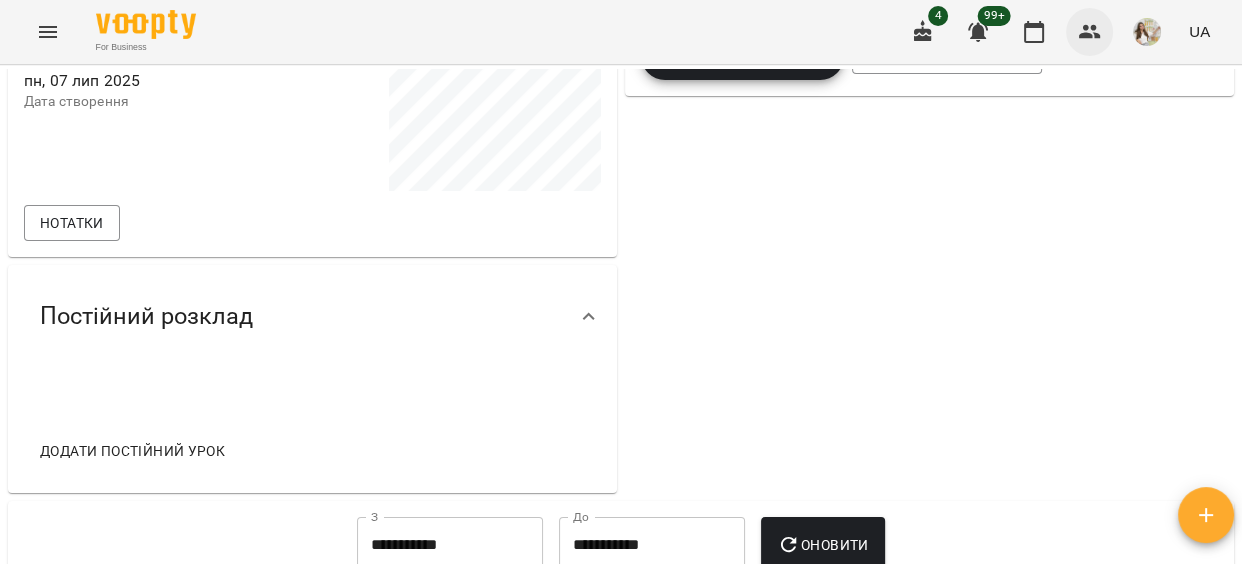 click 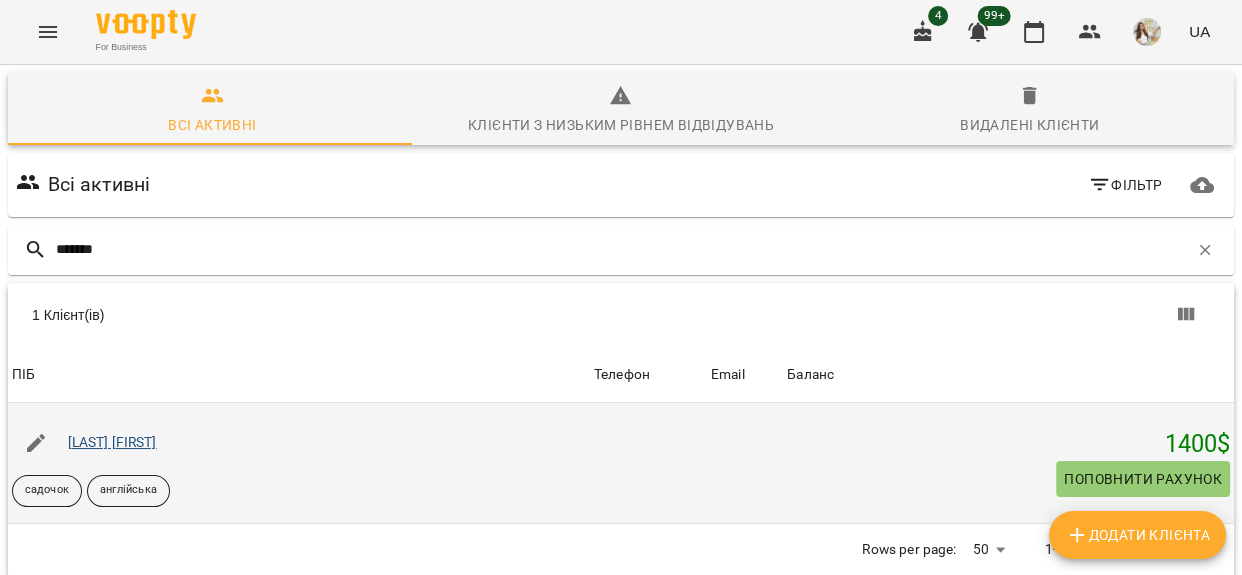 type on "*******" 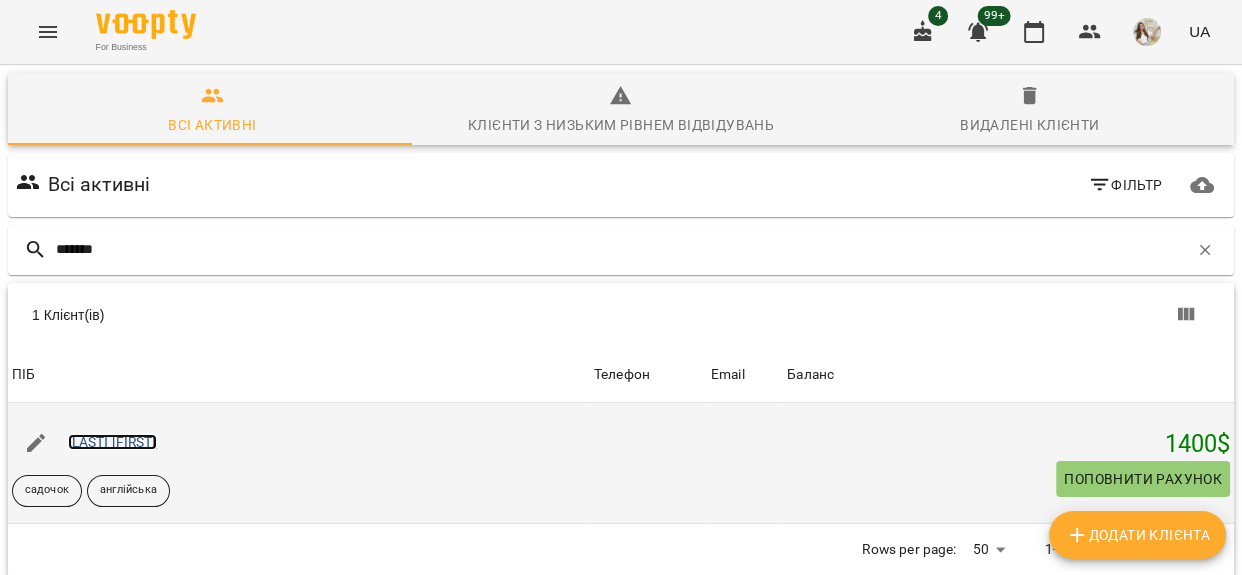 click on "[LAST] [FIRST]" at bounding box center [112, 442] 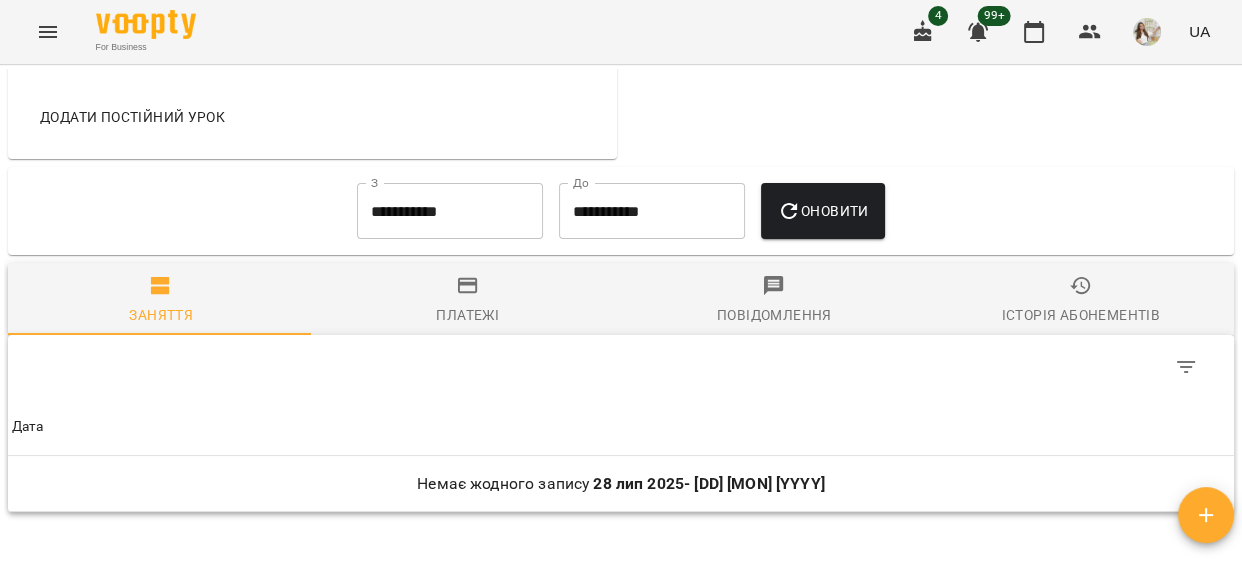scroll, scrollTop: 867, scrollLeft: 0, axis: vertical 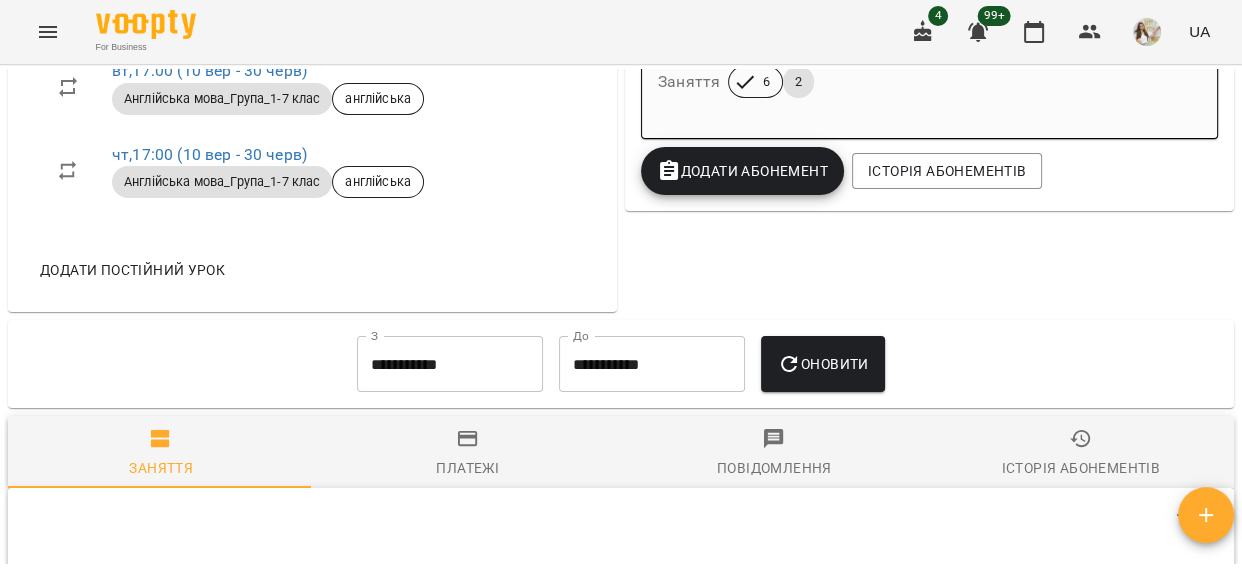 click on "**********" at bounding box center [450, 364] 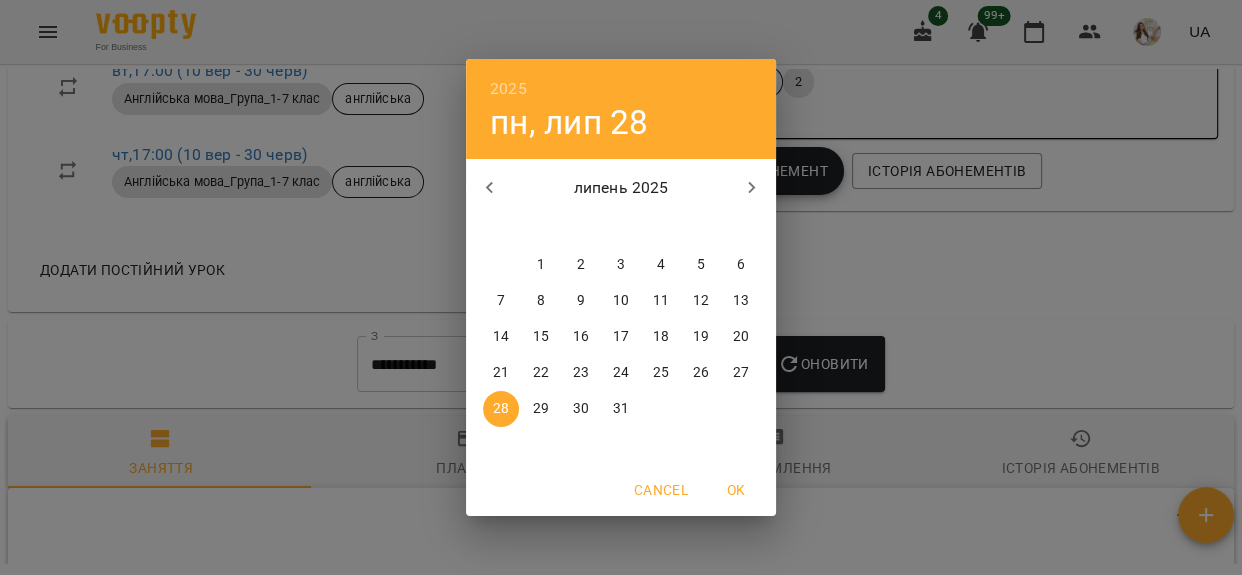 click on "1" at bounding box center [541, 265] 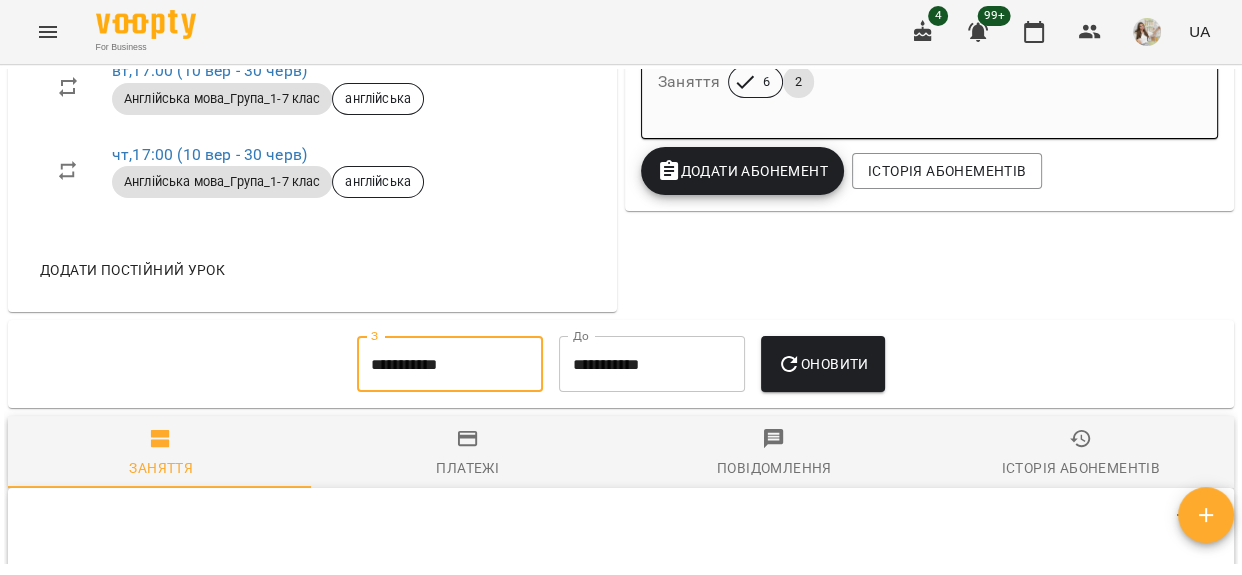 click on "Оновити" at bounding box center [822, 364] 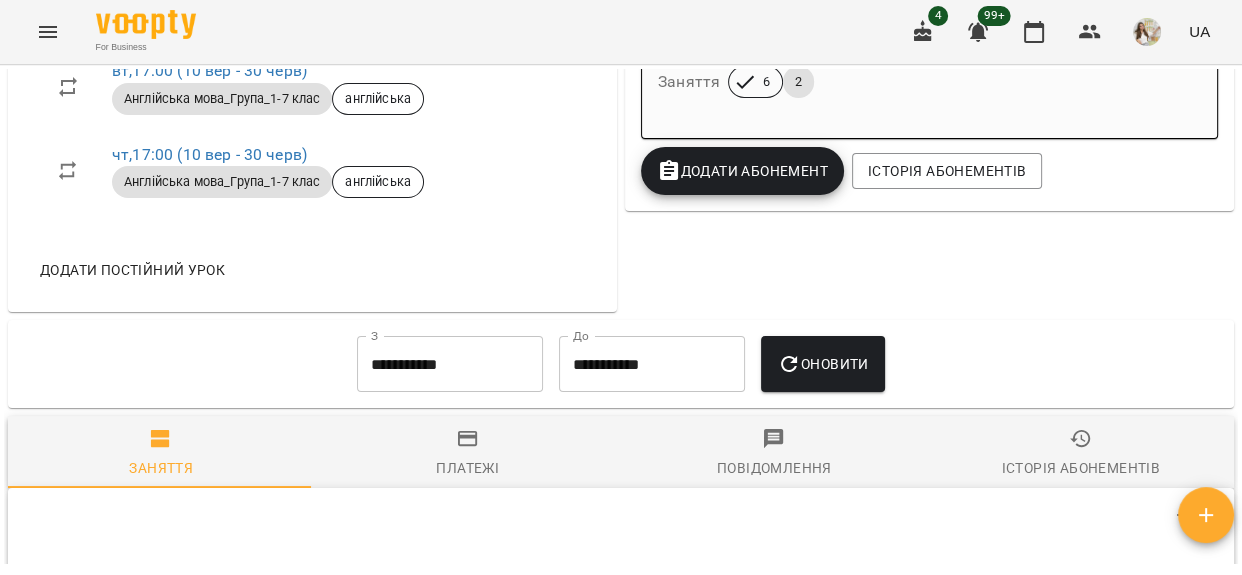click on "Платежі" at bounding box center [468, 454] 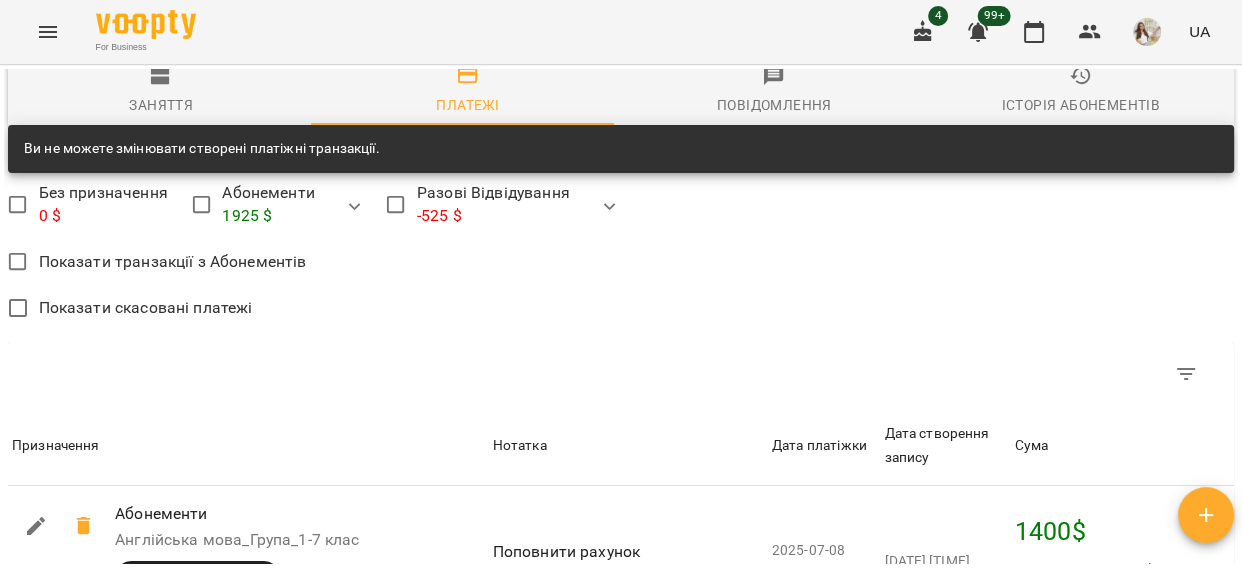 scroll, scrollTop: 1566, scrollLeft: 0, axis: vertical 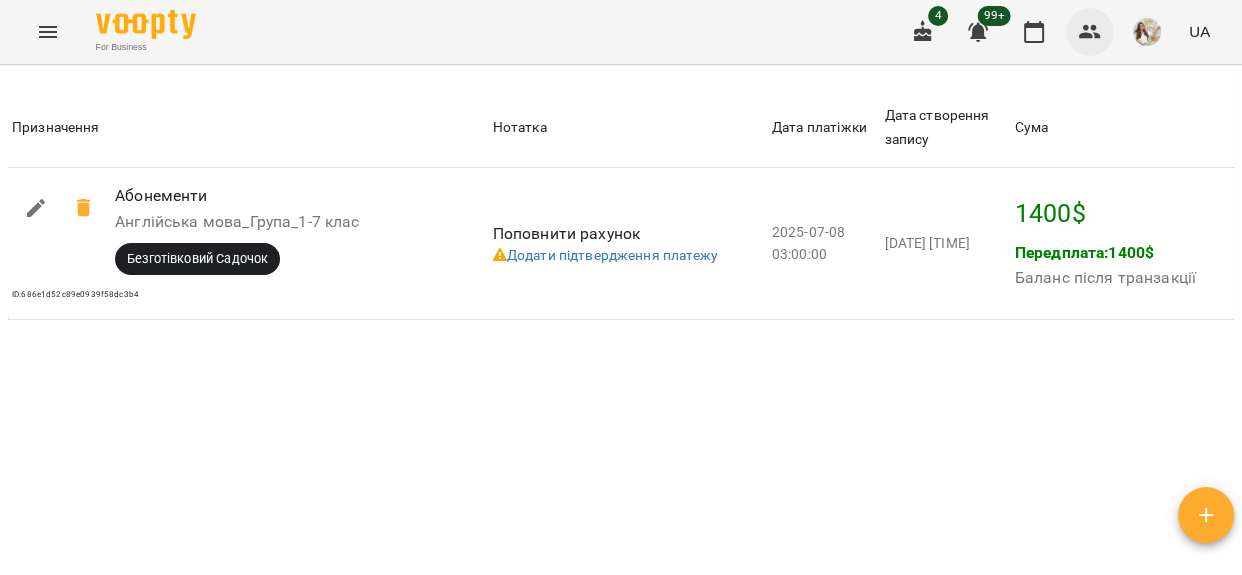 click 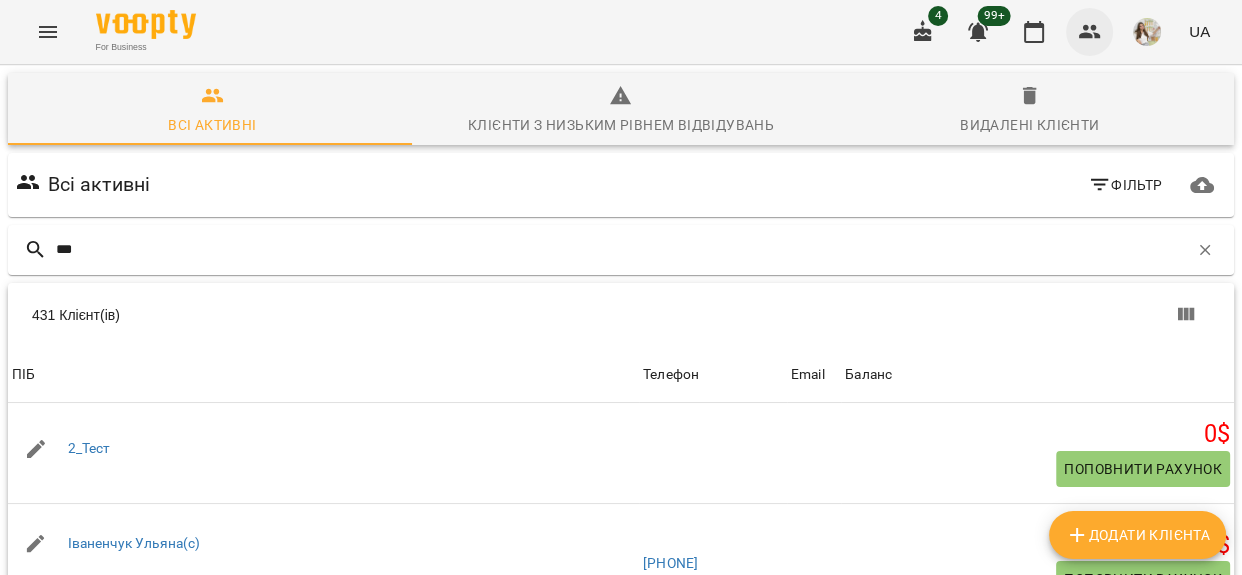 type on "****" 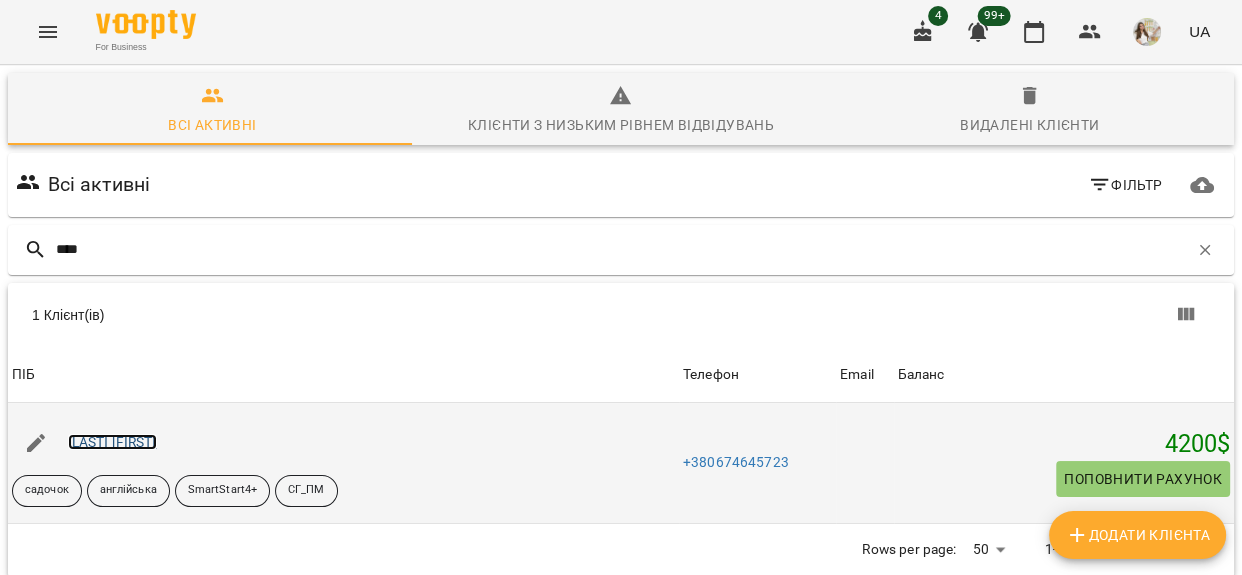 click on "[LAST] [FIRST]" at bounding box center [112, 442] 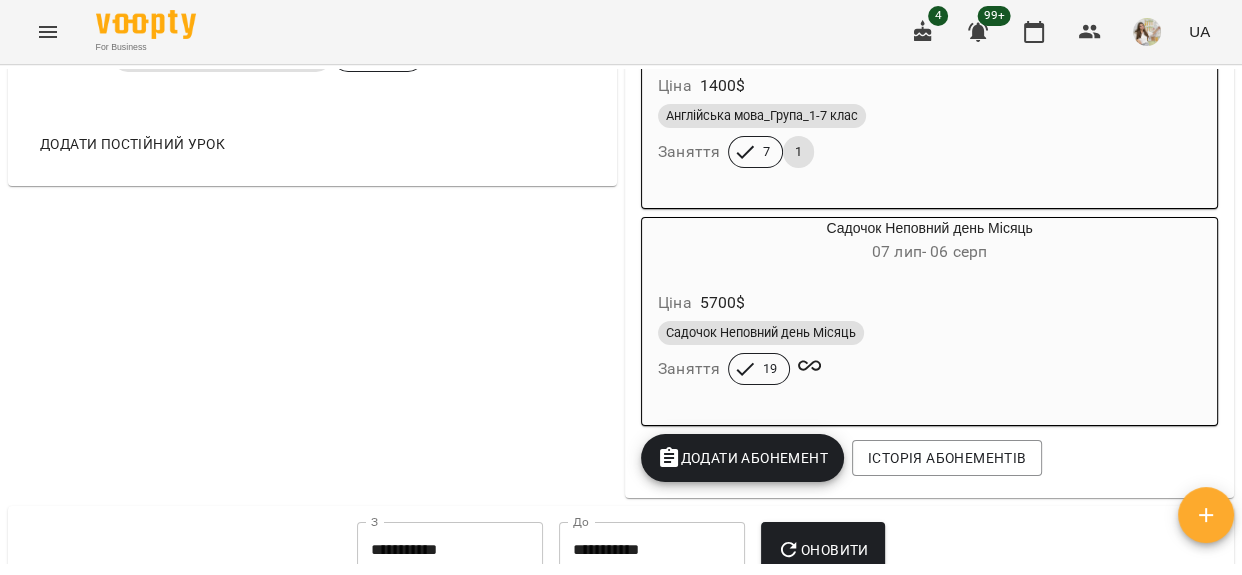 scroll, scrollTop: 2363, scrollLeft: 0, axis: vertical 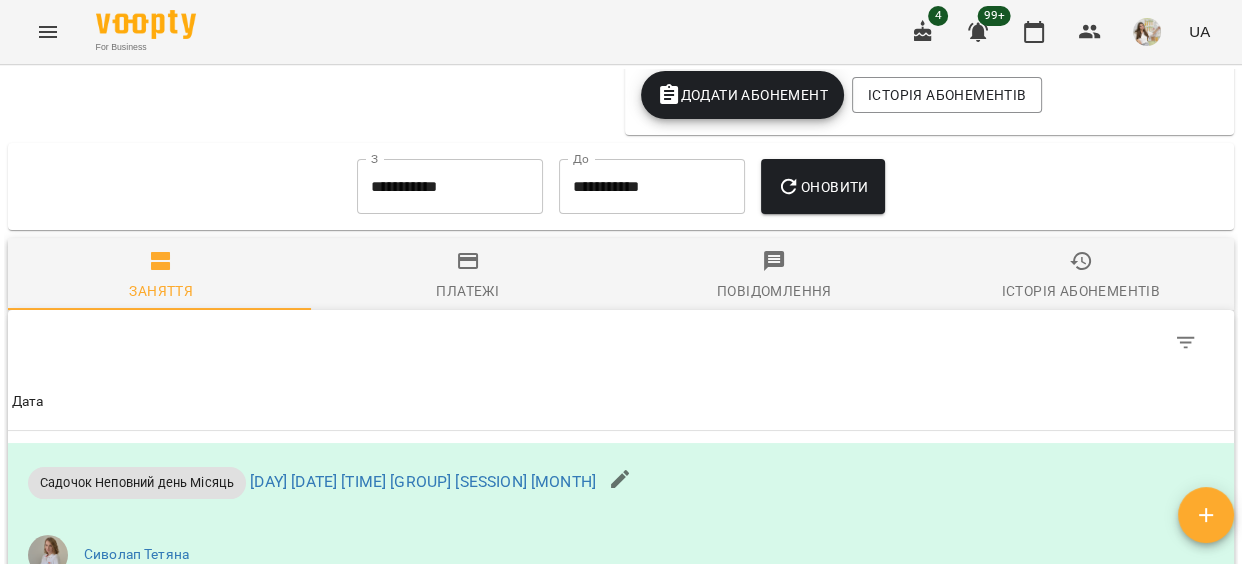 click on "**********" at bounding box center (450, 187) 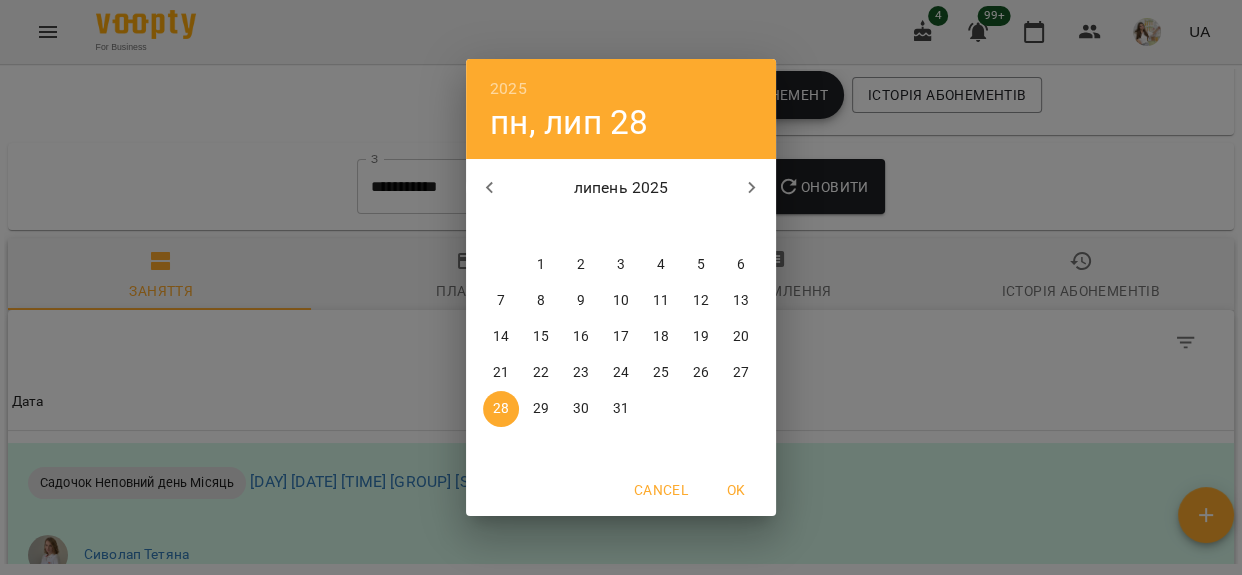click on "1" at bounding box center (541, 265) 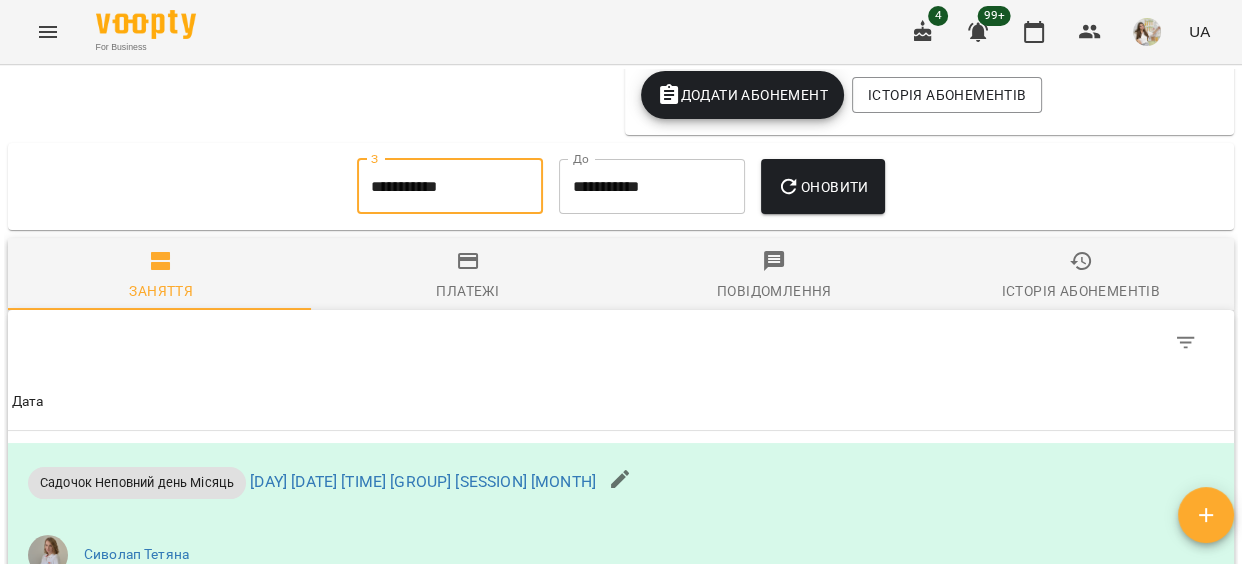 click on "Оновити" at bounding box center [822, 187] 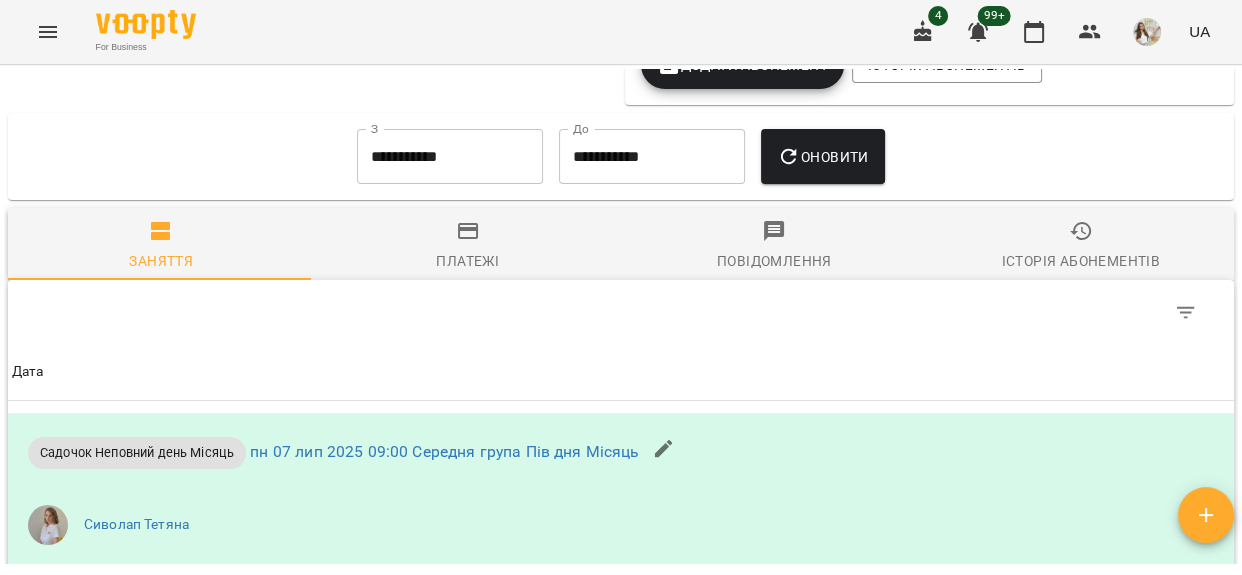 scroll, scrollTop: 2363, scrollLeft: 0, axis: vertical 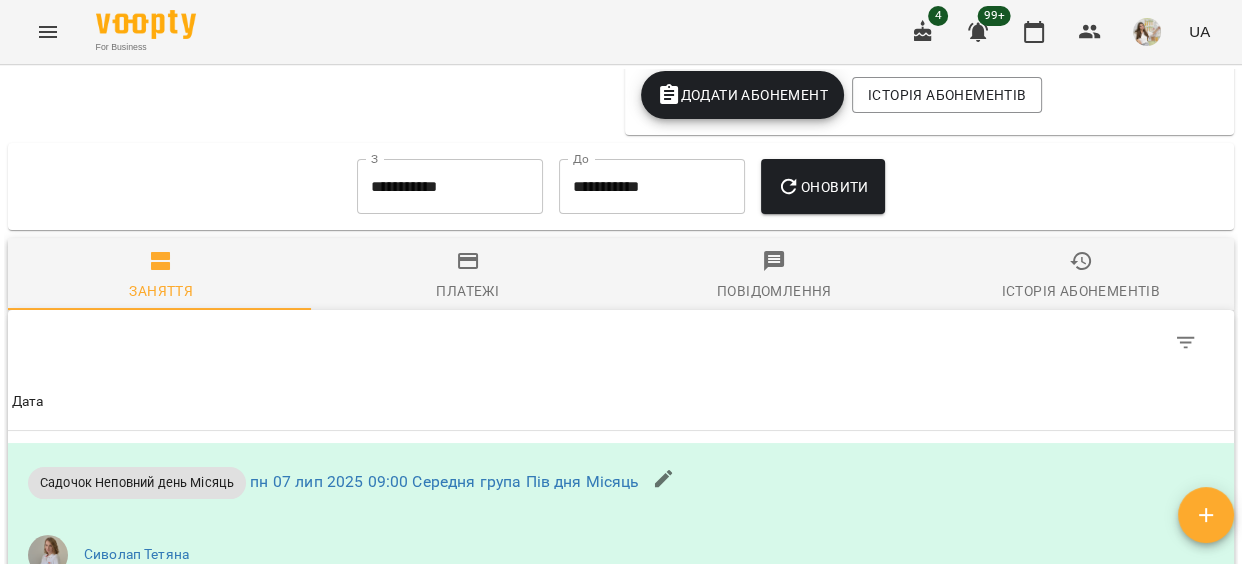 click on "Платежі" at bounding box center (467, 291) 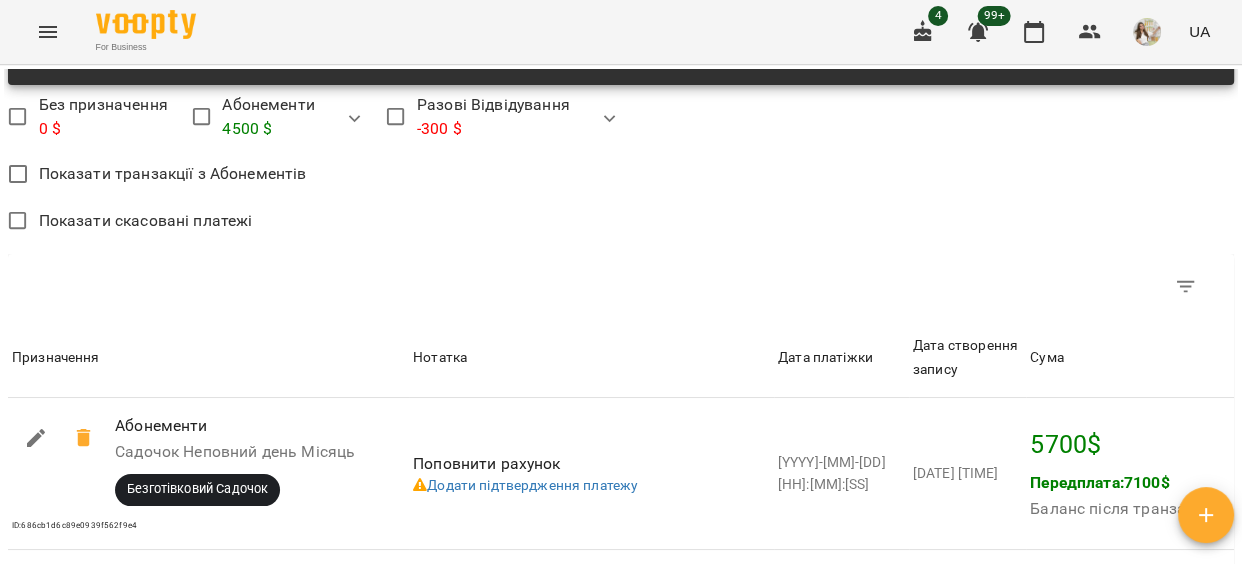 scroll, scrollTop: 2181, scrollLeft: 0, axis: vertical 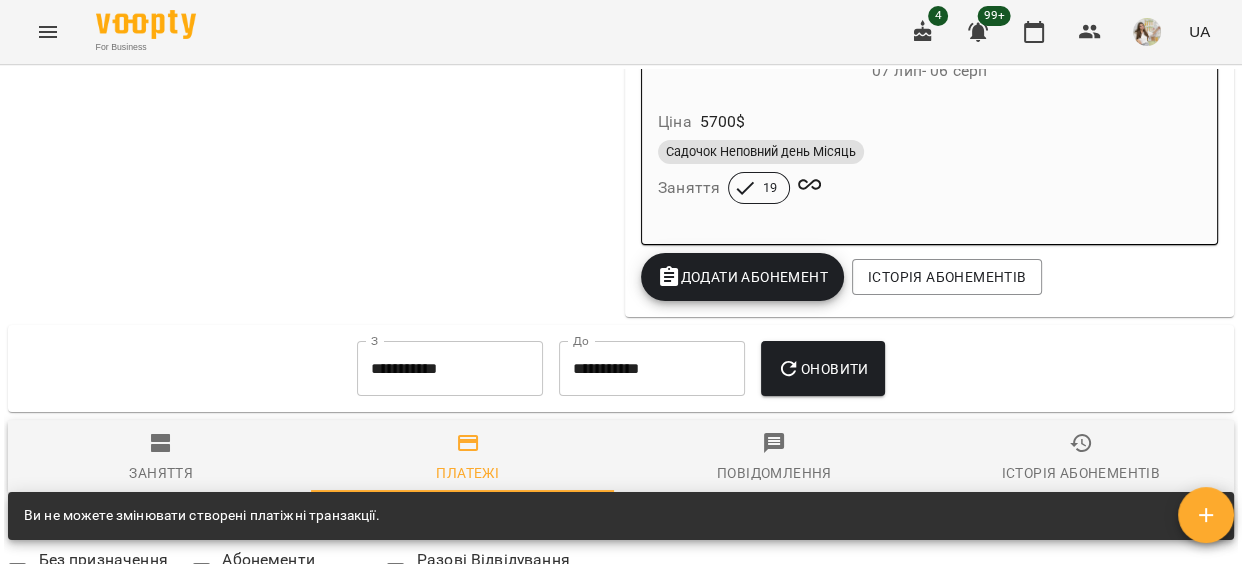 click on "Заняття" at bounding box center (161, 458) 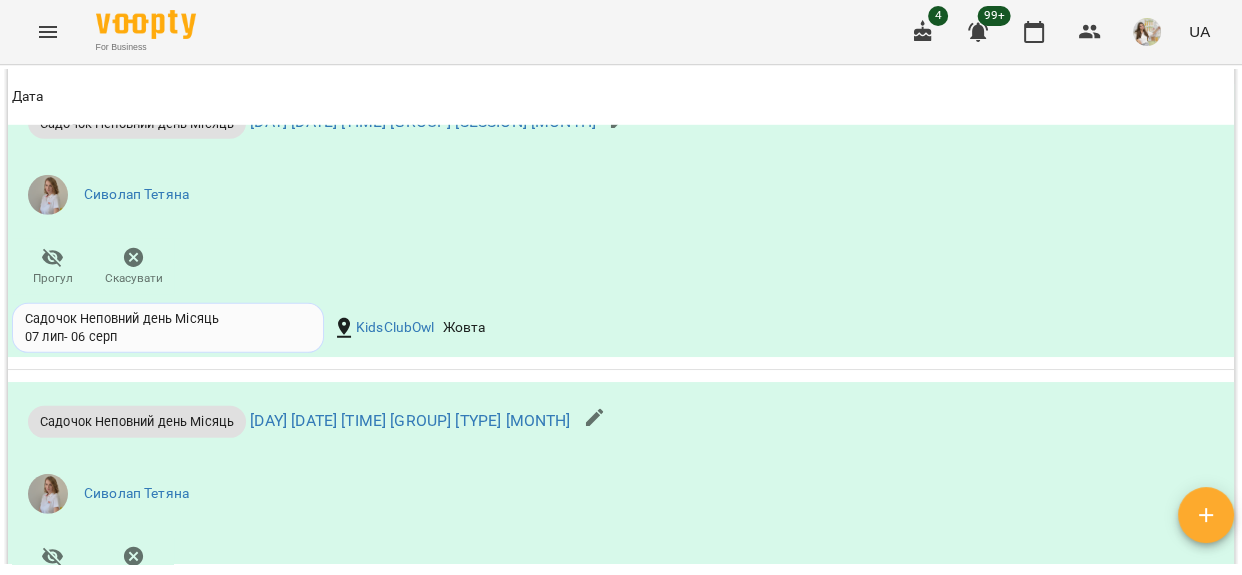 scroll, scrollTop: 5424, scrollLeft: 0, axis: vertical 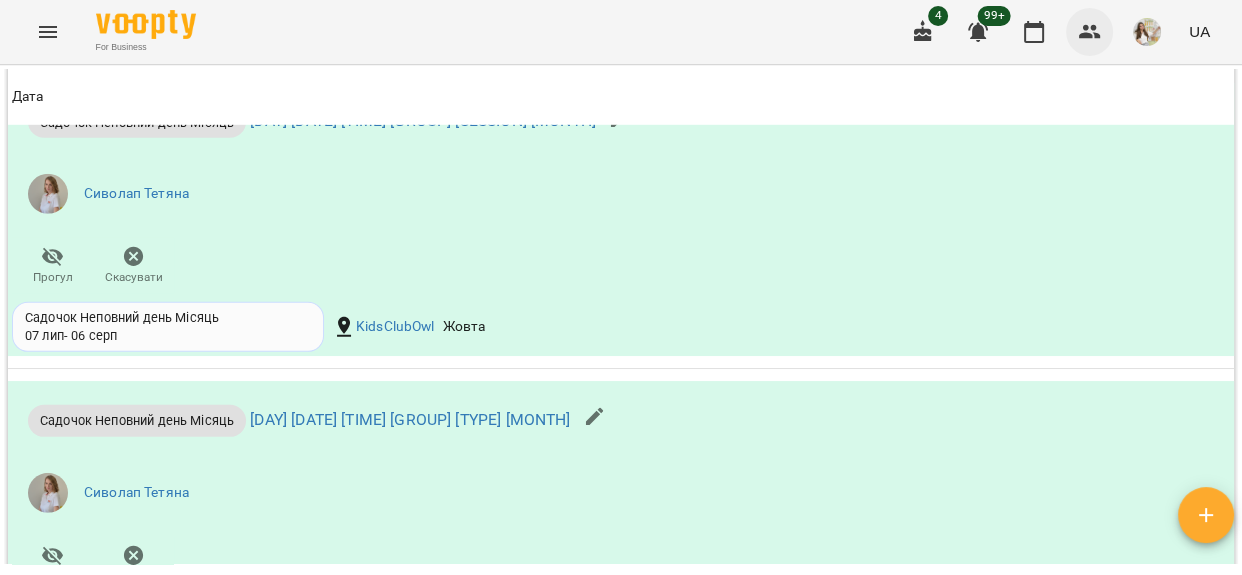 click 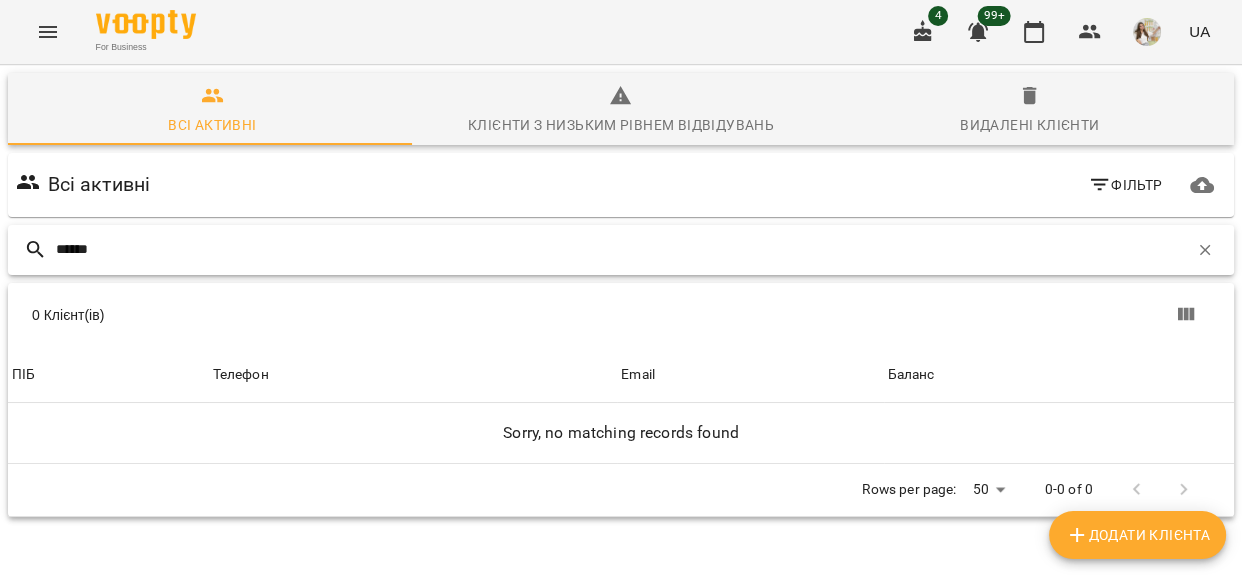 type on "*****" 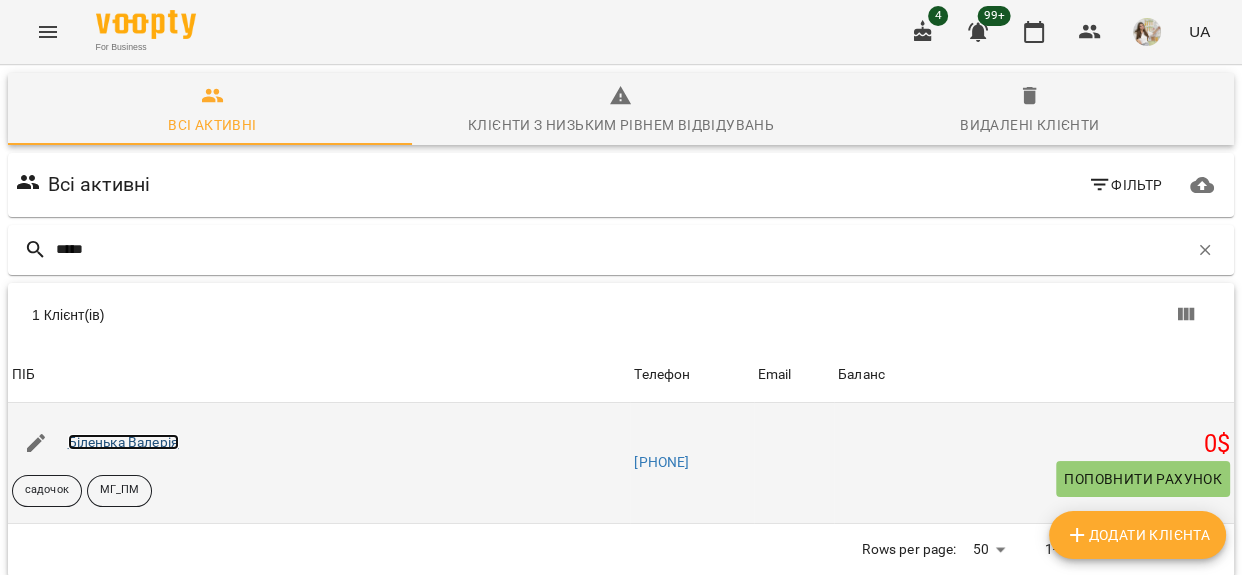 click on "Біленька Валерія" at bounding box center (123, 442) 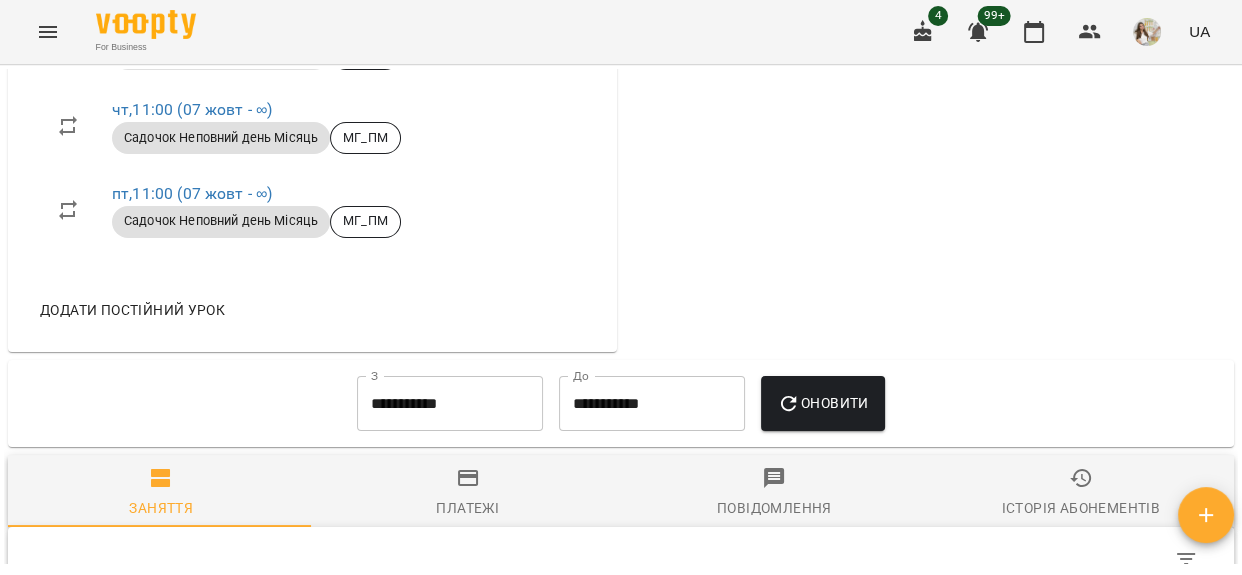 scroll, scrollTop: 1454, scrollLeft: 0, axis: vertical 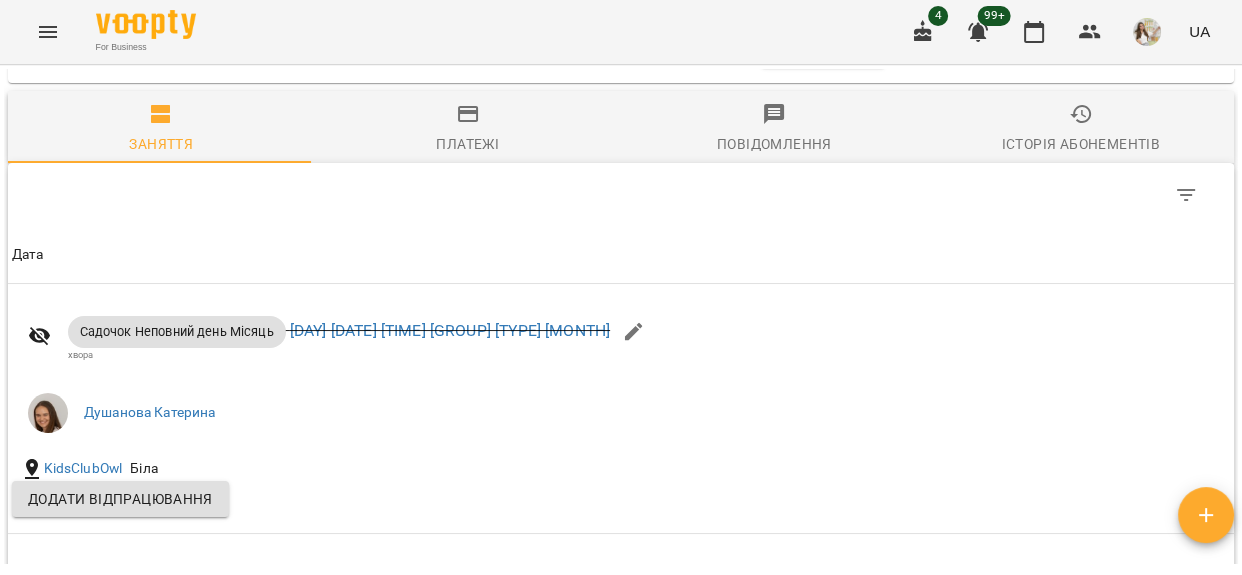 click on "**********" at bounding box center [450, 40] 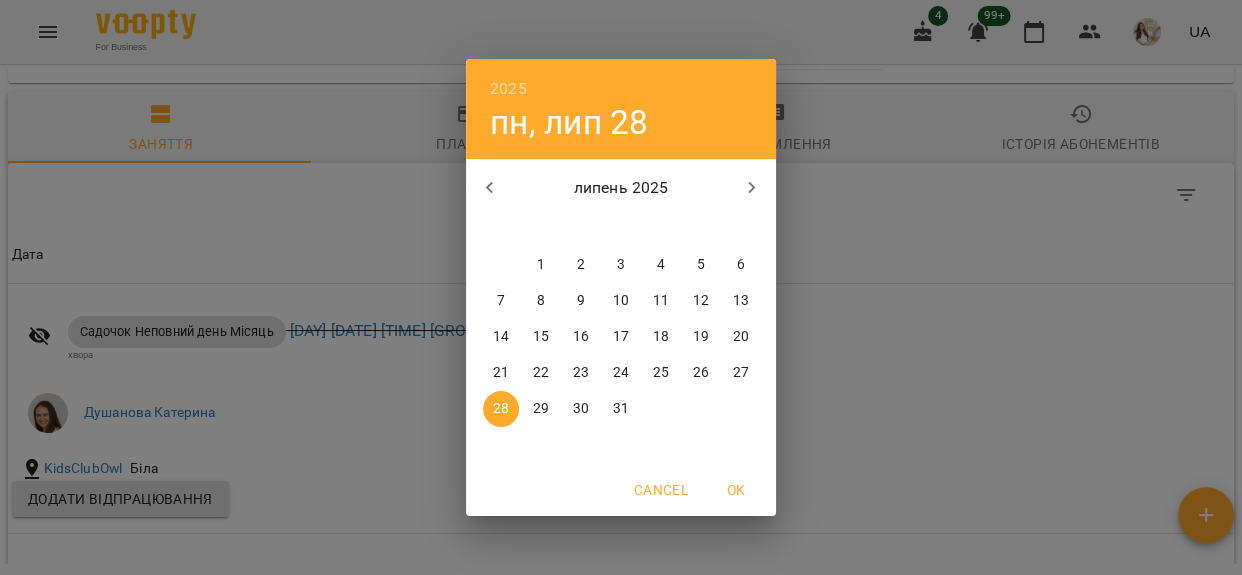 click on "1" at bounding box center [541, 265] 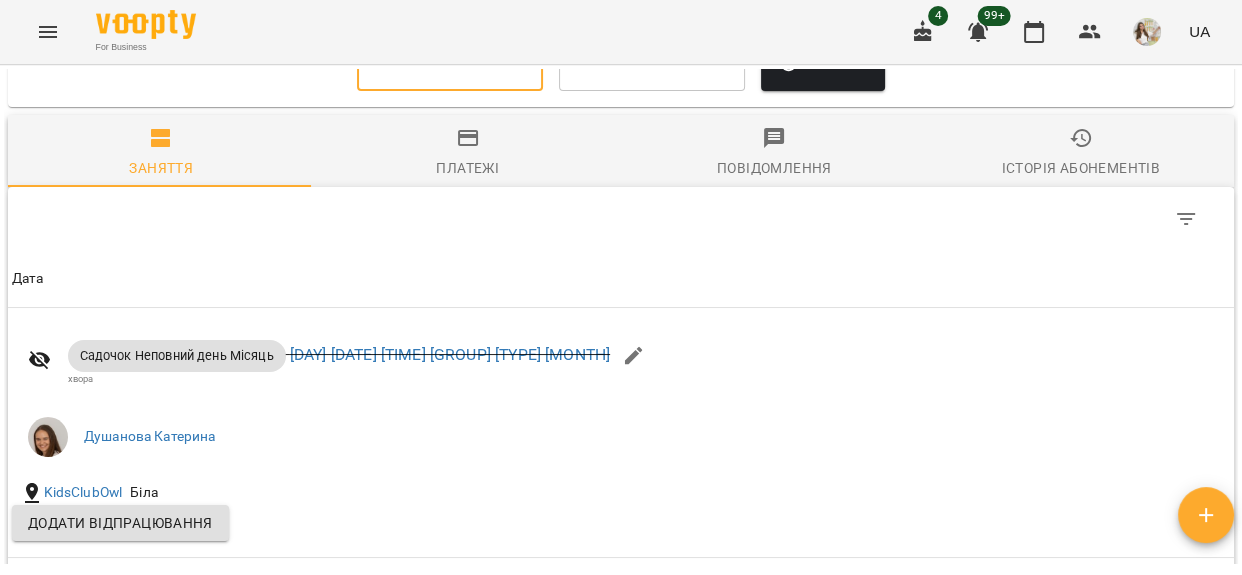 click on "Оновити" at bounding box center (822, 63) 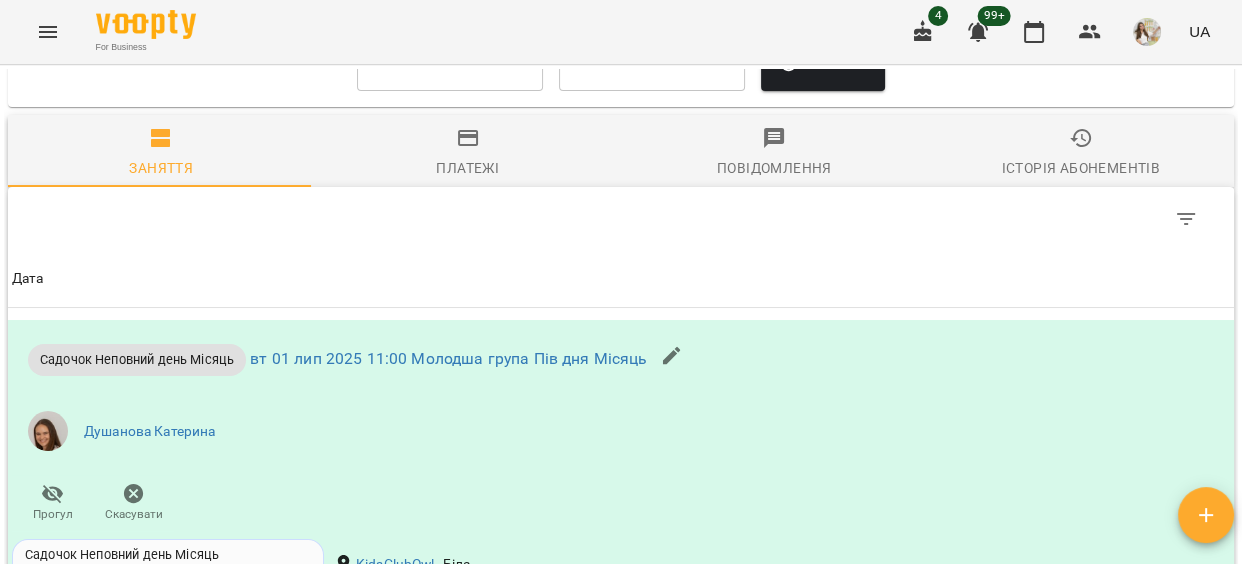 click 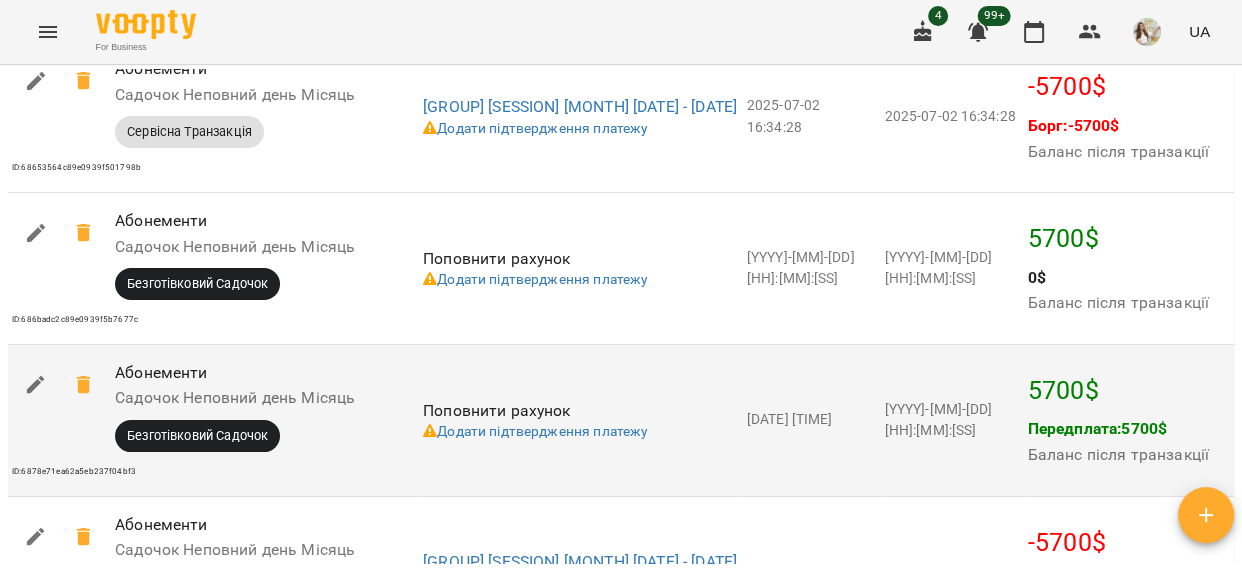 scroll, scrollTop: 1842, scrollLeft: 0, axis: vertical 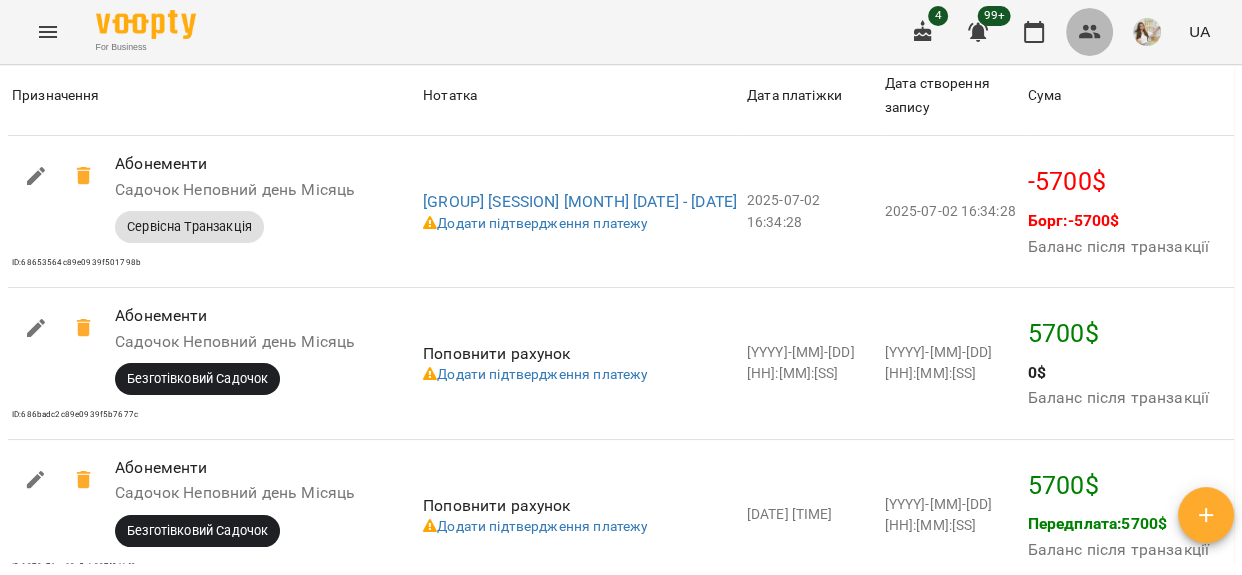 click 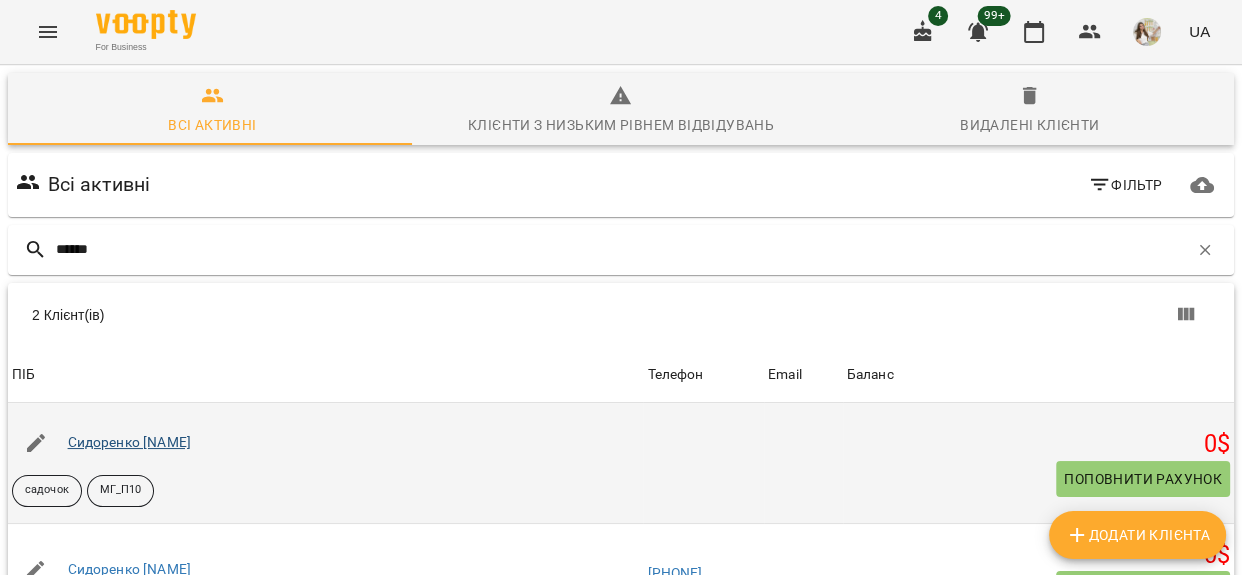 type on "******" 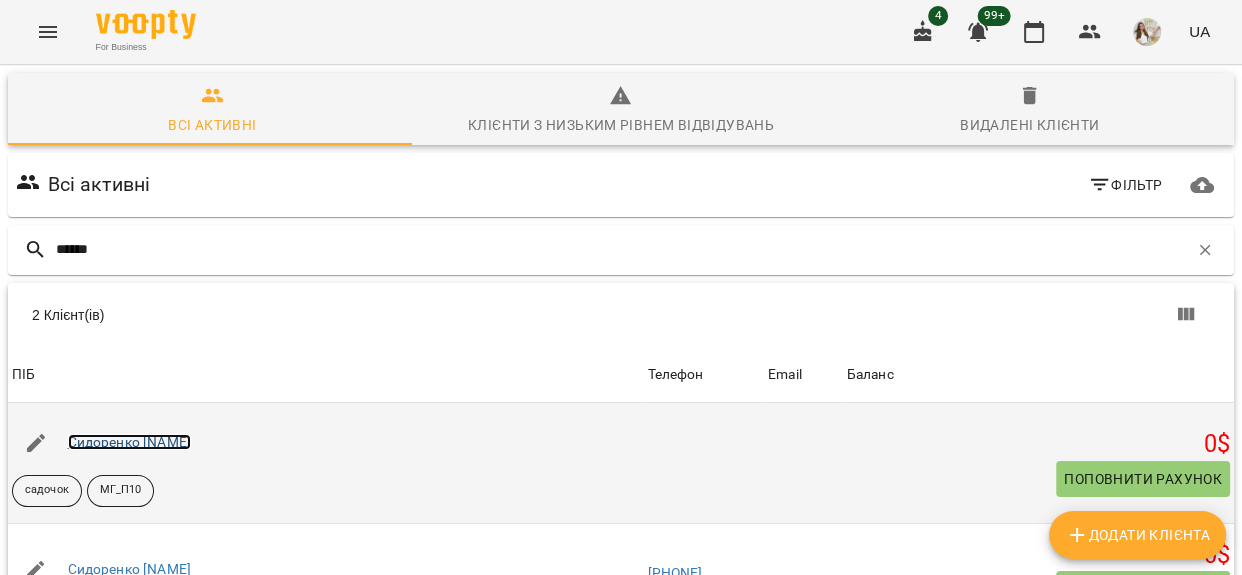 click on "Сидоренко [NAME]" at bounding box center (129, 442) 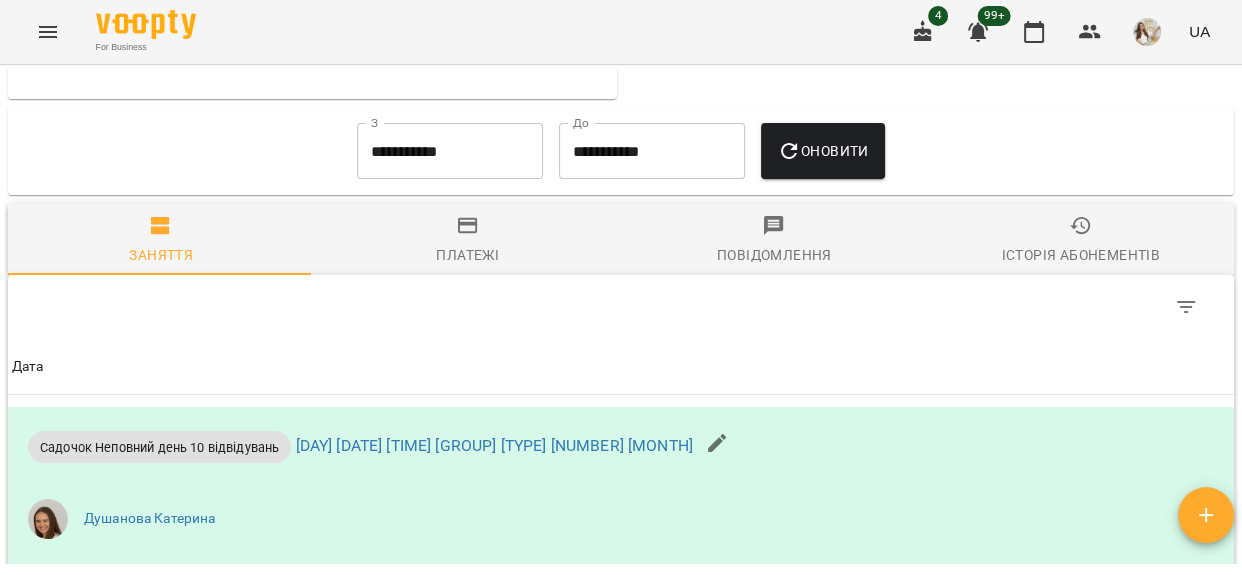 scroll, scrollTop: 1090, scrollLeft: 0, axis: vertical 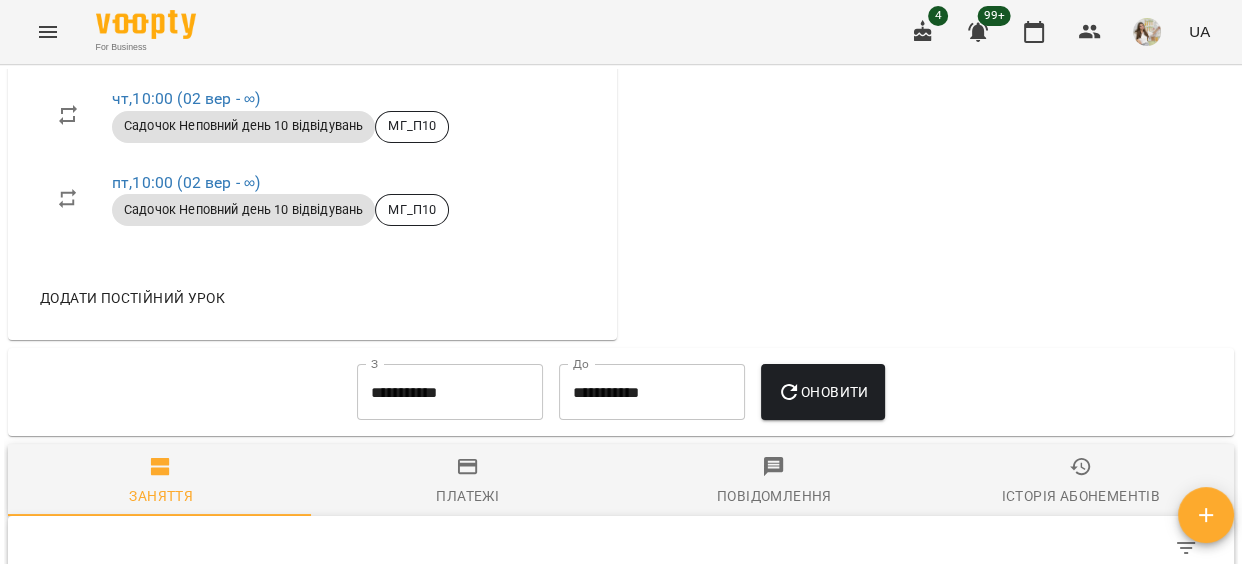 click on "**********" at bounding box center (450, 392) 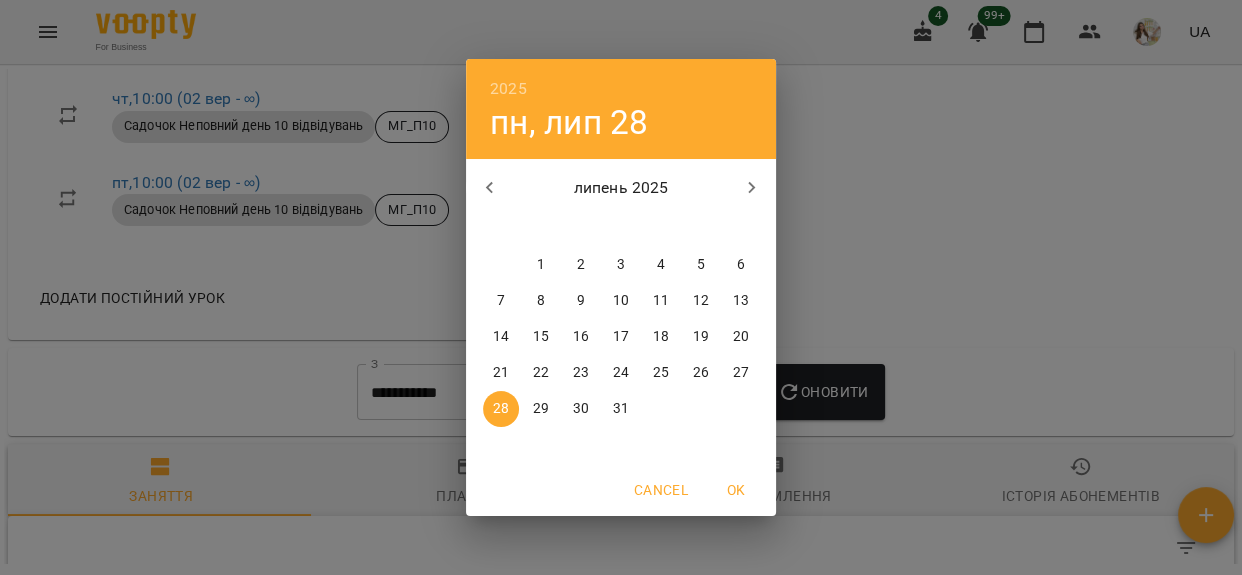 click on "1" at bounding box center (541, 265) 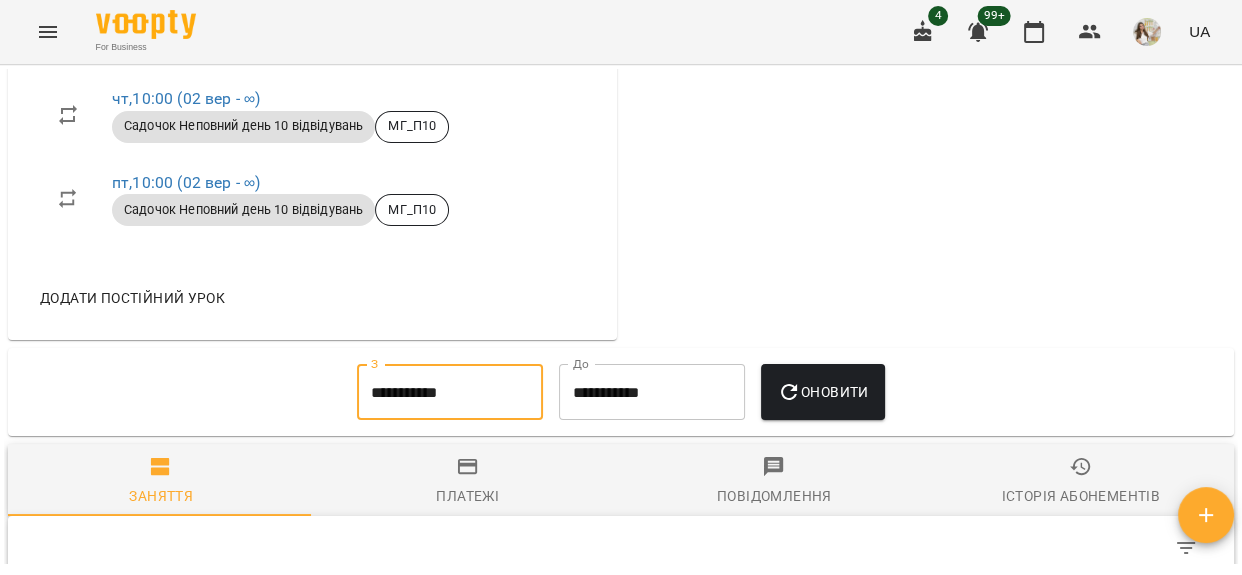 click on "Оновити" at bounding box center (822, 392) 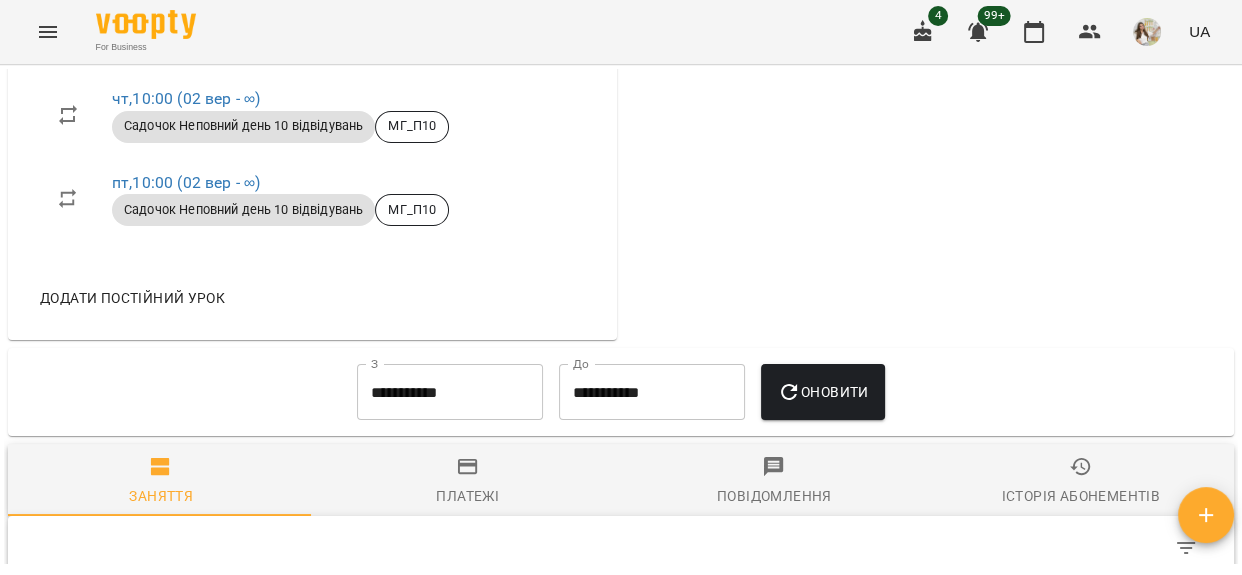 click on "Платежі" at bounding box center (467, 496) 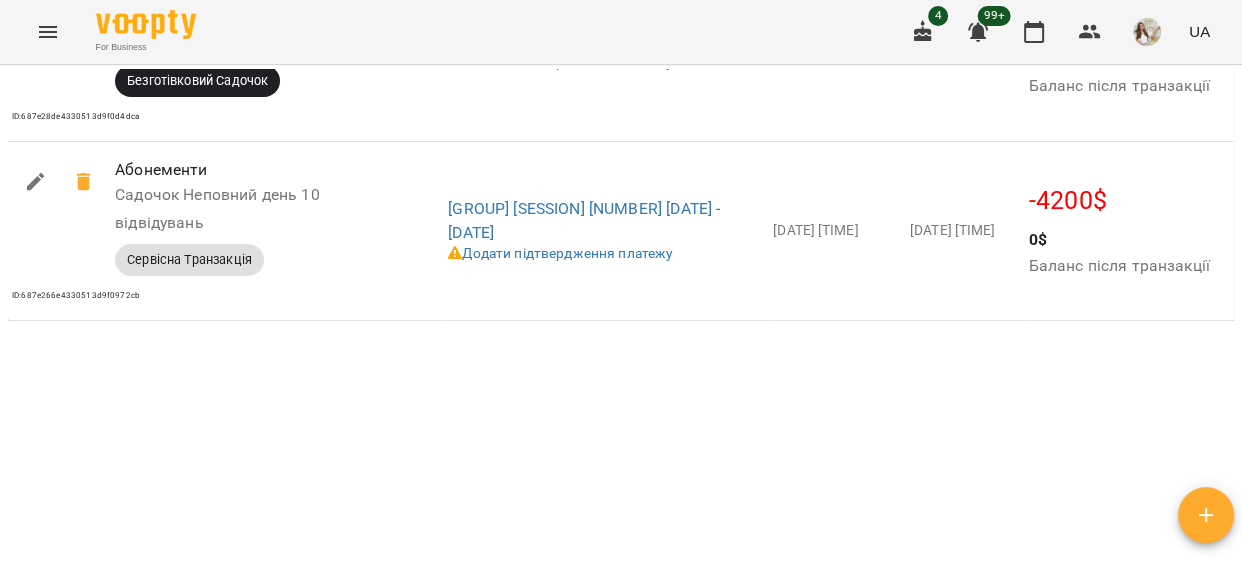 scroll, scrollTop: 2181, scrollLeft: 0, axis: vertical 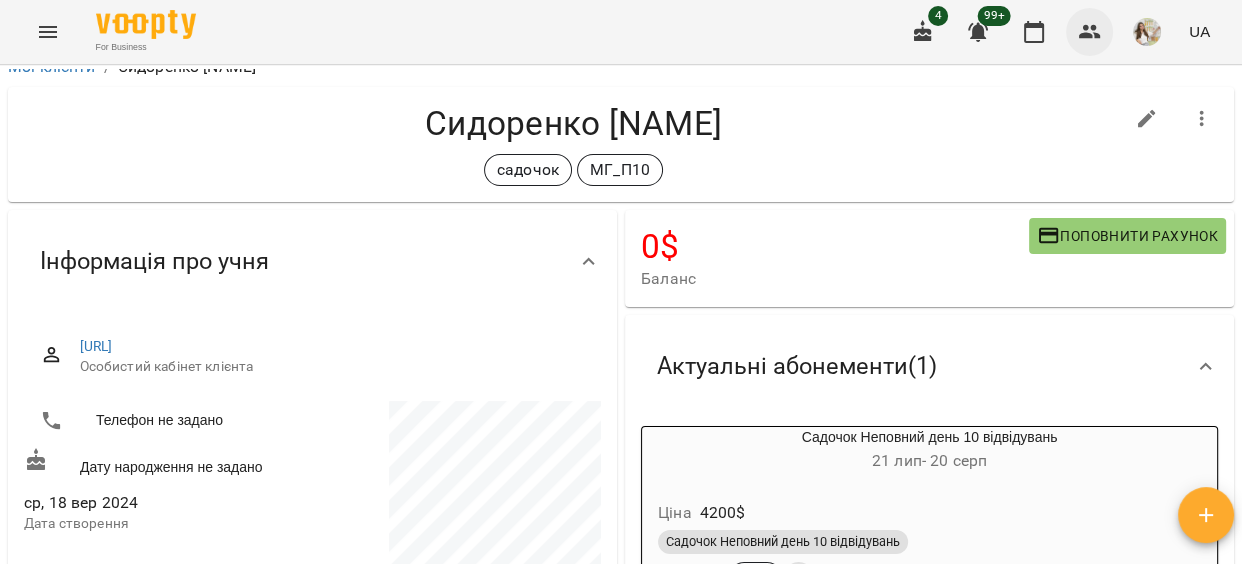 click at bounding box center [1090, 32] 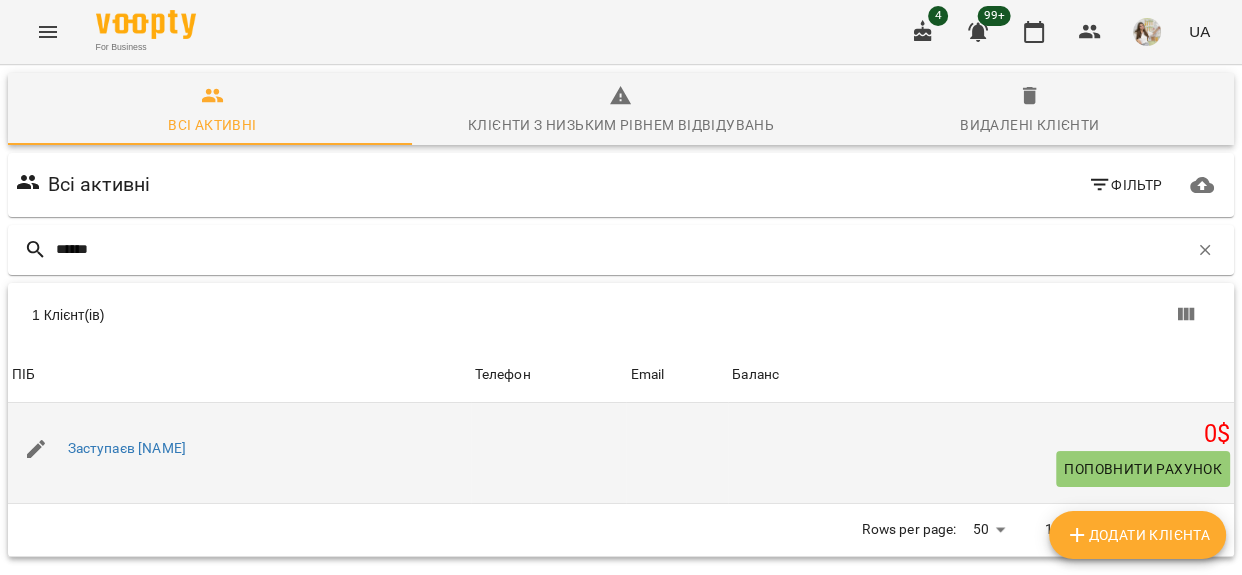 type on "******" 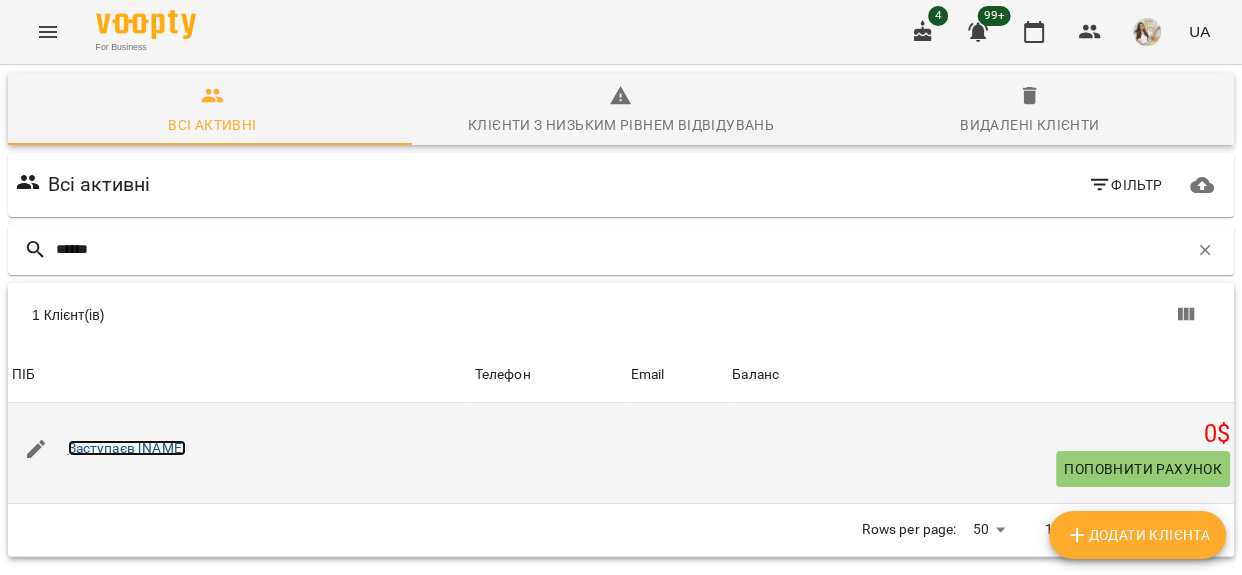 click on "Заступаєв [NAME]" at bounding box center (127, 448) 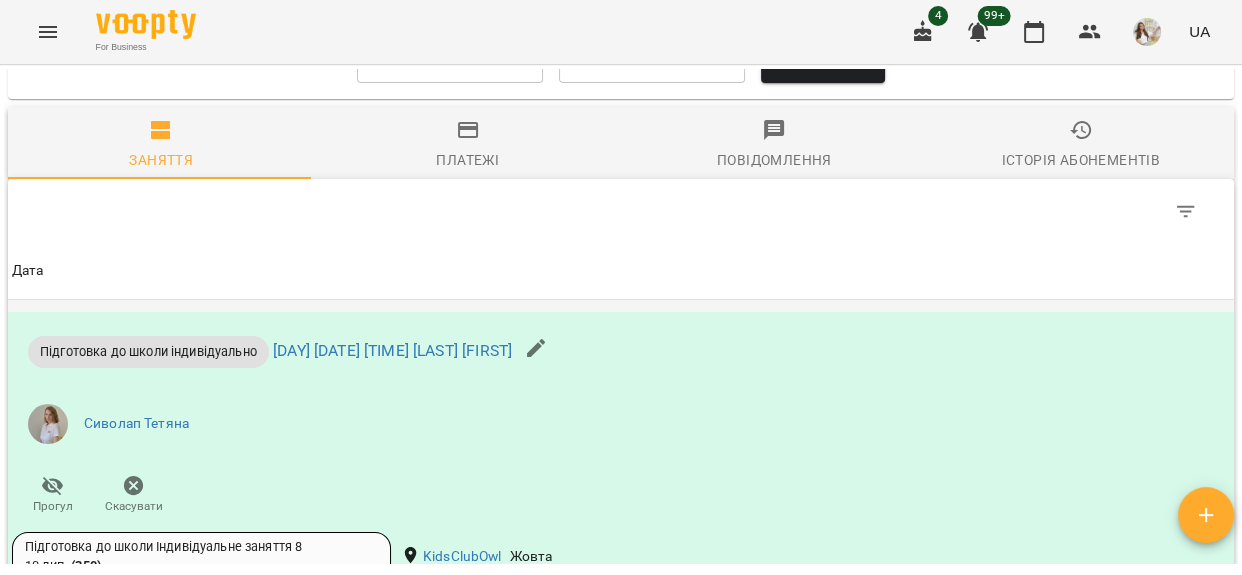 scroll, scrollTop: 727, scrollLeft: 0, axis: vertical 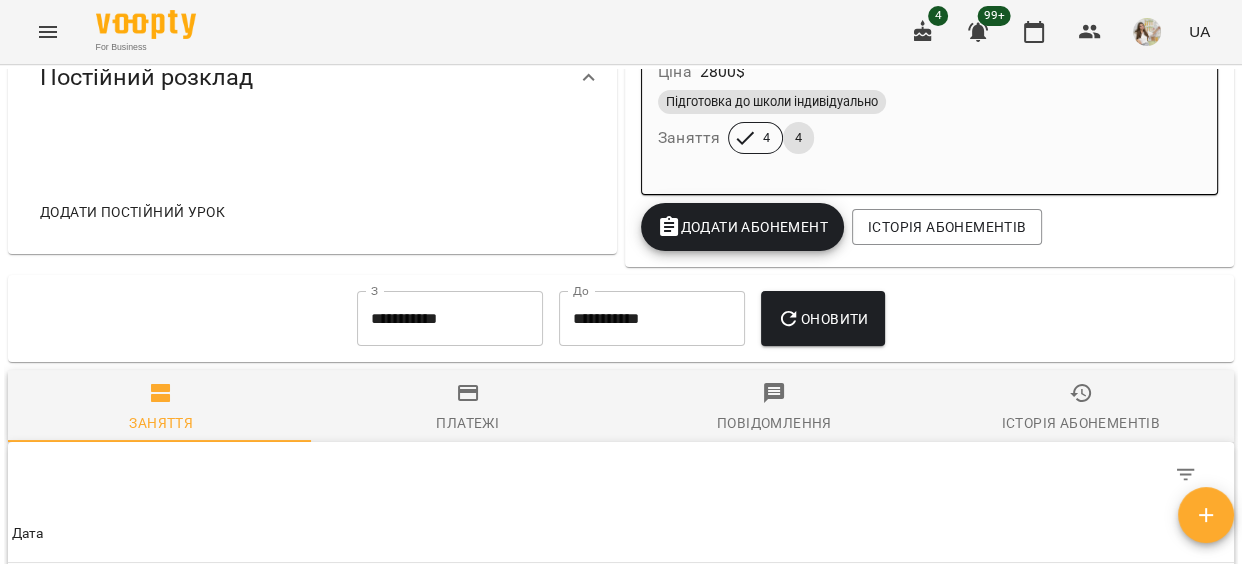 click on "**********" at bounding box center [450, 319] 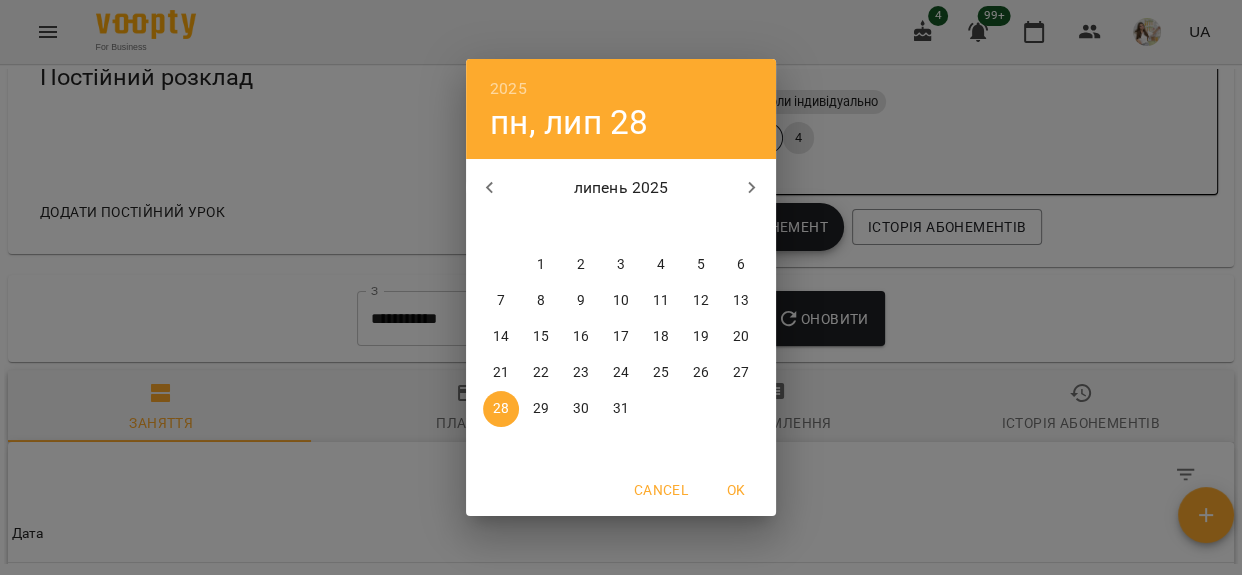 click on "1" at bounding box center (541, 265) 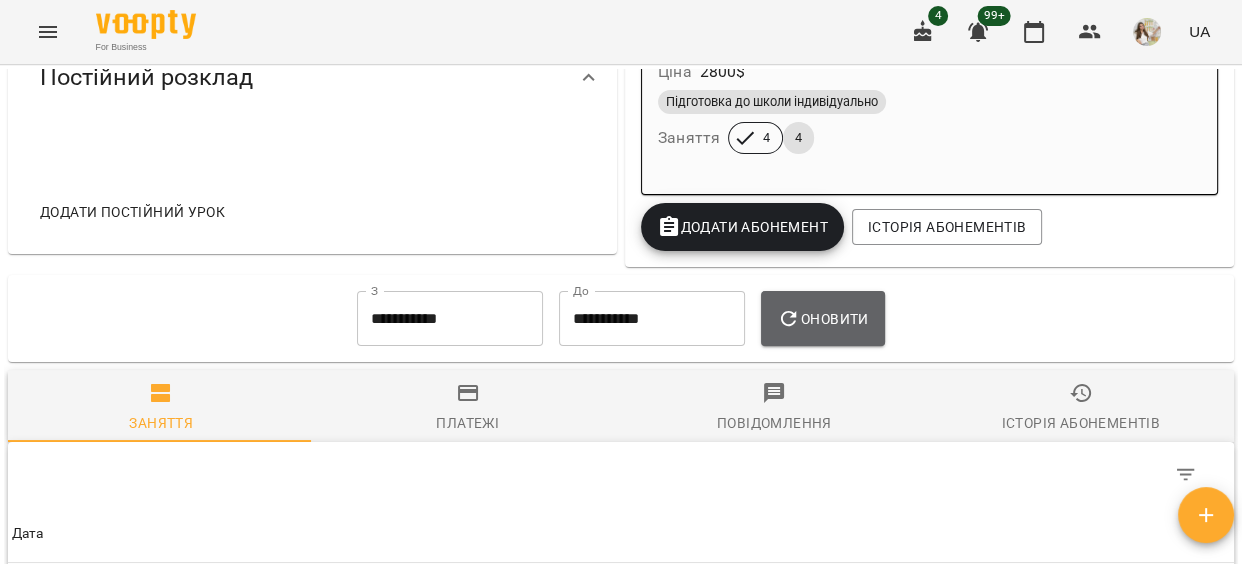 click on "Оновити" at bounding box center [822, 319] 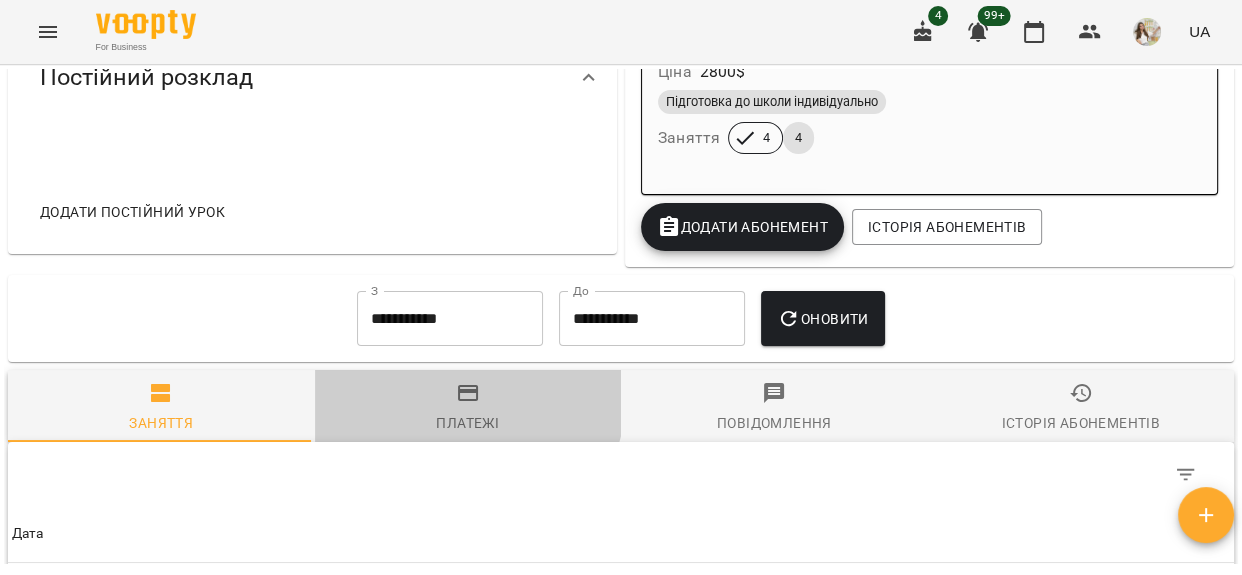 drag, startPoint x: 457, startPoint y: 401, endPoint x: 470, endPoint y: 400, distance: 13.038404 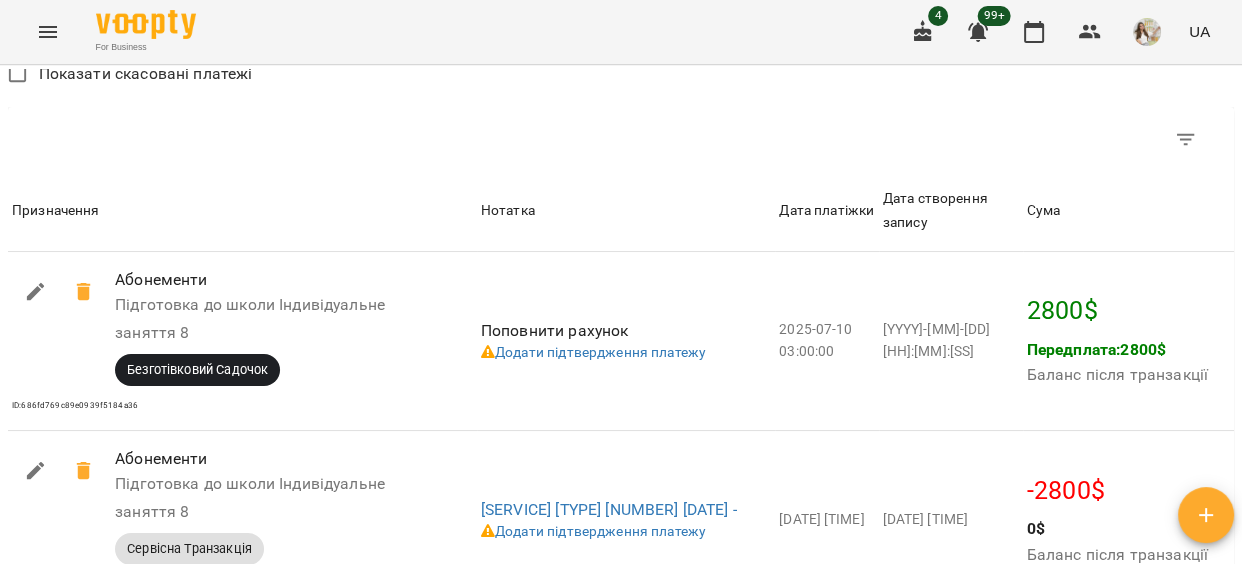 scroll, scrollTop: 1454, scrollLeft: 0, axis: vertical 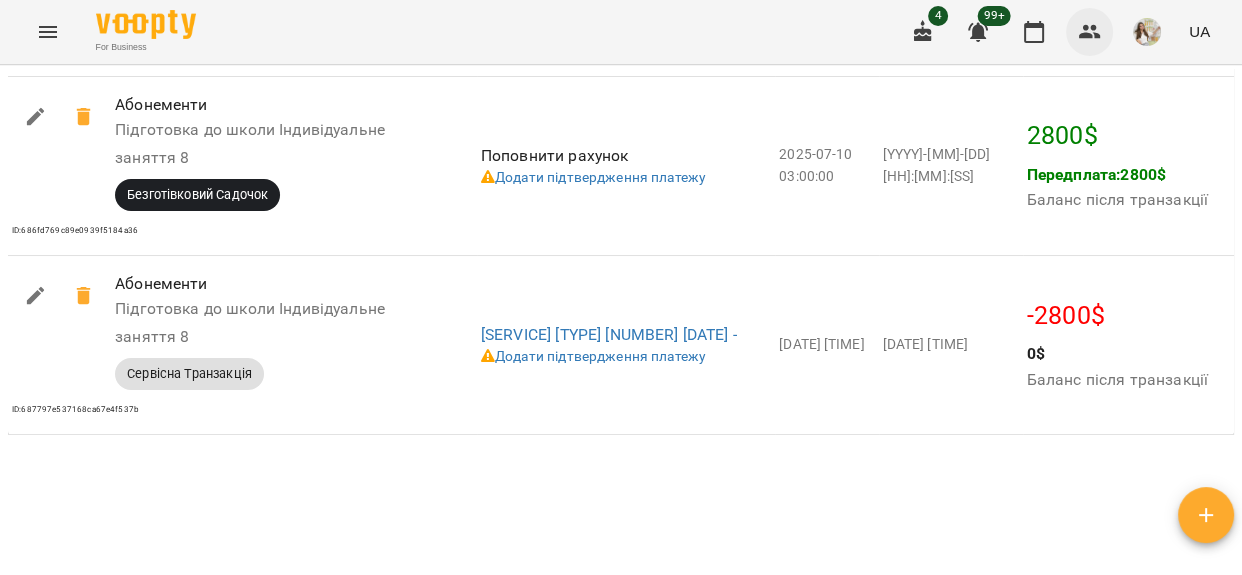 click 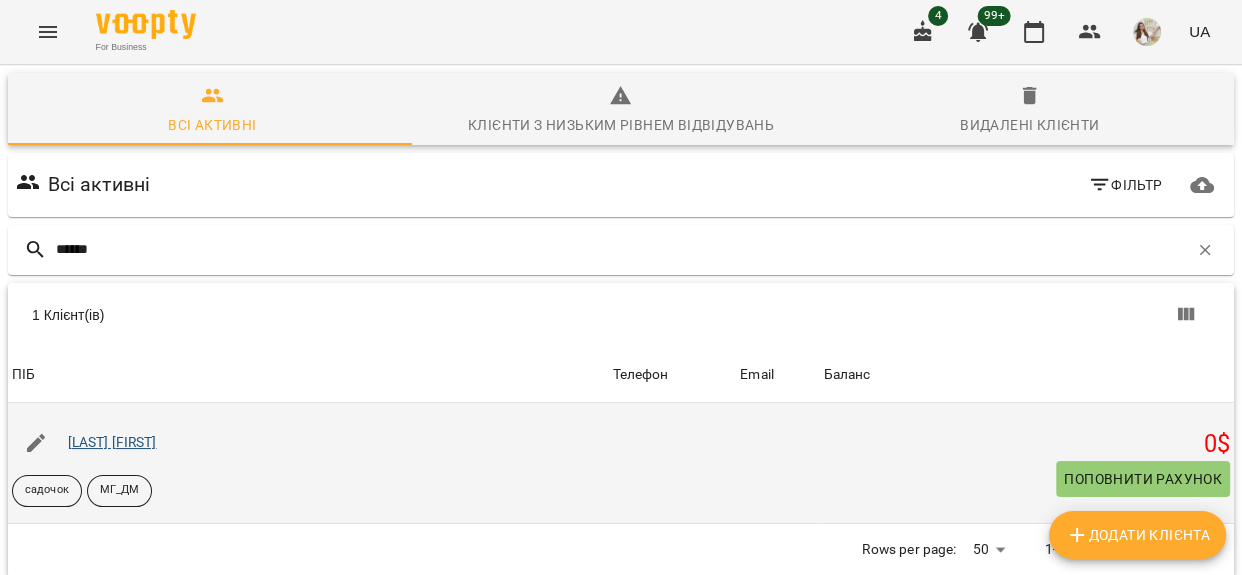 type on "******" 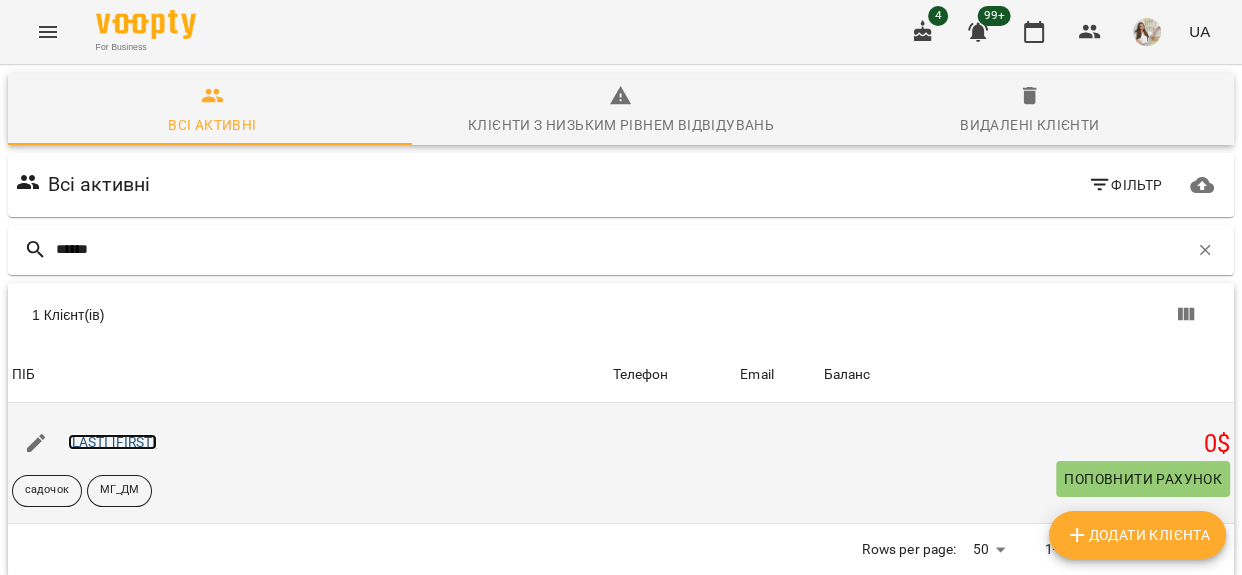 click on "[LAST] [FIRST]" at bounding box center (112, 442) 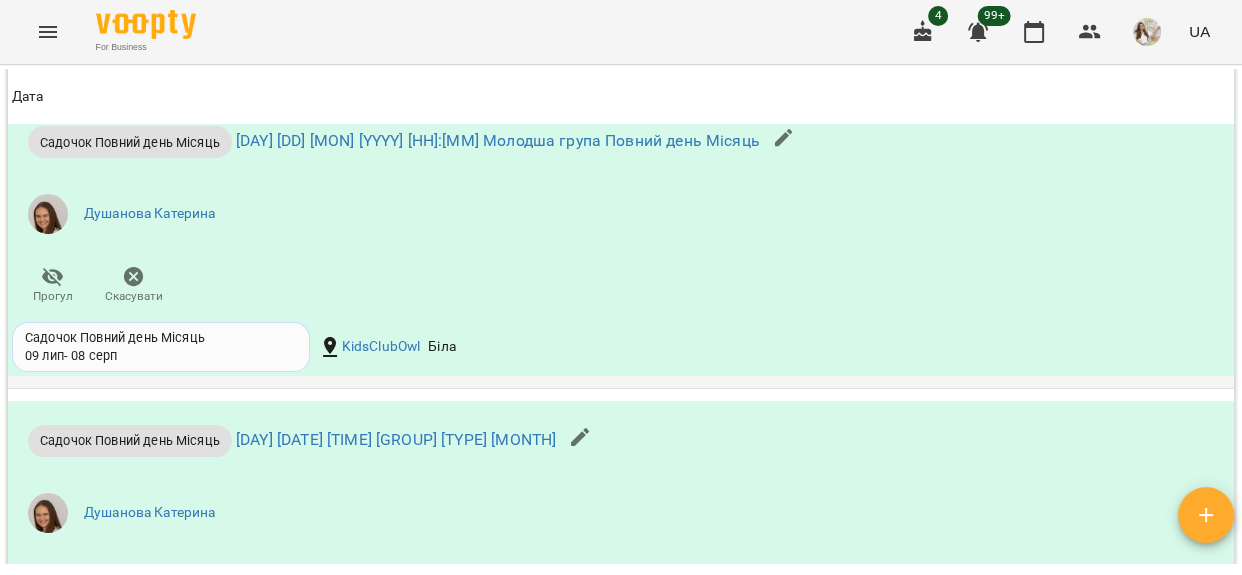 scroll, scrollTop: 1272, scrollLeft: 0, axis: vertical 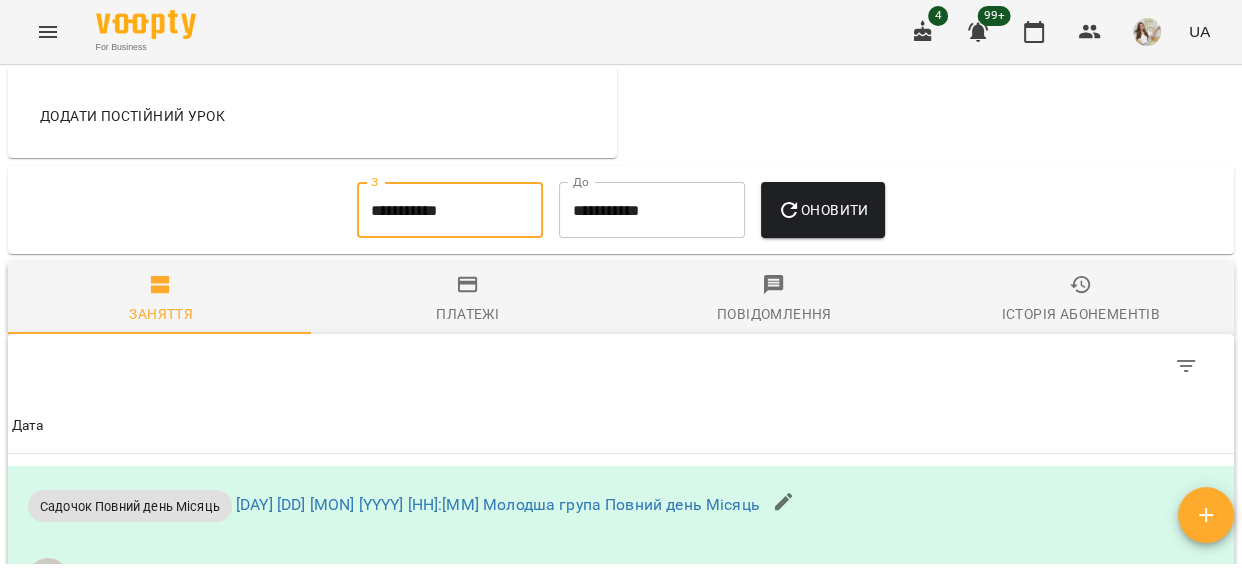click on "**********" at bounding box center (450, 210) 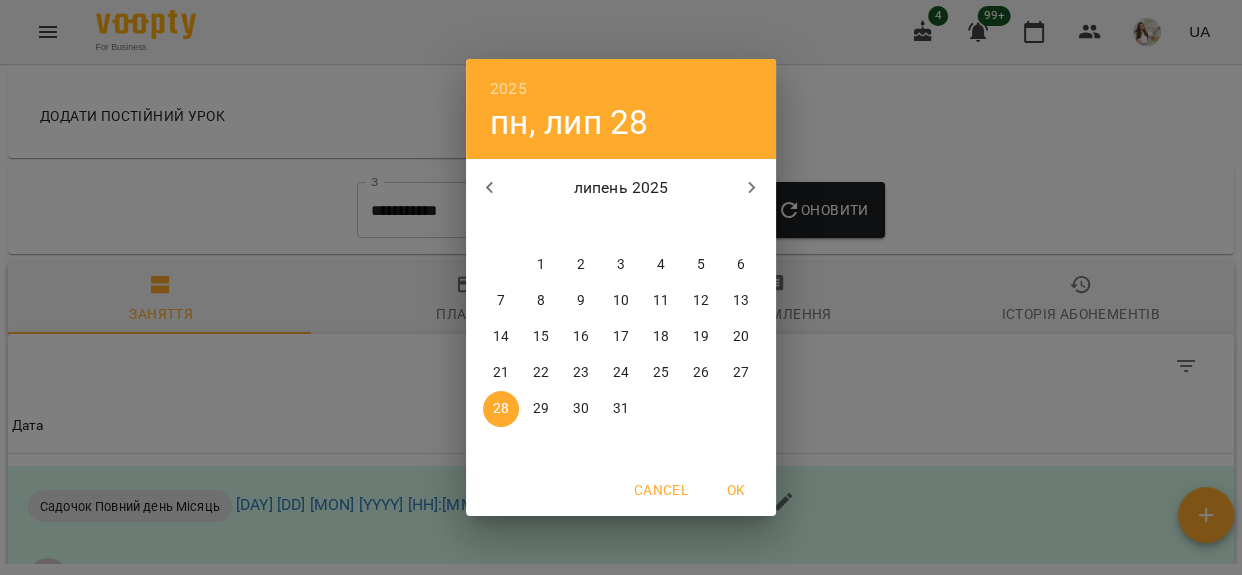 click on "1" at bounding box center (541, 265) 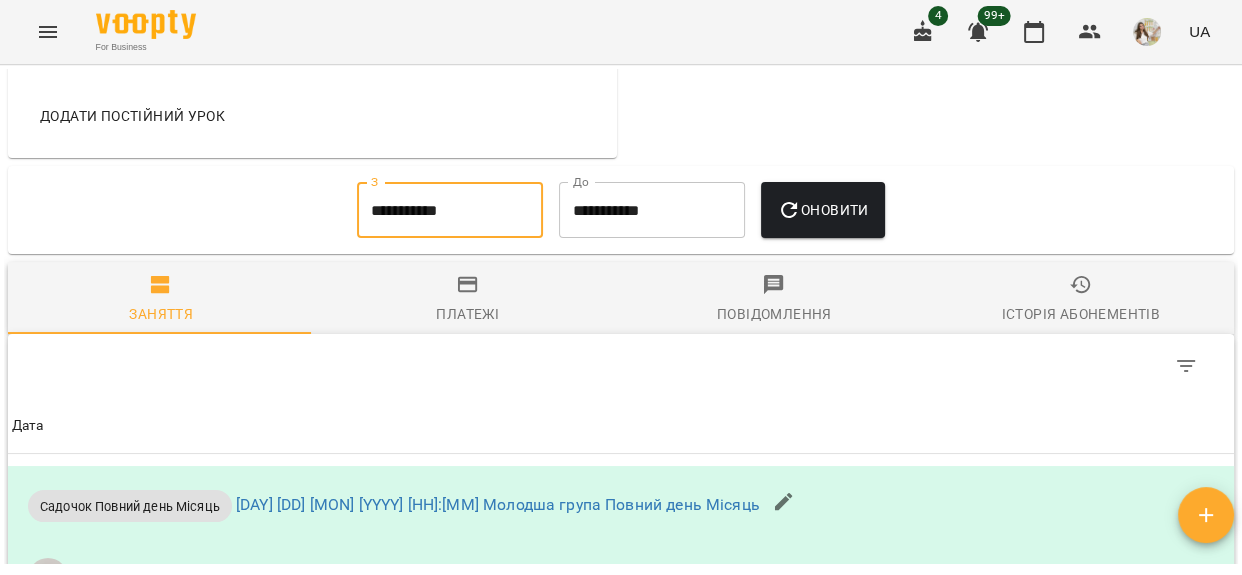 click 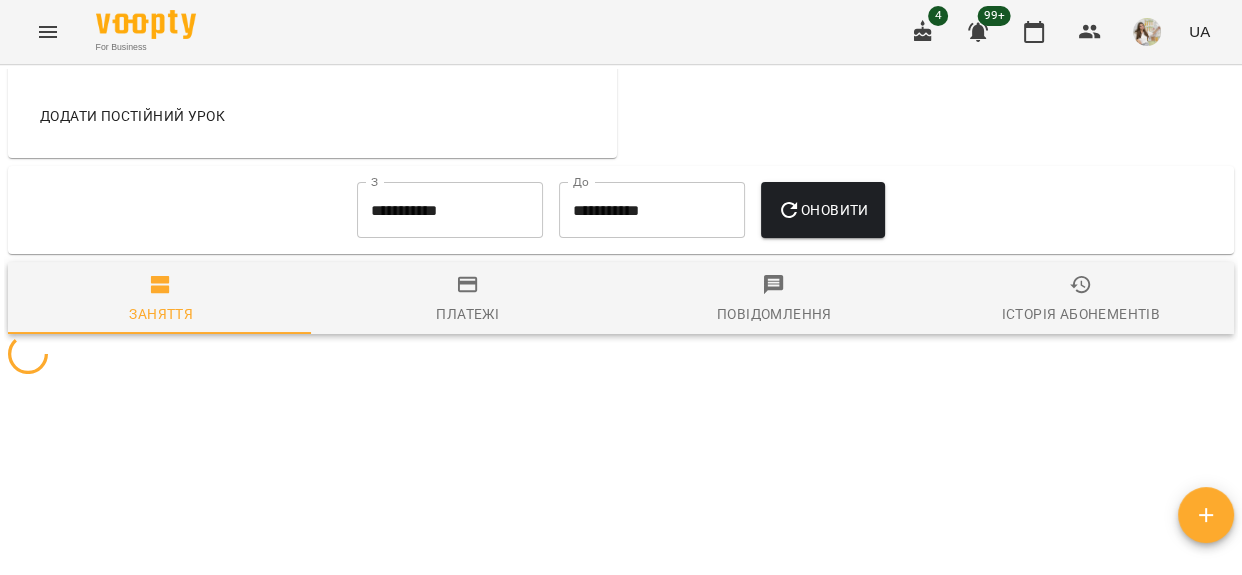 click 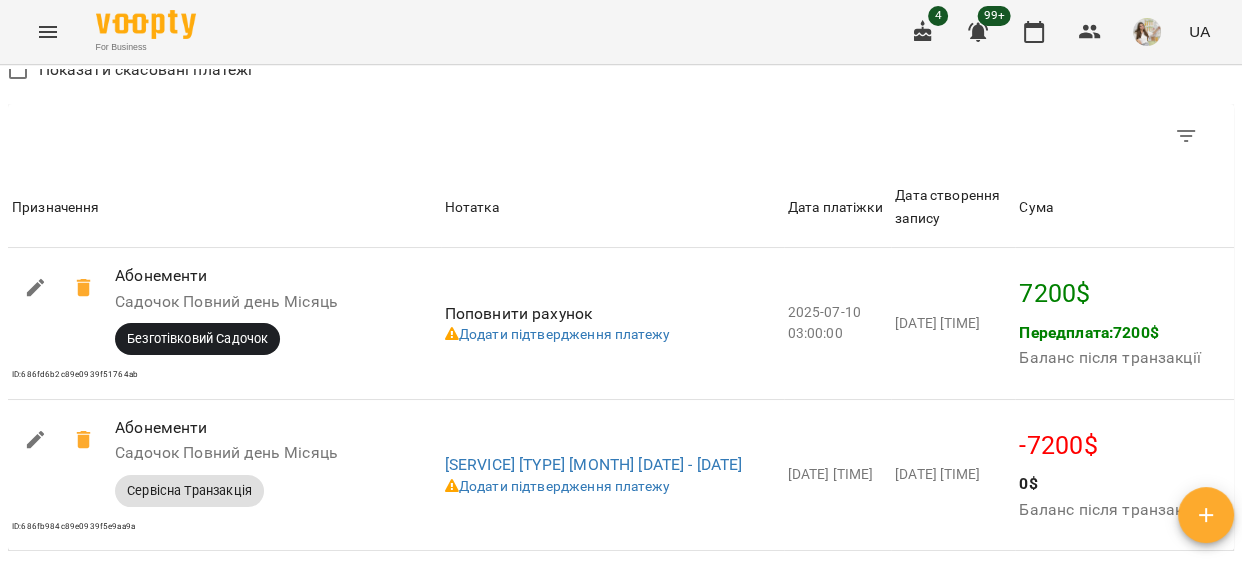 scroll, scrollTop: 1696, scrollLeft: 0, axis: vertical 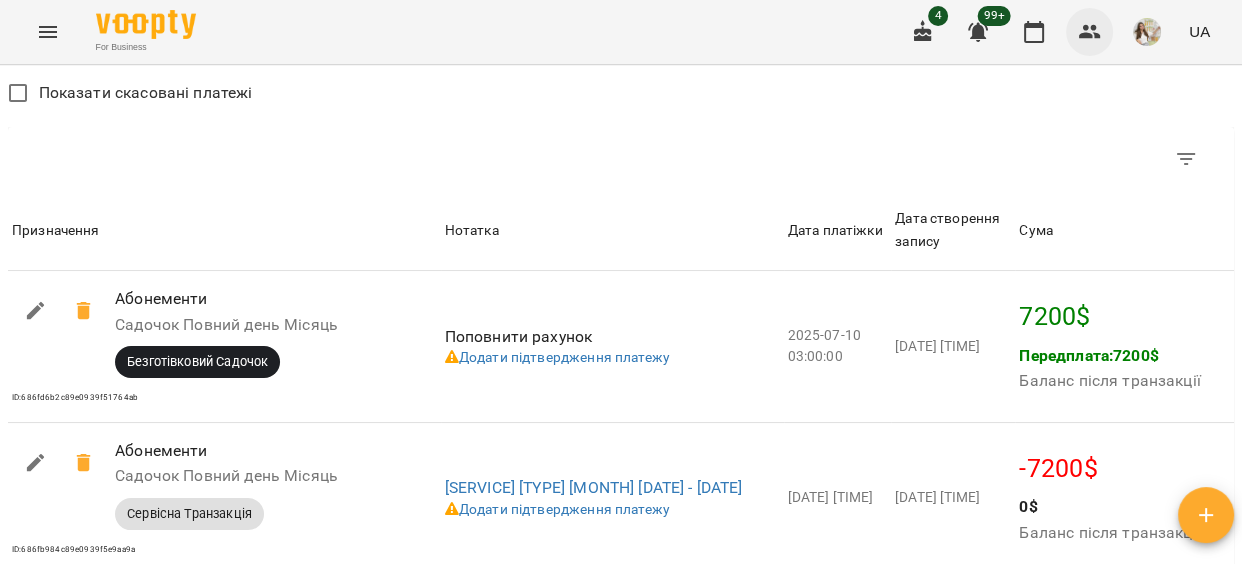 click 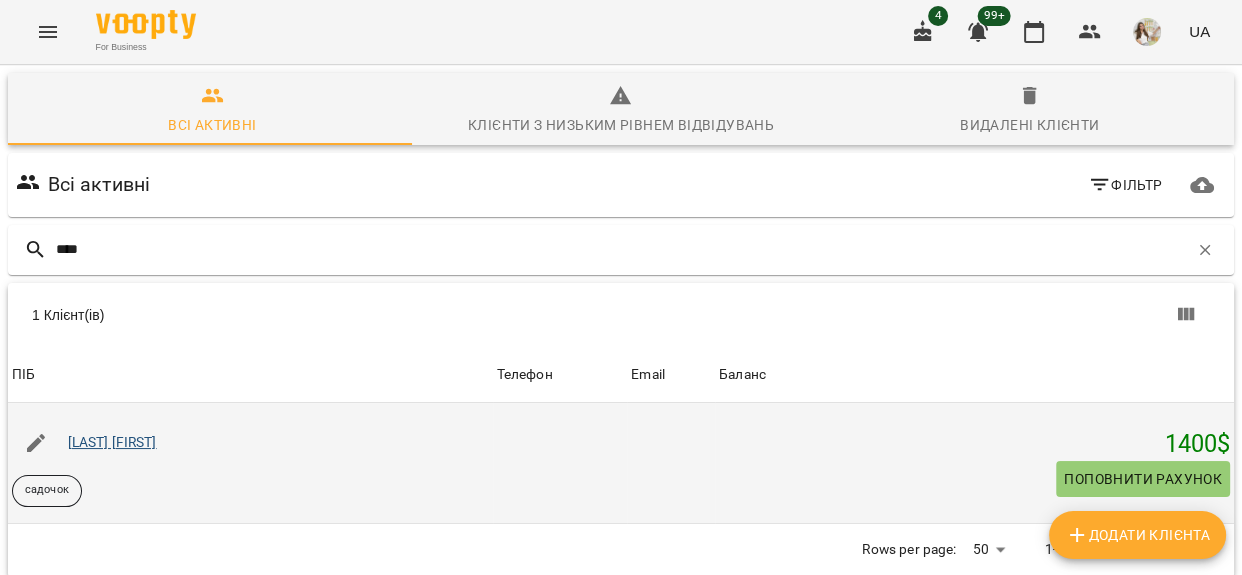 type on "****" 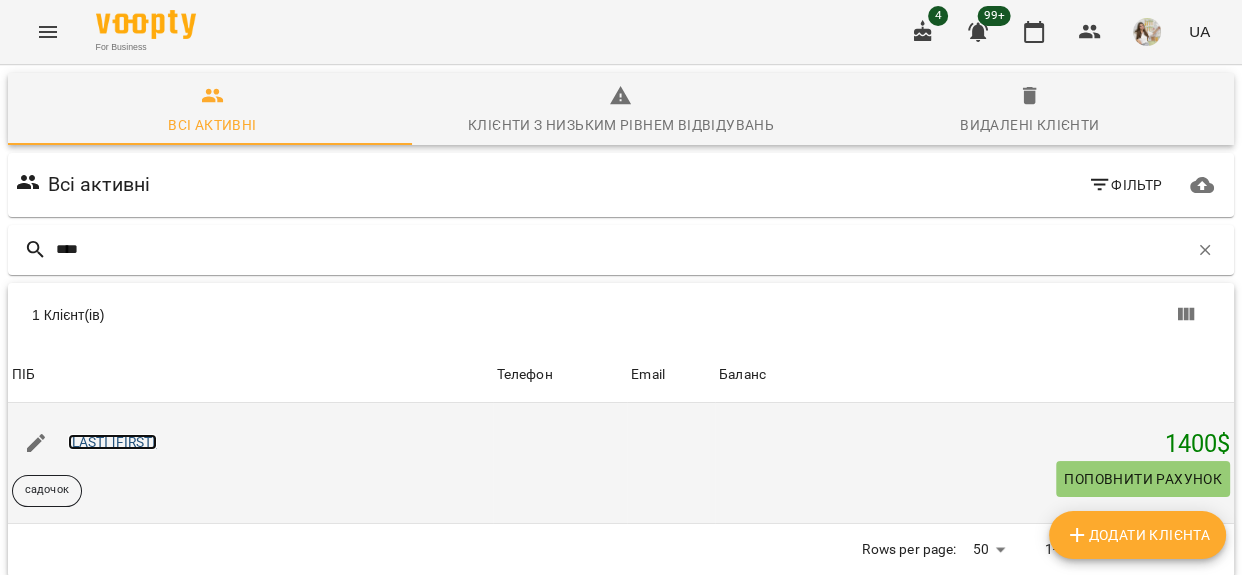 click on "[LAST] [FIRST]" at bounding box center (112, 442) 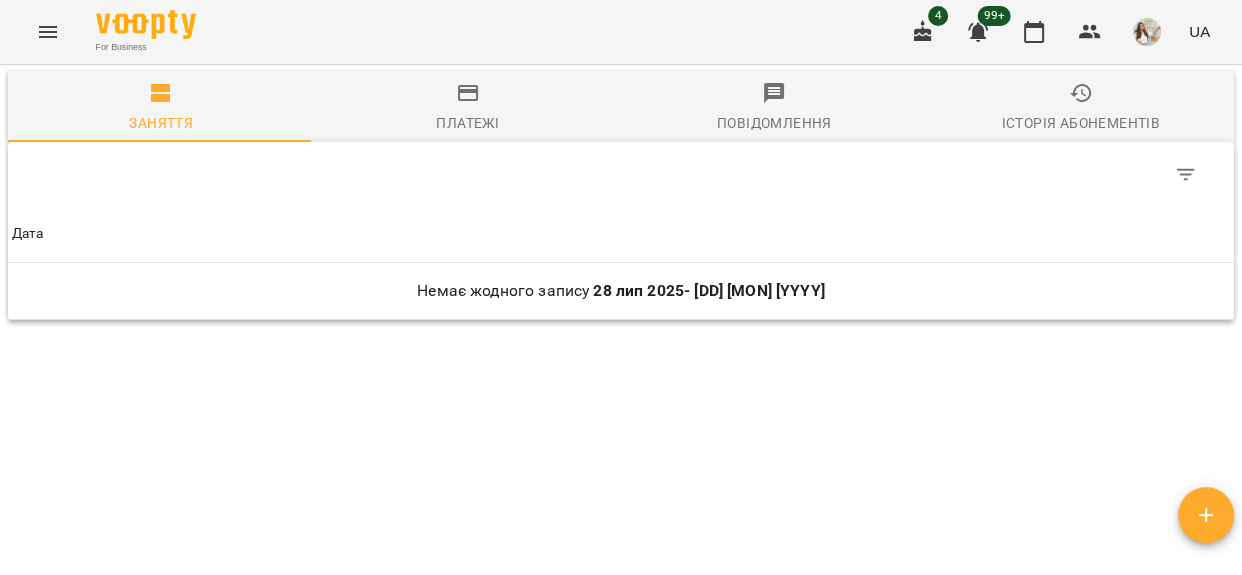 scroll, scrollTop: 711, scrollLeft: 0, axis: vertical 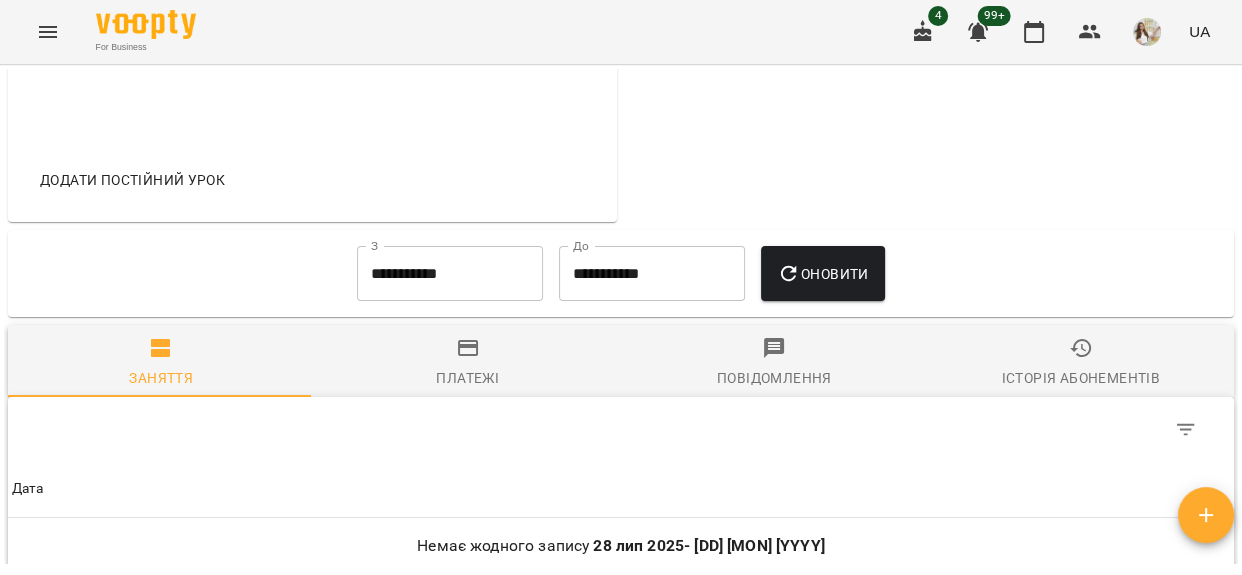 click on "**********" at bounding box center [450, 274] 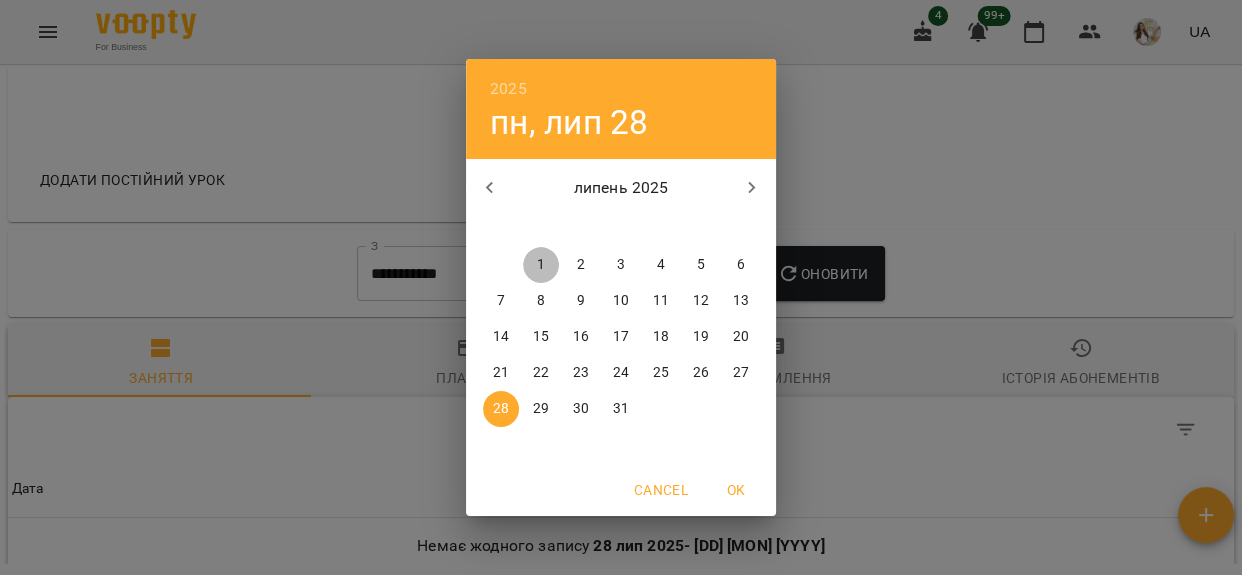 click on "1" at bounding box center [541, 265] 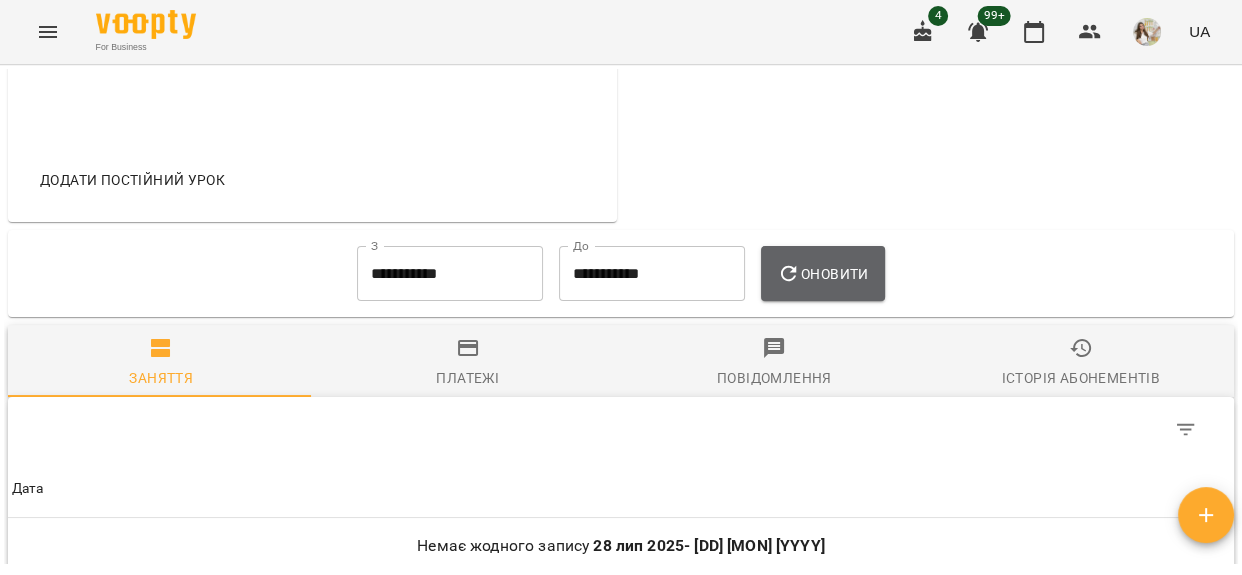 drag, startPoint x: 805, startPoint y: 286, endPoint x: 680, endPoint y: 313, distance: 127.88276 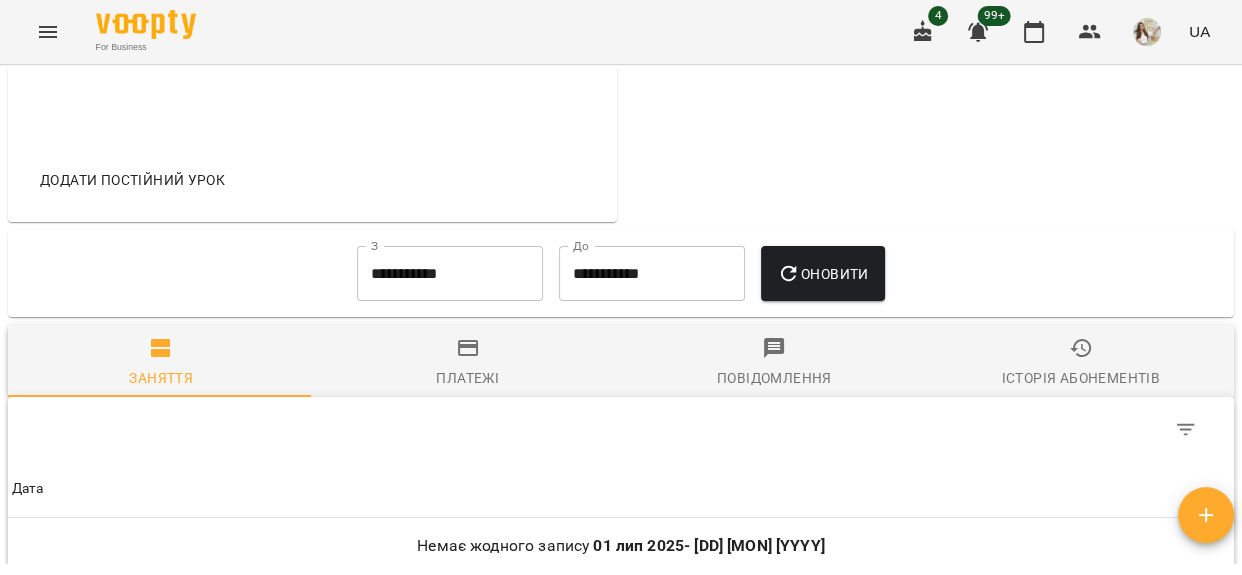 click 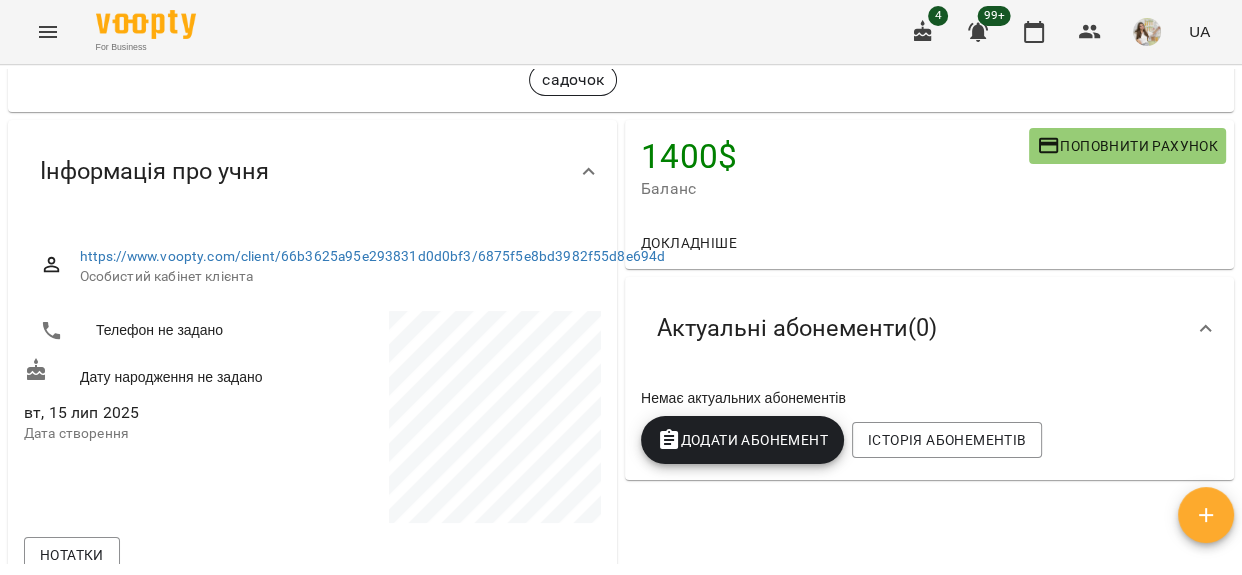 scroll, scrollTop: 0, scrollLeft: 0, axis: both 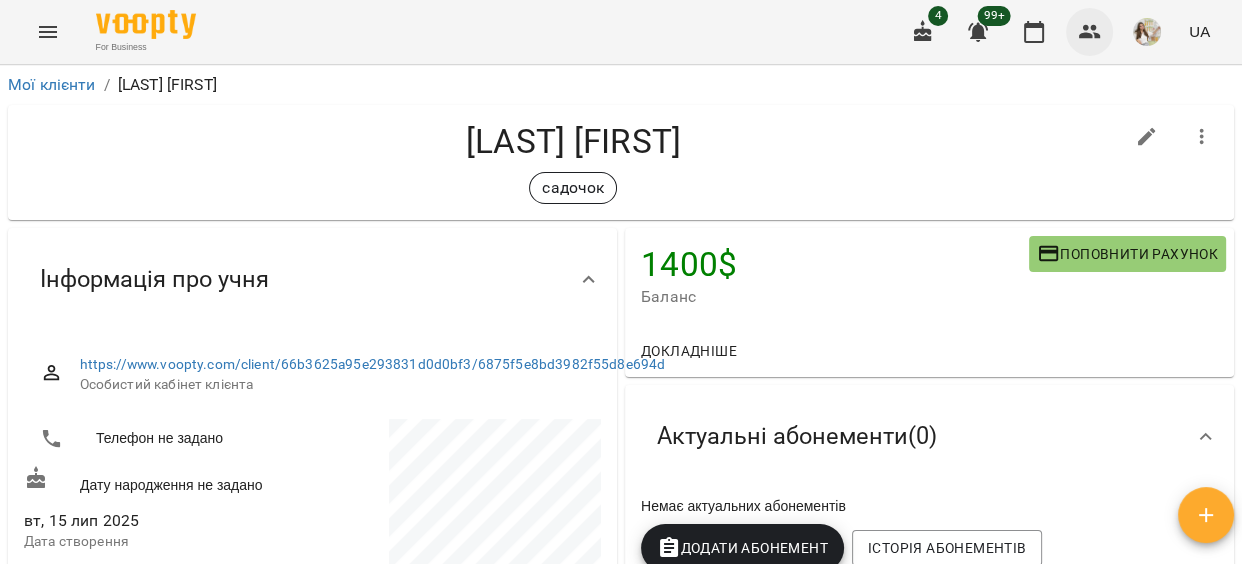click 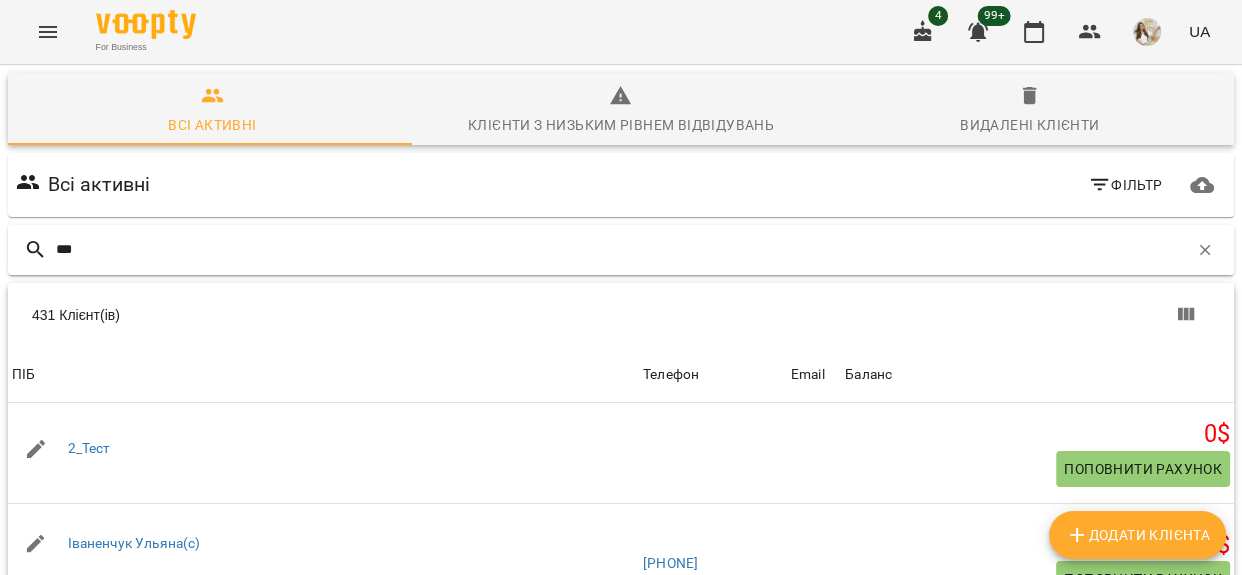 type on "****" 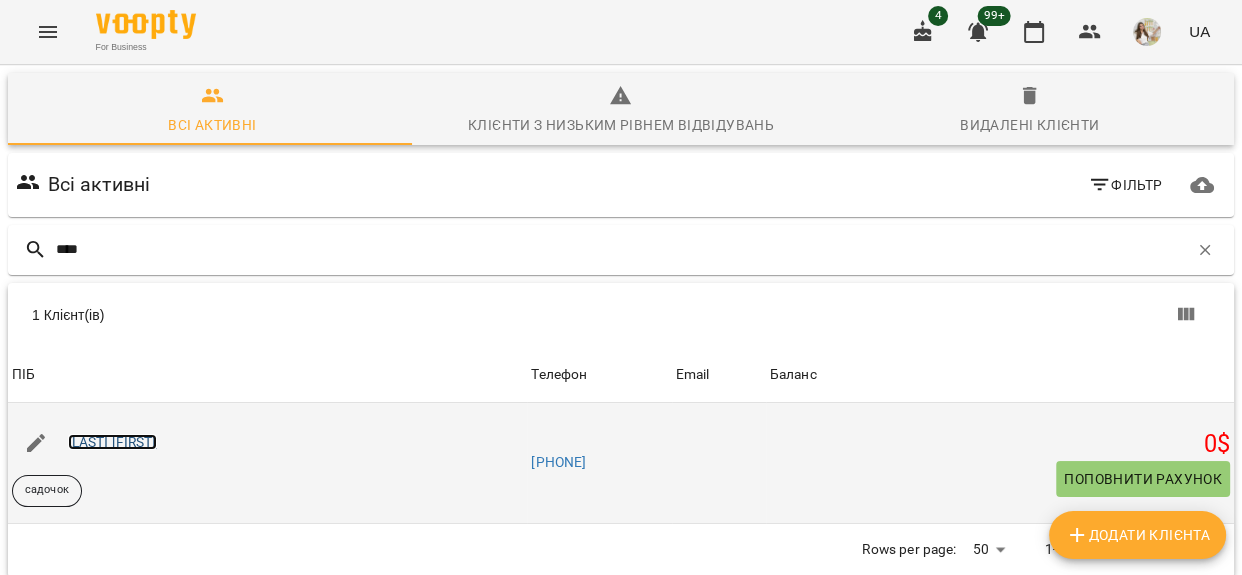 click on "[LAST] [FIRST]" at bounding box center [112, 442] 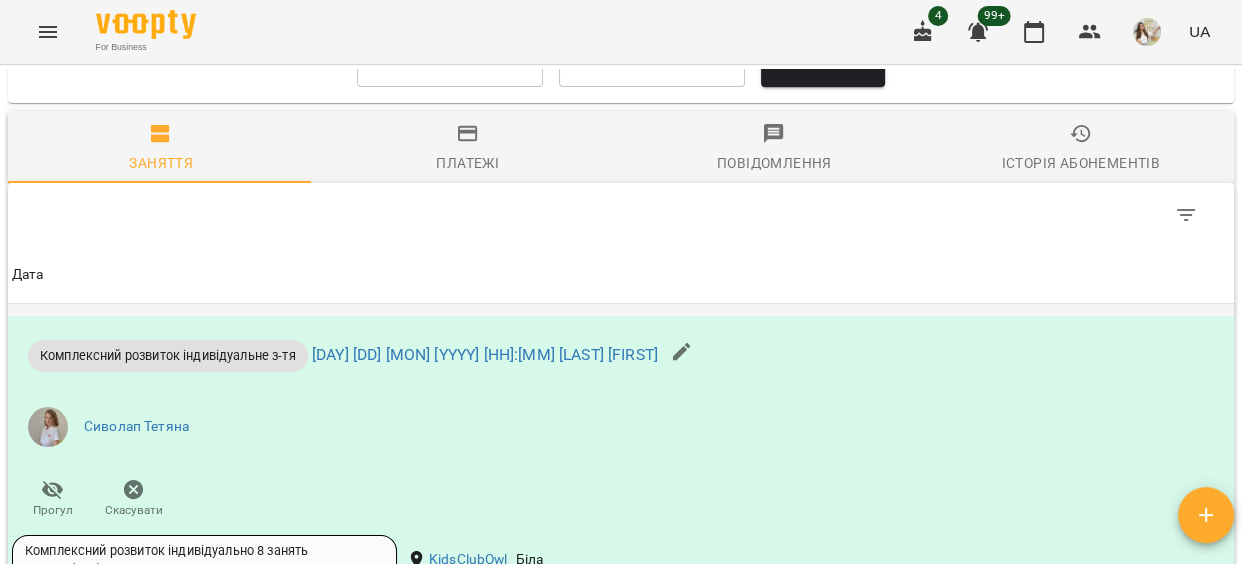scroll, scrollTop: 1181, scrollLeft: 0, axis: vertical 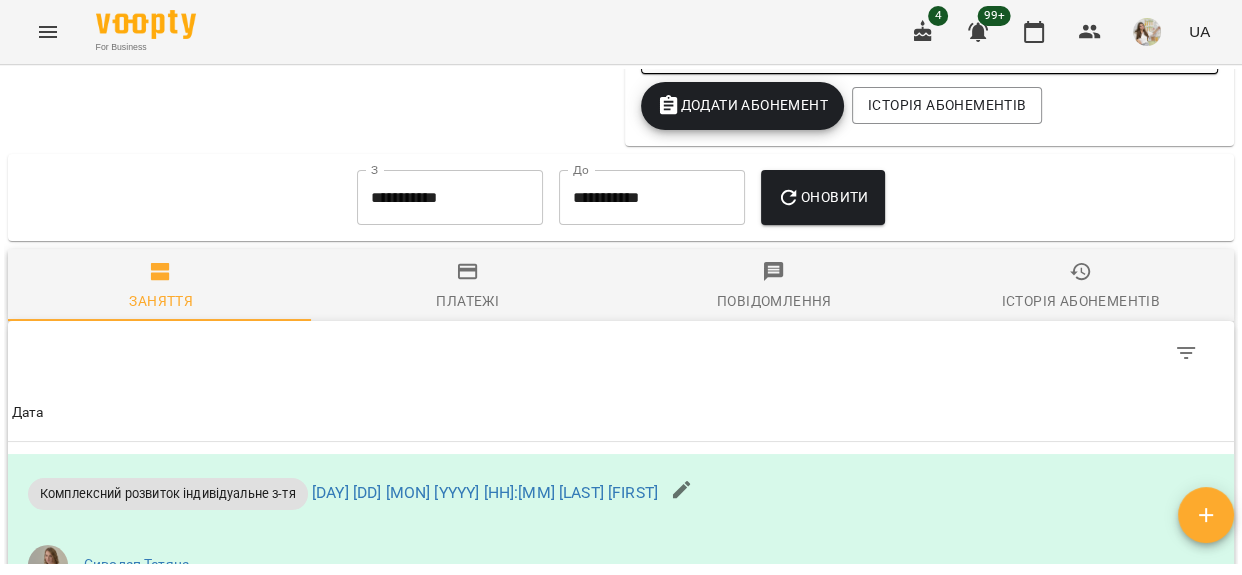 click on "**********" at bounding box center [450, 198] 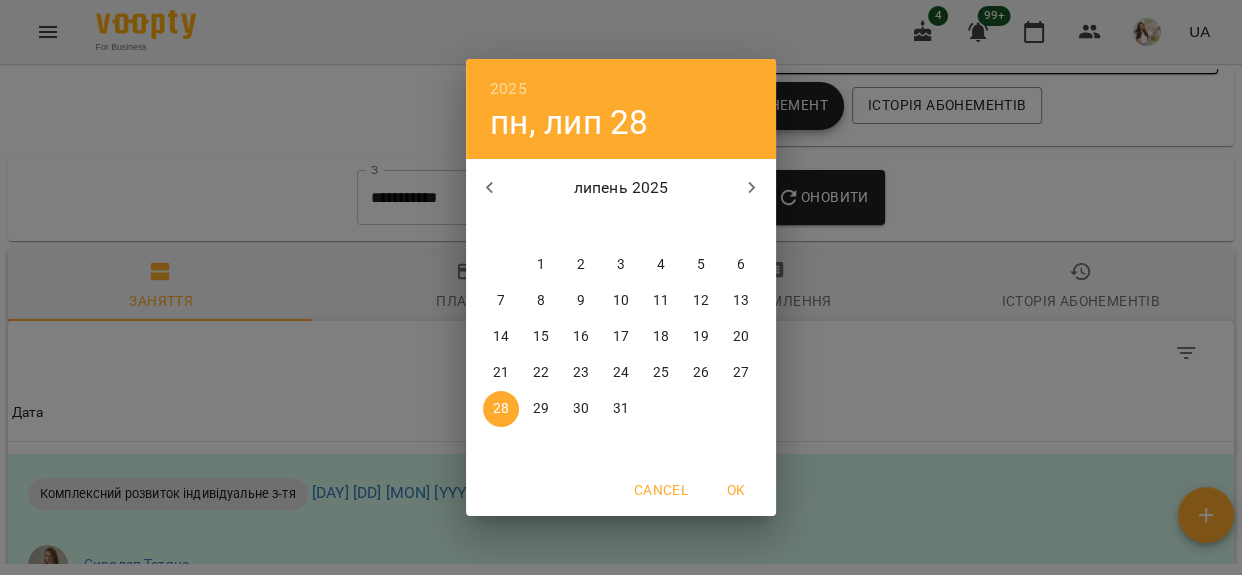 click on "1" at bounding box center [541, 265] 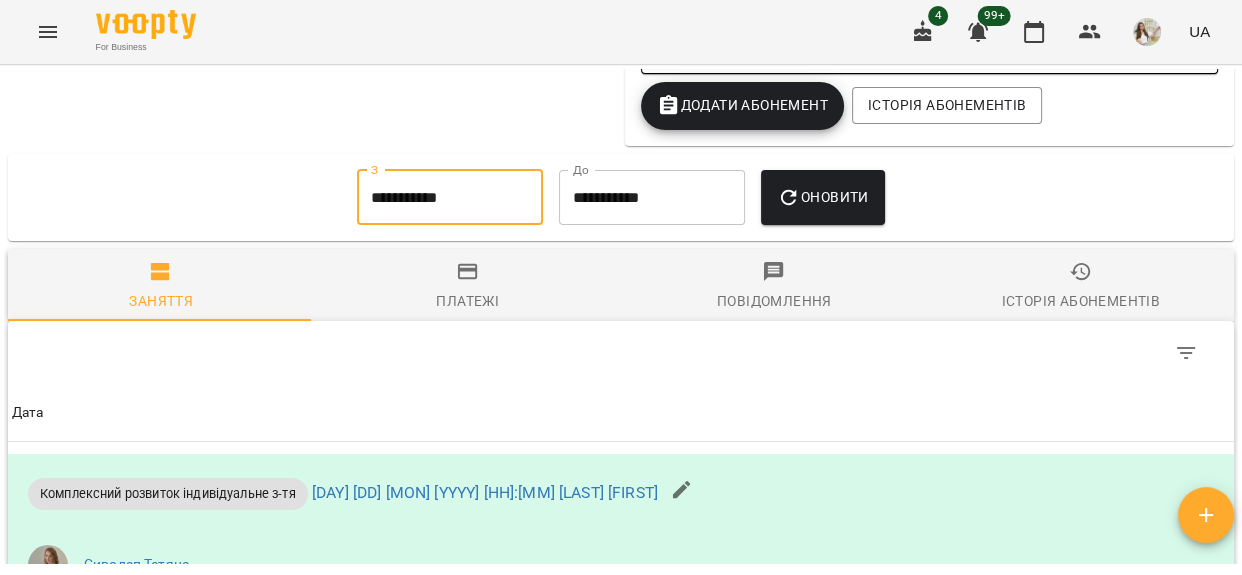click on "Оновити" at bounding box center [822, 198] 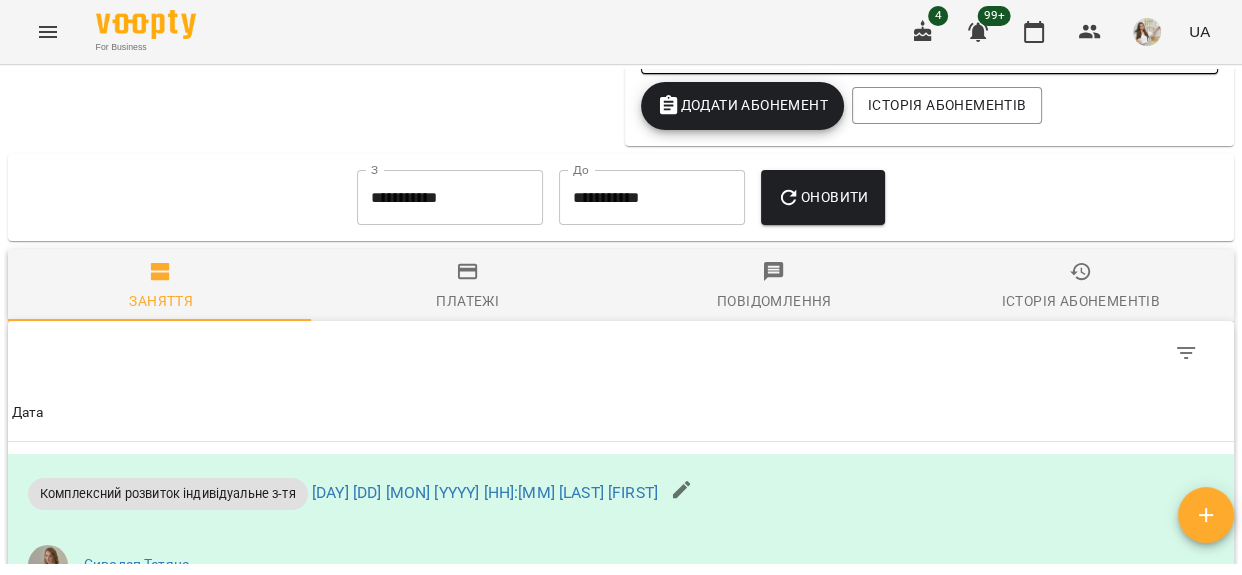 click on "Платежі" at bounding box center (468, 285) 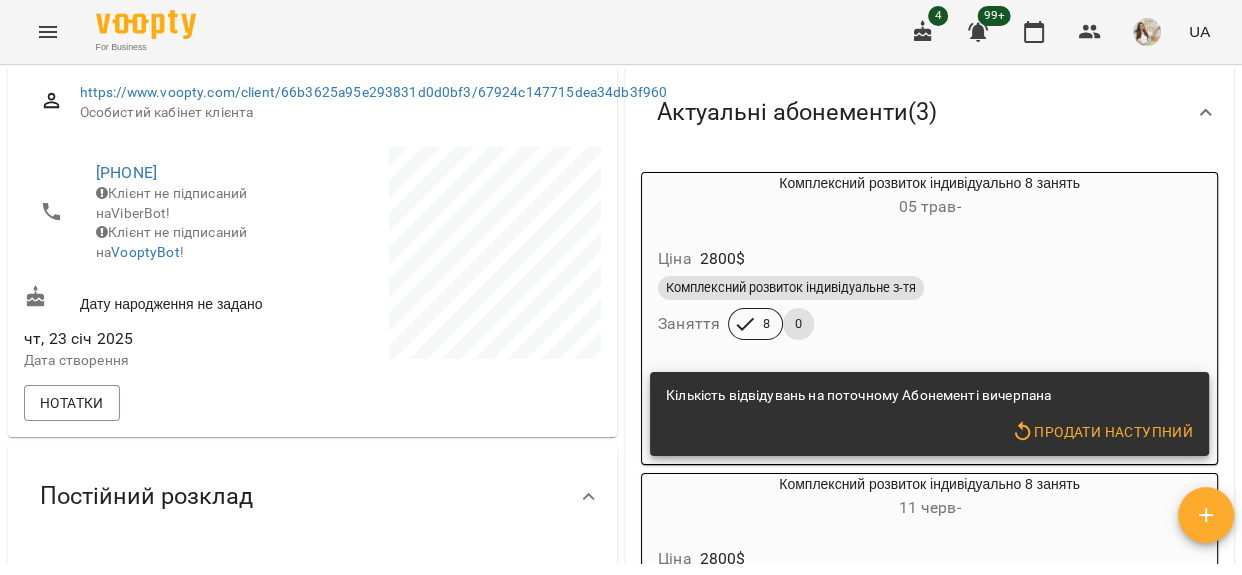 scroll, scrollTop: 545, scrollLeft: 0, axis: vertical 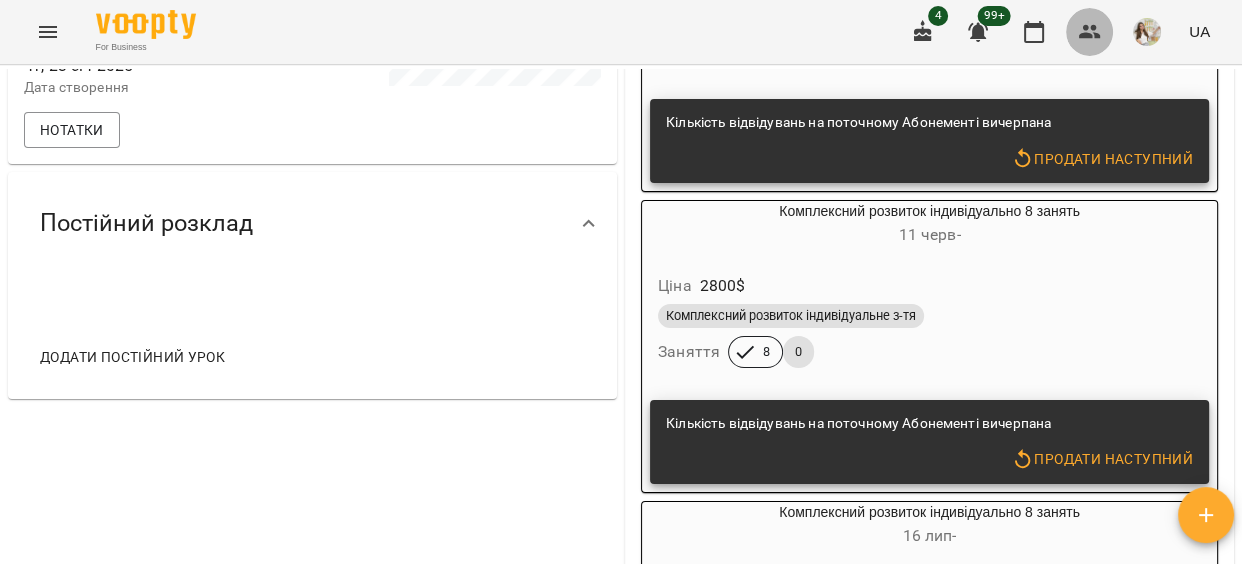 click 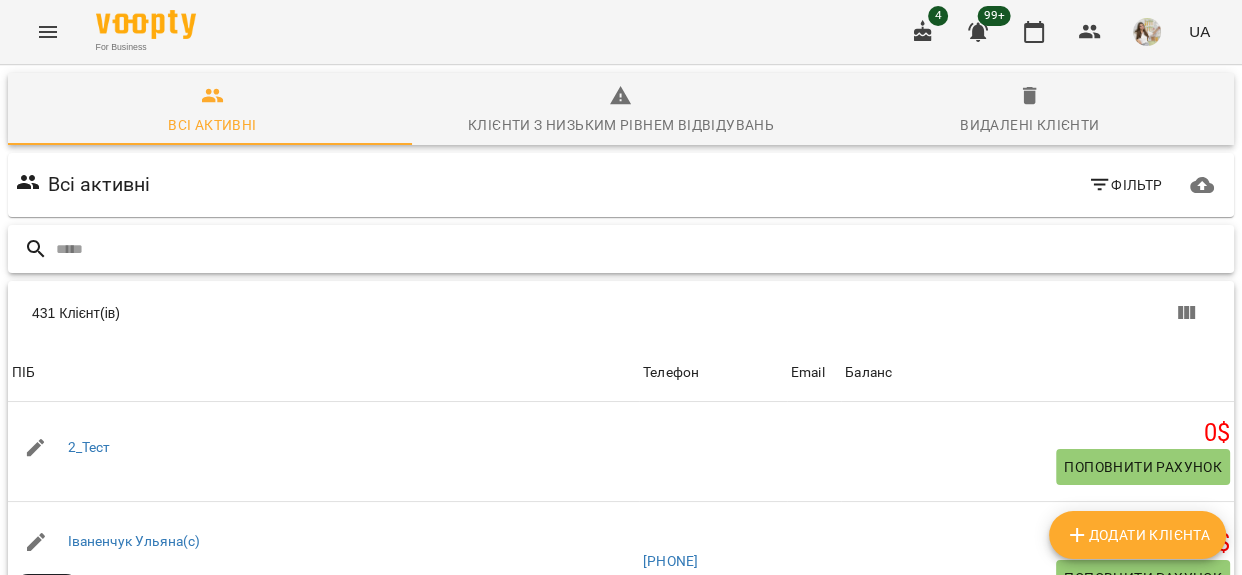 click at bounding box center (641, 249) 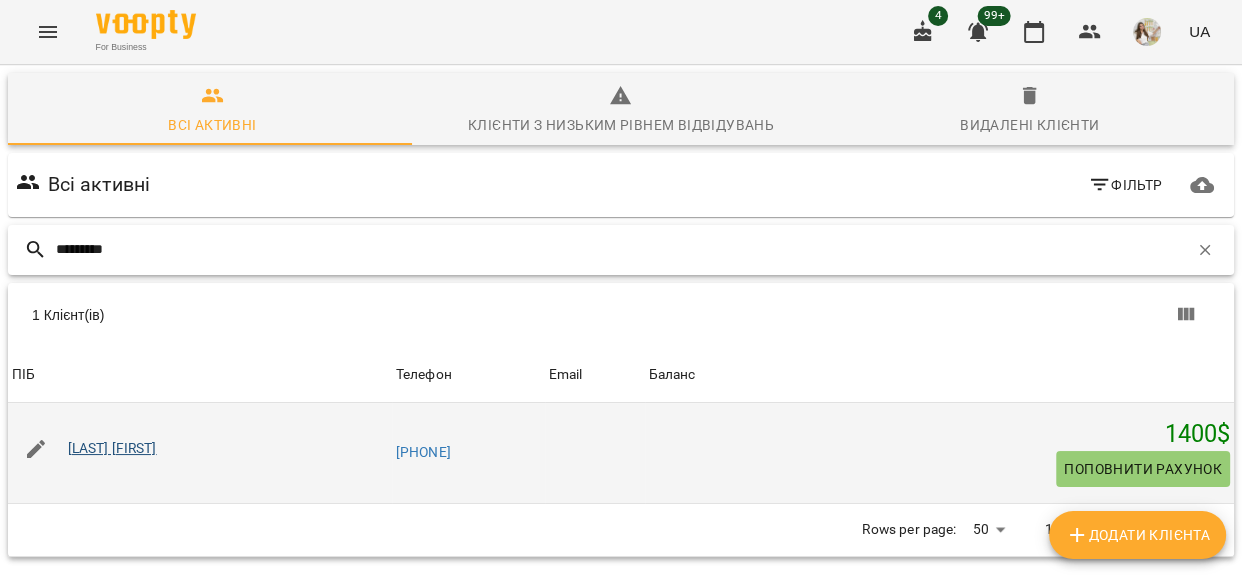 type on "*********" 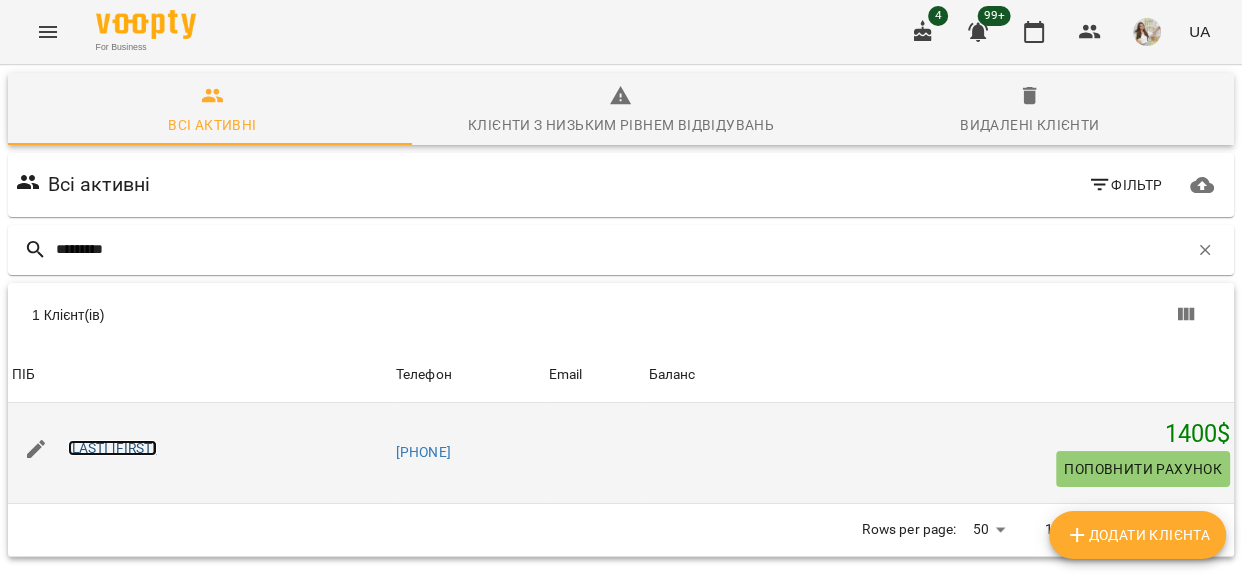 click on "[LAST] [FIRST]" at bounding box center [112, 448] 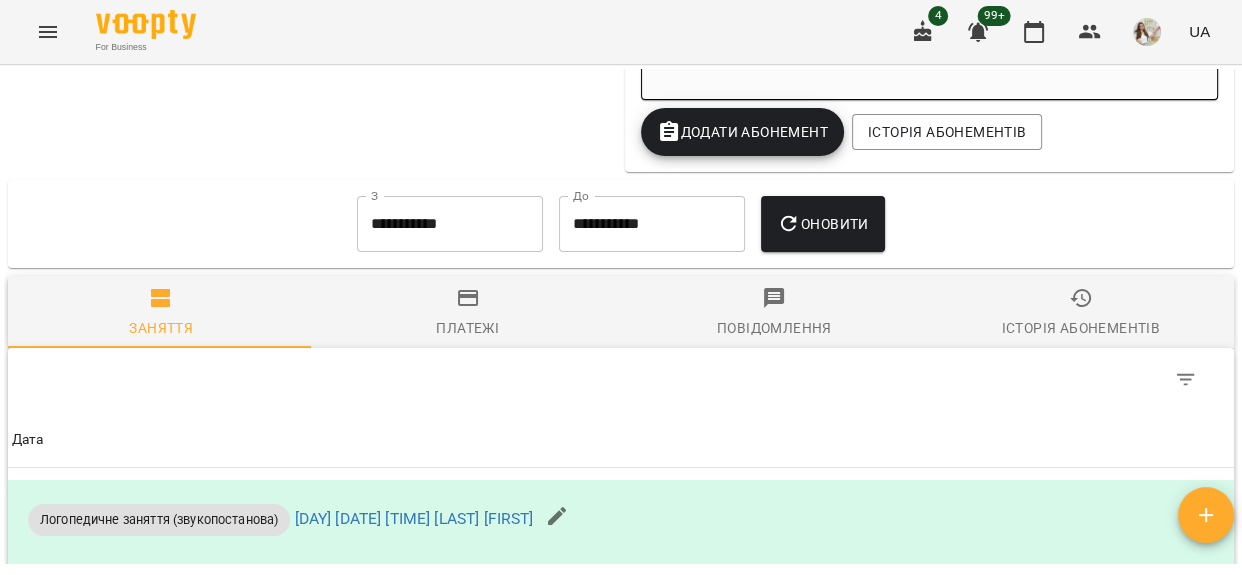 scroll, scrollTop: 727, scrollLeft: 0, axis: vertical 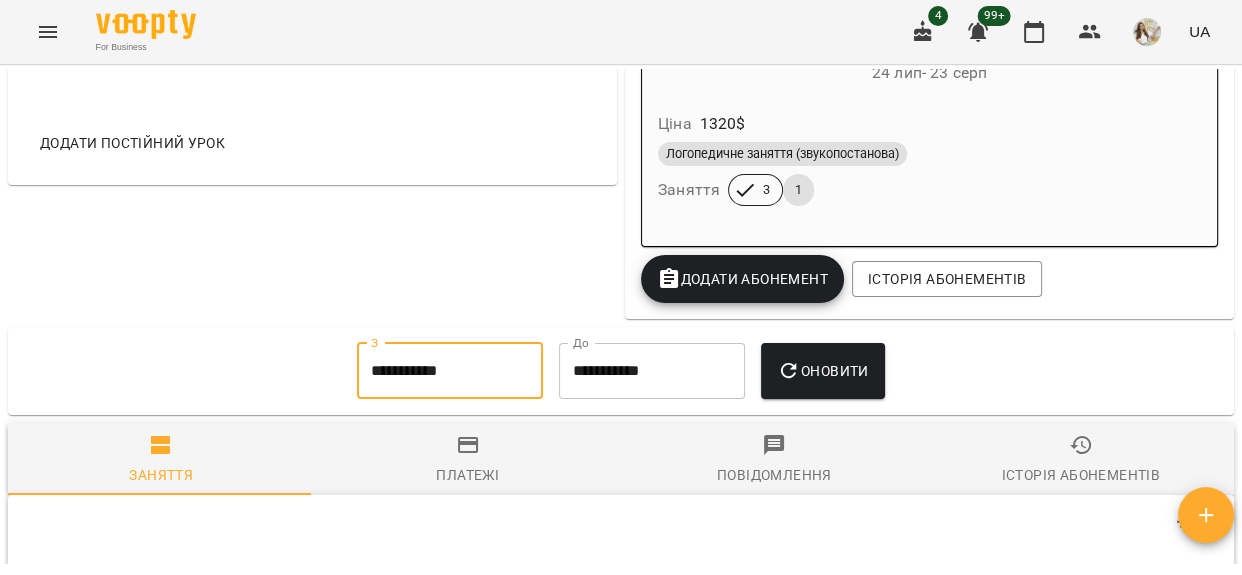 click on "**********" at bounding box center [450, 371] 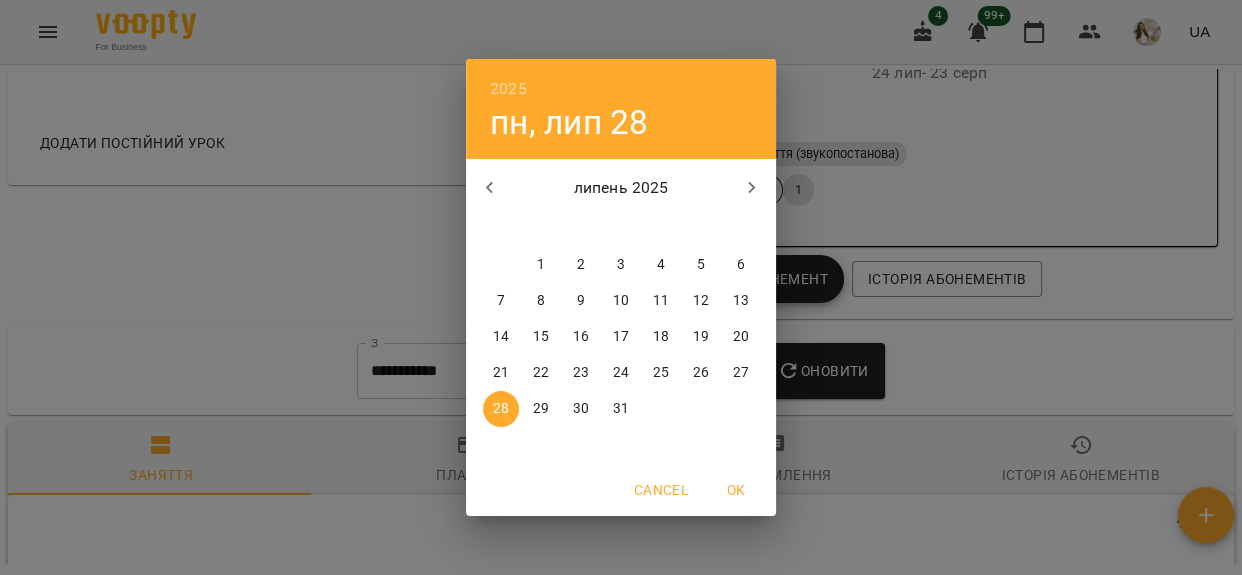 click on "1" at bounding box center [541, 265] 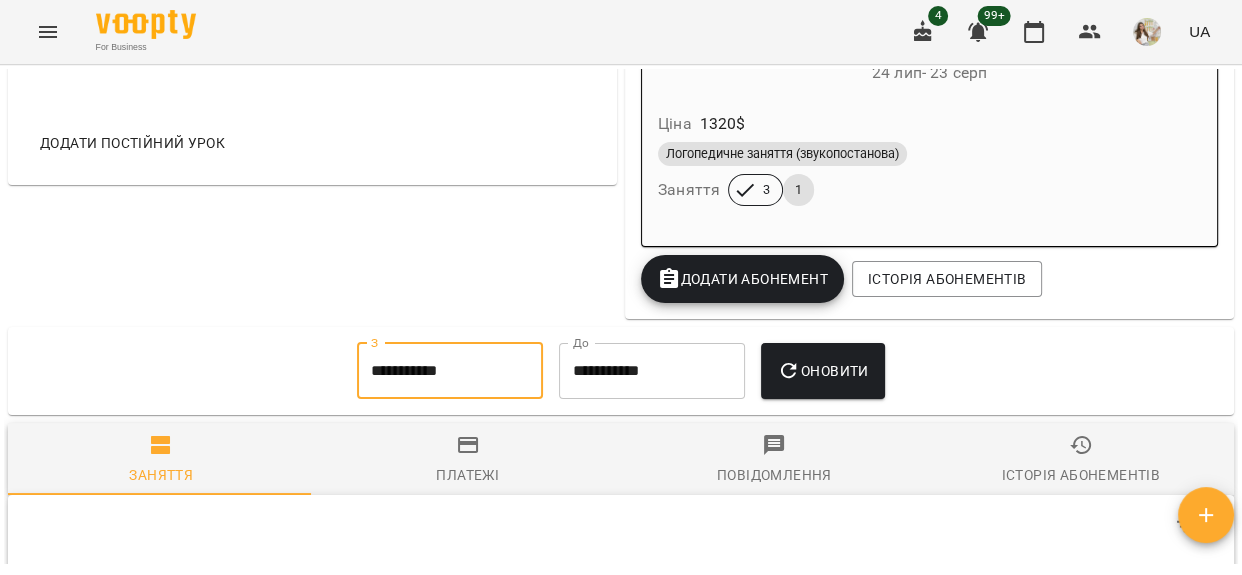 click on "Оновити" at bounding box center (822, 371) 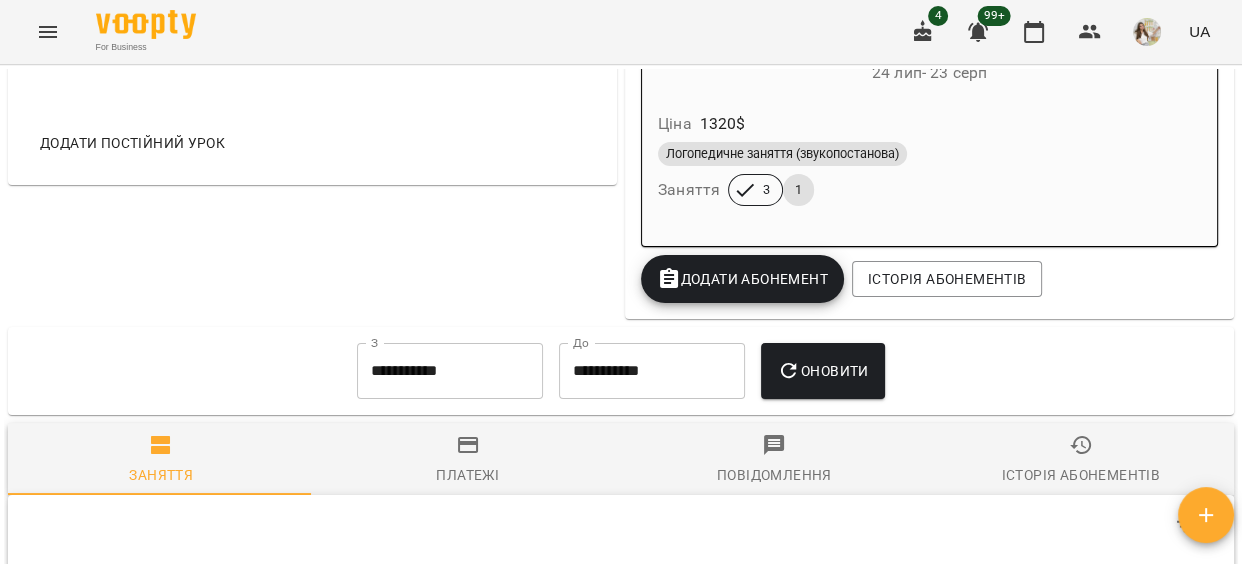 click on "Платежі" at bounding box center (468, 460) 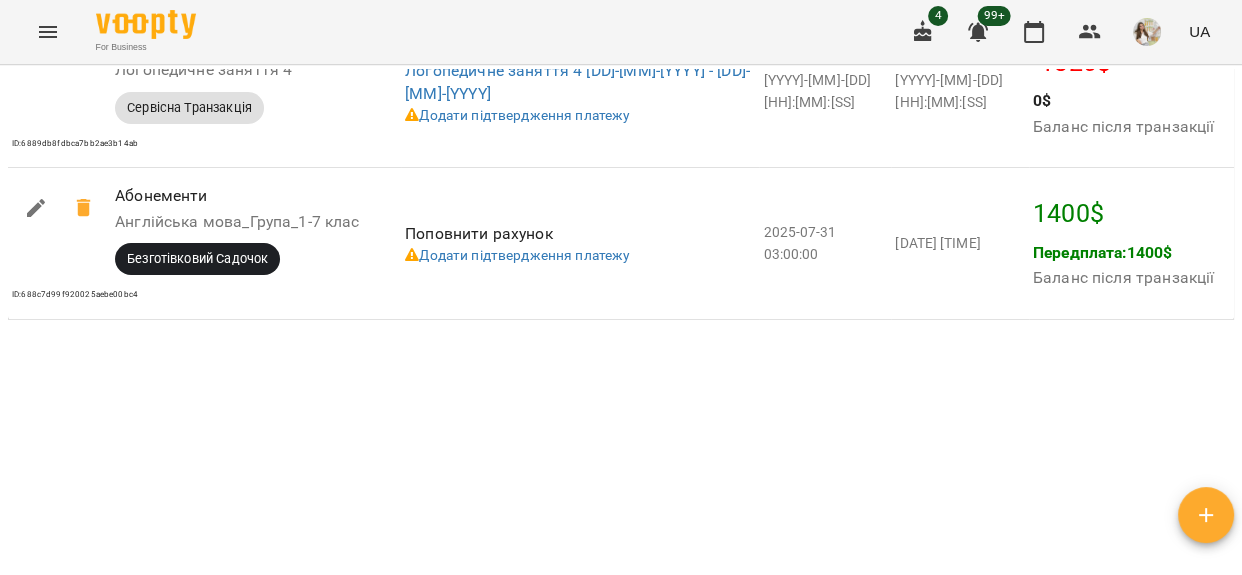 scroll, scrollTop: 2178, scrollLeft: 0, axis: vertical 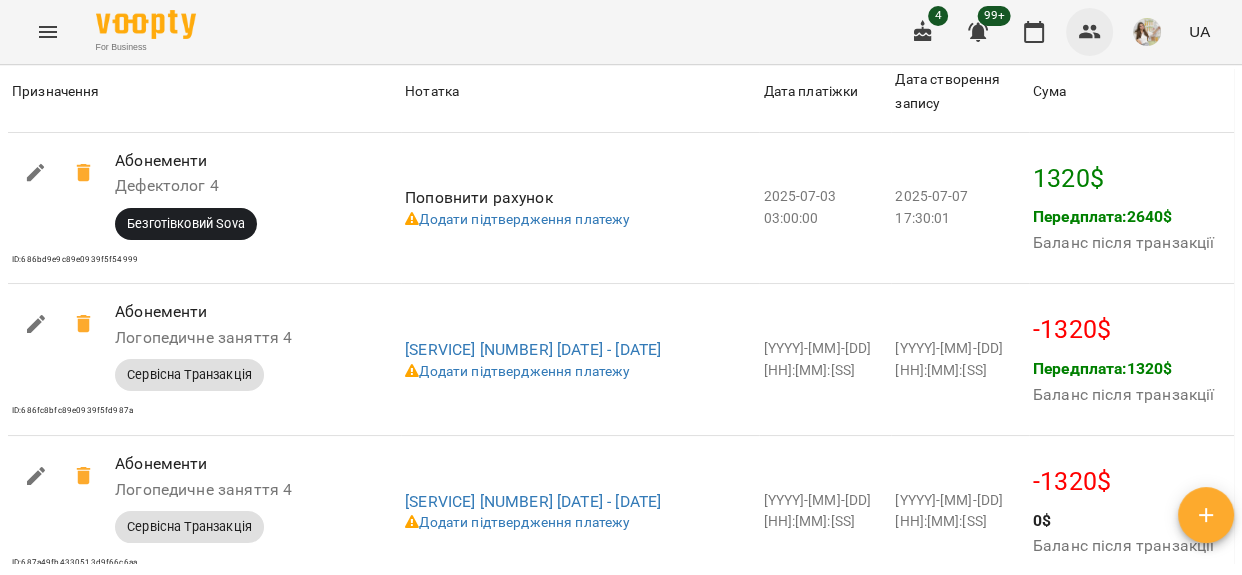 click 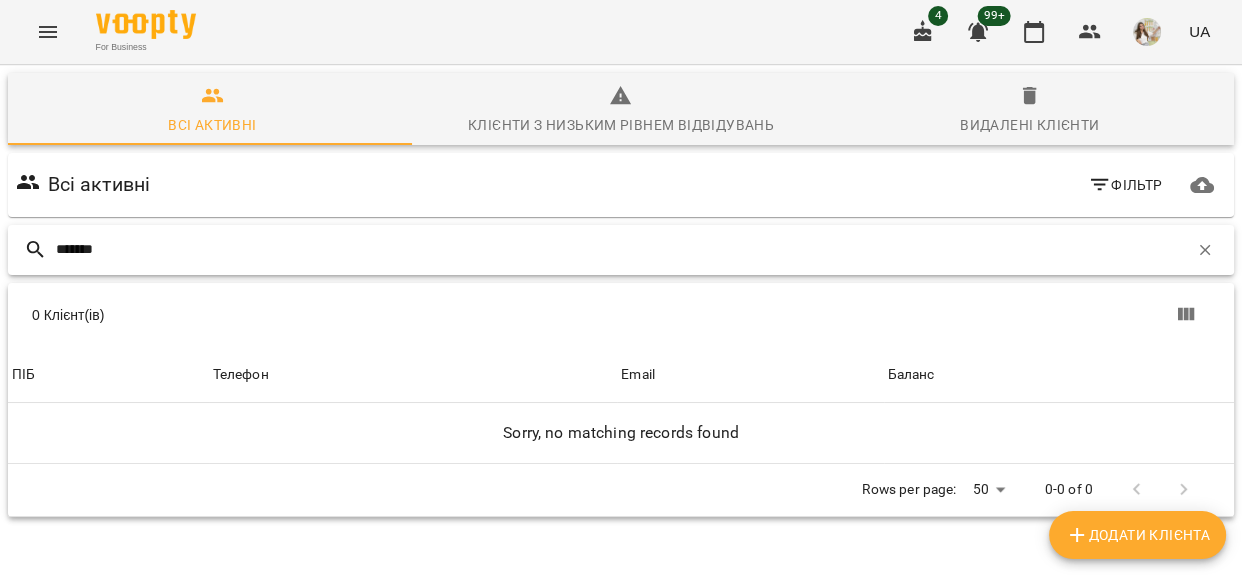 click on "*******" at bounding box center (622, 249) 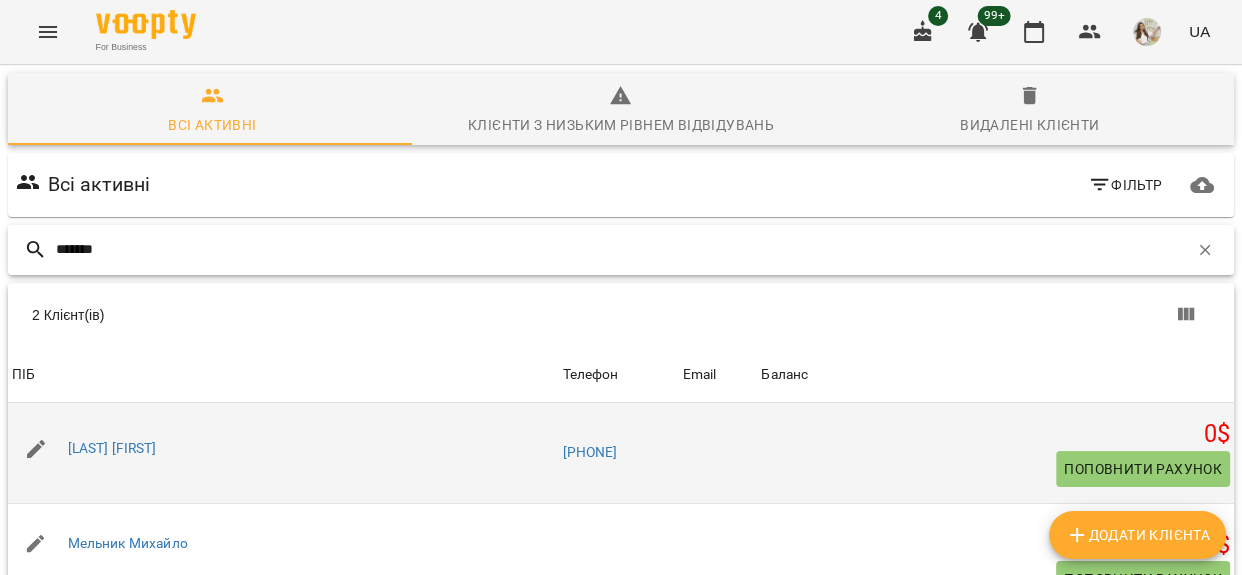scroll, scrollTop: 171, scrollLeft: 0, axis: vertical 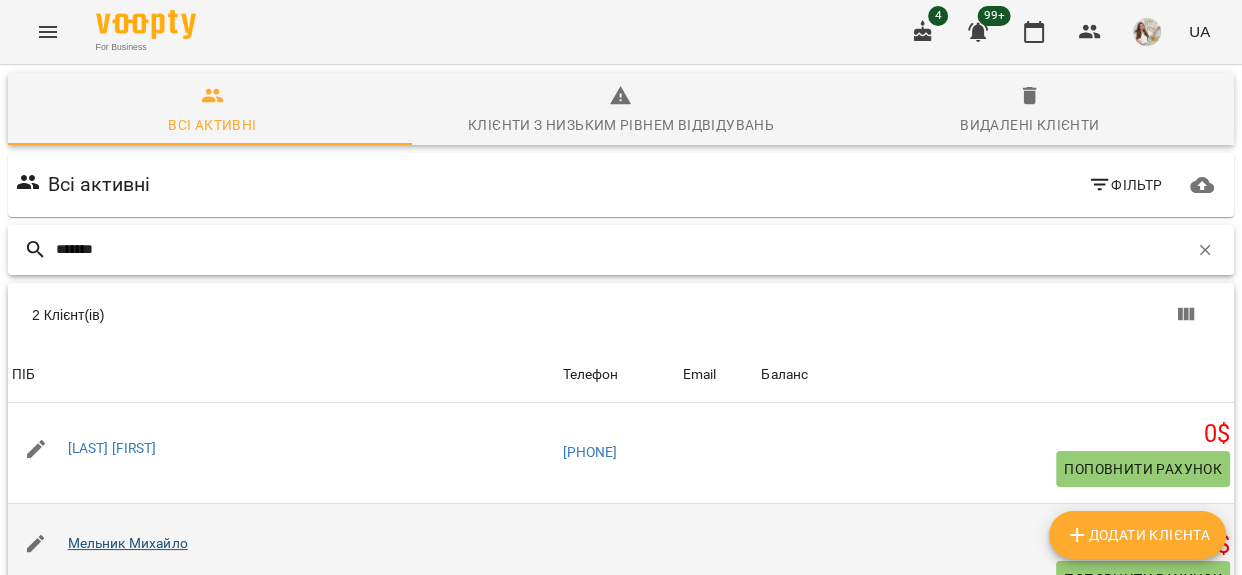 type on "*******" 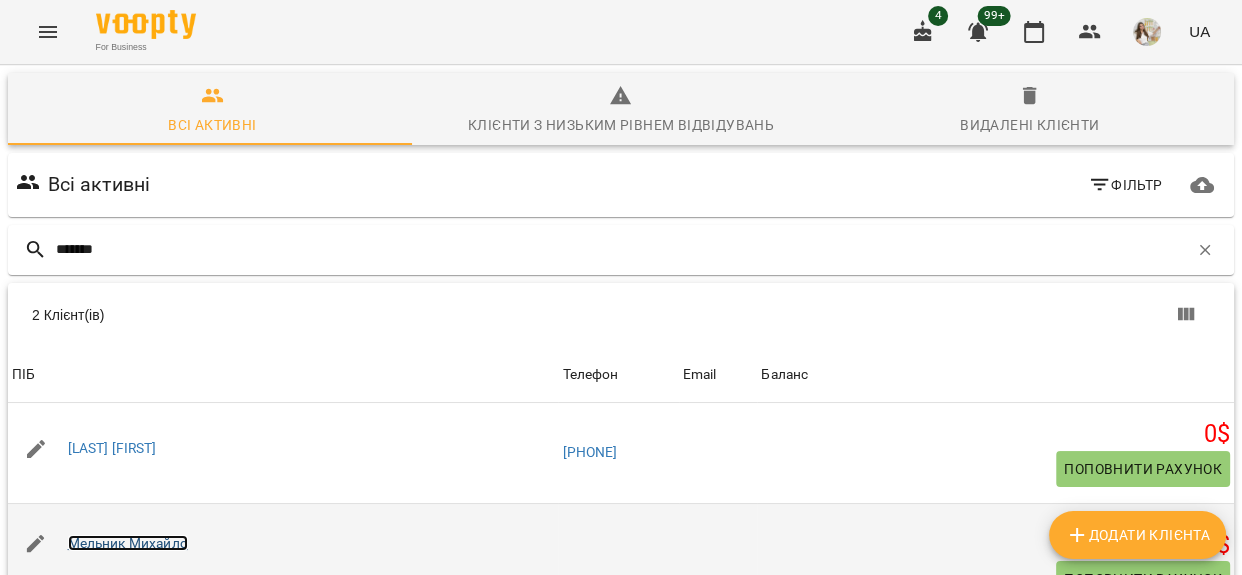 click on "Мельник Михайло" at bounding box center (128, 543) 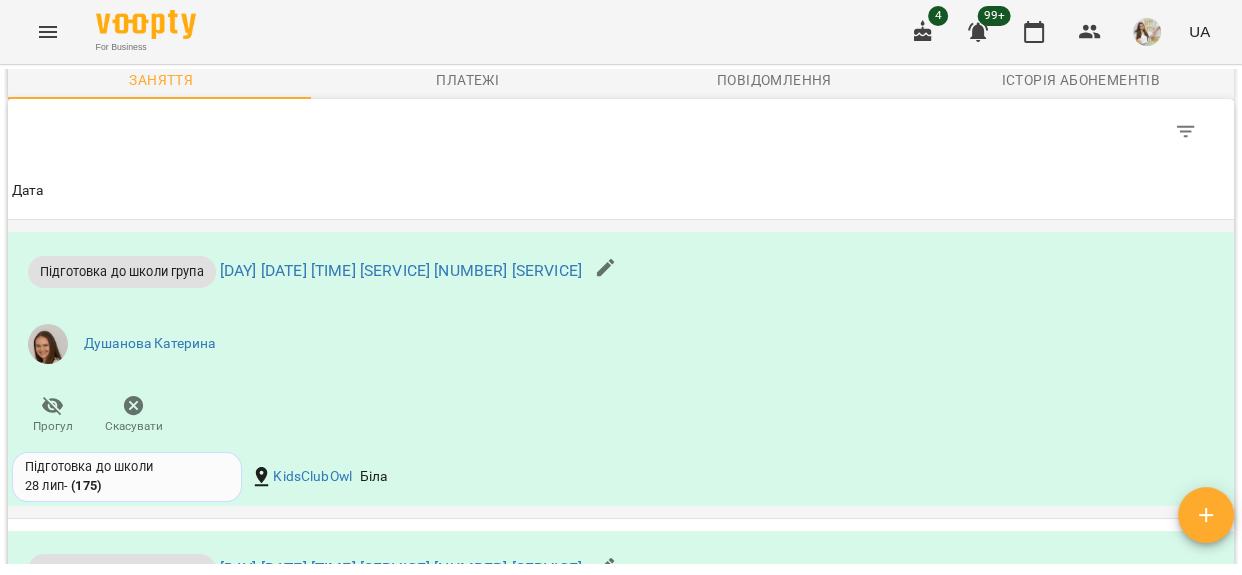 scroll, scrollTop: 2272, scrollLeft: 0, axis: vertical 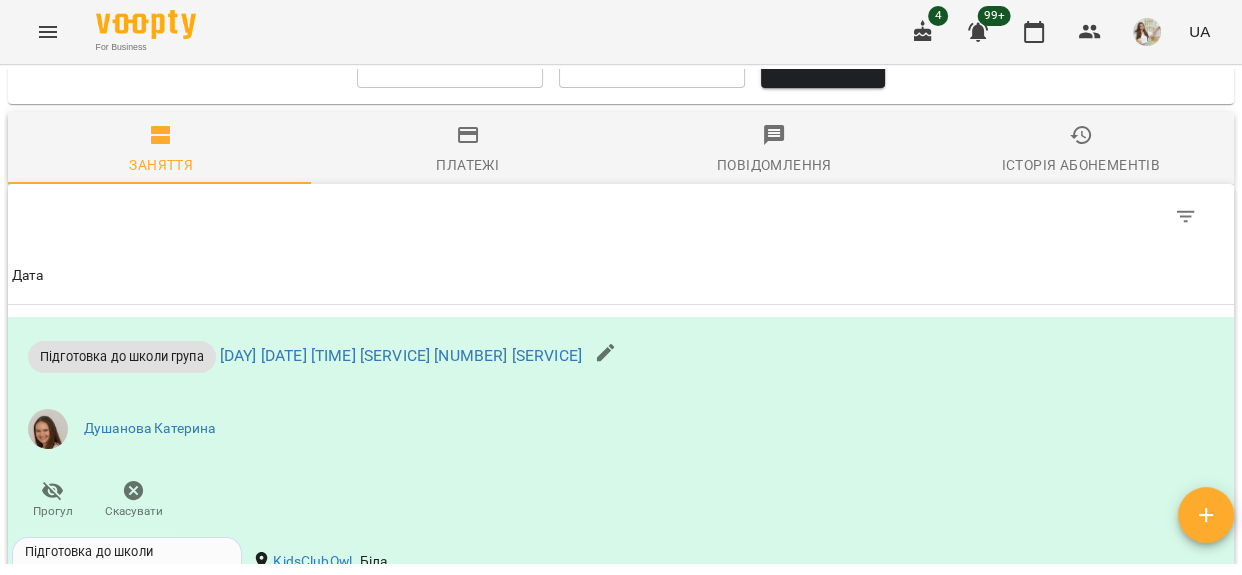 click on "**********" at bounding box center (450, 61) 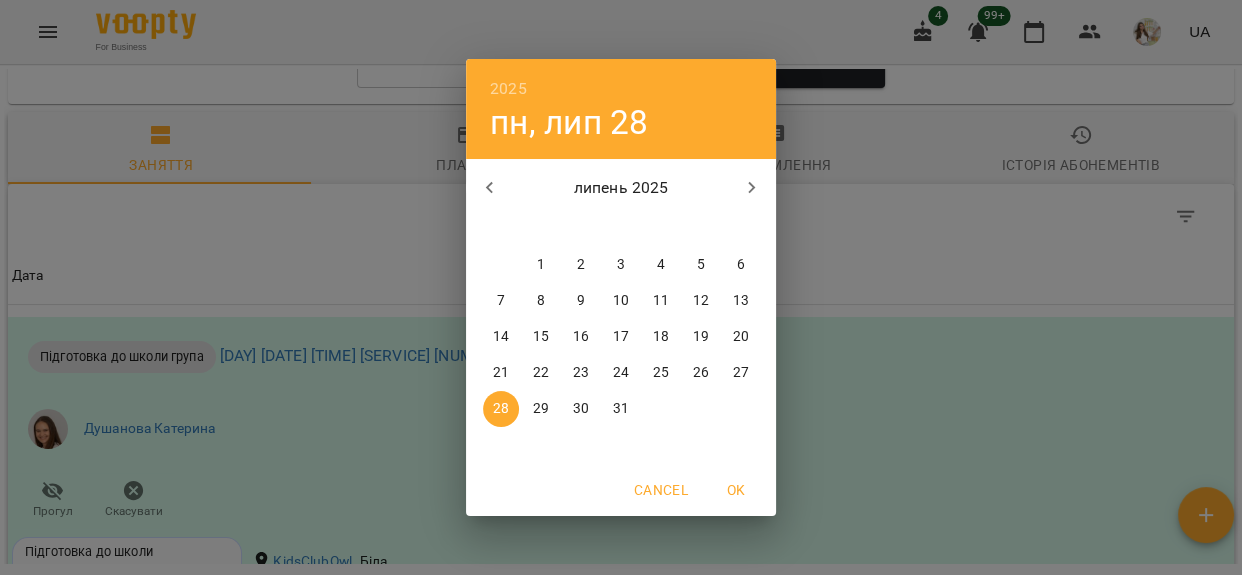 click on "1" at bounding box center [541, 265] 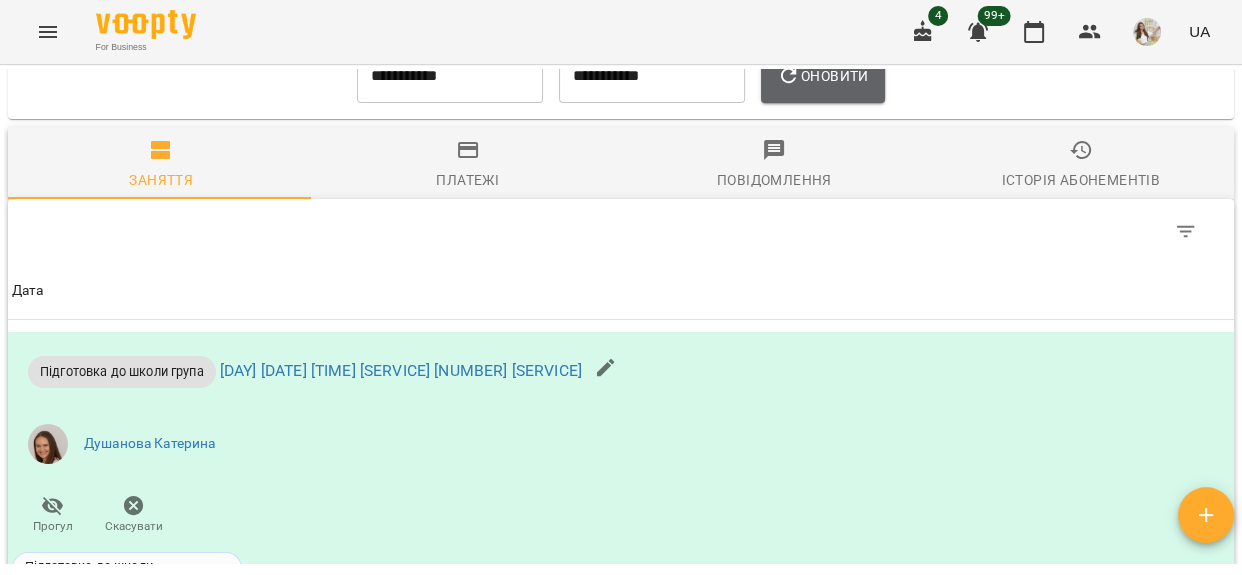 drag, startPoint x: 813, startPoint y: 89, endPoint x: 786, endPoint y: 106, distance: 31.906113 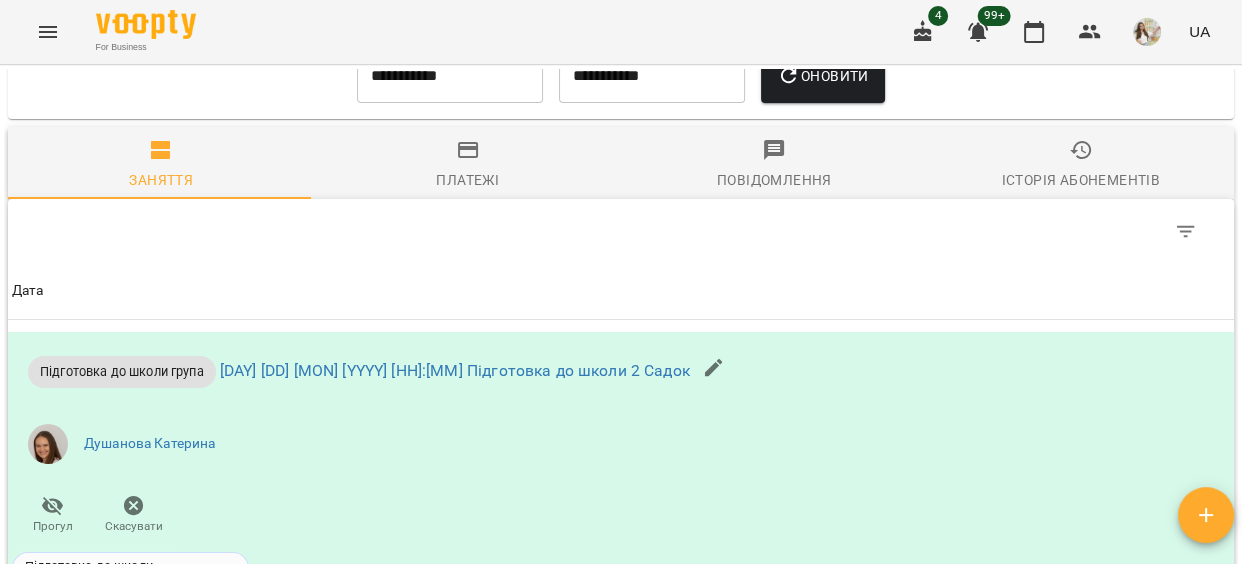 click at bounding box center [621, 231] 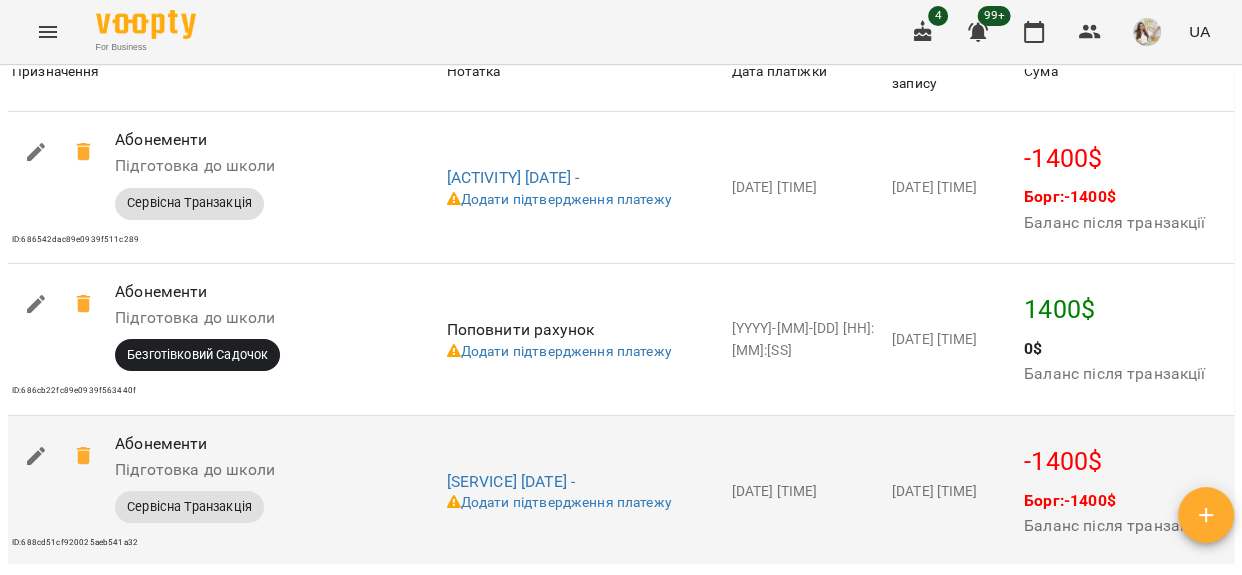 scroll, scrollTop: 2700, scrollLeft: 0, axis: vertical 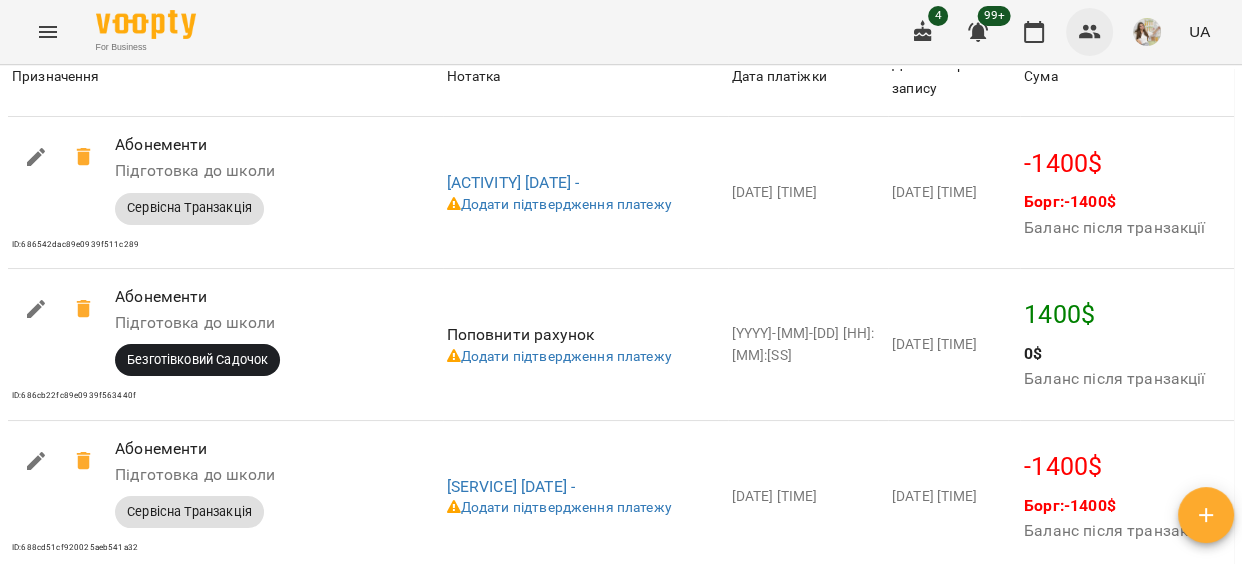 click 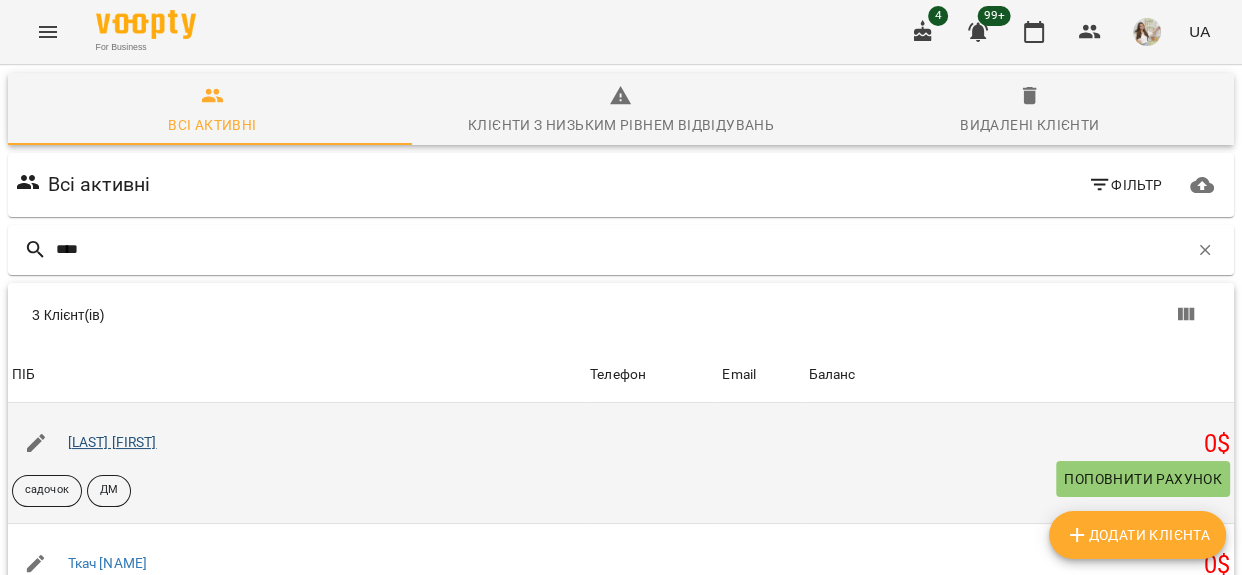 type on "****" 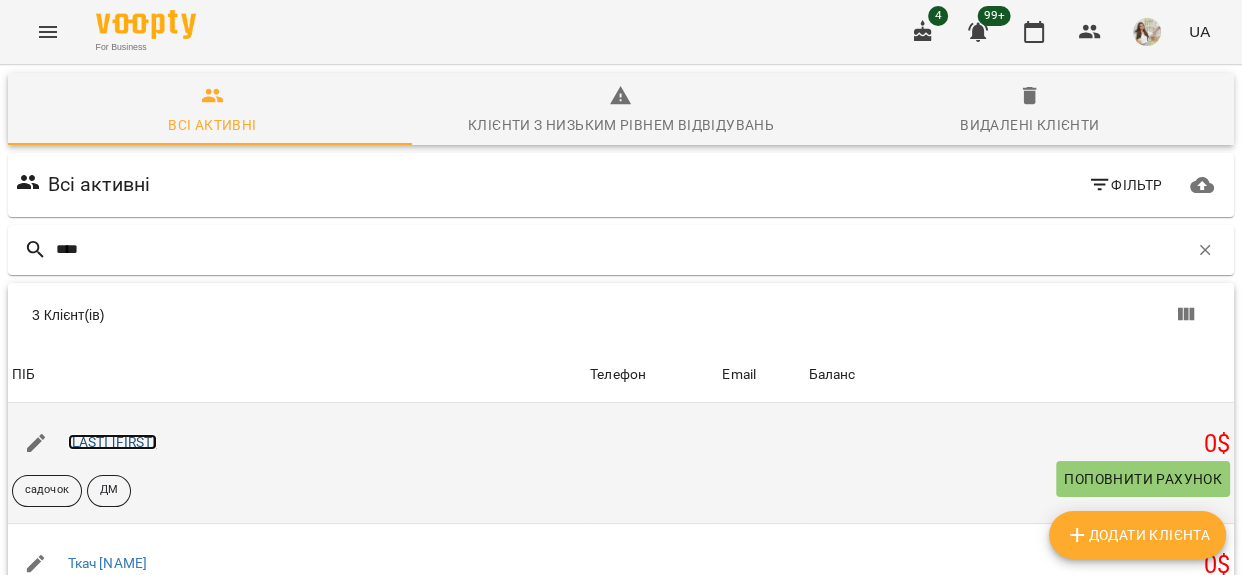 click on "[LAST] [FIRST]" at bounding box center [112, 442] 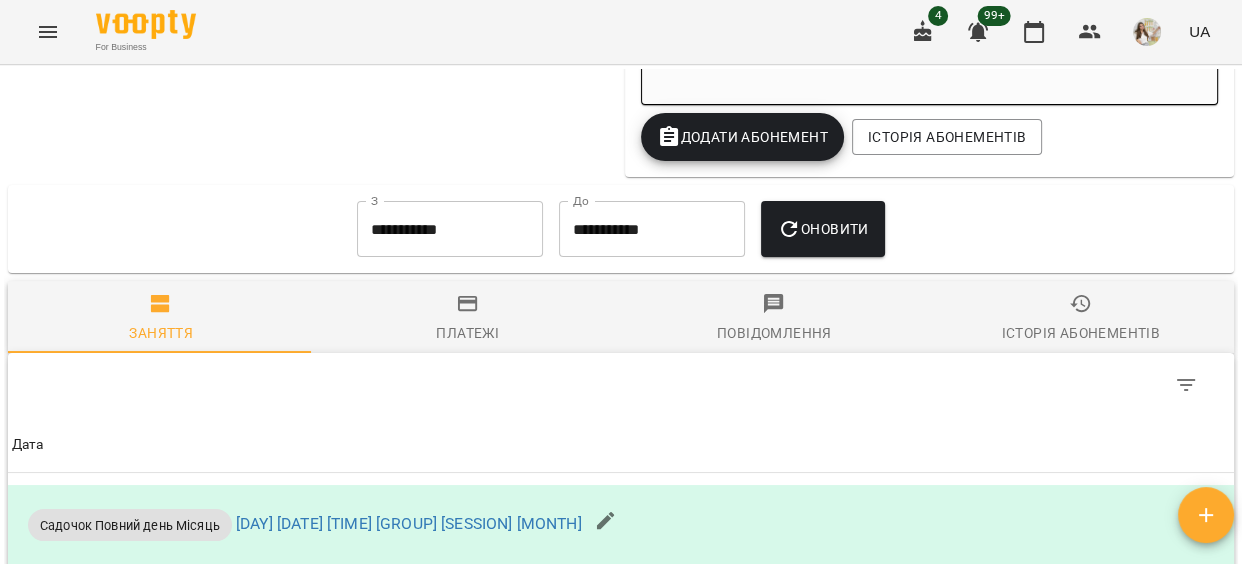 scroll, scrollTop: 1454, scrollLeft: 0, axis: vertical 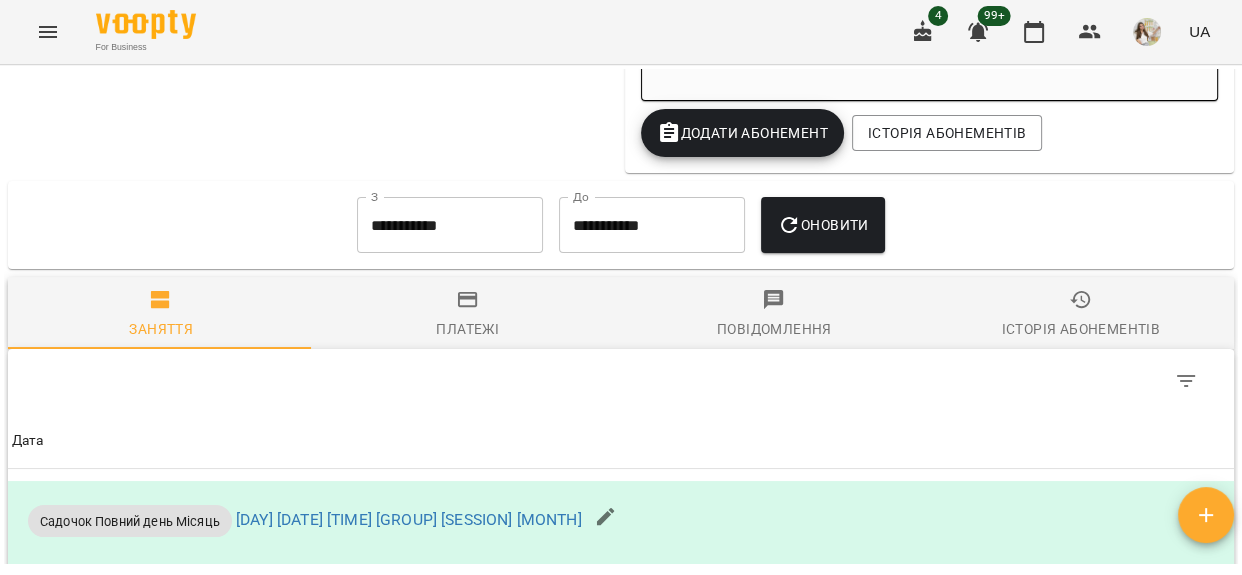 click on "**********" at bounding box center [450, 225] 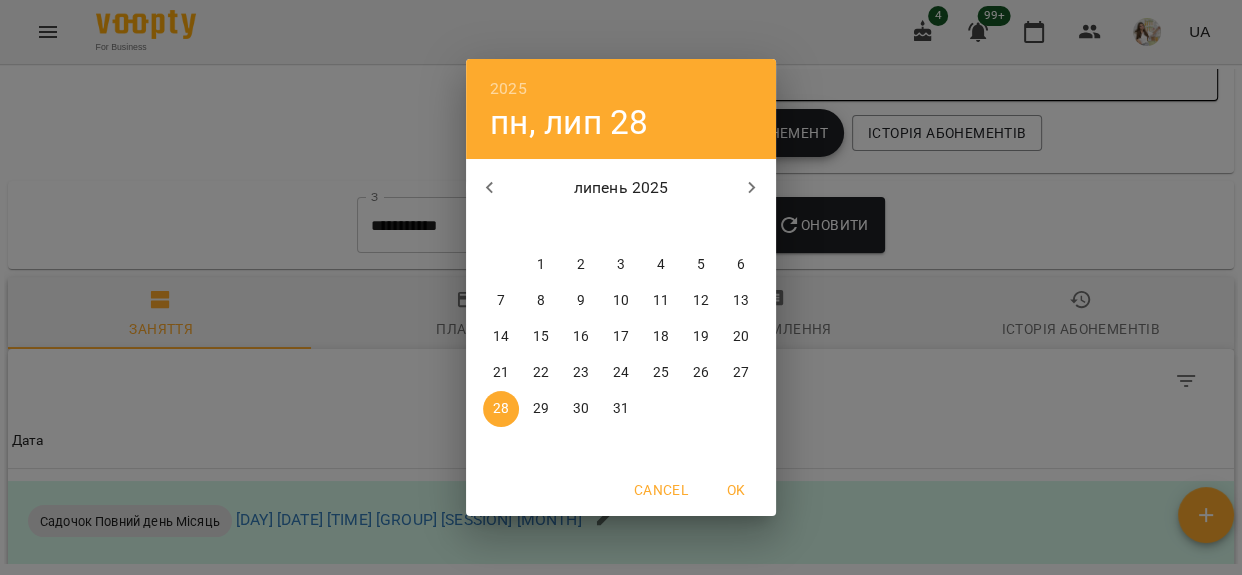 click on "1" at bounding box center [541, 265] 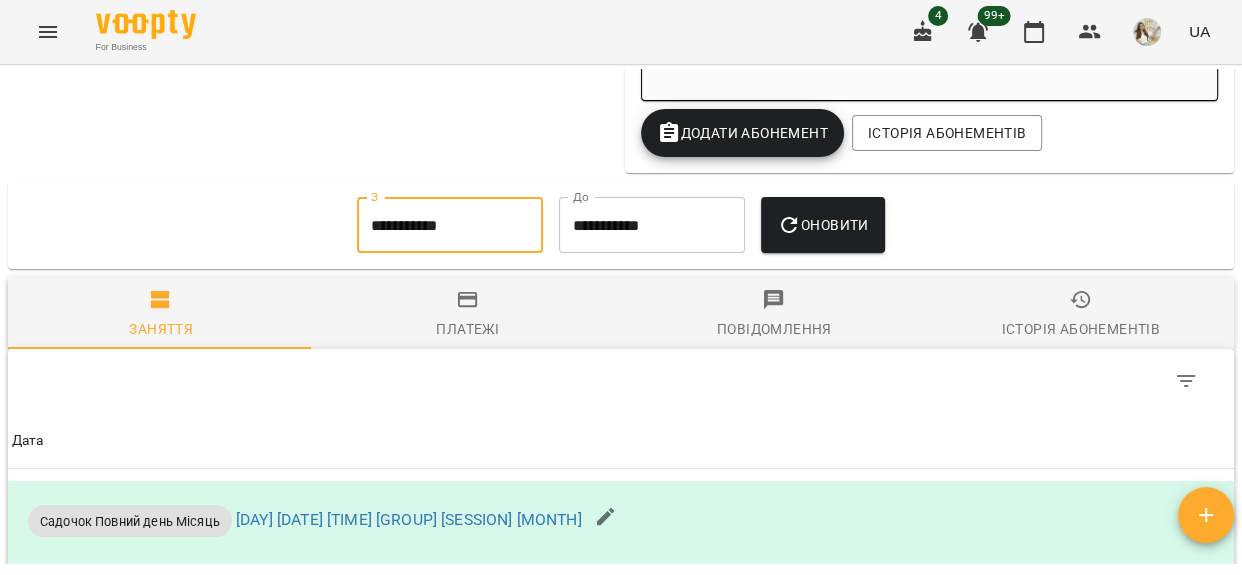 click 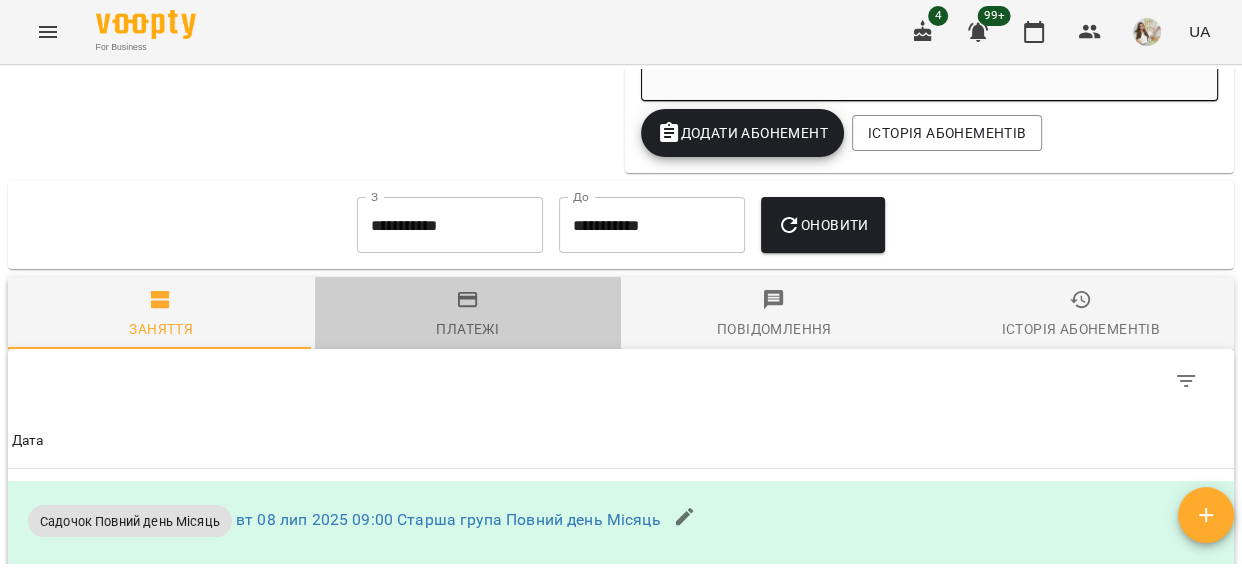 click on "Платежі" at bounding box center [468, 315] 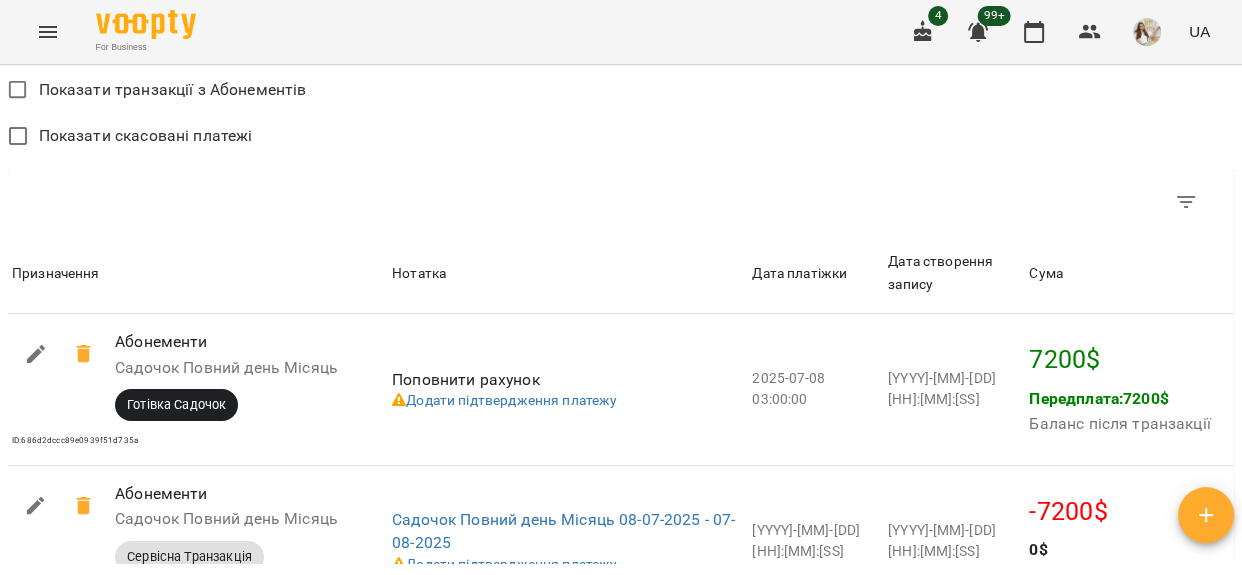 scroll, scrollTop: 2090, scrollLeft: 0, axis: vertical 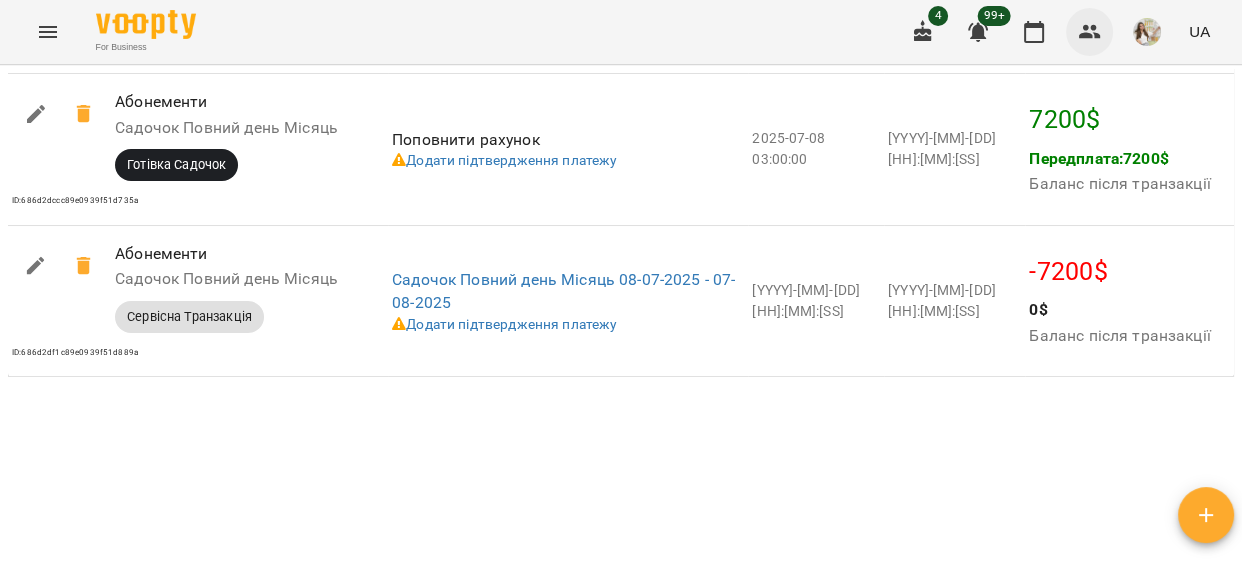 click 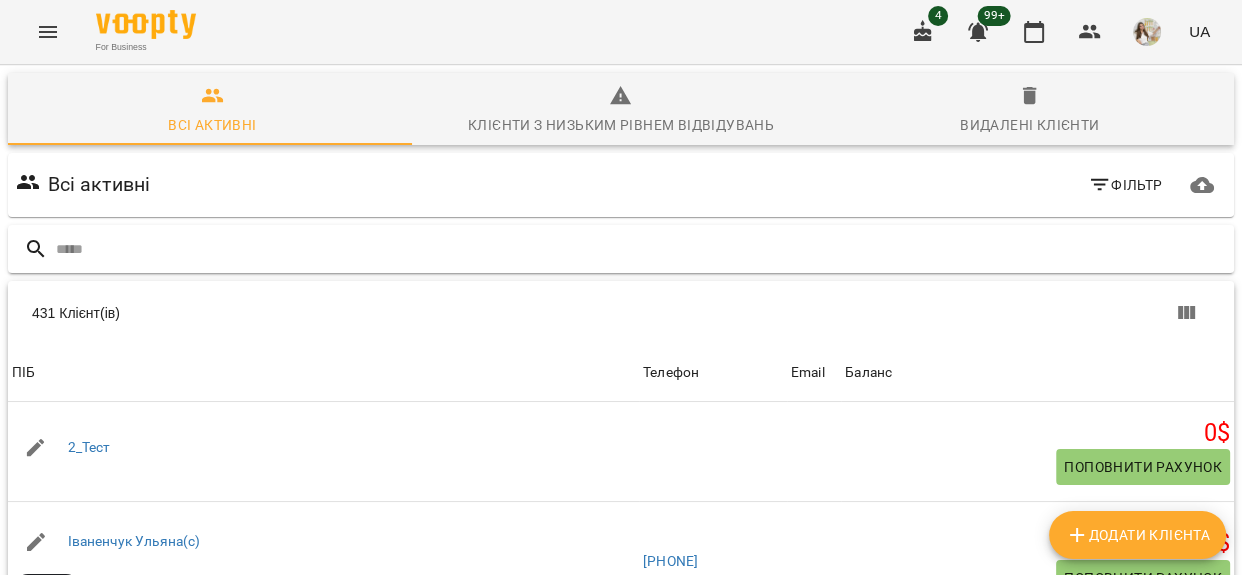 click at bounding box center [641, 249] 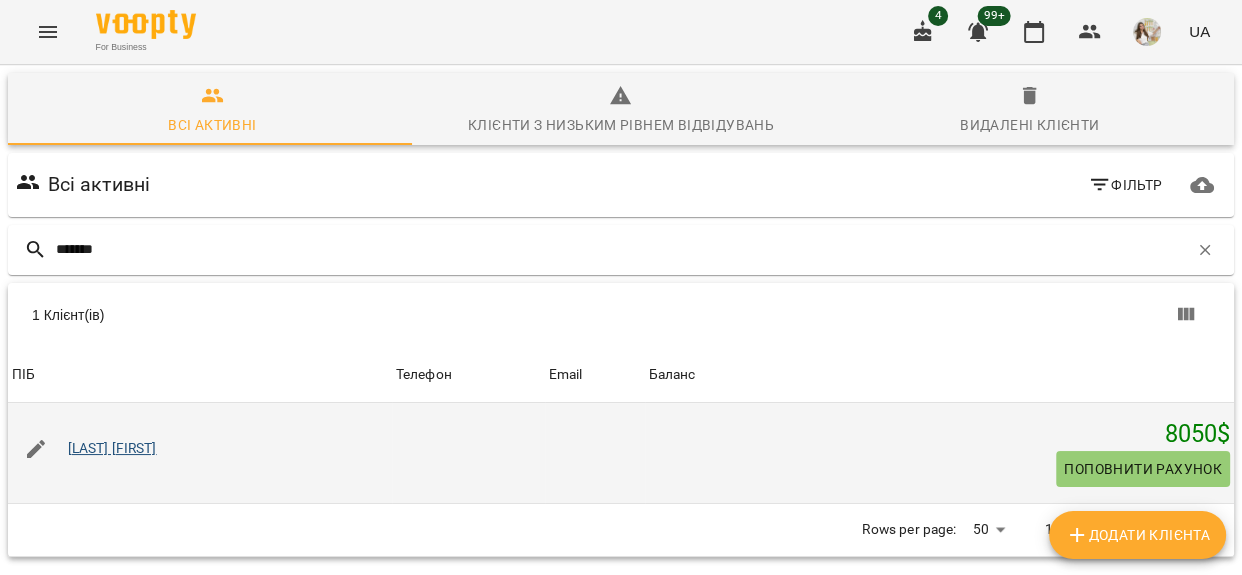type on "*******" 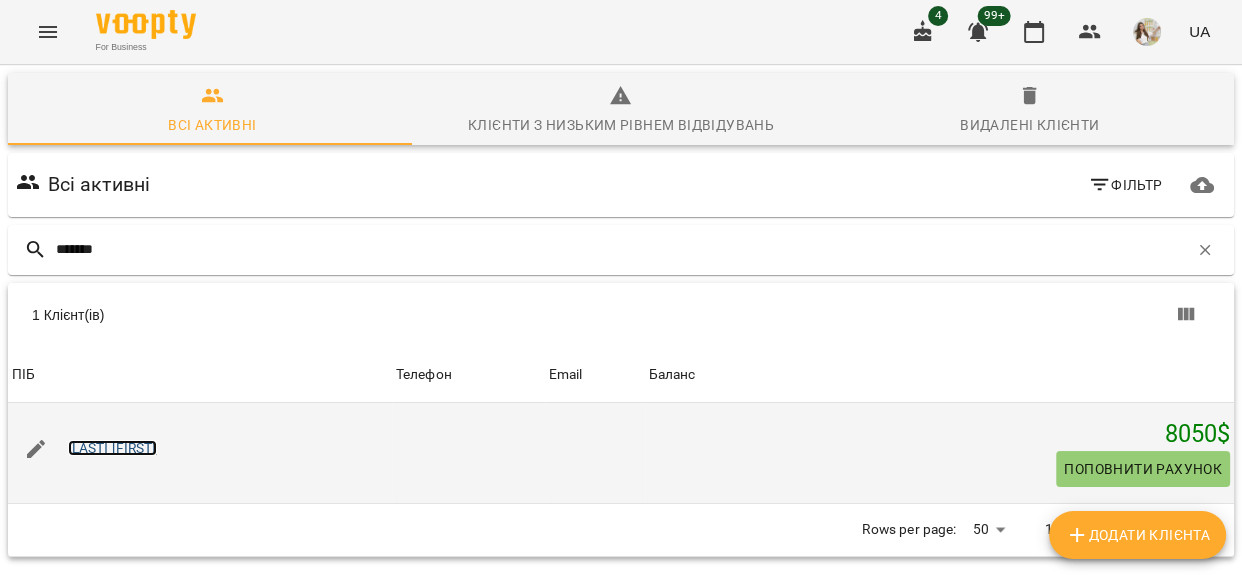 click on "[LAST] [FIRST]" at bounding box center [112, 448] 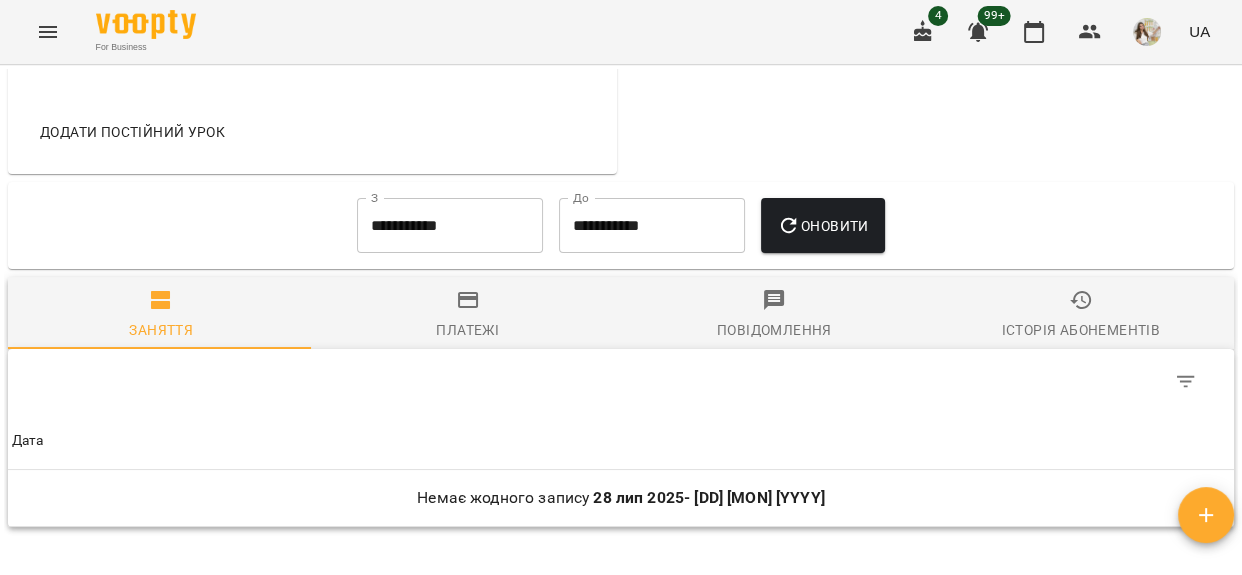 scroll, scrollTop: 818, scrollLeft: 0, axis: vertical 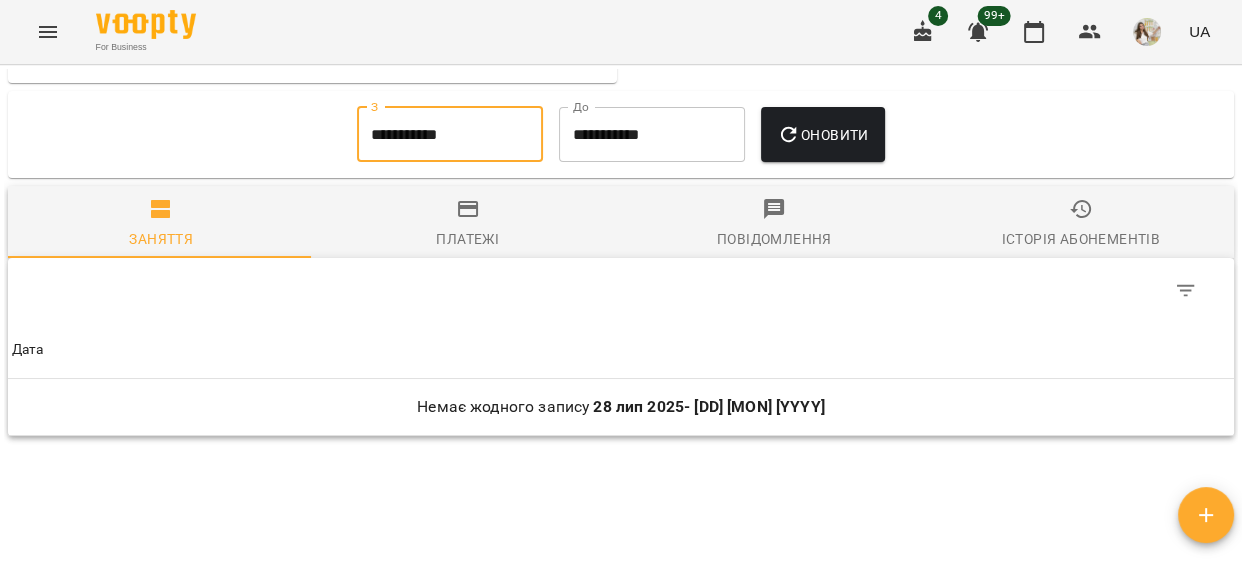 click on "**********" at bounding box center (450, 135) 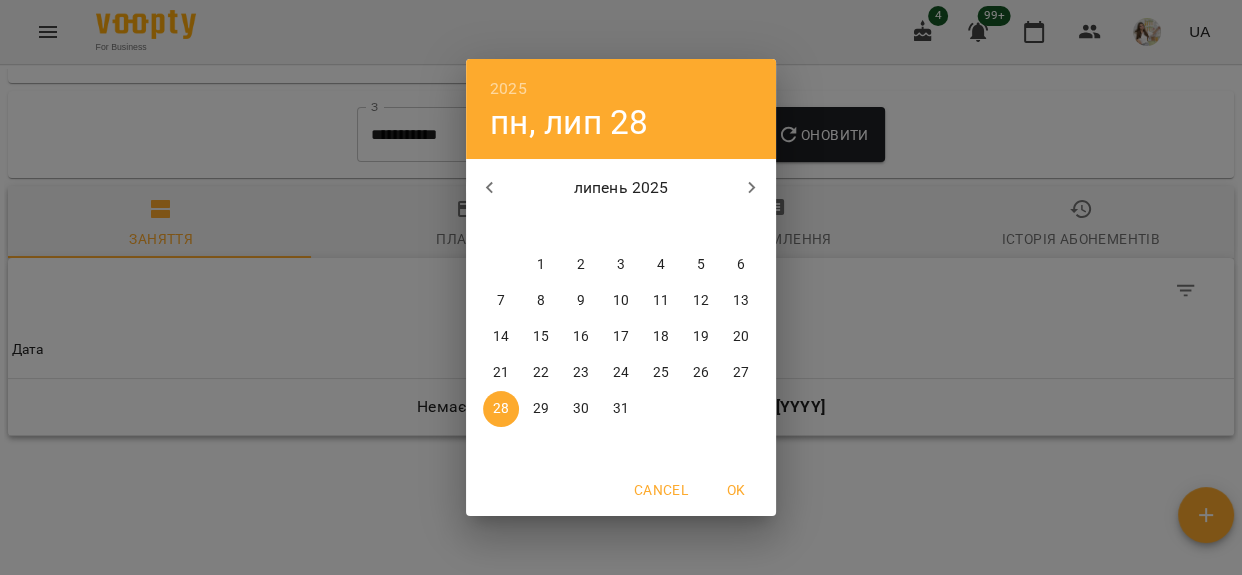 click on "1" at bounding box center [541, 265] 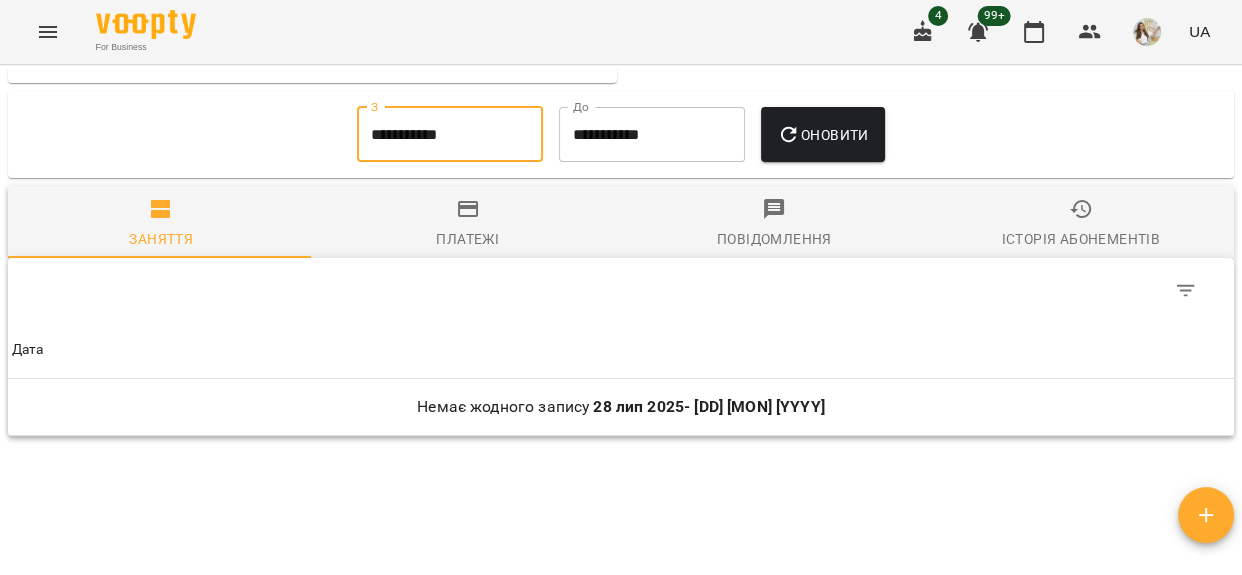 click on "**********" at bounding box center (652, 135) 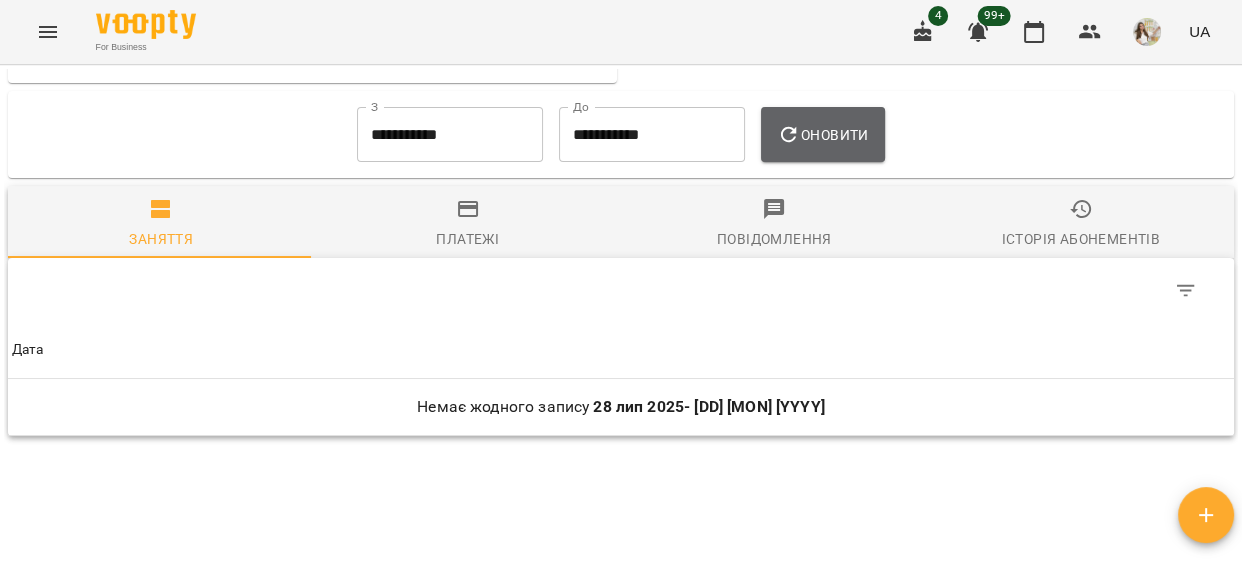 drag, startPoint x: 842, startPoint y: 151, endPoint x: 688, endPoint y: 192, distance: 159.36436 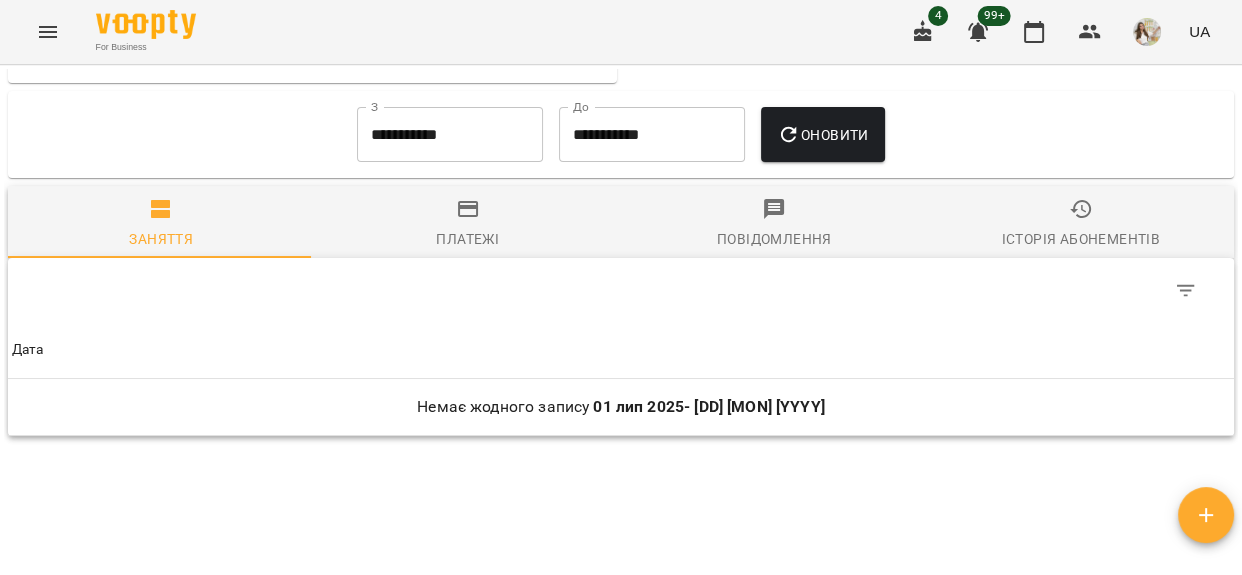 click on "Платежі" at bounding box center (468, 224) 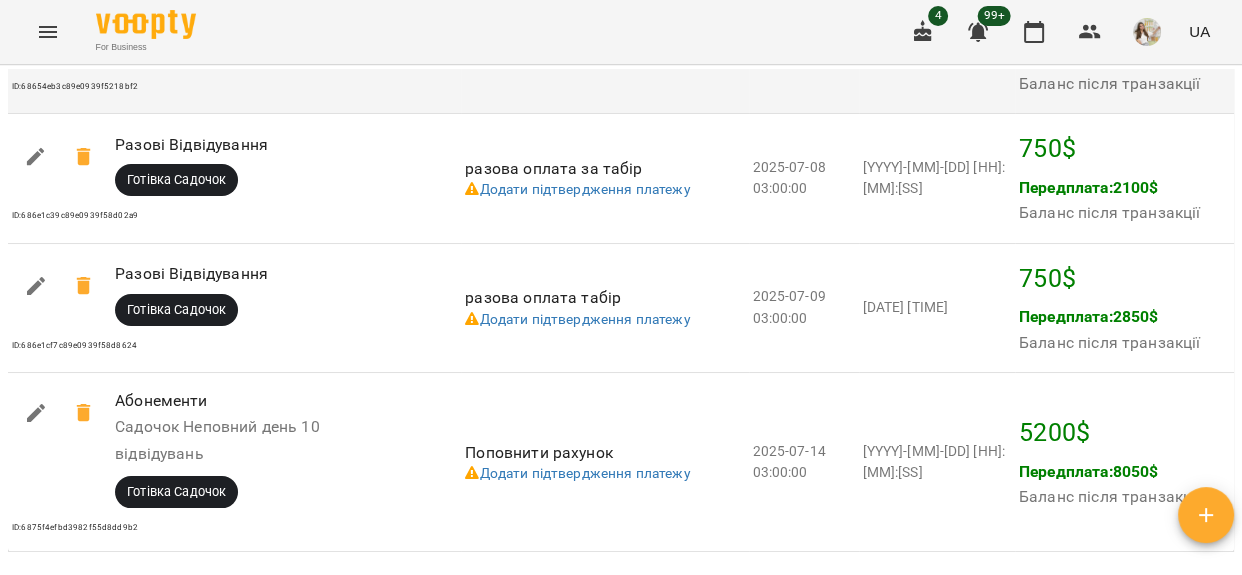 scroll, scrollTop: 1454, scrollLeft: 0, axis: vertical 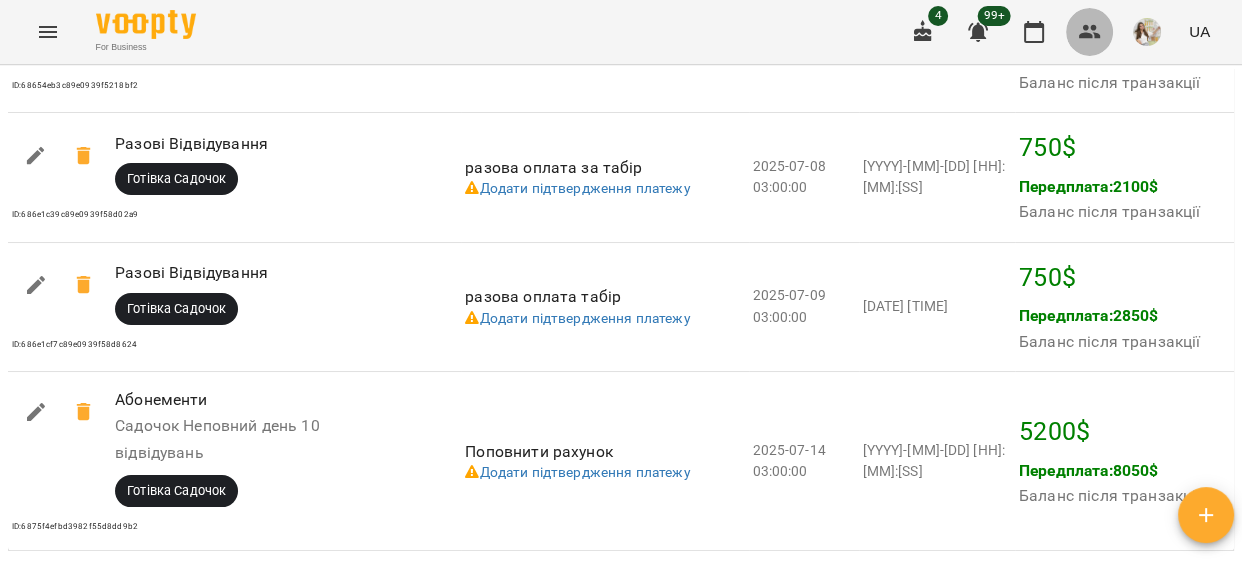 click 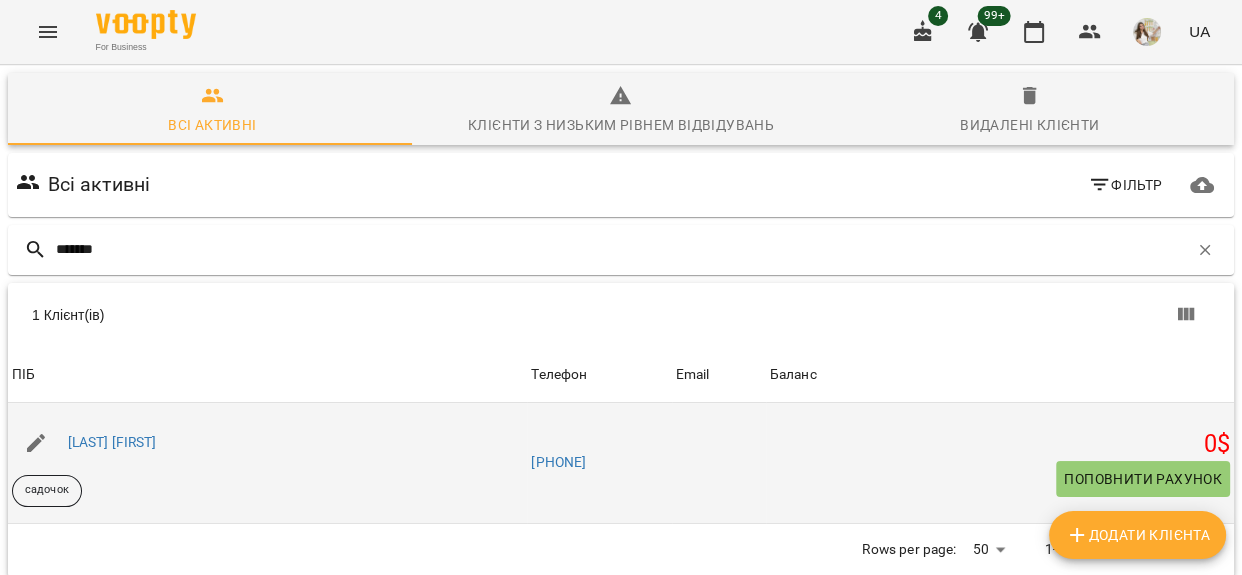 type on "*******" 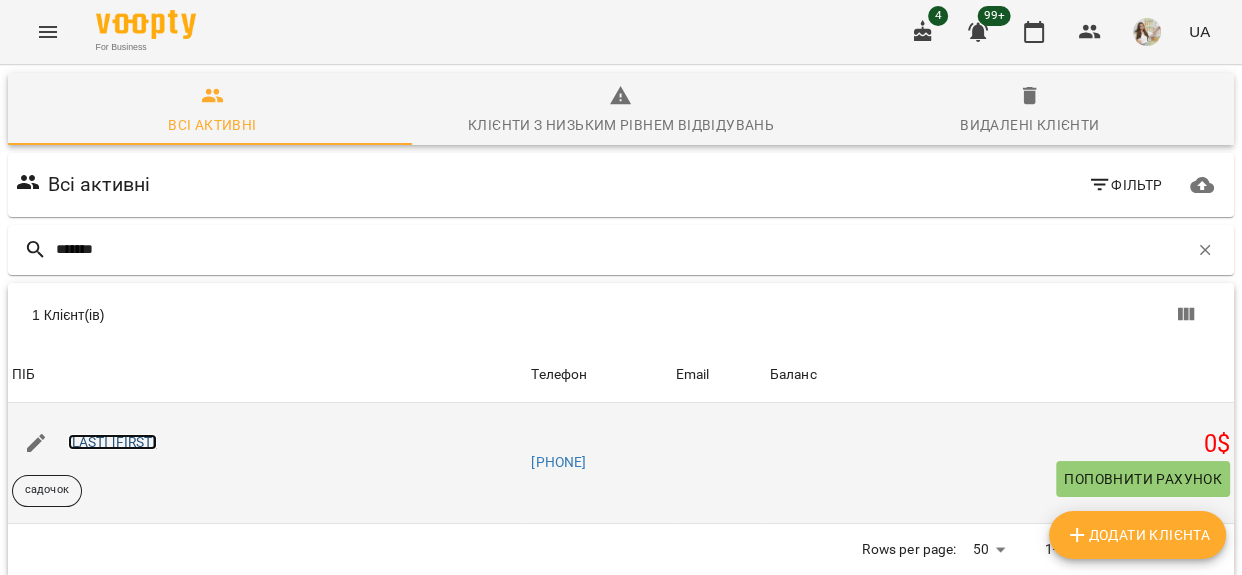 click on "[LAST] [FIRST]" at bounding box center [112, 442] 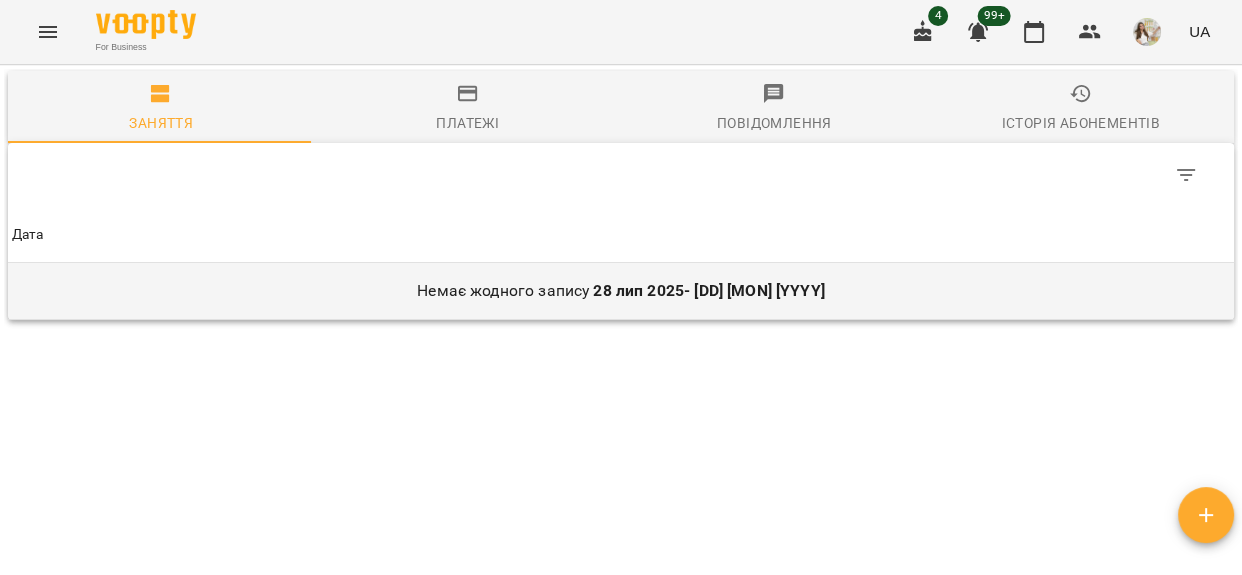scroll, scrollTop: 646, scrollLeft: 0, axis: vertical 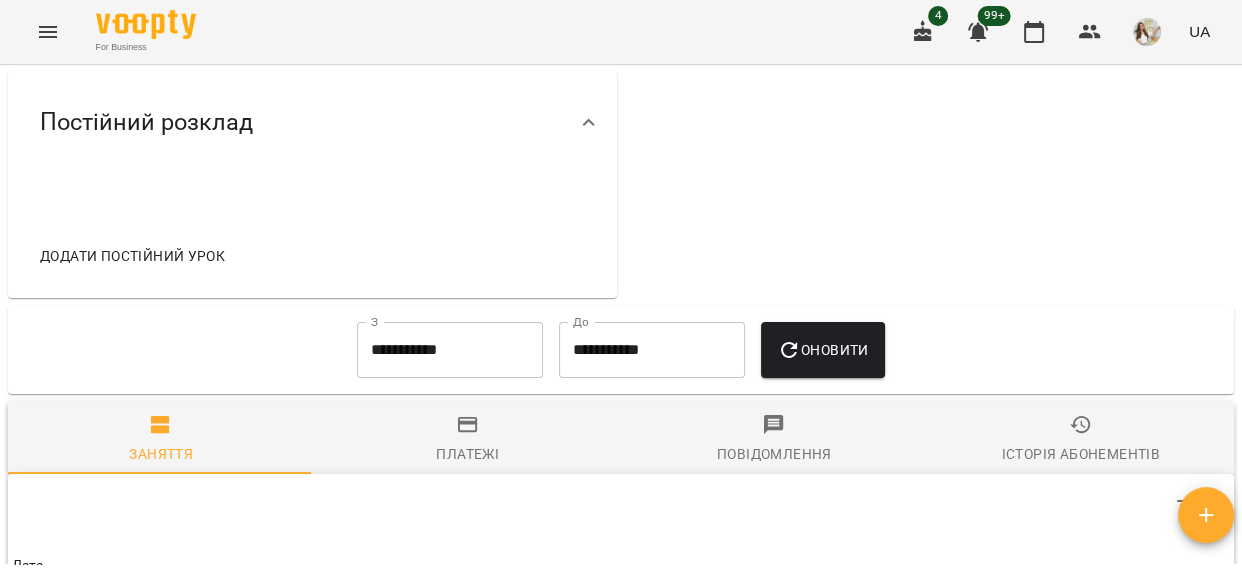 click on "**********" at bounding box center [450, 350] 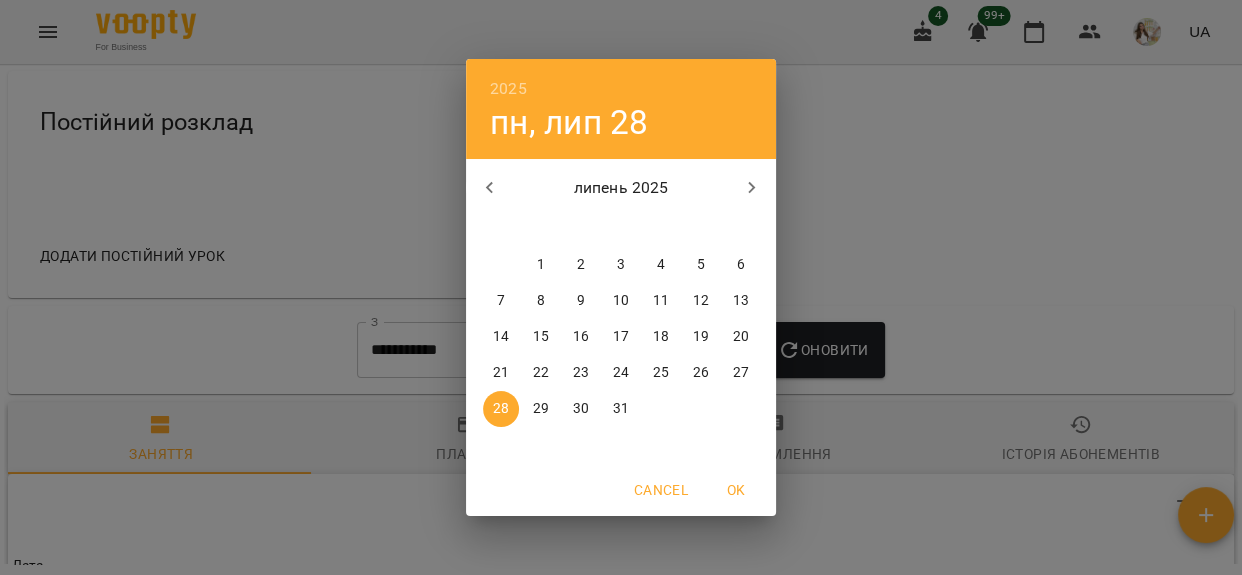 click on "1" at bounding box center (541, 265) 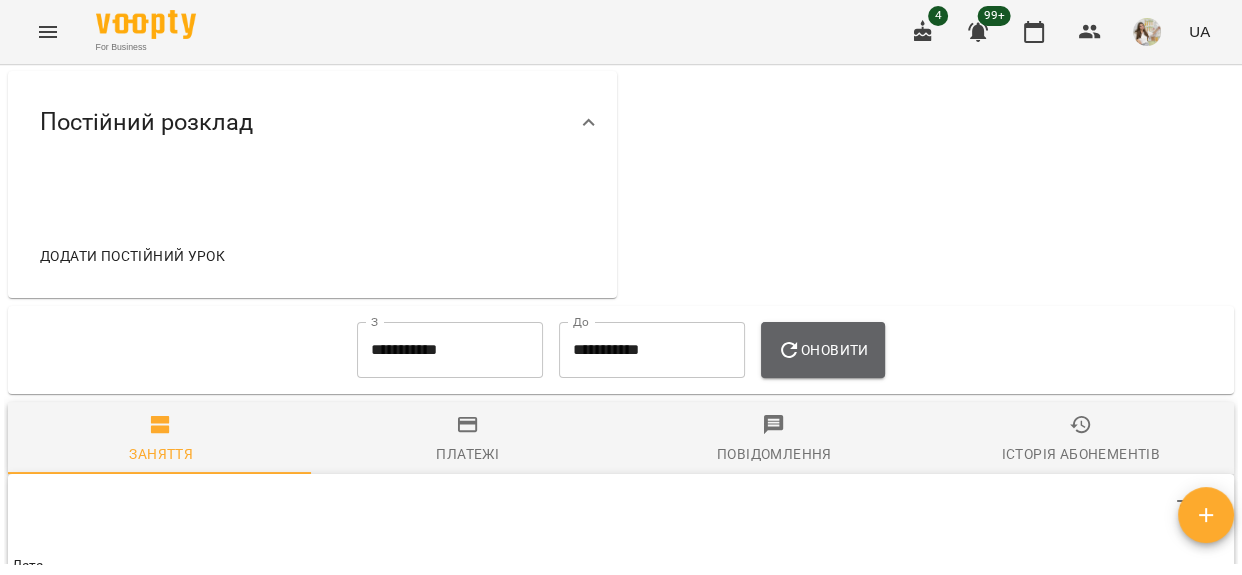 click on "Оновити" at bounding box center (822, 350) 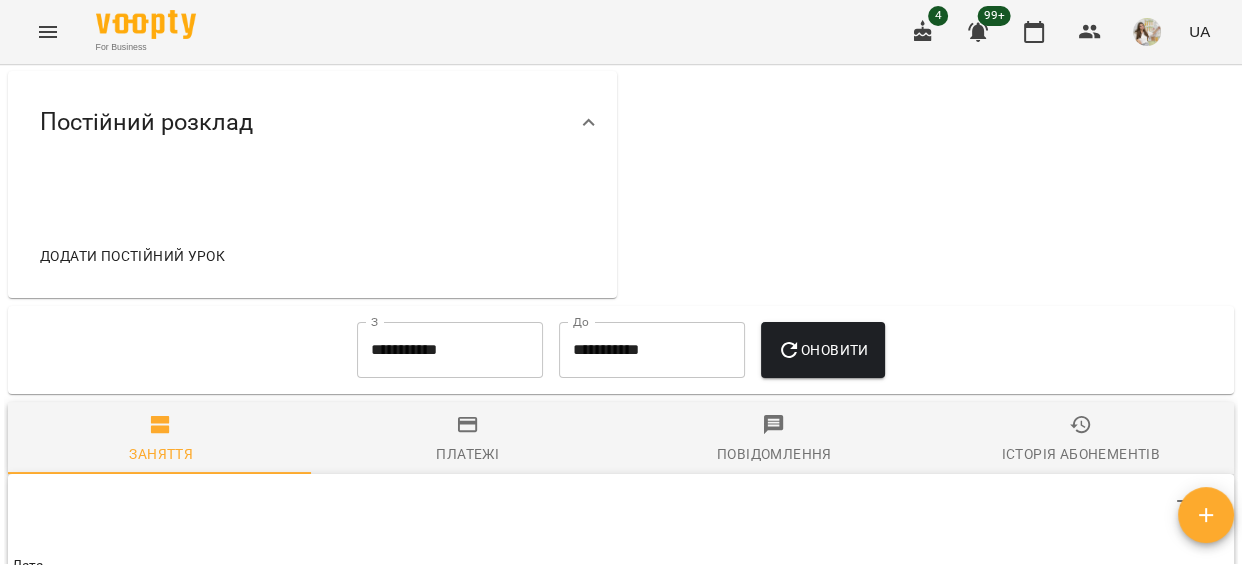 click on "**********" at bounding box center (450, 350) 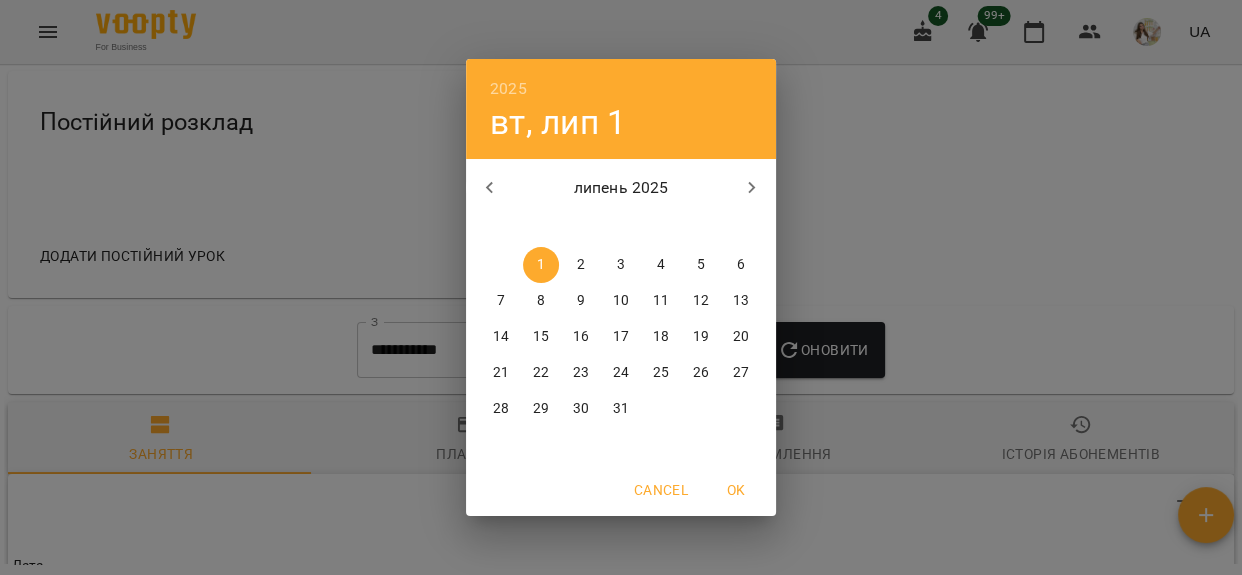 click on "2025 вт, лип 1 липень 2025 пн вт ср чт пт сб нд 30 1 2 3 4 5 6 7 8 9 10 11 12 13 14 15 16 17 18 19 20 21 22 23 24 25 26 27 28 29 30 31 1 2 3 Cancel OK" at bounding box center [621, 287] 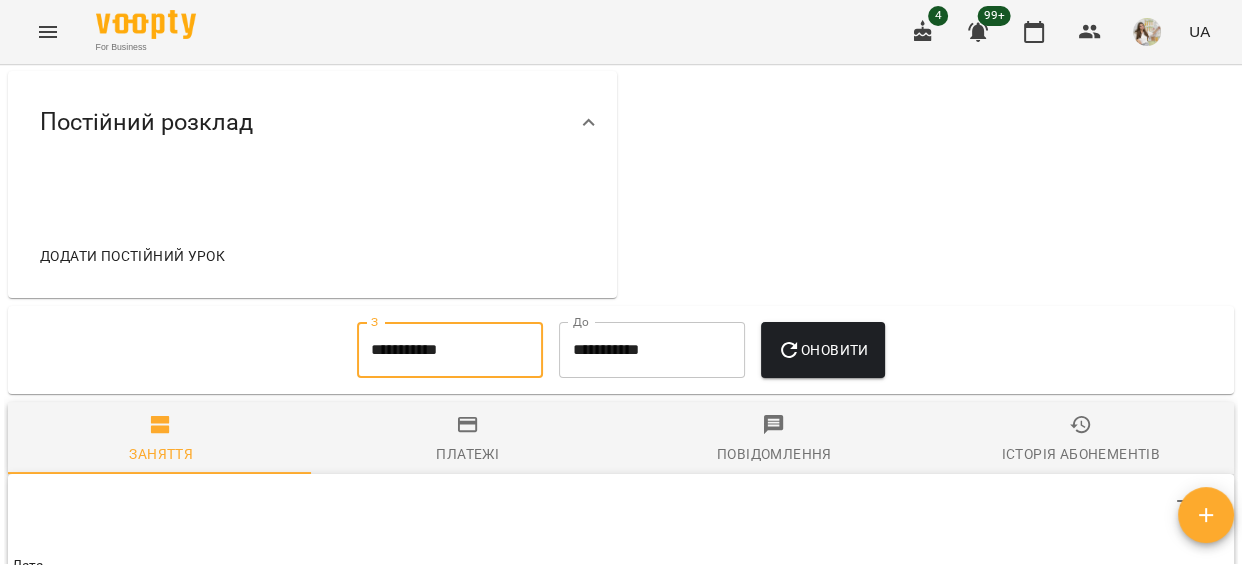 click 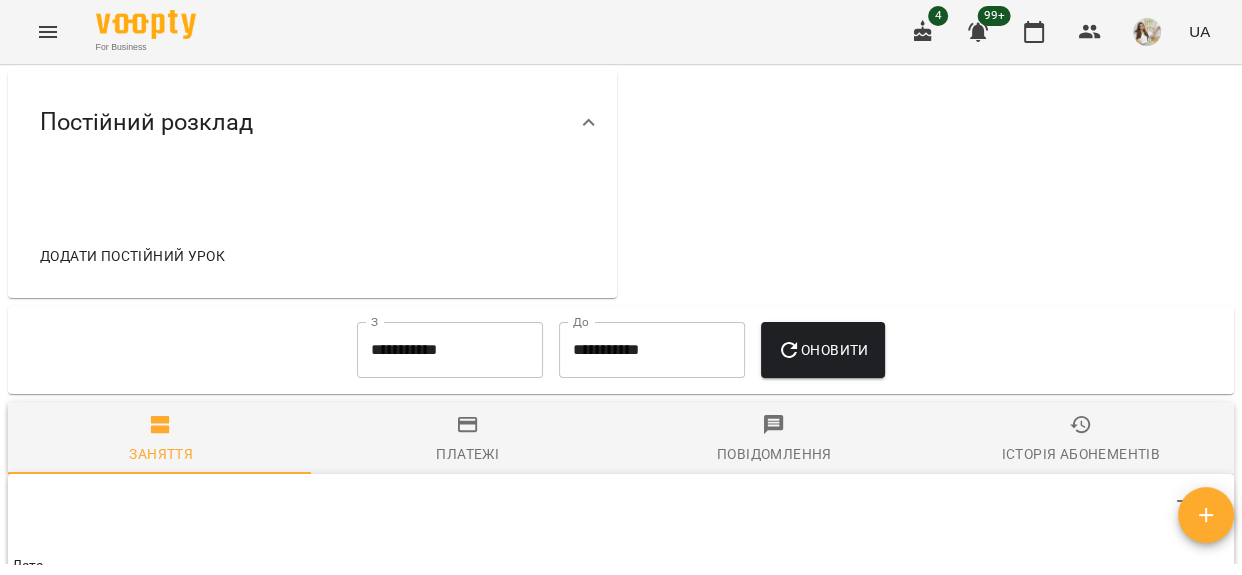 click 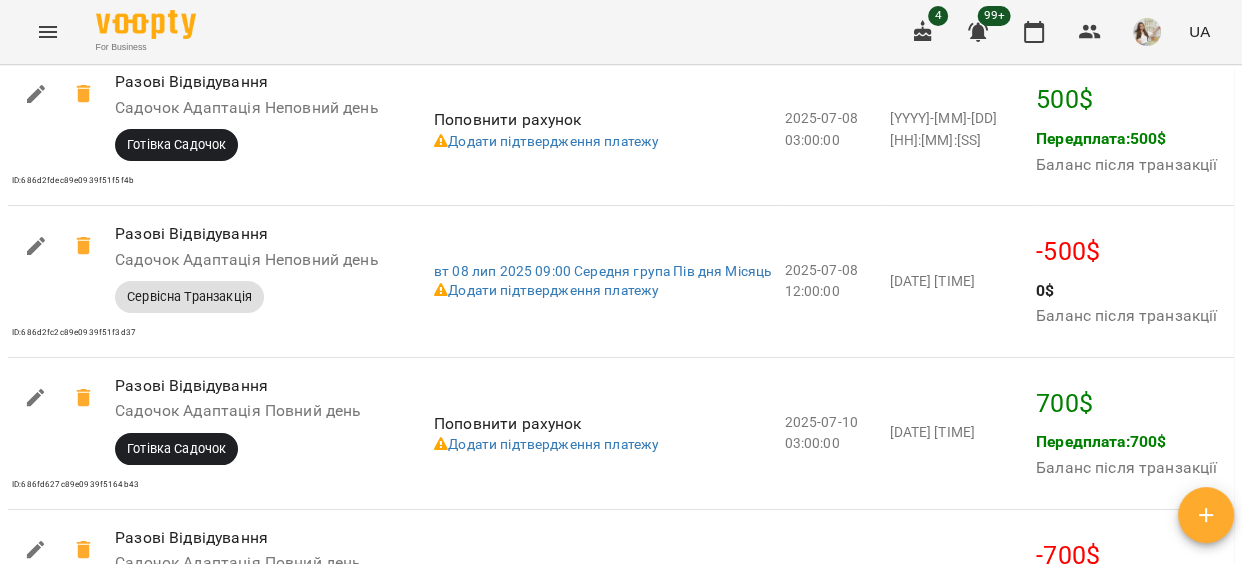 scroll, scrollTop: 1737, scrollLeft: 0, axis: vertical 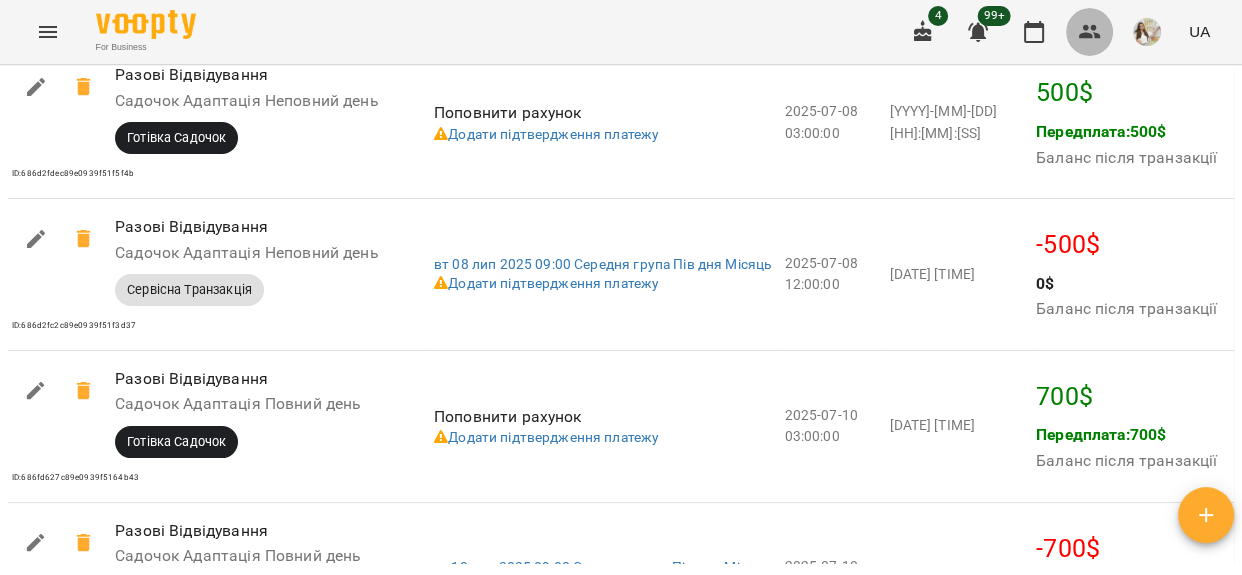 click 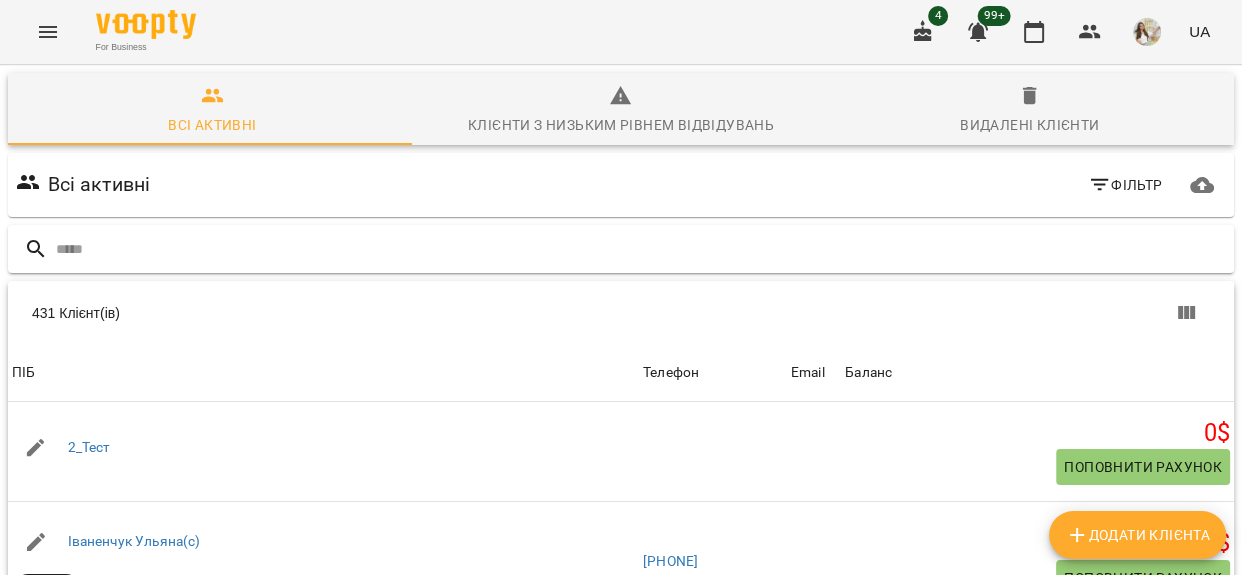click at bounding box center (641, 249) 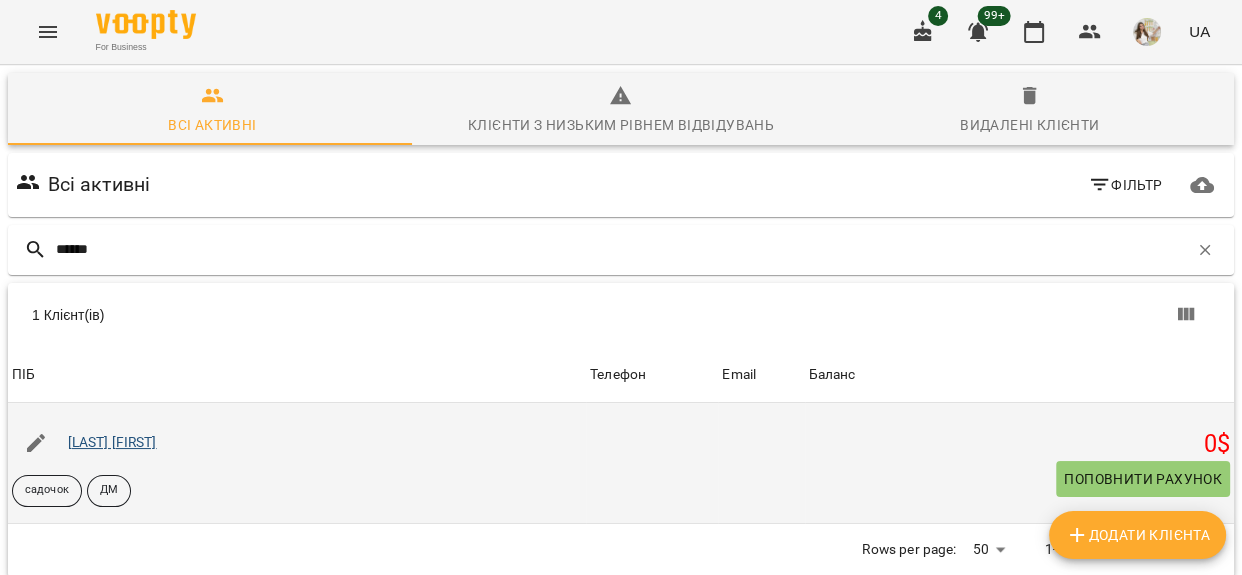 type on "******" 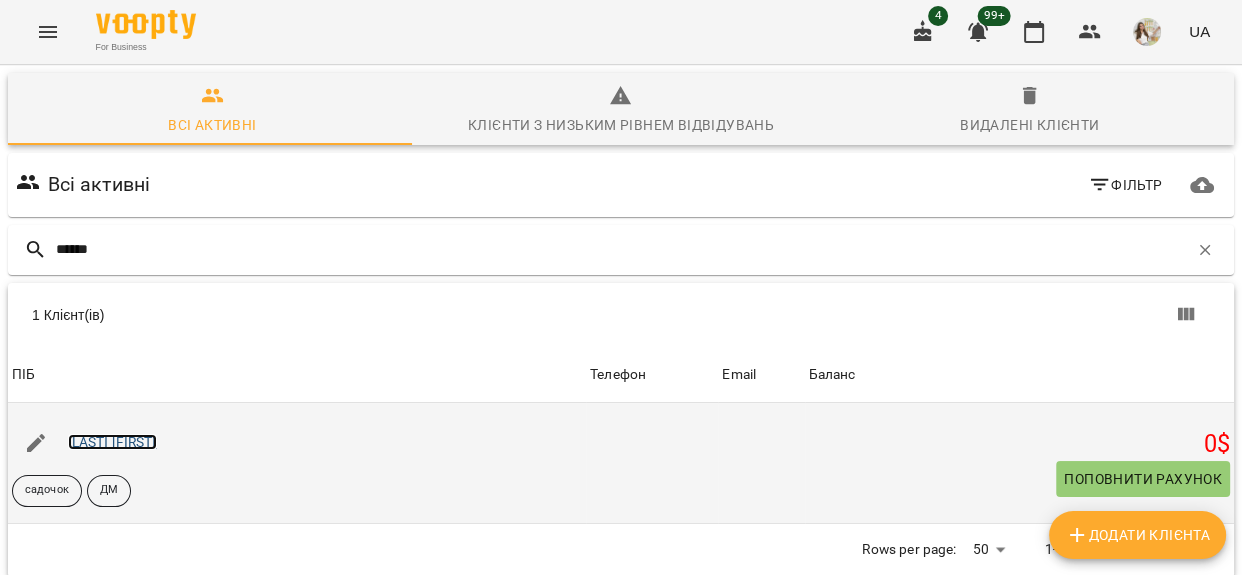 click on "[LAST] [FIRST]" at bounding box center [112, 442] 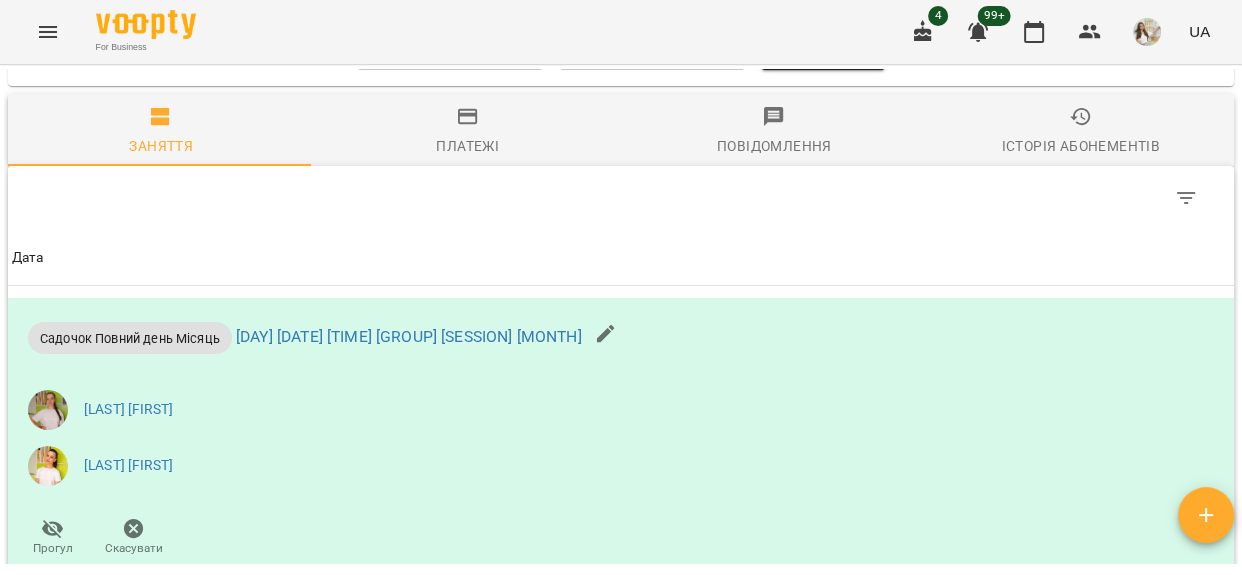 scroll, scrollTop: 1181, scrollLeft: 0, axis: vertical 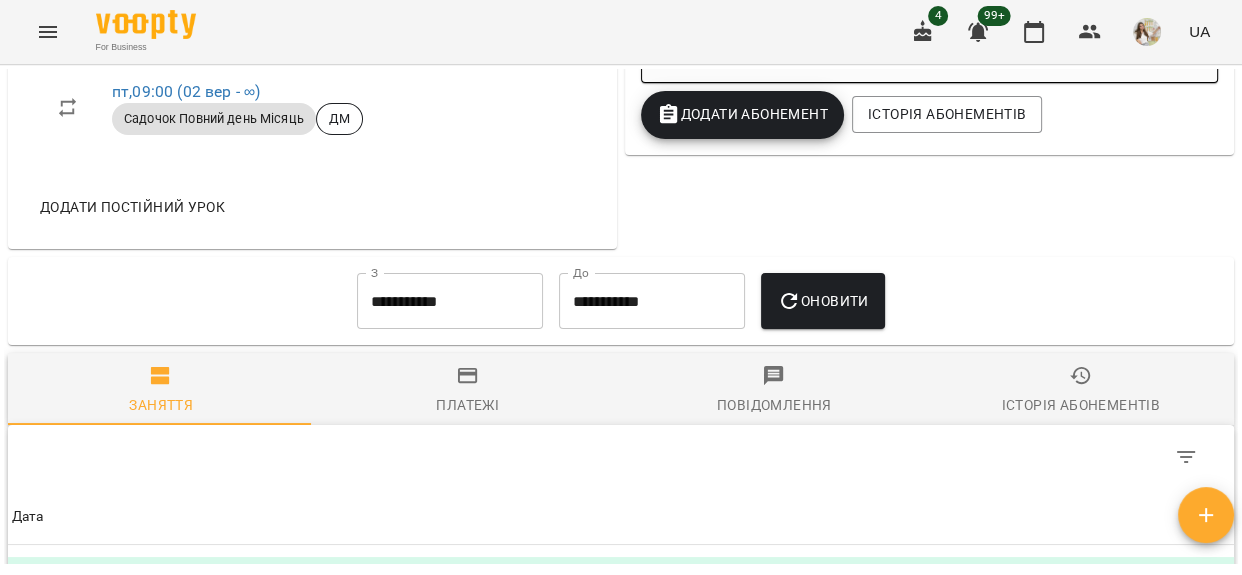 click on "**********" at bounding box center (450, 301) 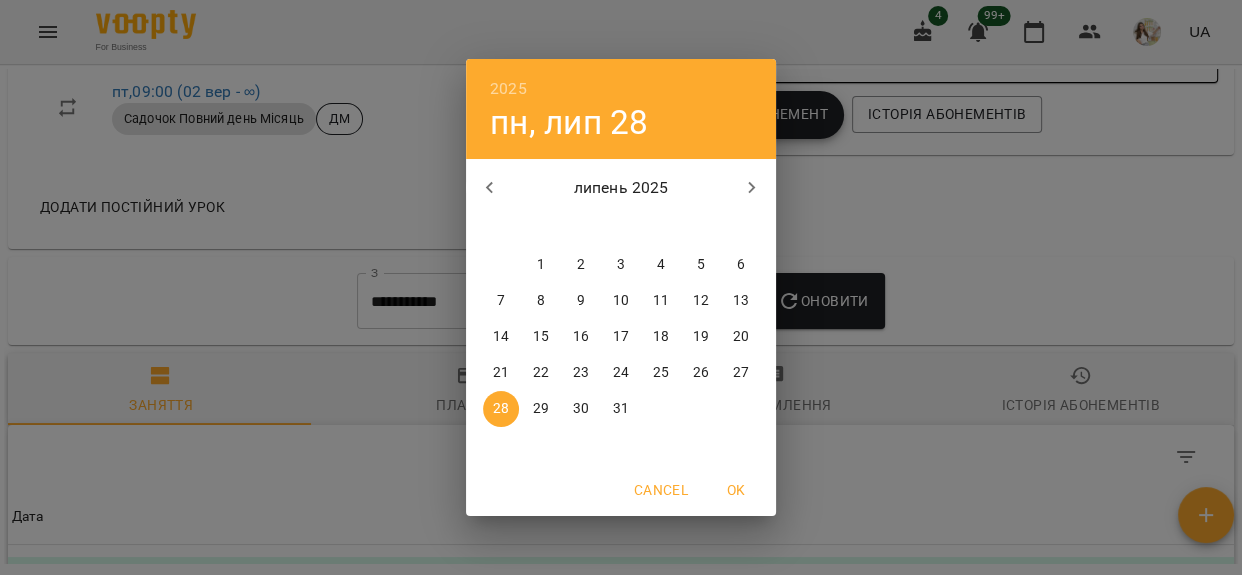 drag, startPoint x: 553, startPoint y: 267, endPoint x: 636, endPoint y: 255, distance: 83.86298 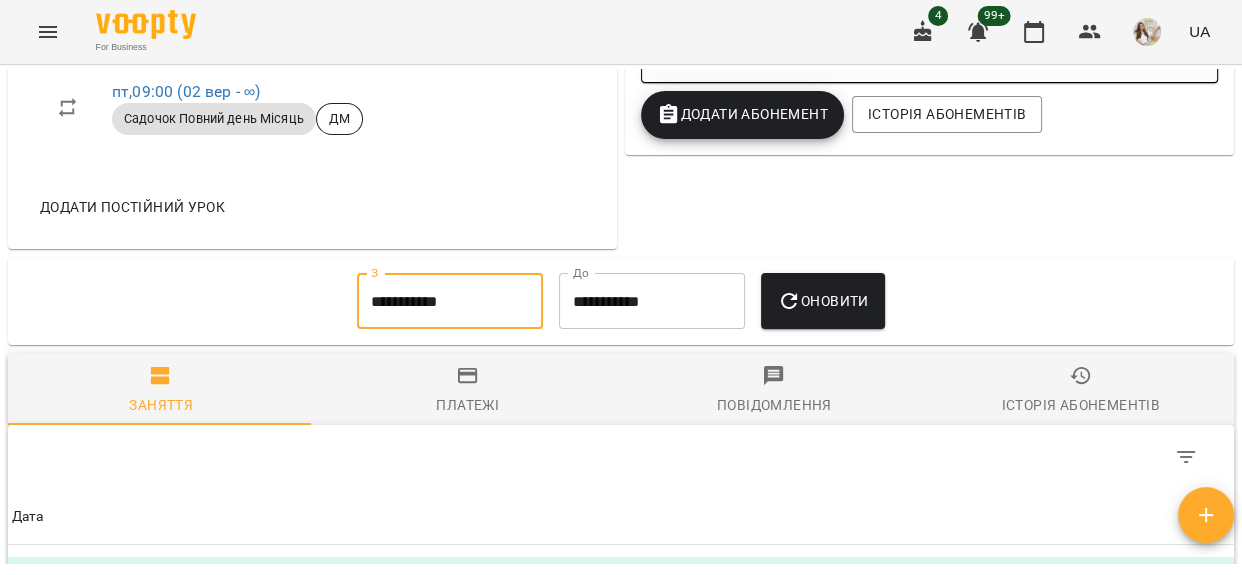 click 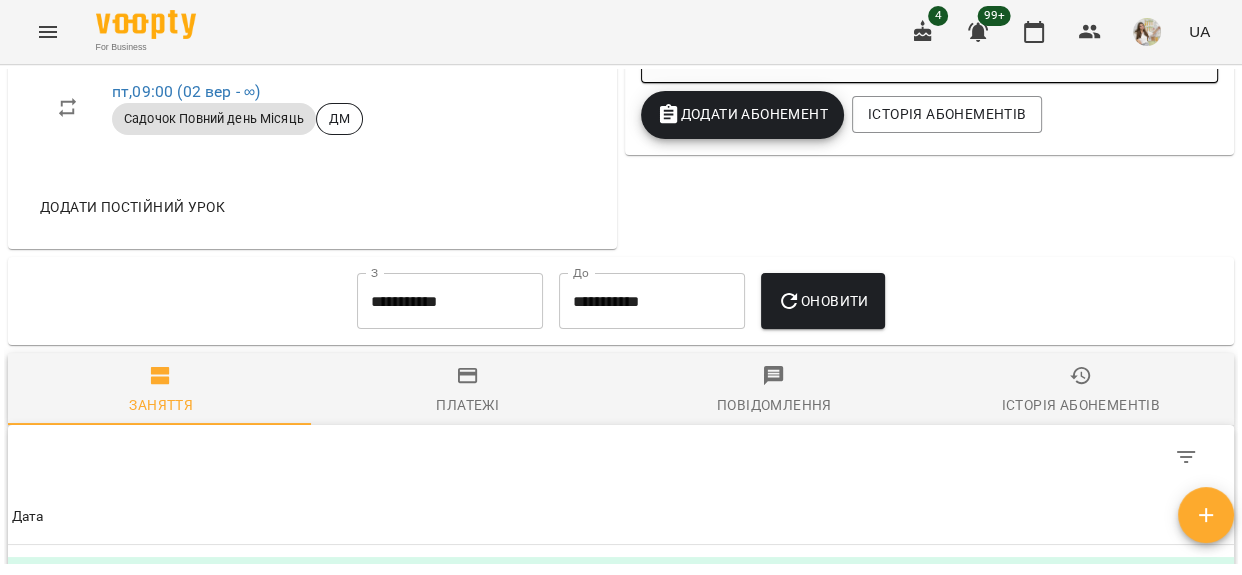 click on "Платежі" at bounding box center (468, 391) 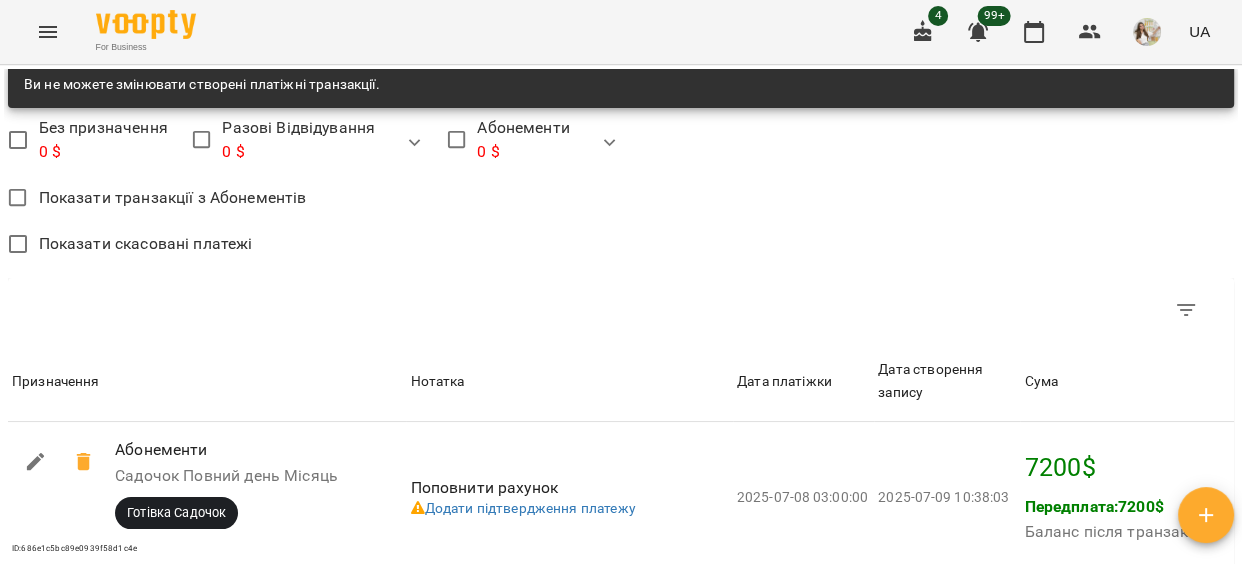 scroll, scrollTop: 1818, scrollLeft: 0, axis: vertical 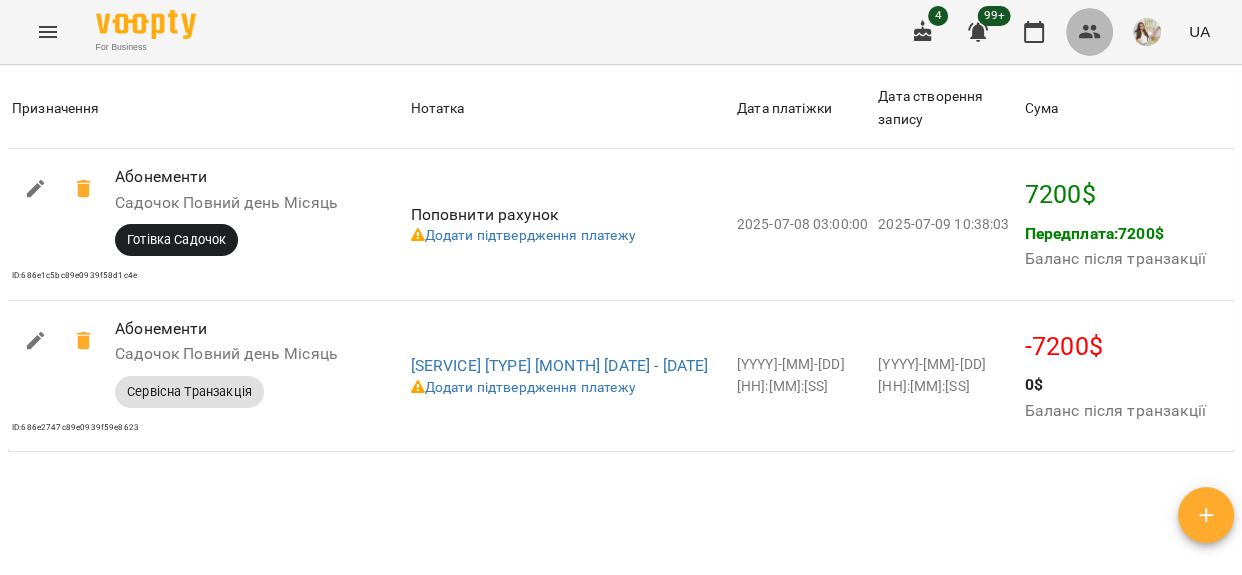 click 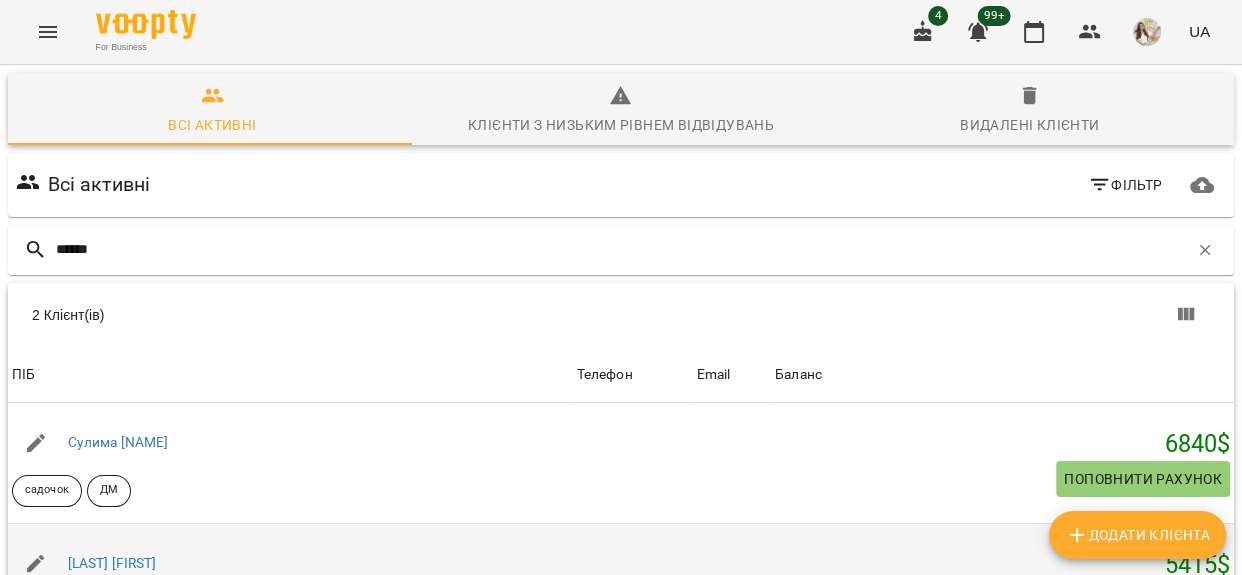 scroll, scrollTop: 181, scrollLeft: 0, axis: vertical 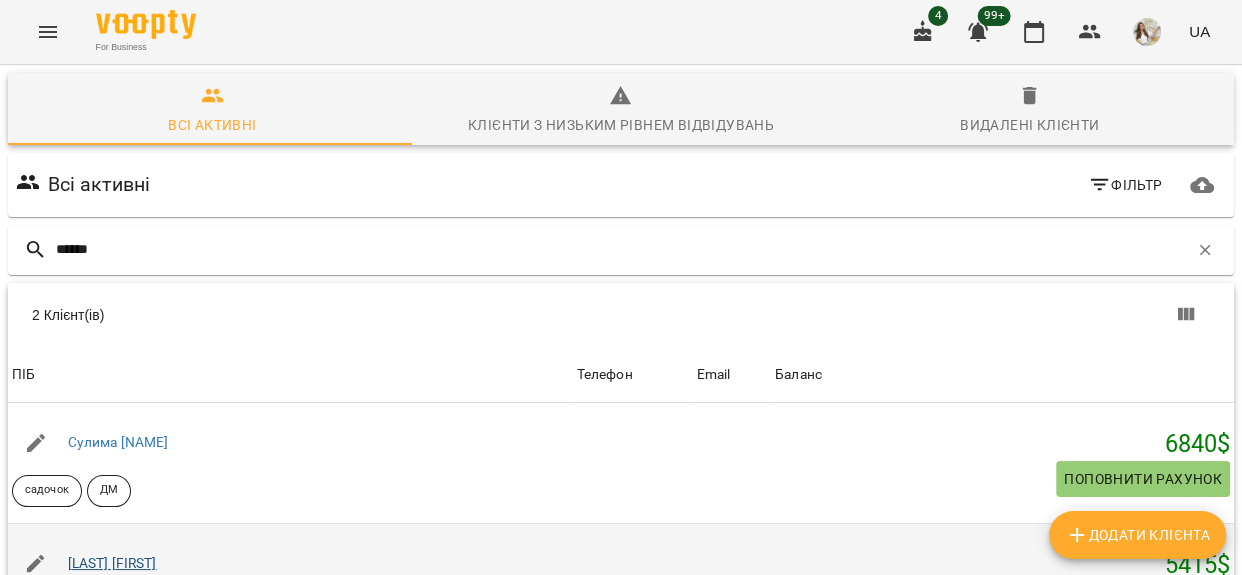 type on "******" 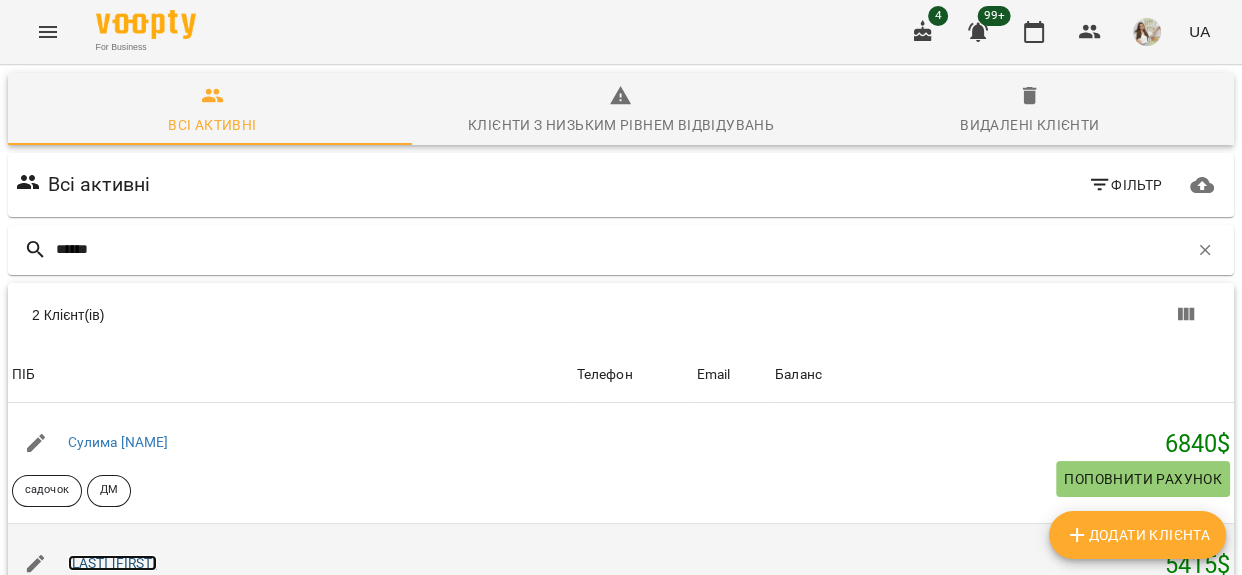 click on "[LAST] [FIRST]" at bounding box center (112, 563) 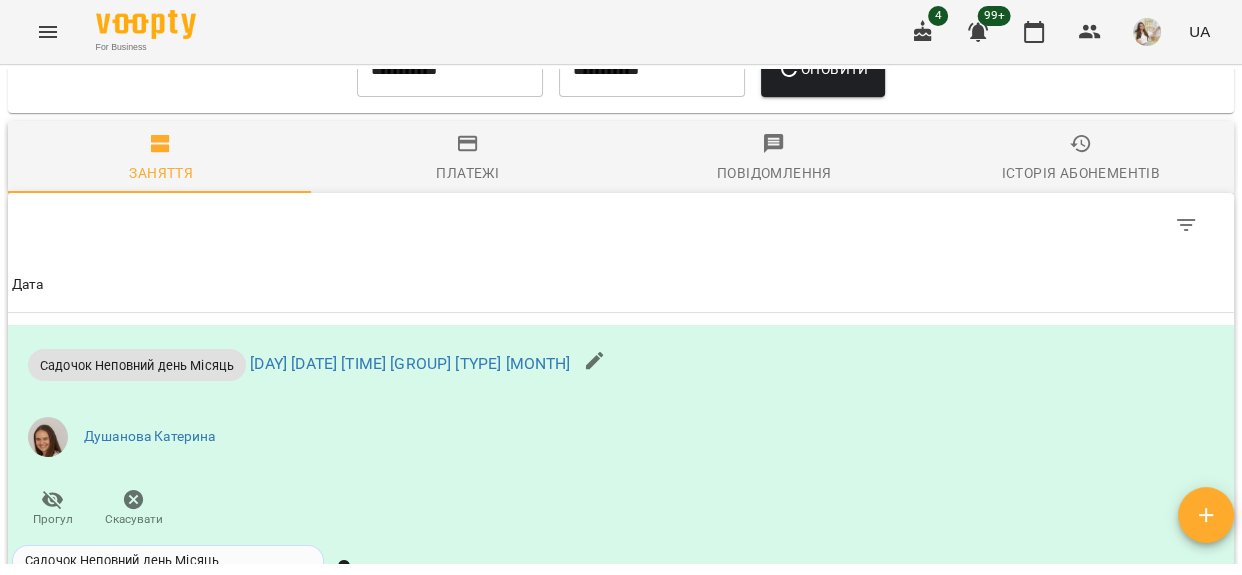scroll, scrollTop: 1181, scrollLeft: 0, axis: vertical 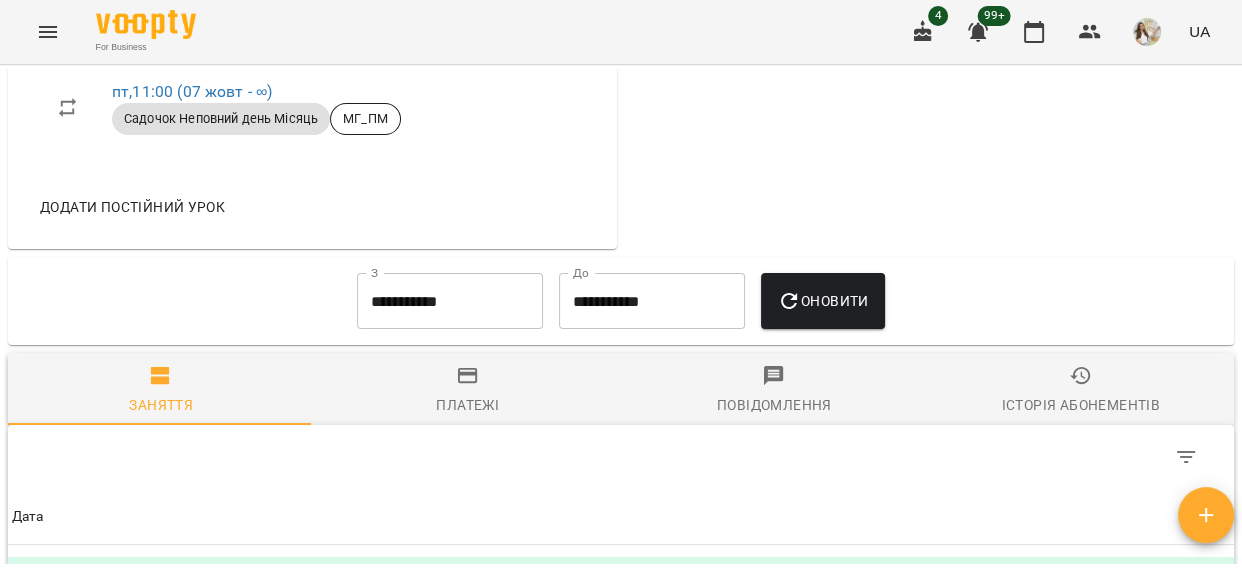 click on "**********" at bounding box center [450, 301] 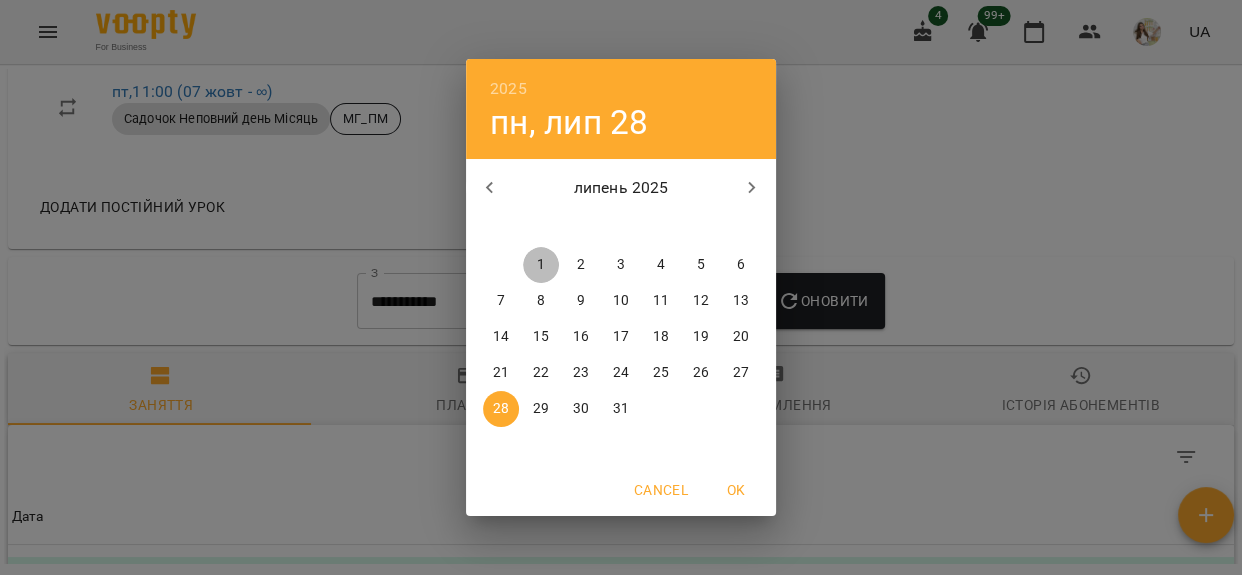 click on "1" at bounding box center [541, 265] 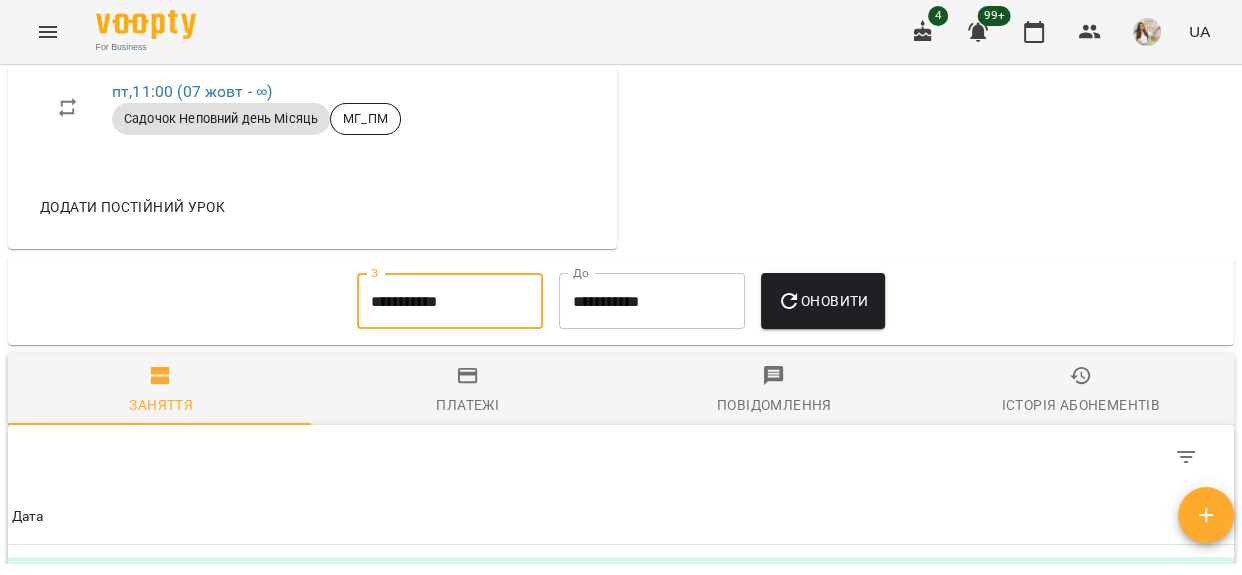 click 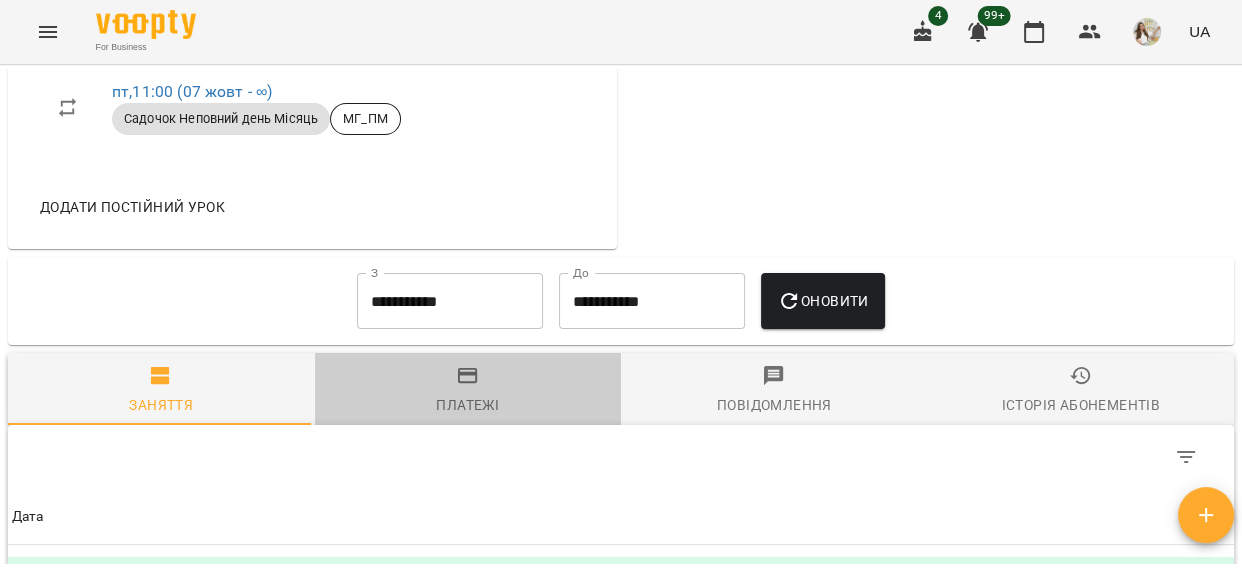 click on "Платежі" at bounding box center (468, 391) 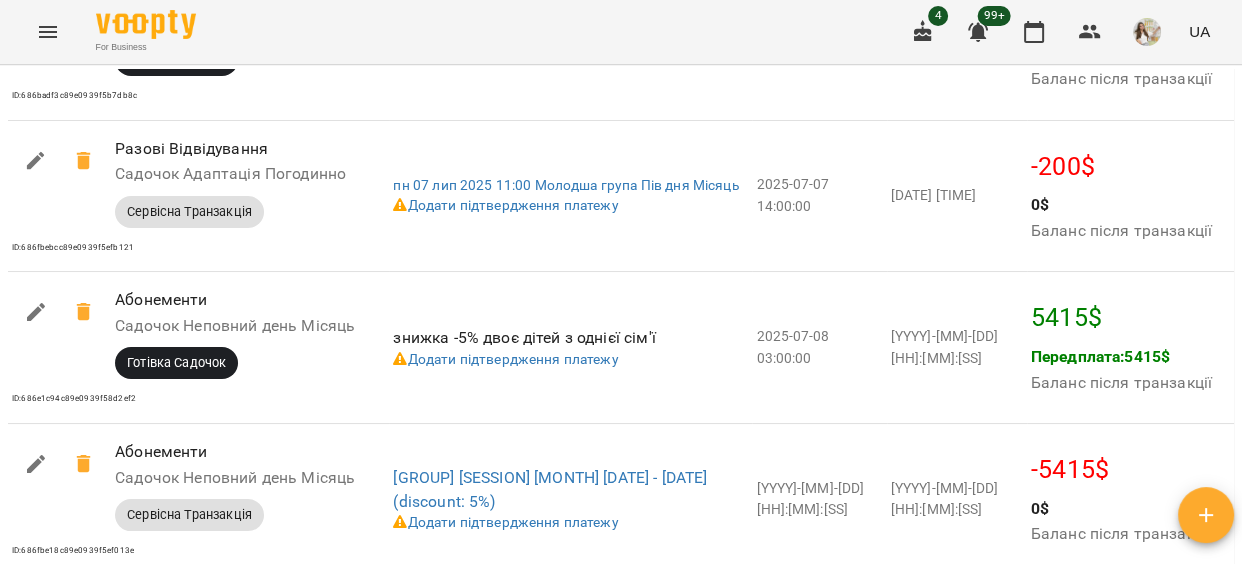 scroll, scrollTop: 2000, scrollLeft: 0, axis: vertical 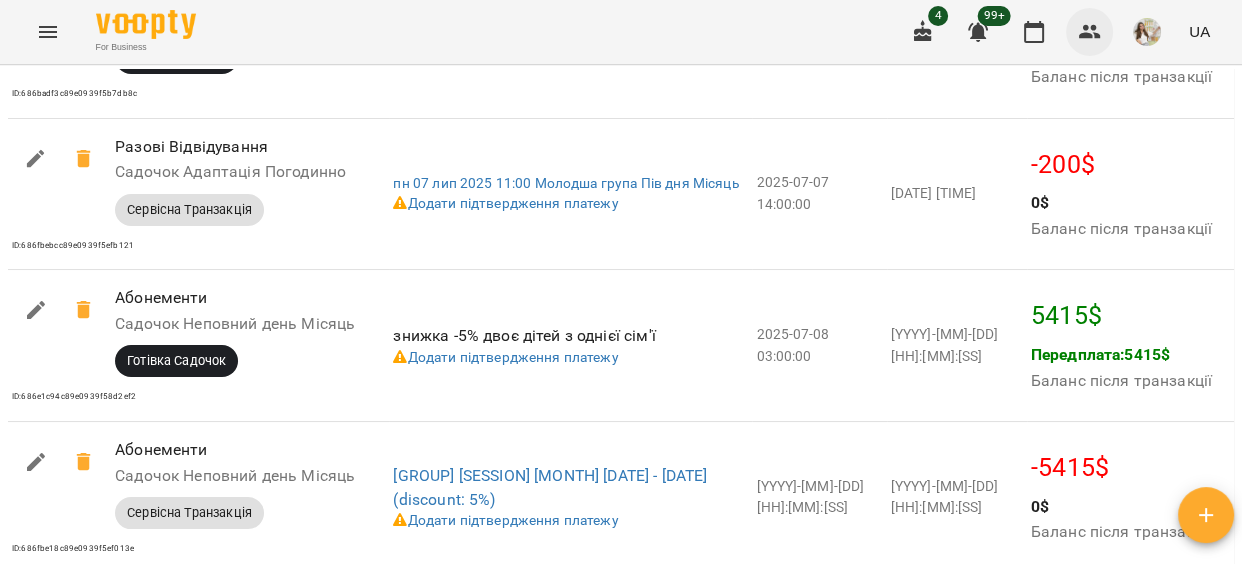 click 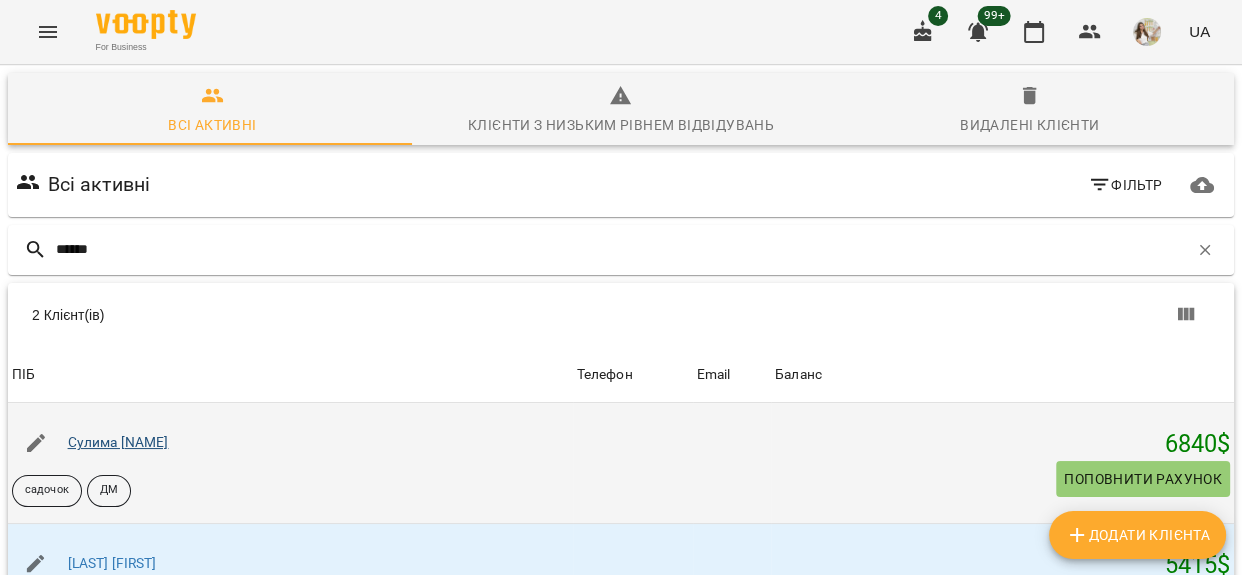 type on "******" 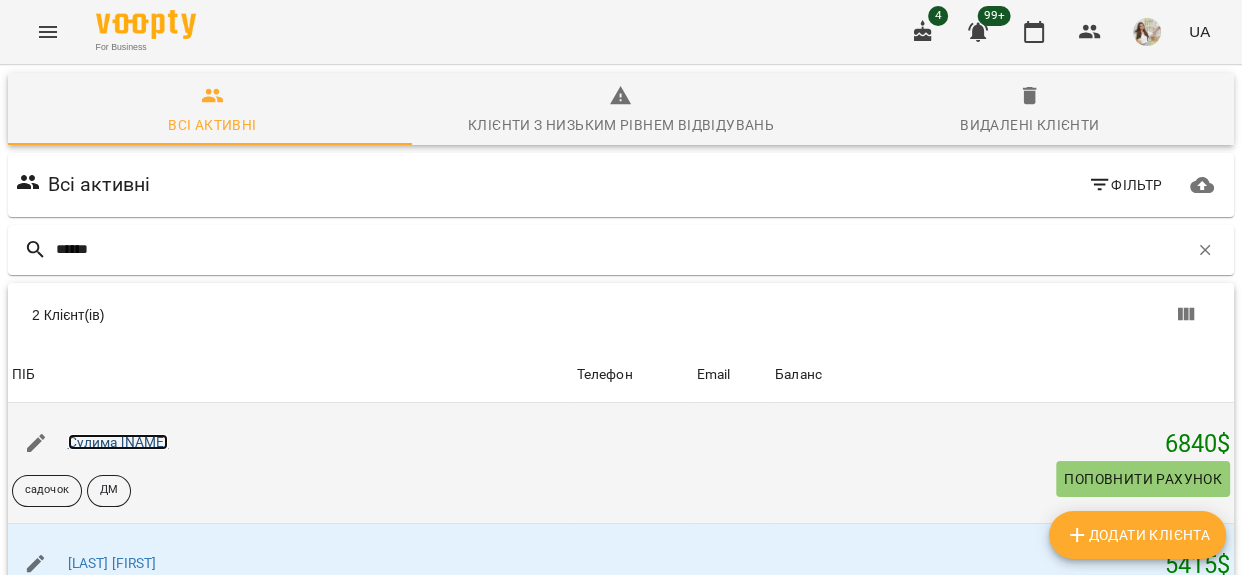 click on "Сулима [NAME]" at bounding box center (118, 442) 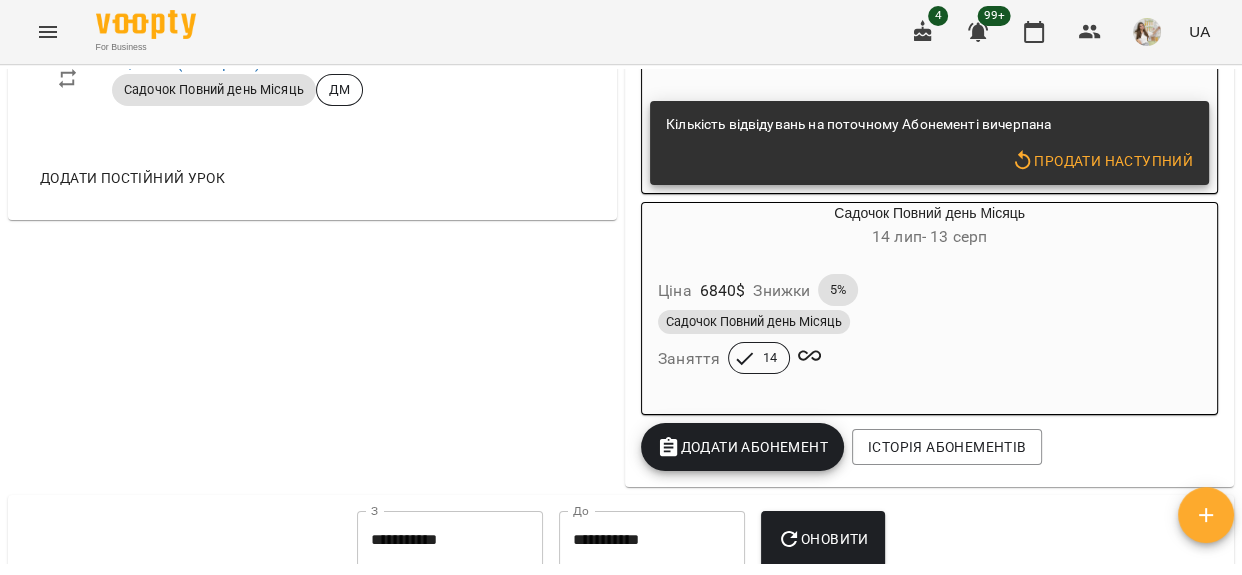 scroll, scrollTop: 1545, scrollLeft: 0, axis: vertical 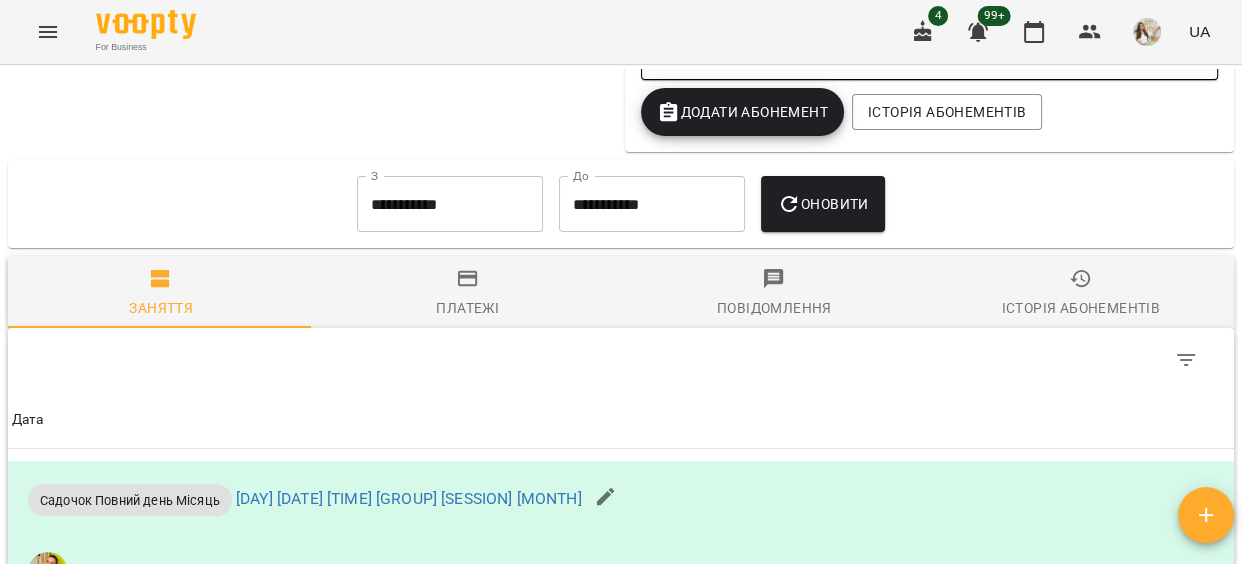 click on "**********" at bounding box center (450, 204) 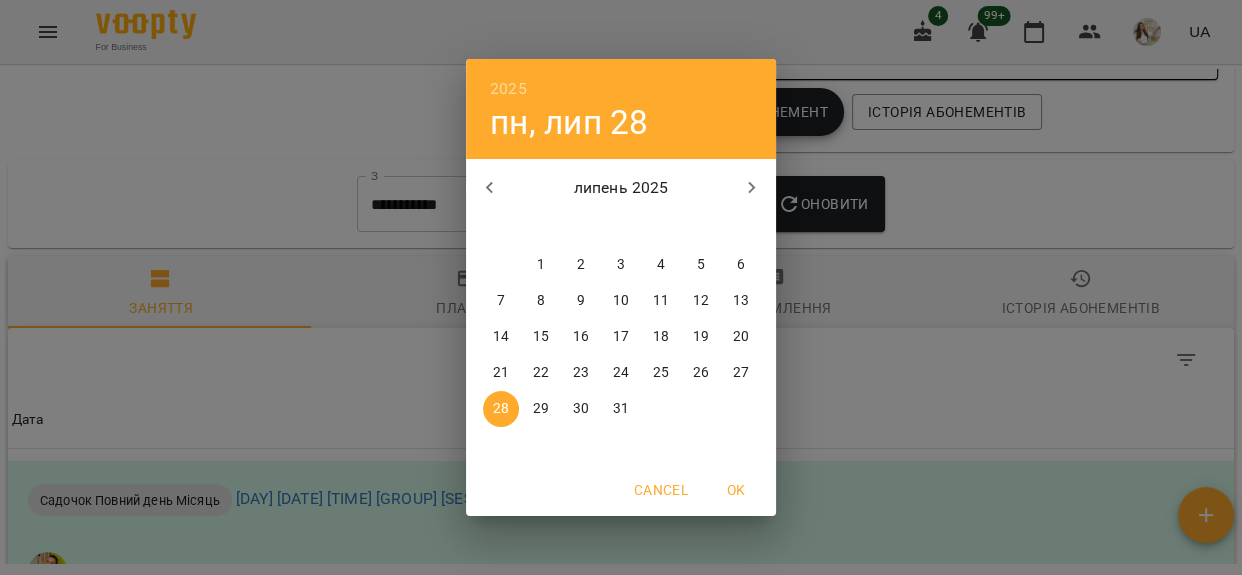 drag, startPoint x: 539, startPoint y: 266, endPoint x: 749, endPoint y: 244, distance: 211.14923 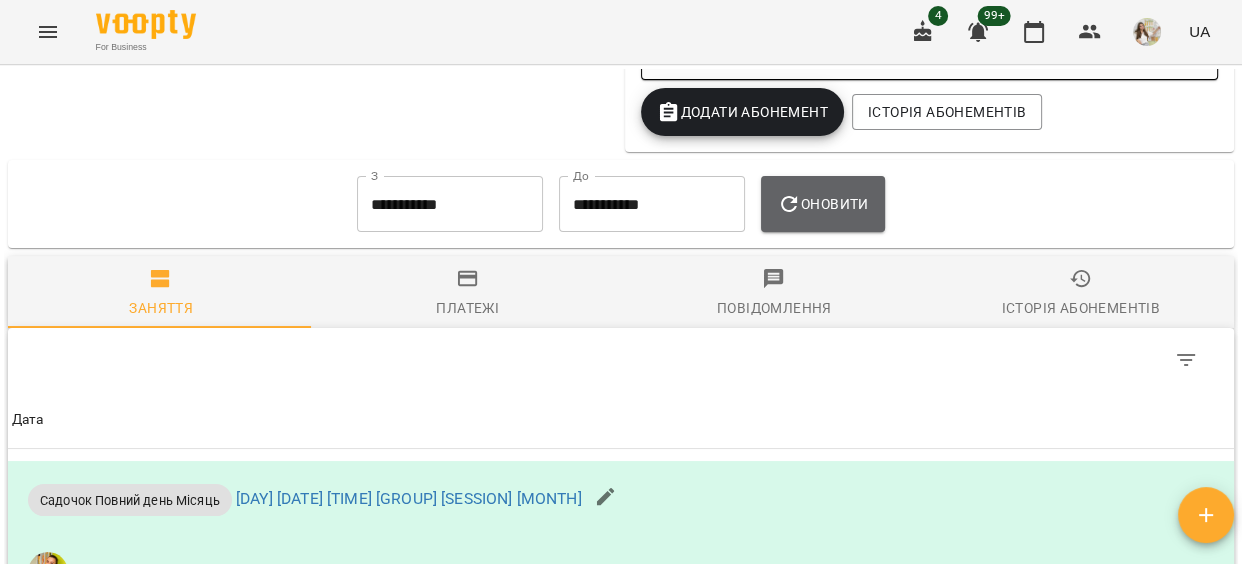 click on "Оновити" at bounding box center [822, 204] 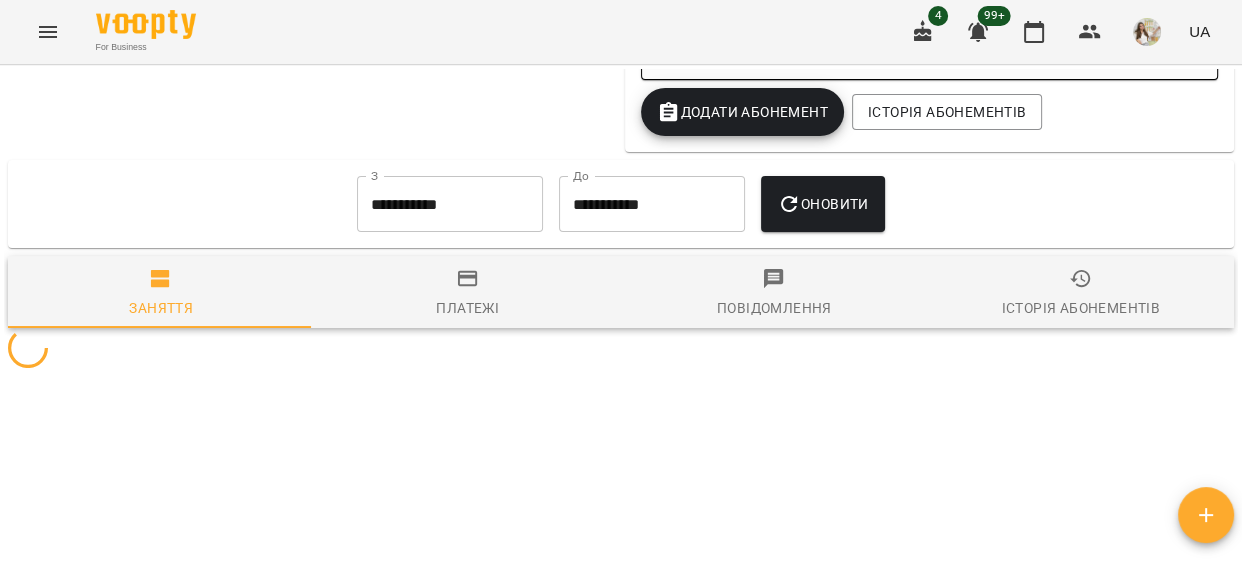 click on "Платежі" at bounding box center [468, 294] 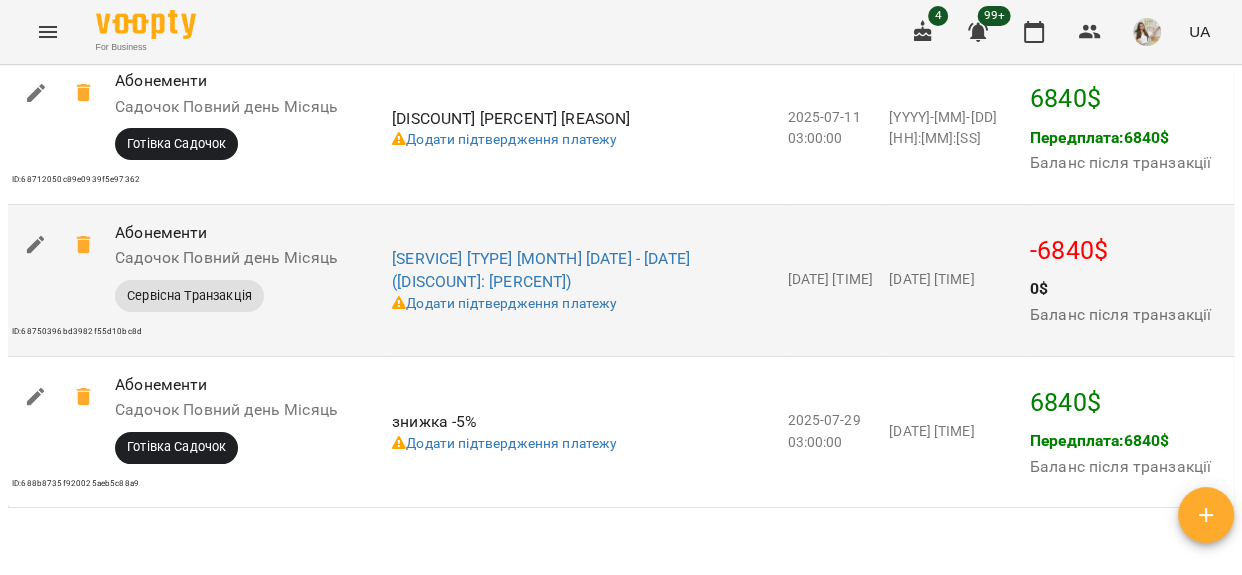 scroll, scrollTop: 1909, scrollLeft: 0, axis: vertical 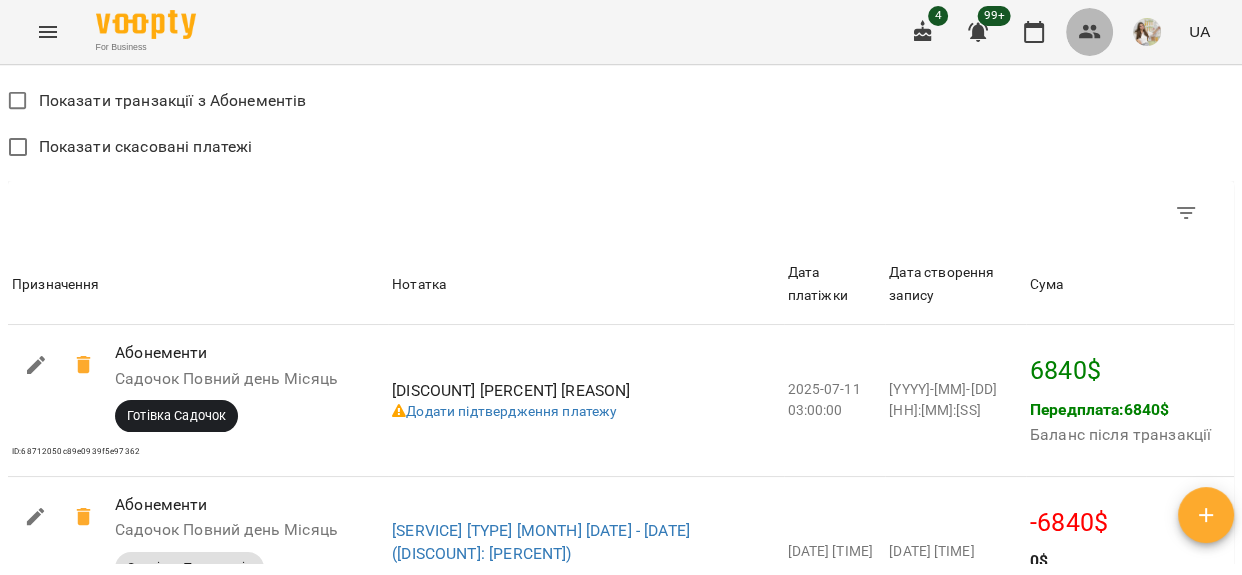 drag, startPoint x: 1086, startPoint y: 36, endPoint x: 1072, endPoint y: 38, distance: 14.142136 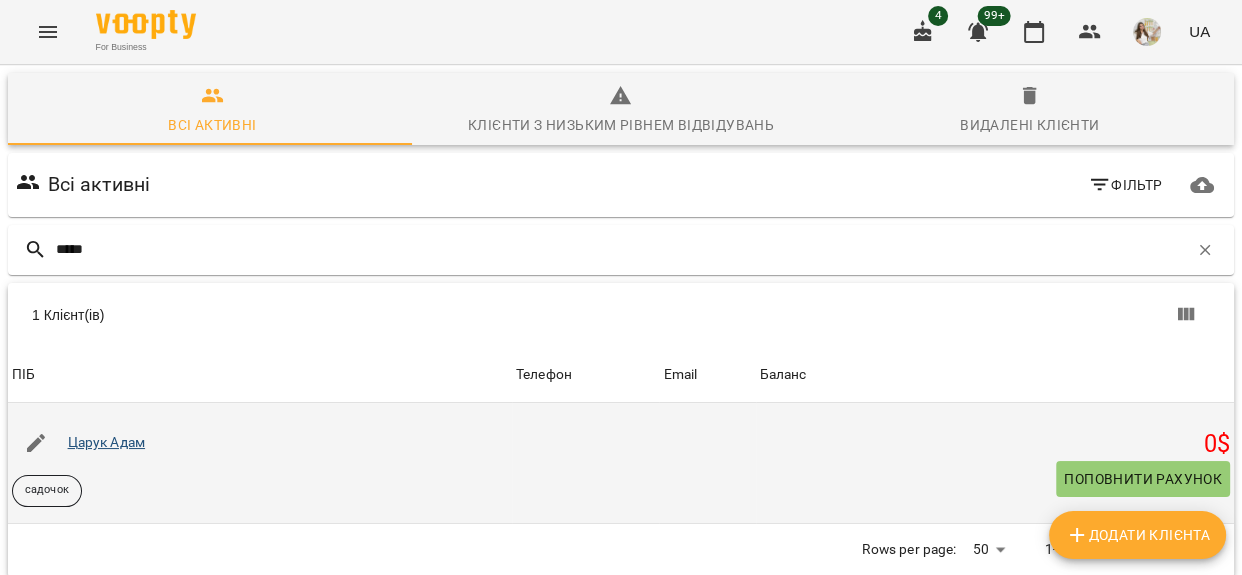 type on "*****" 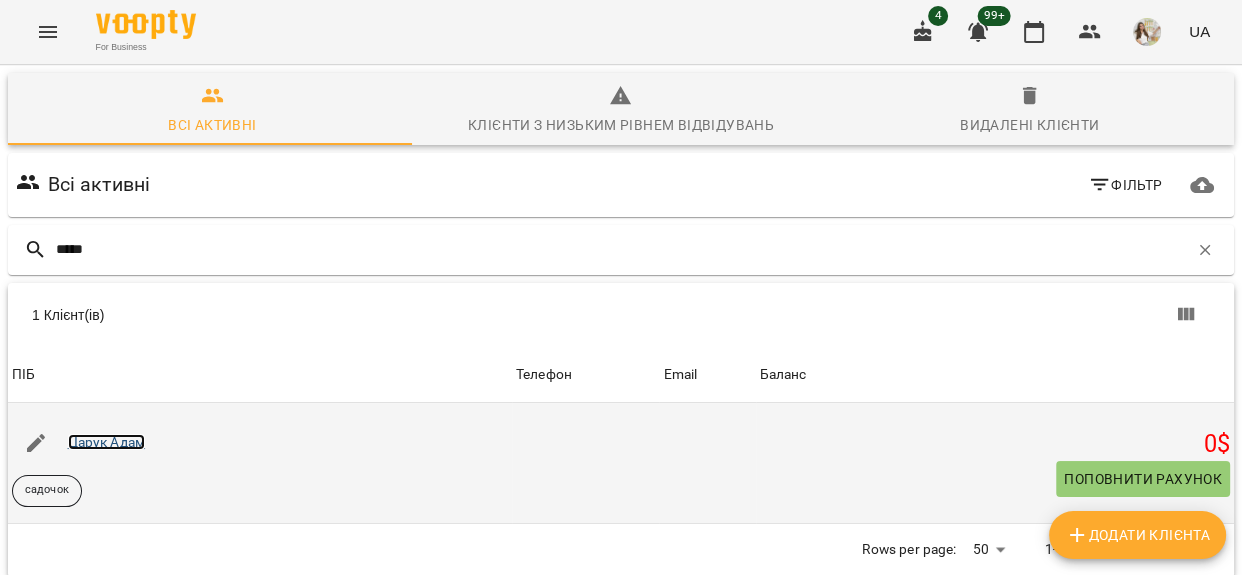 click on "Царук Адам" at bounding box center [106, 442] 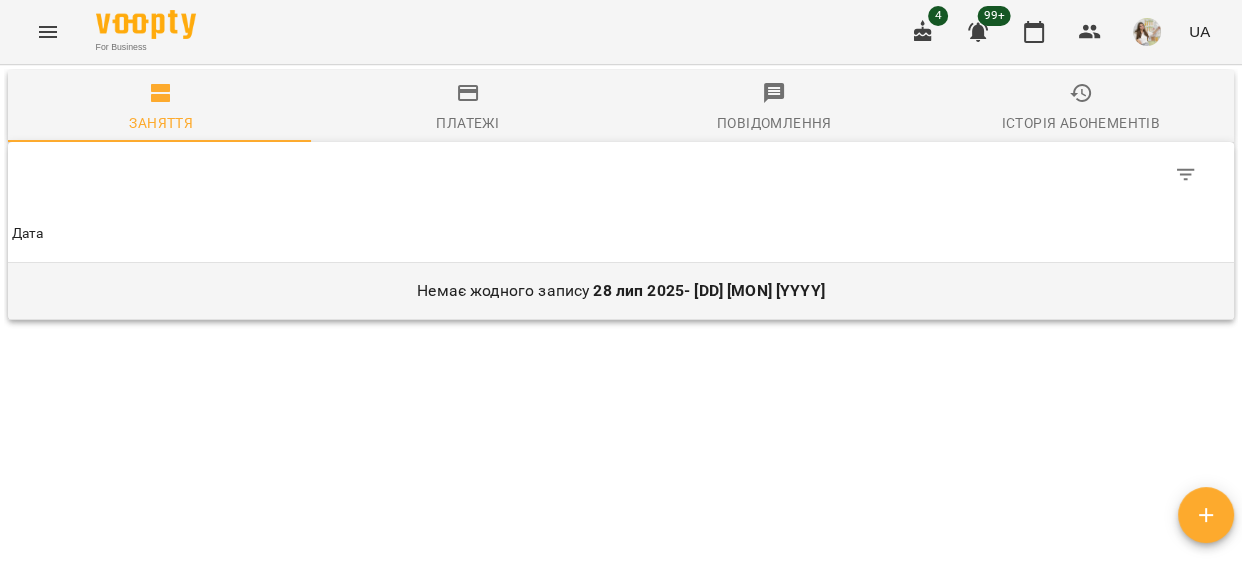scroll, scrollTop: 711, scrollLeft: 0, axis: vertical 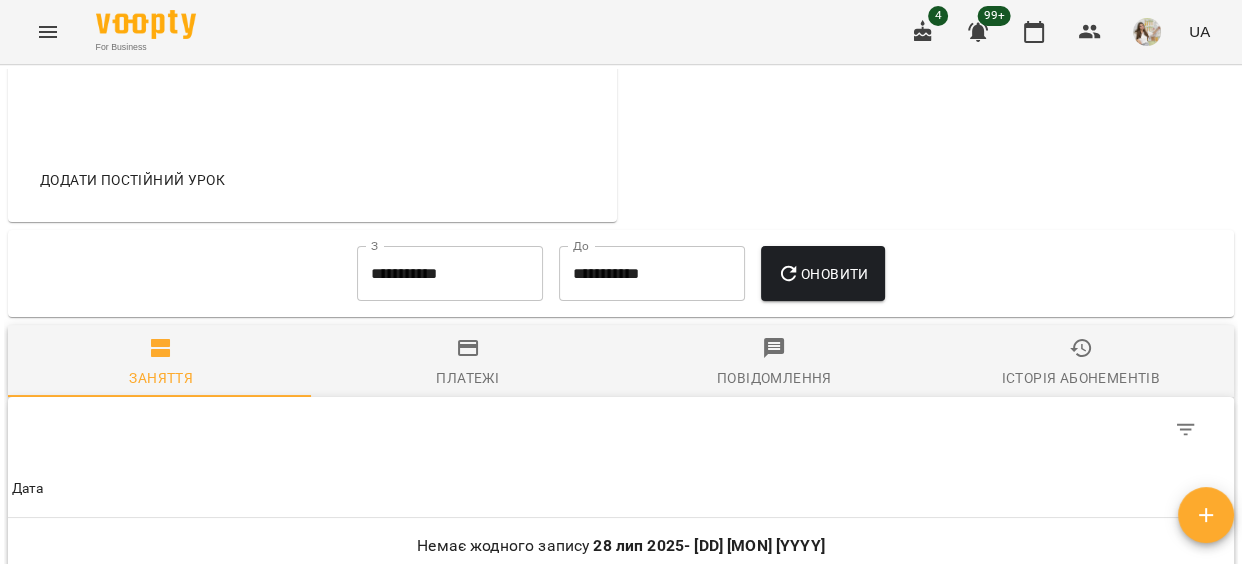 click on "**********" at bounding box center [450, 274] 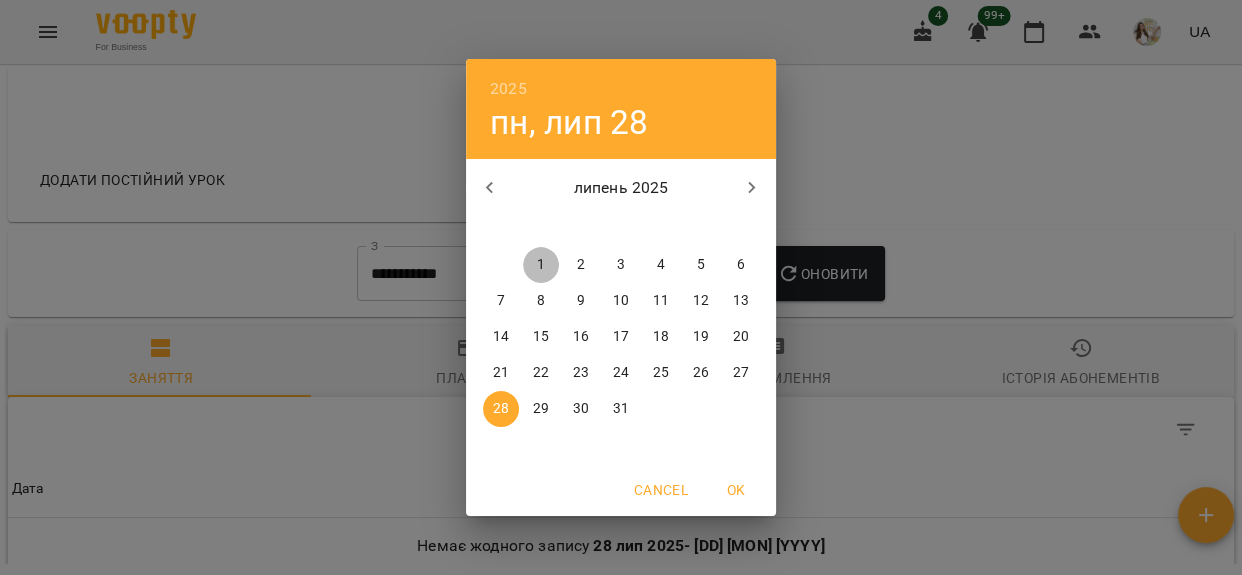 click on "1" at bounding box center (541, 265) 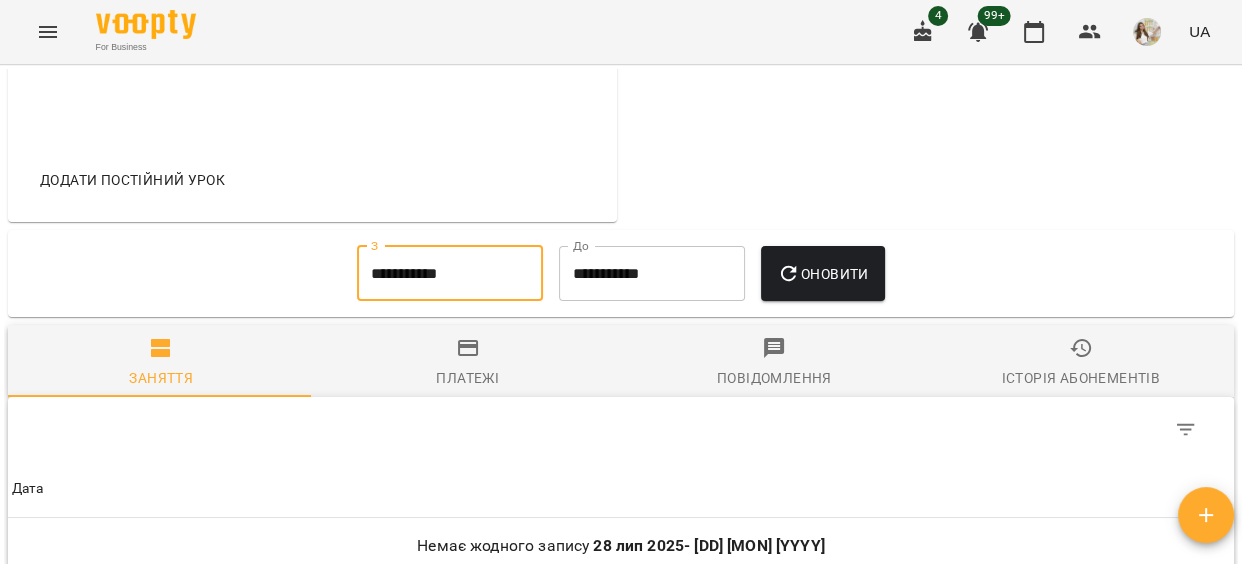 drag, startPoint x: 889, startPoint y: 265, endPoint x: 840, endPoint y: 278, distance: 50.695168 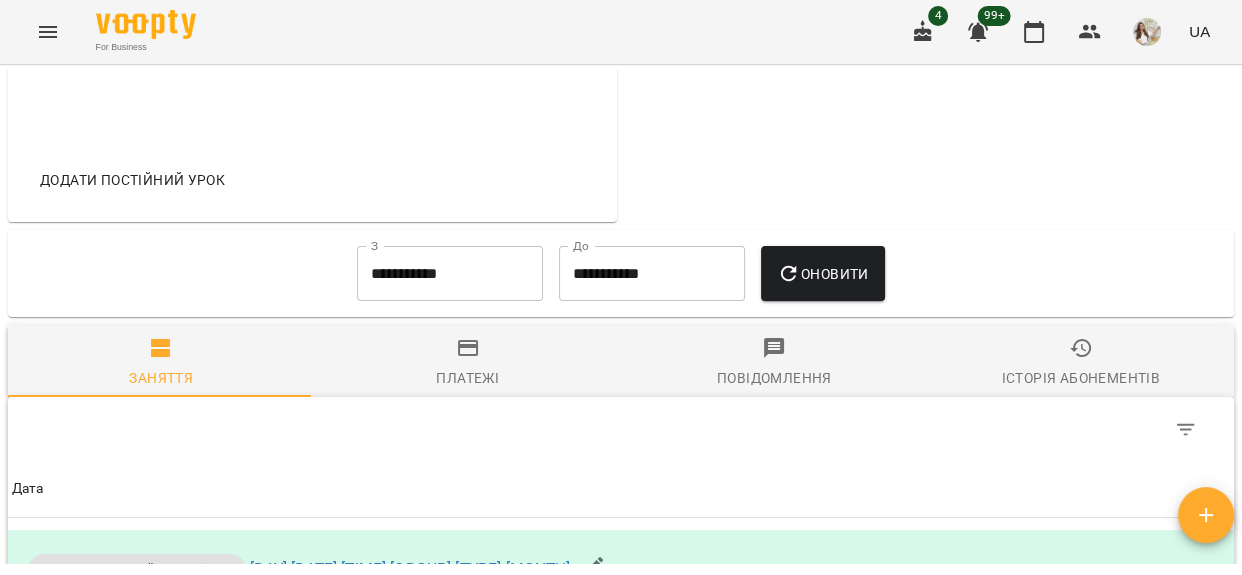 drag, startPoint x: 473, startPoint y: 379, endPoint x: 533, endPoint y: 373, distance: 60.299255 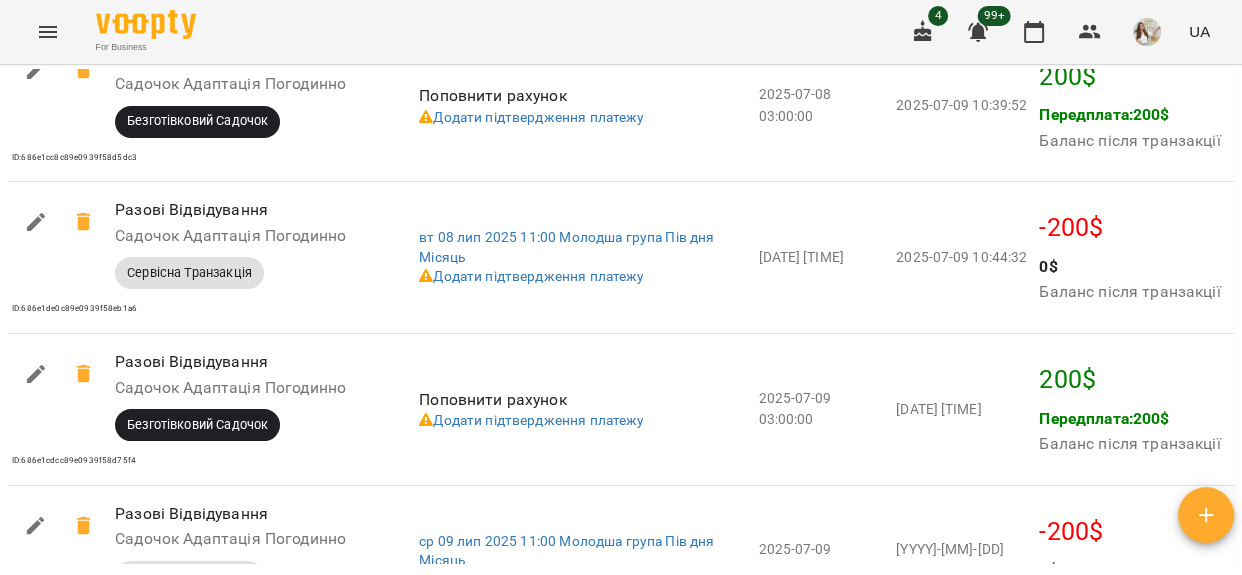 scroll, scrollTop: 1348, scrollLeft: 0, axis: vertical 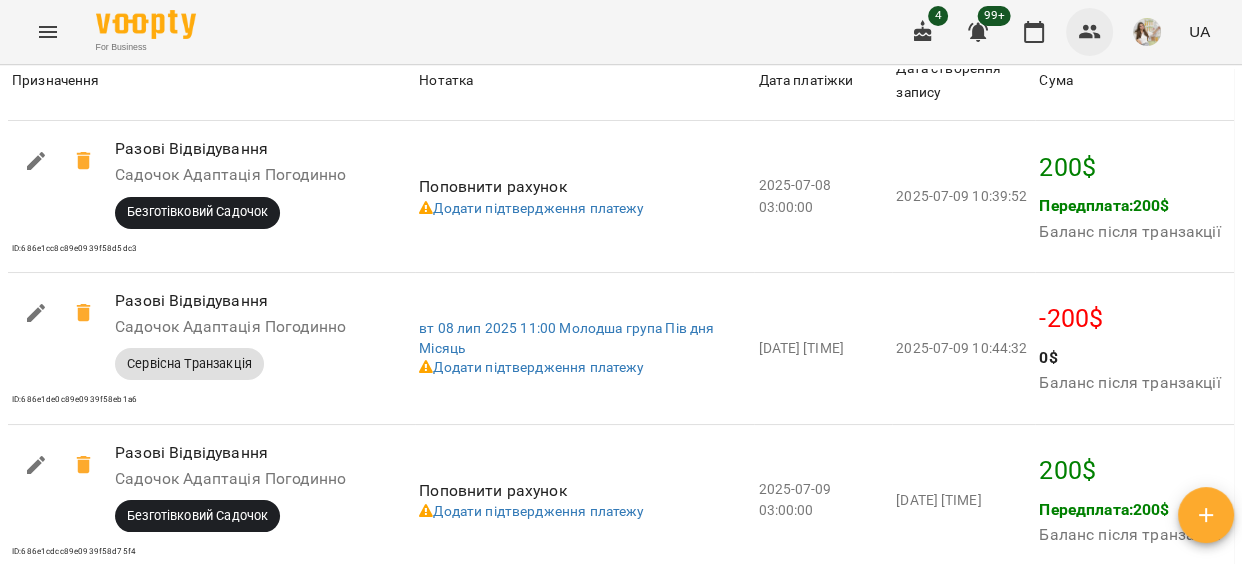 click 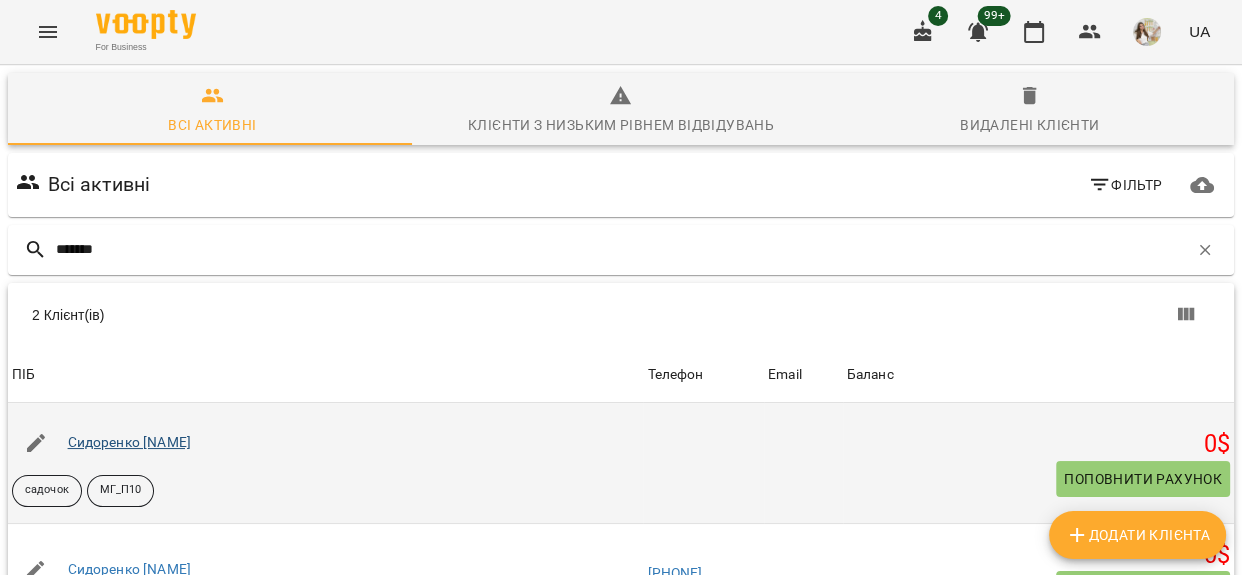type on "*******" 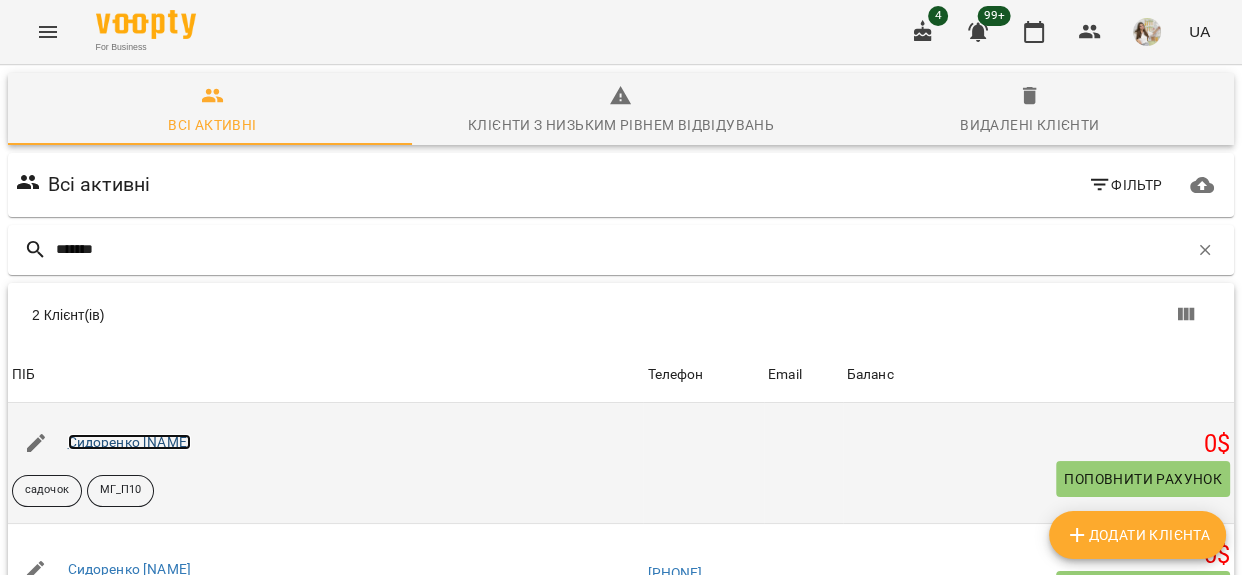click on "Сидоренко [NAME]" at bounding box center [129, 442] 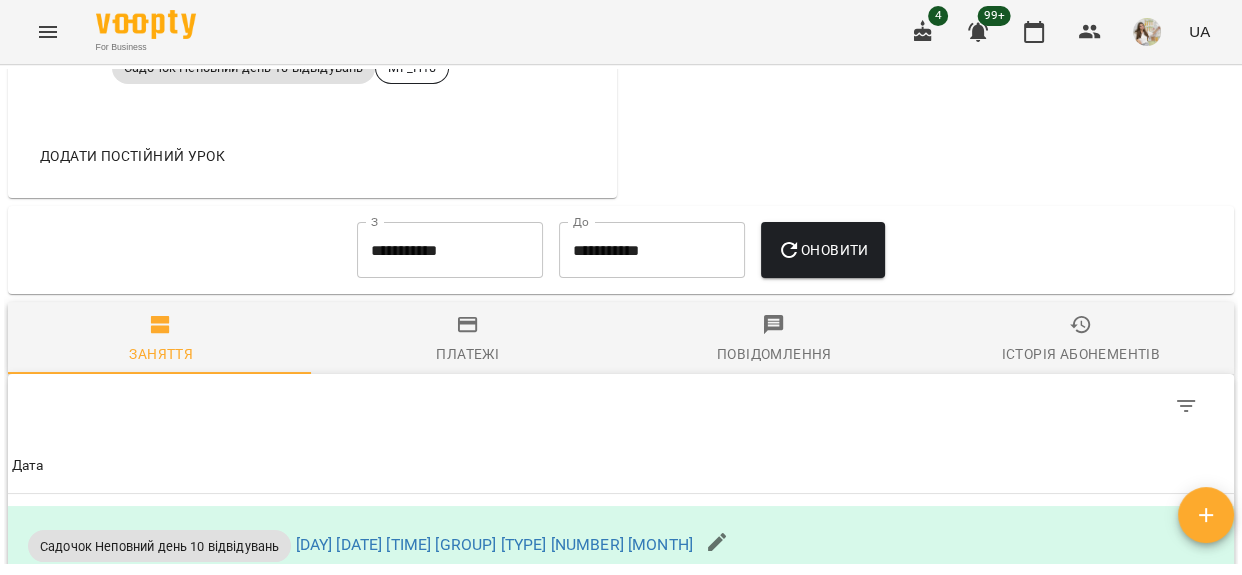 scroll, scrollTop: 1272, scrollLeft: 0, axis: vertical 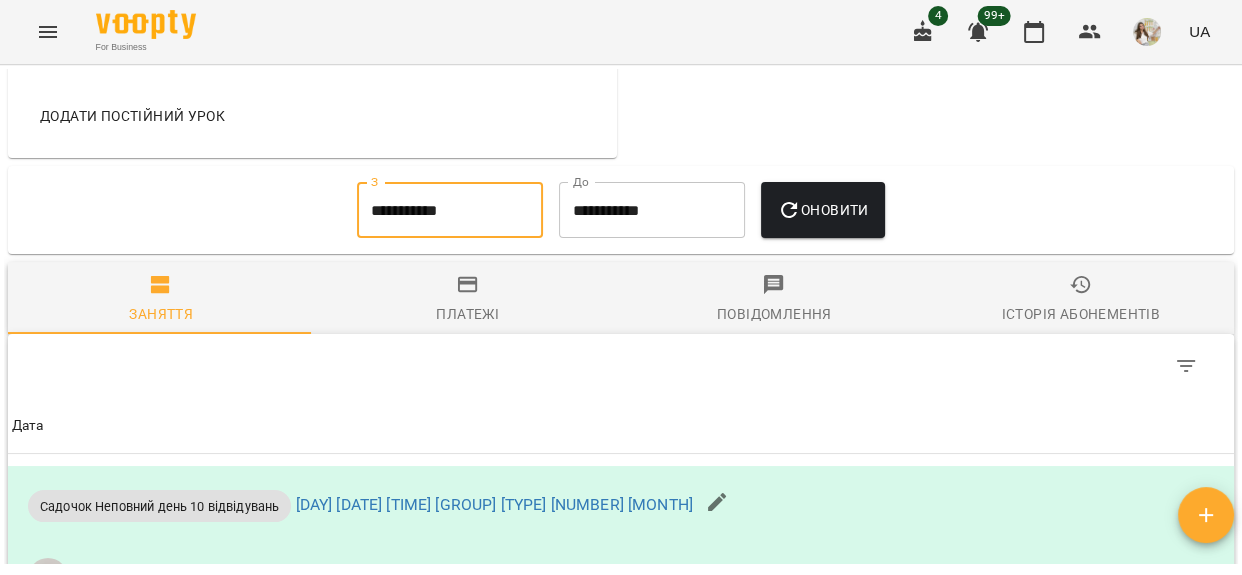 click on "**********" at bounding box center [450, 210] 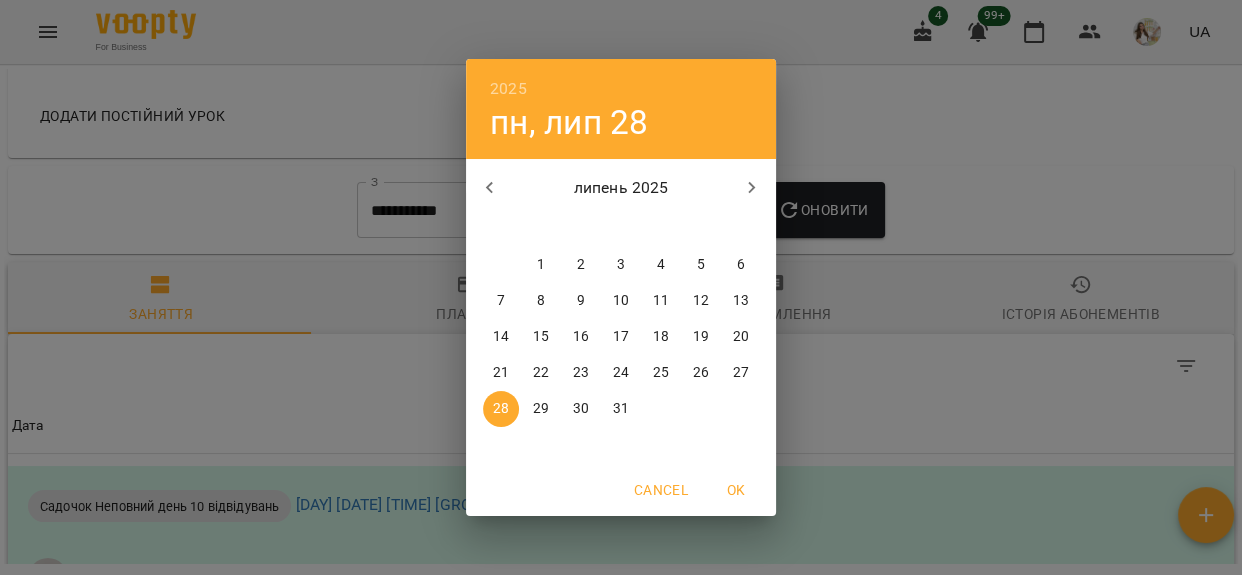 click on "1" at bounding box center (541, 265) 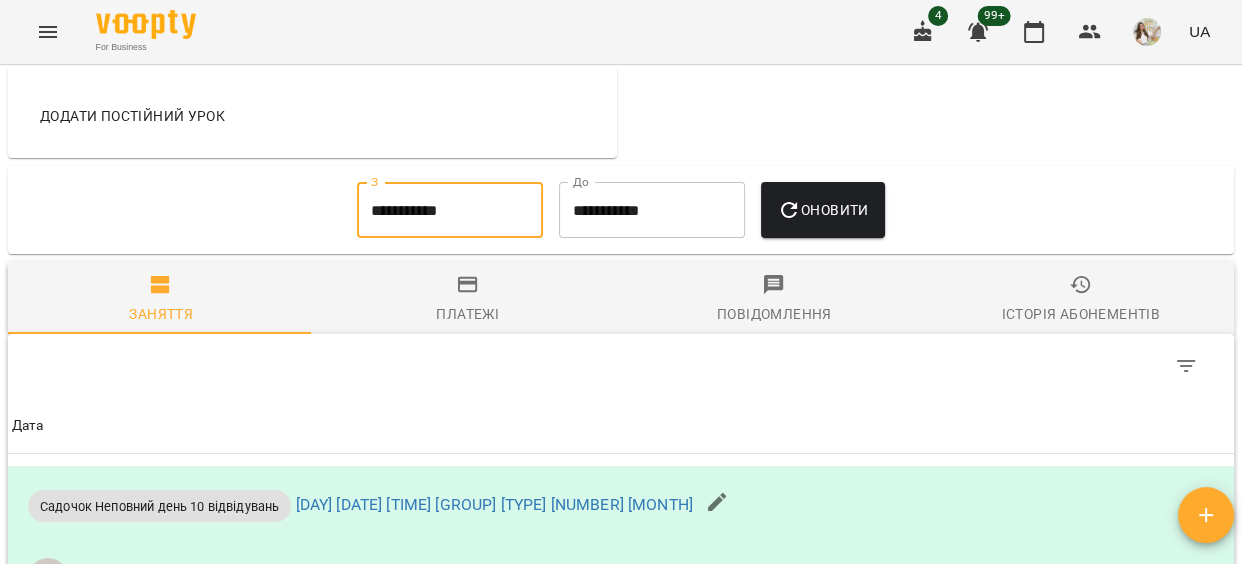 click on "Оновити" at bounding box center (822, 210) 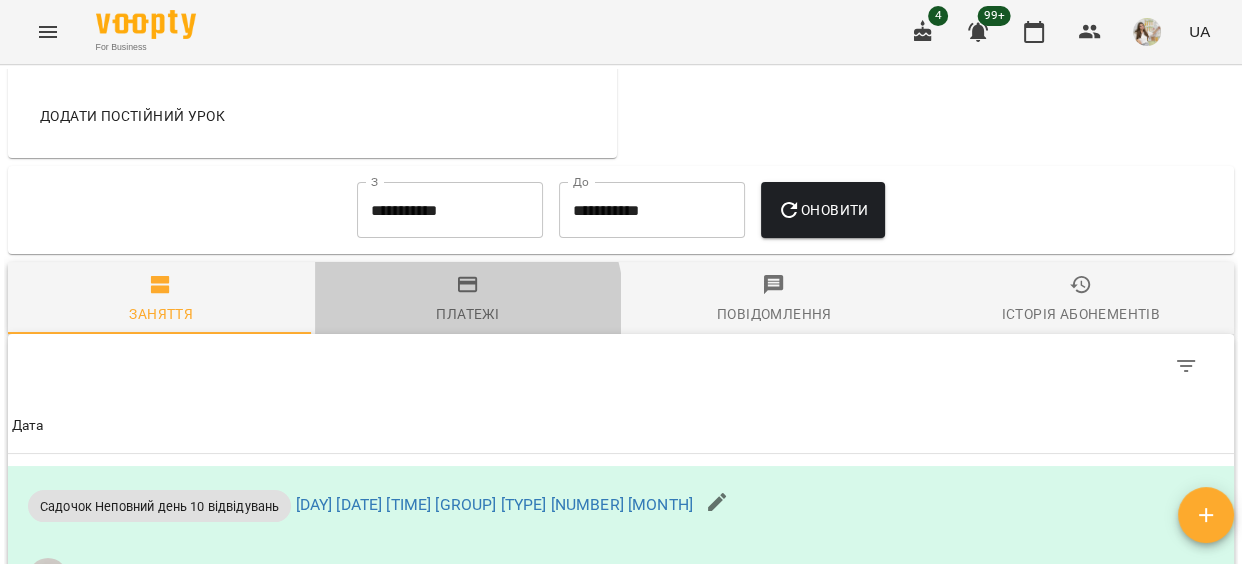 drag, startPoint x: 426, startPoint y: 332, endPoint x: 517, endPoint y: 319, distance: 91.92388 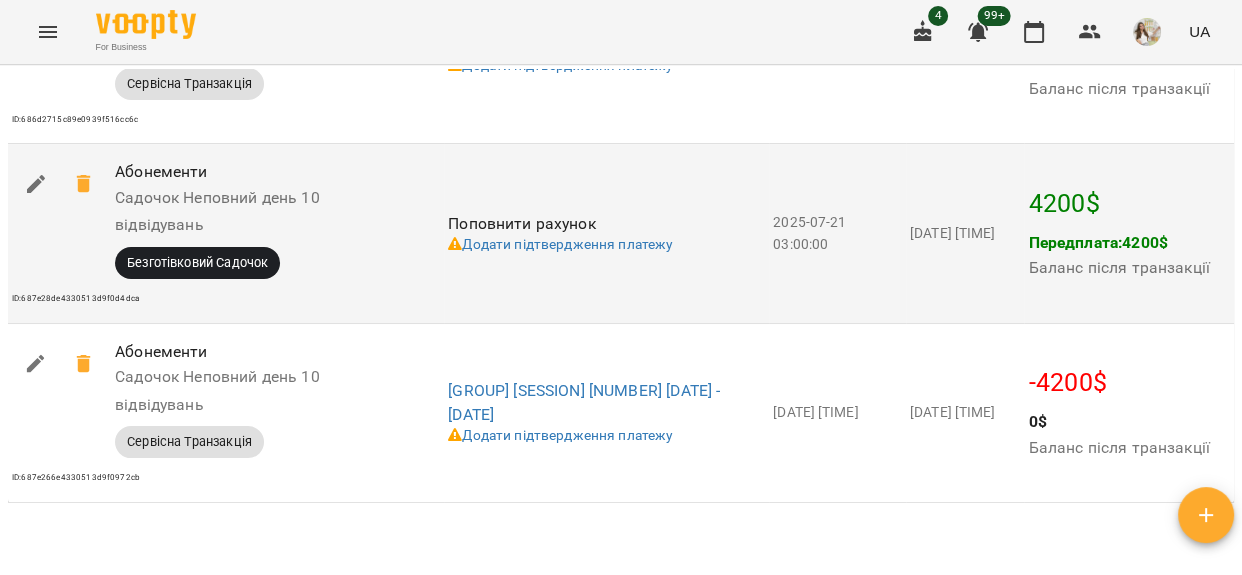scroll, scrollTop: 2363, scrollLeft: 0, axis: vertical 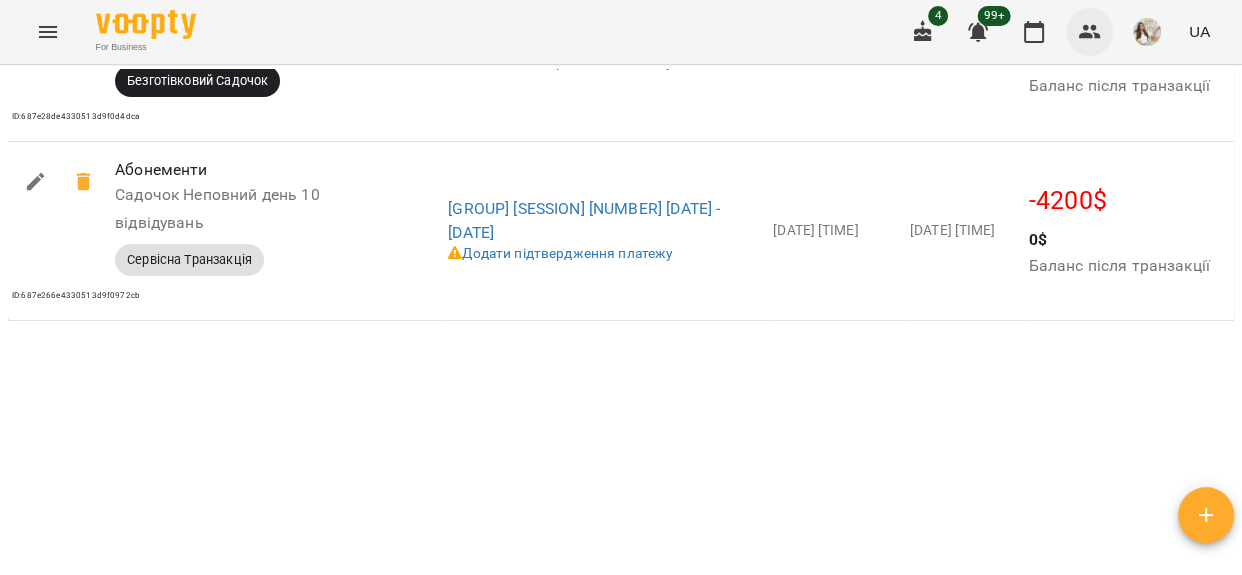 click 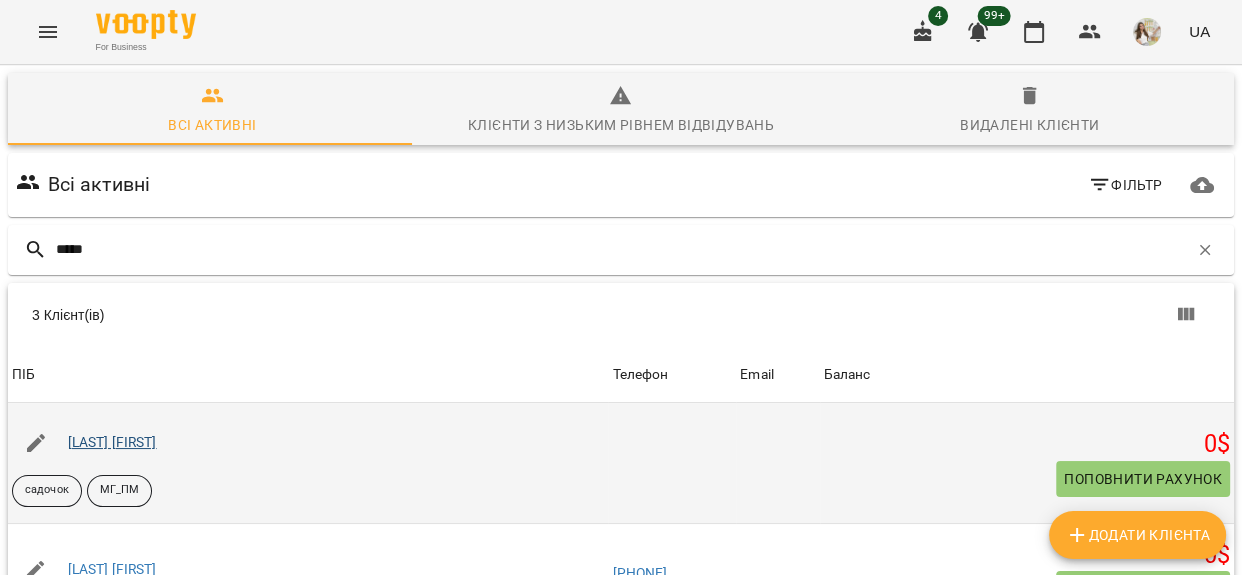 type on "*****" 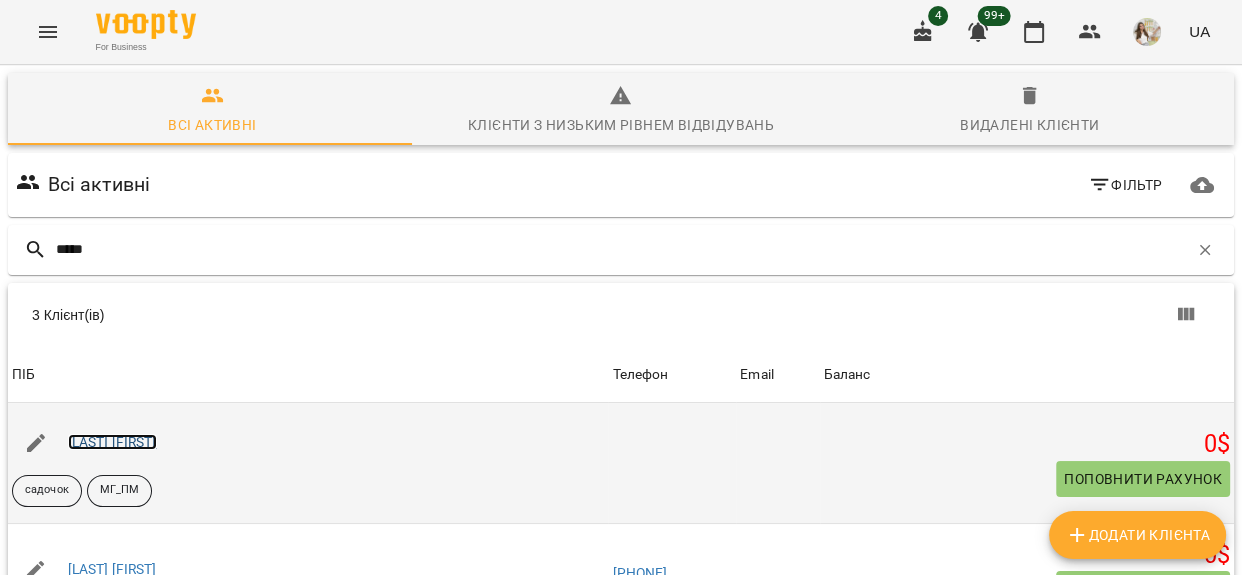 click on "[LAST] [FIRST]" at bounding box center (112, 442) 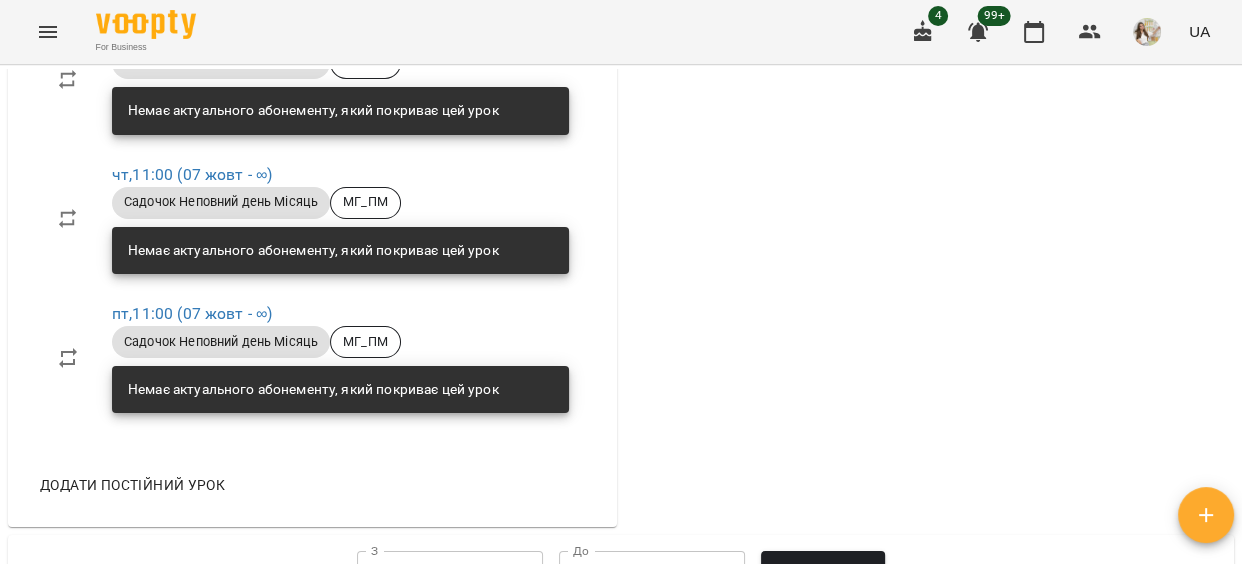 scroll, scrollTop: 1545, scrollLeft: 0, axis: vertical 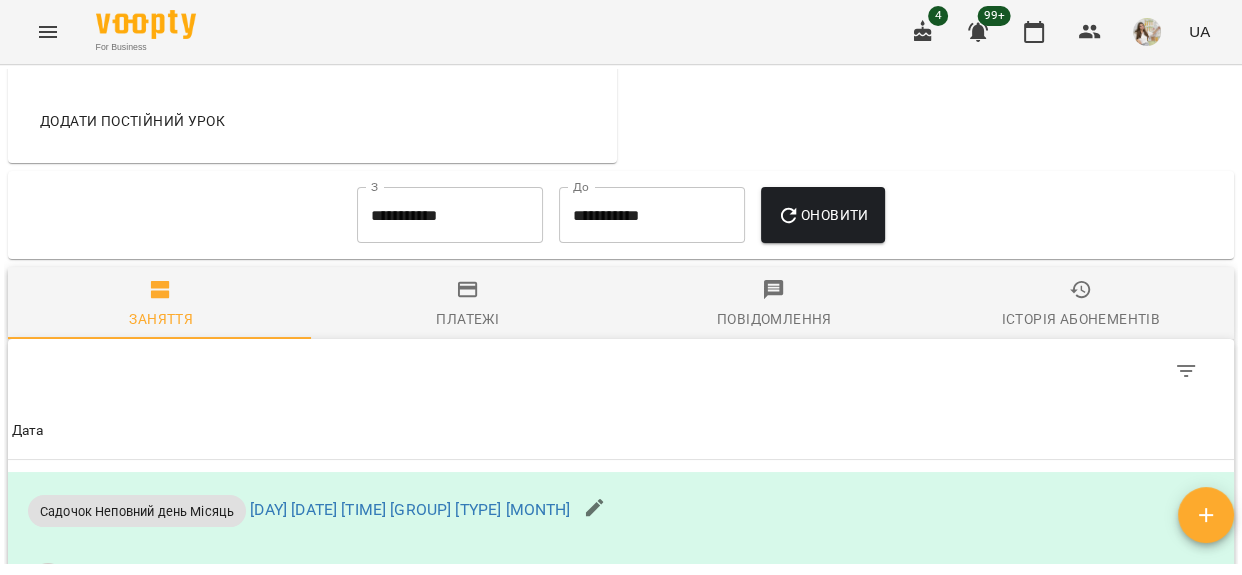 click on "**********" at bounding box center (450, 215) 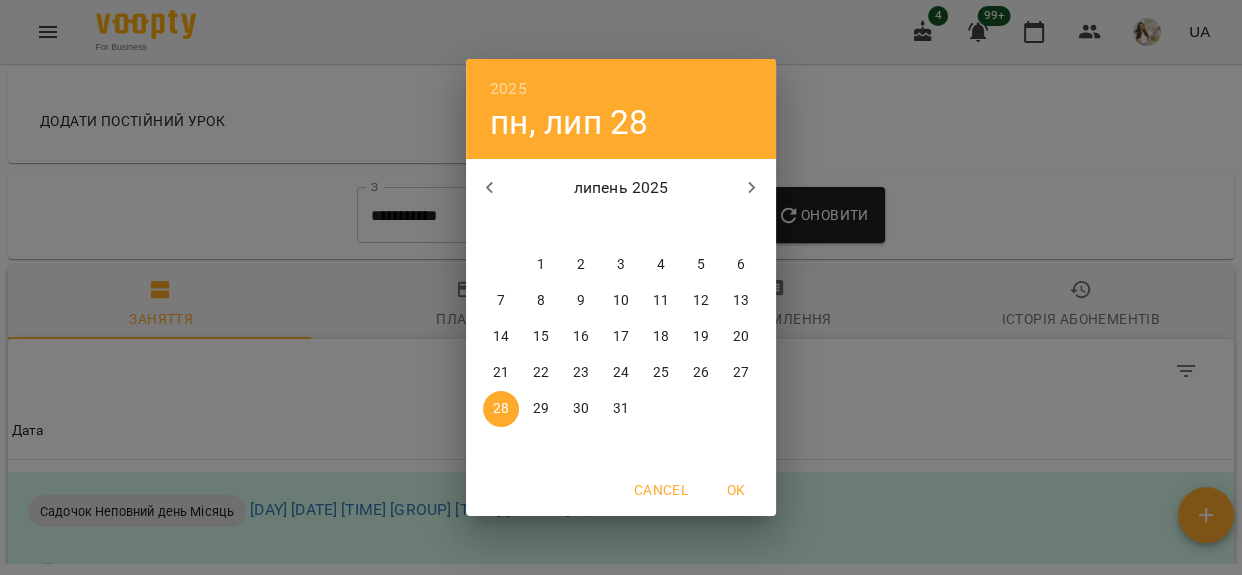 click on "1" at bounding box center [541, 265] 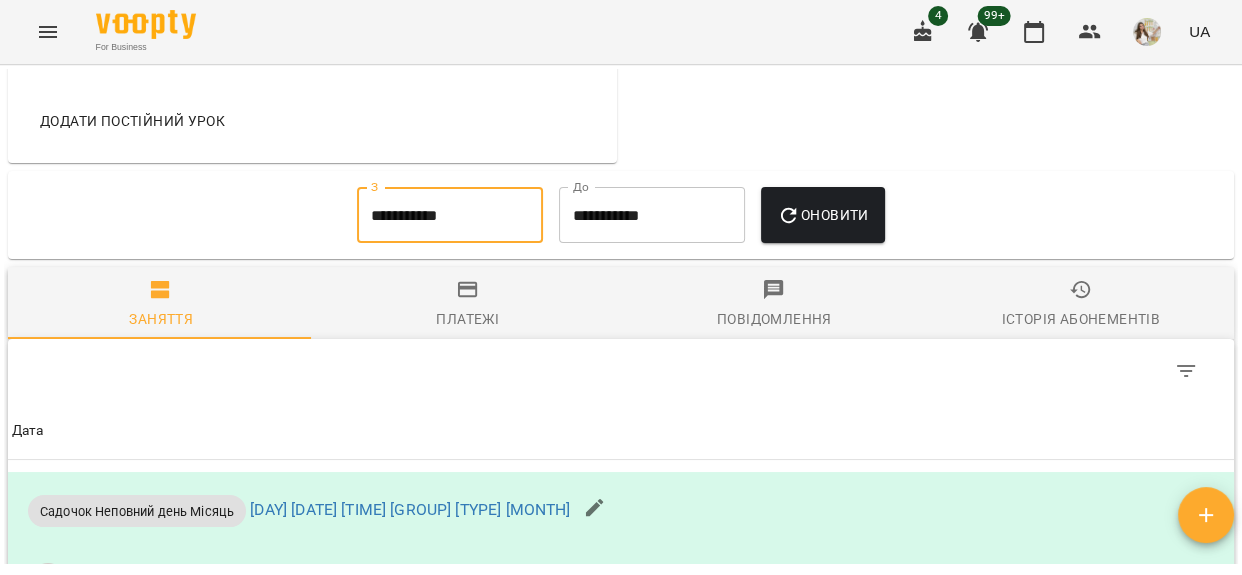 click on "Оновити" at bounding box center [822, 215] 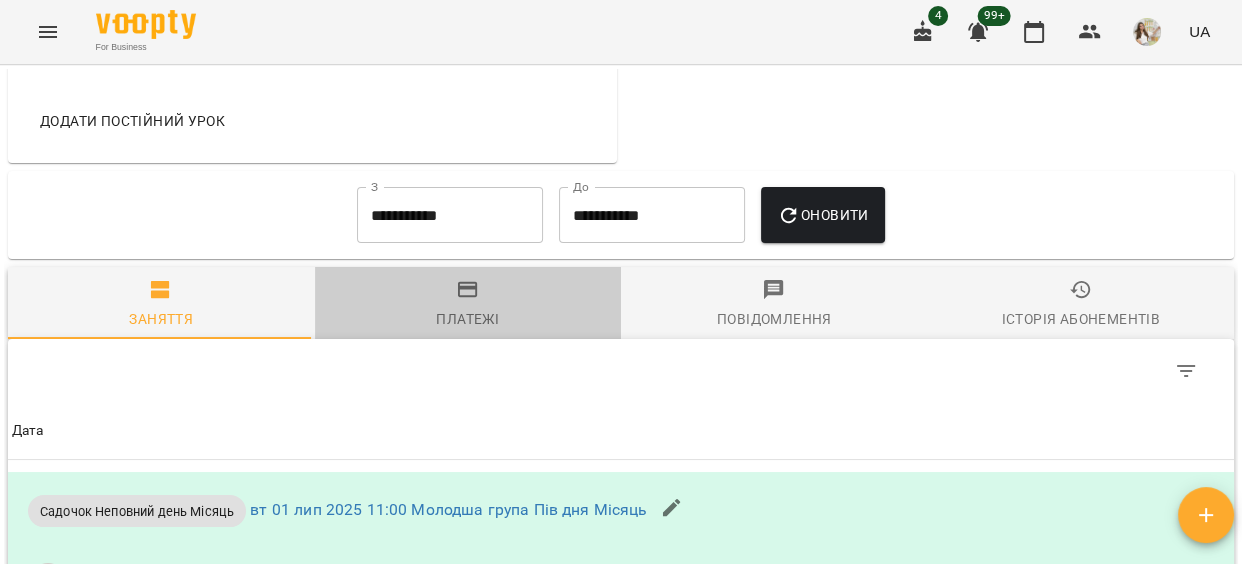 drag, startPoint x: 468, startPoint y: 323, endPoint x: 537, endPoint y: 323, distance: 69 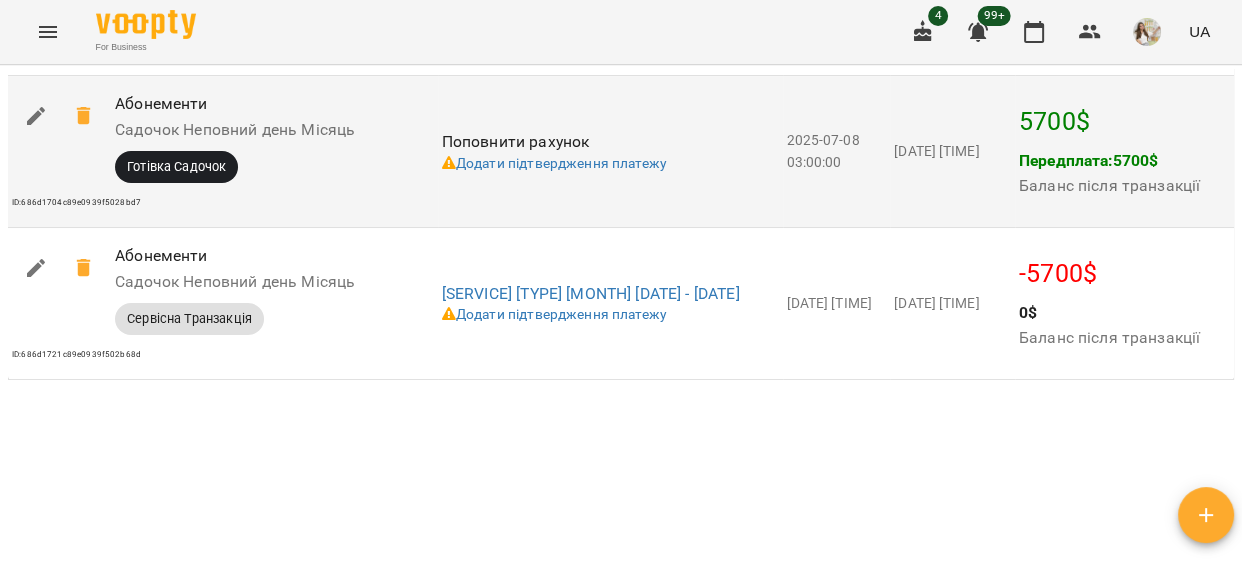 scroll, scrollTop: 2181, scrollLeft: 0, axis: vertical 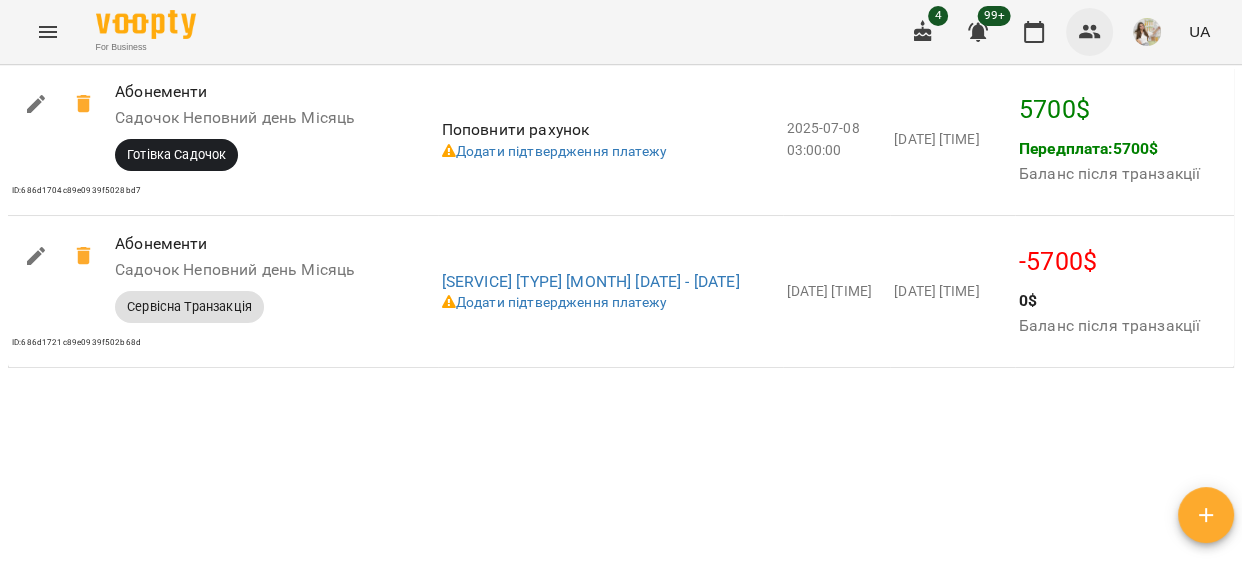 click 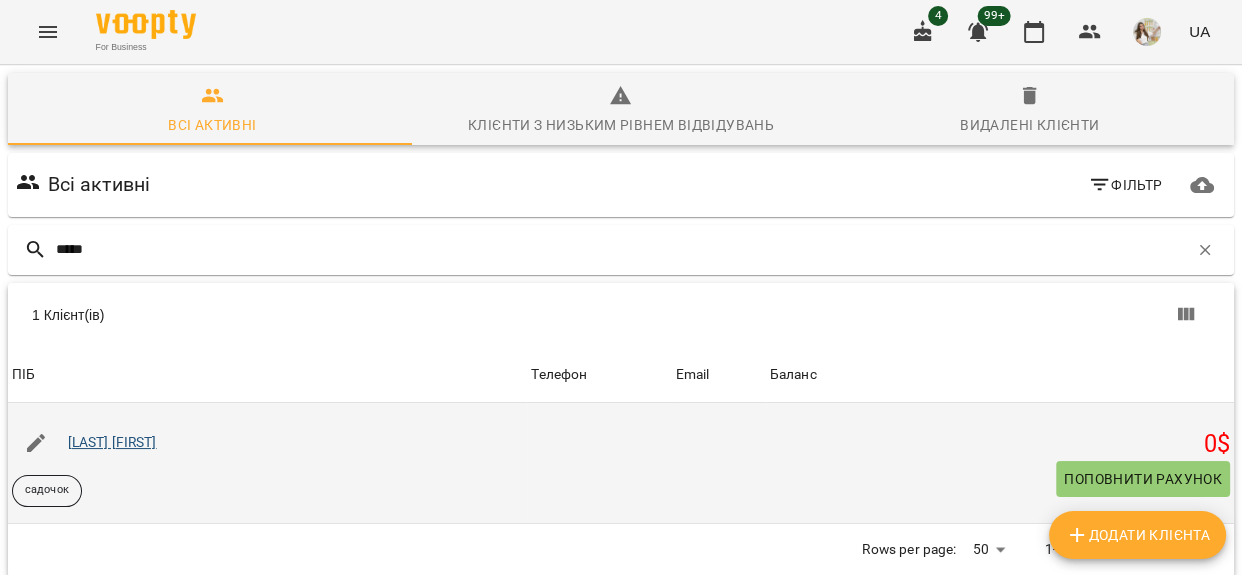 type on "*****" 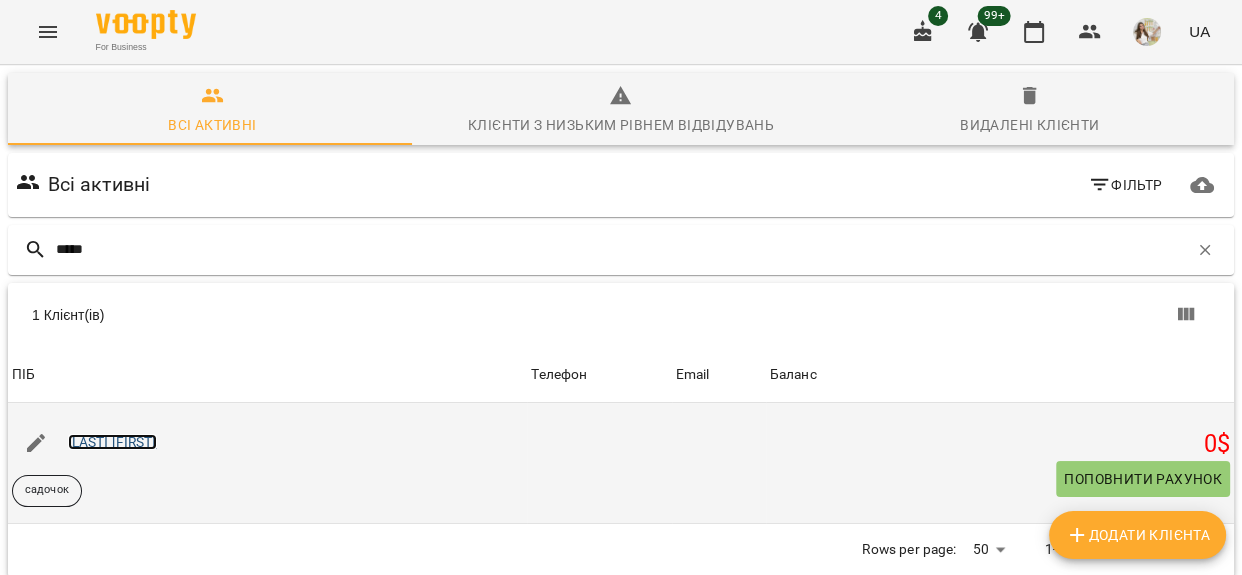 click on "[LAST] [FIRST]" at bounding box center (112, 442) 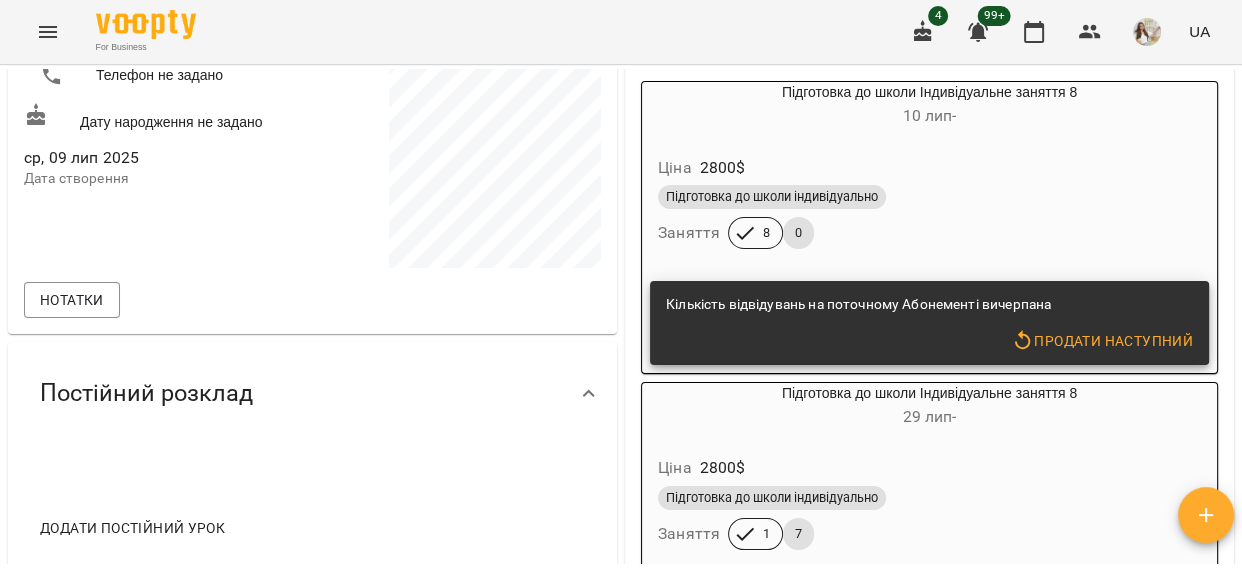scroll, scrollTop: 636, scrollLeft: 0, axis: vertical 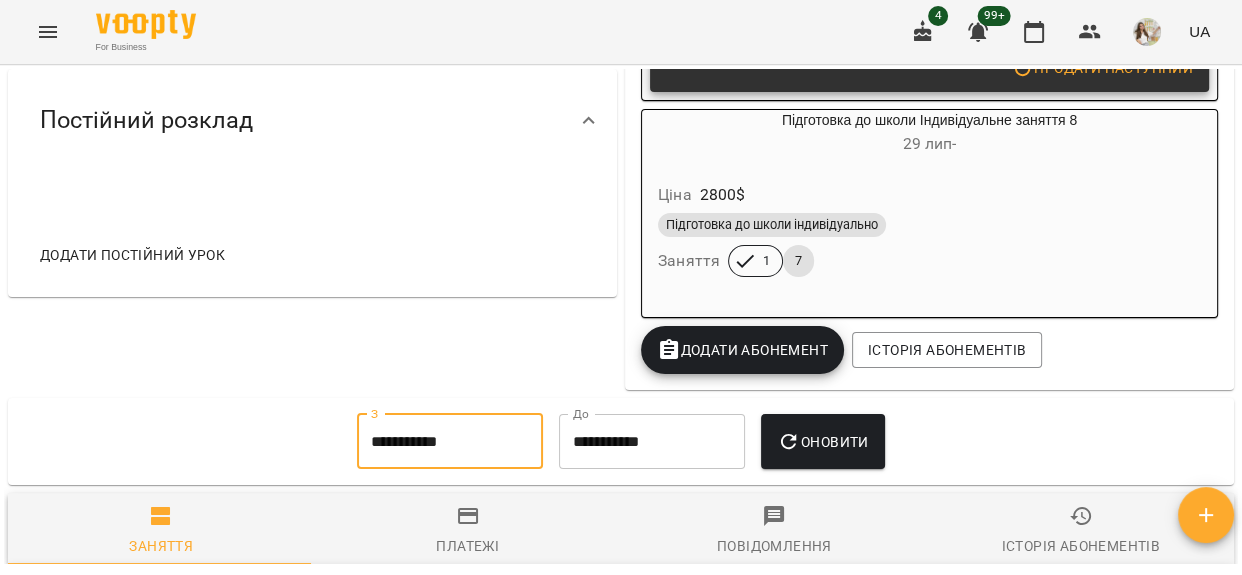click on "**********" at bounding box center [450, 442] 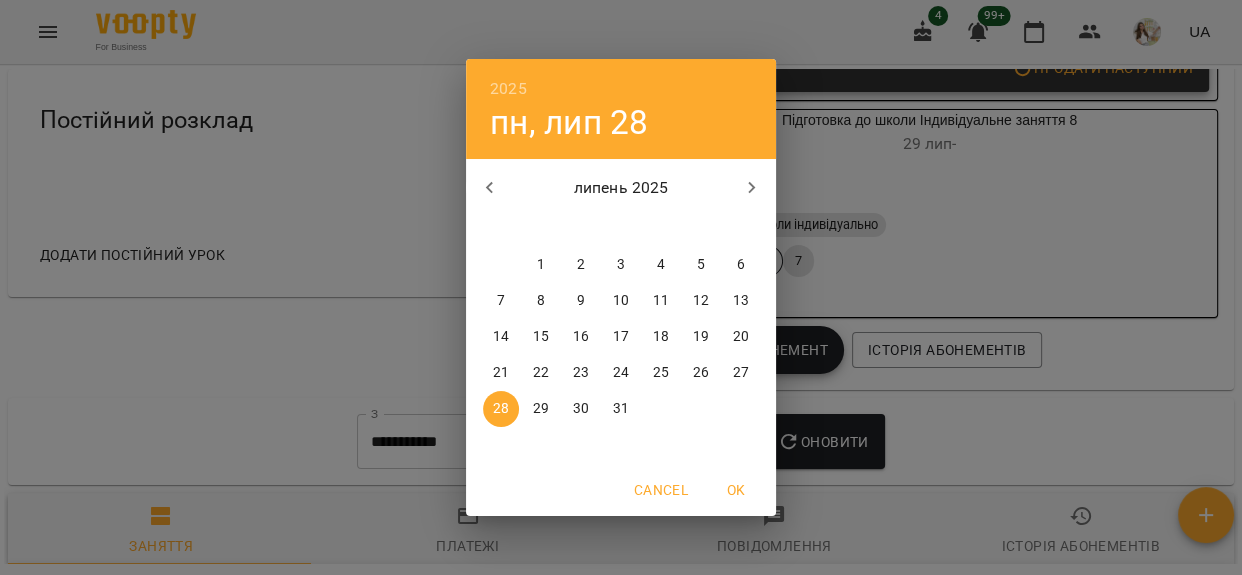 click on "1" at bounding box center [541, 265] 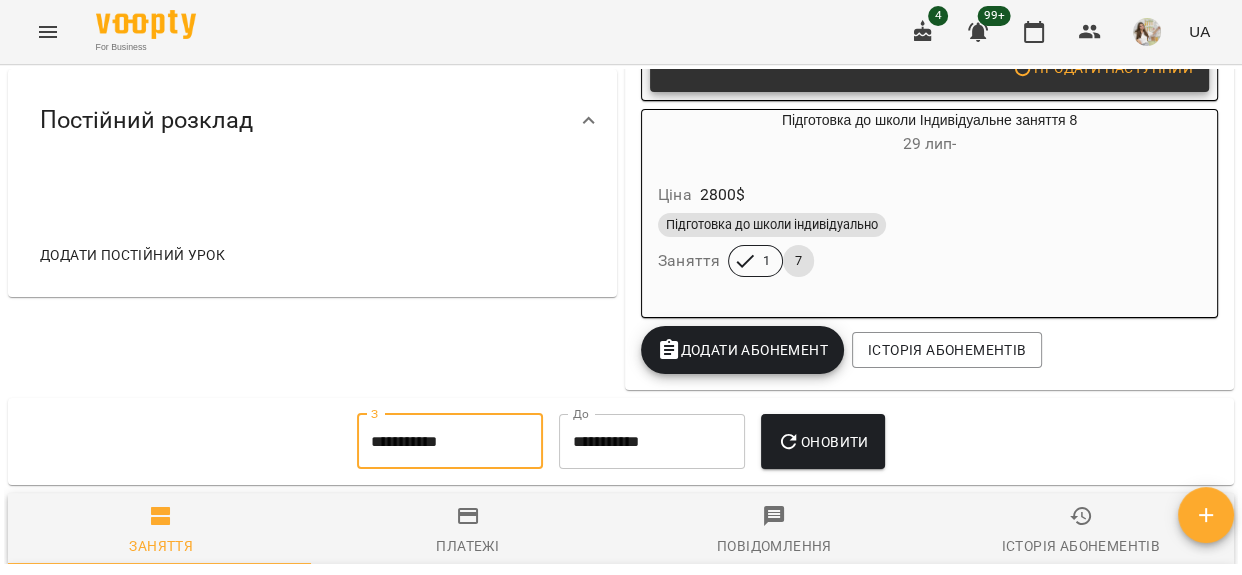 click on "Оновити" at bounding box center [822, 442] 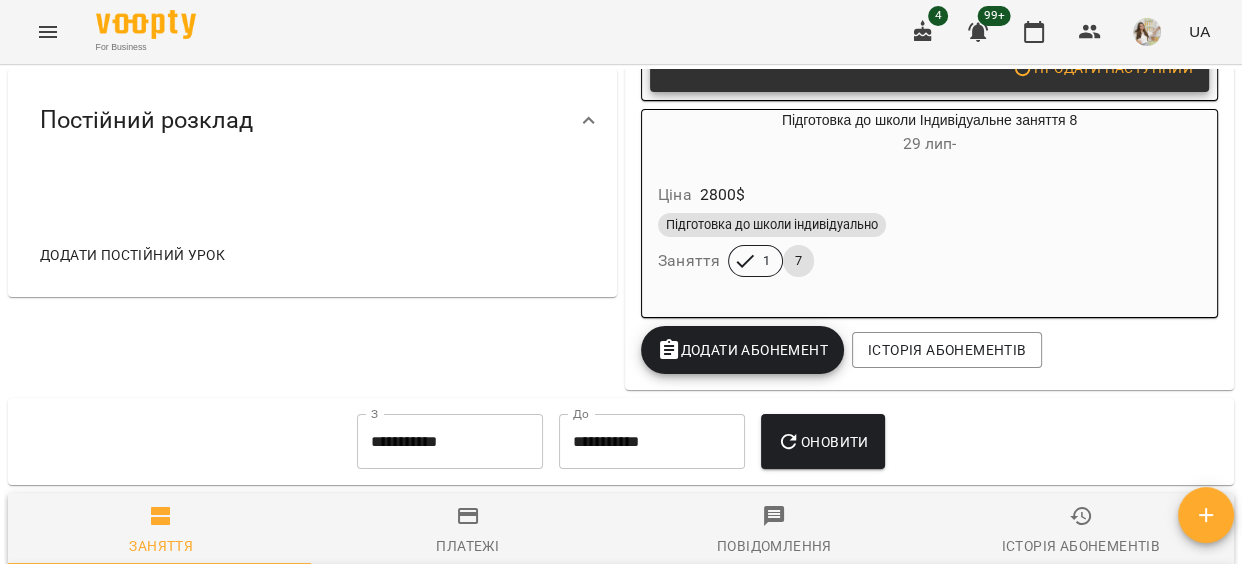 click 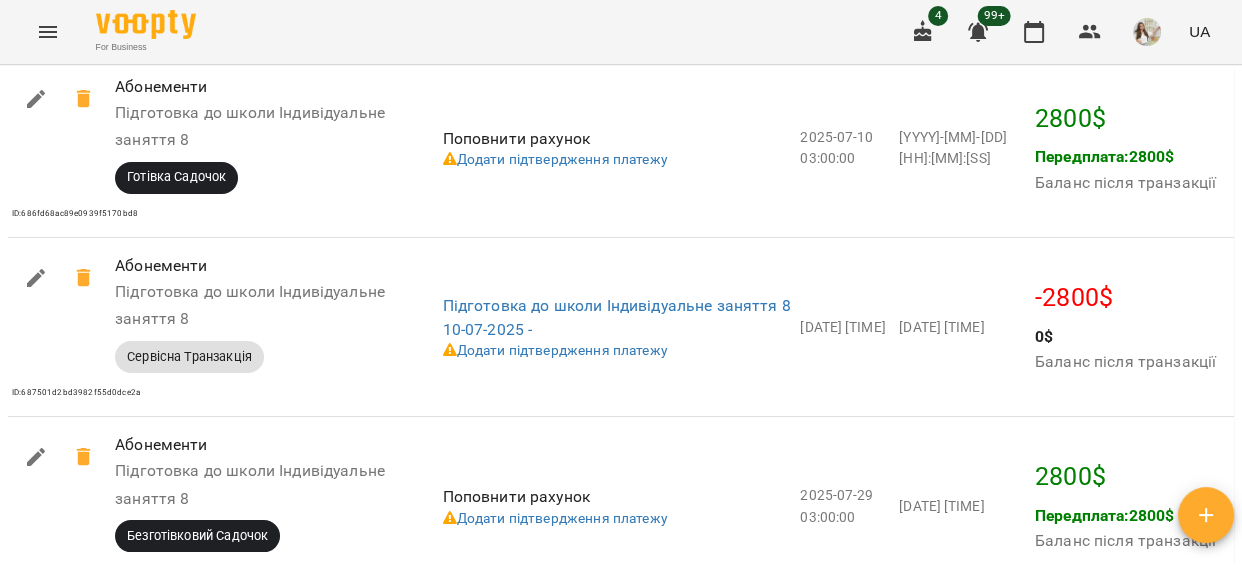 scroll, scrollTop: 1818, scrollLeft: 0, axis: vertical 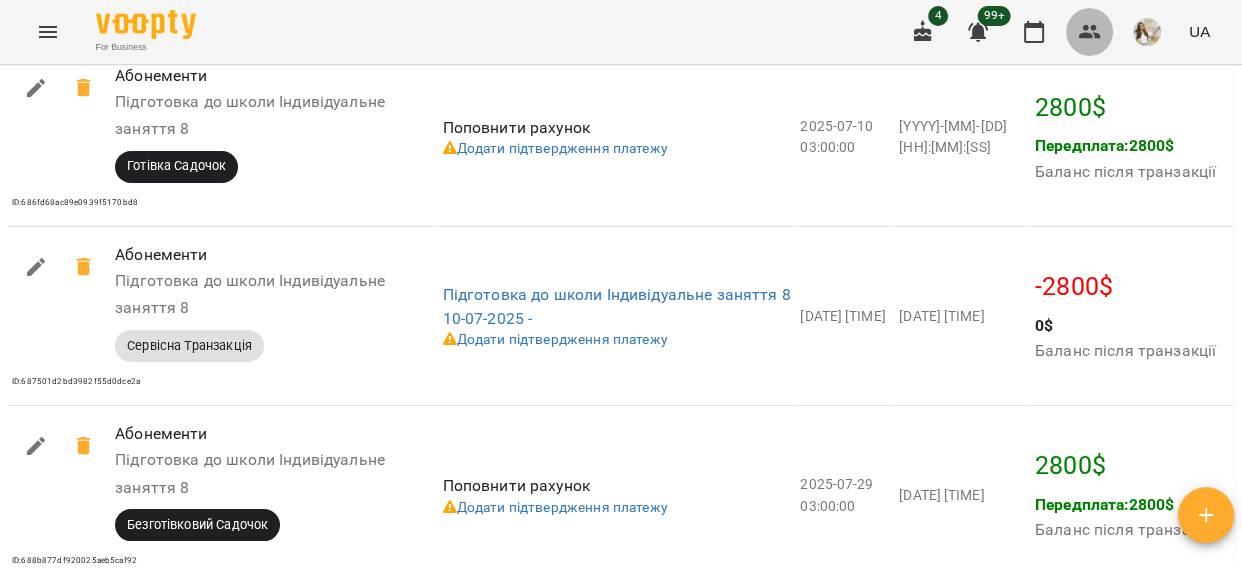 click 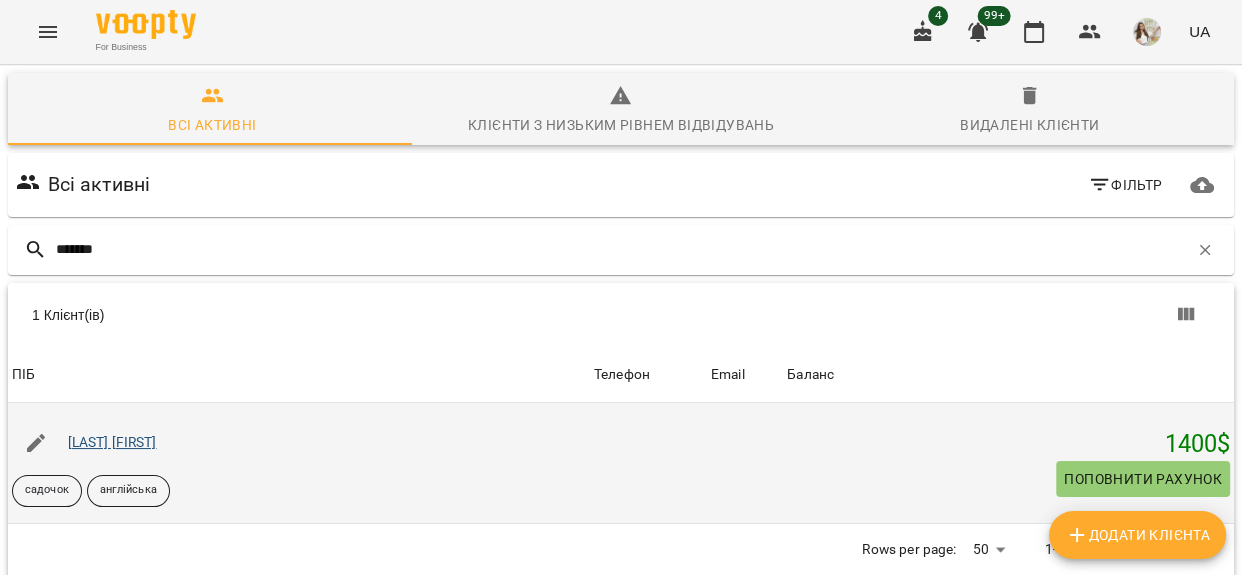 type on "*******" 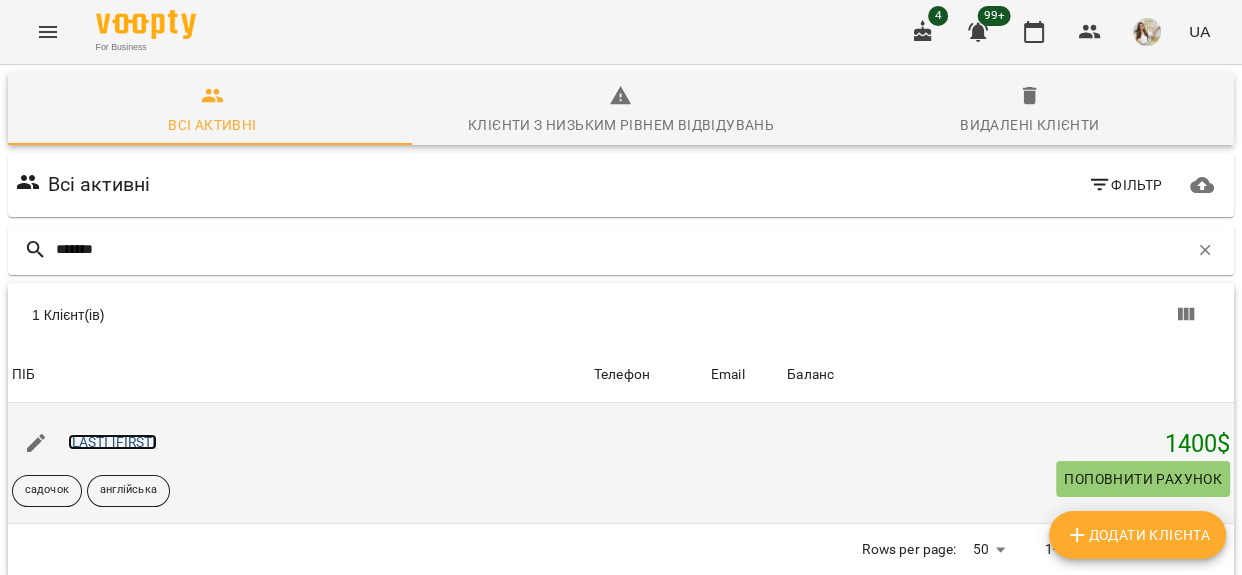 click on "[LAST] [FIRST]" at bounding box center [112, 442] 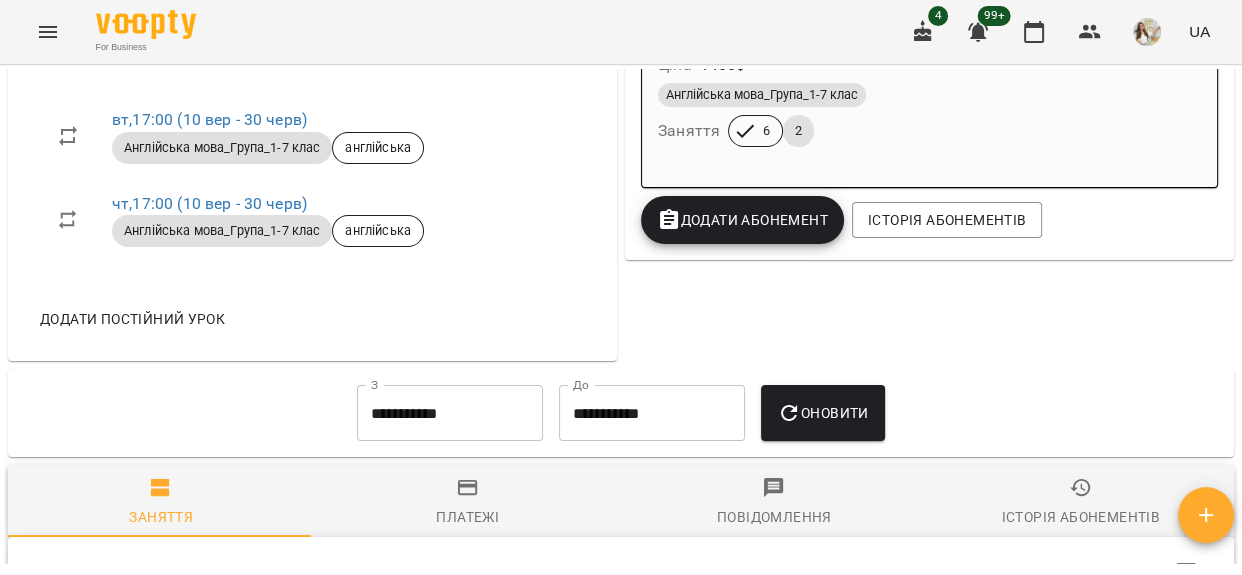scroll, scrollTop: 1090, scrollLeft: 0, axis: vertical 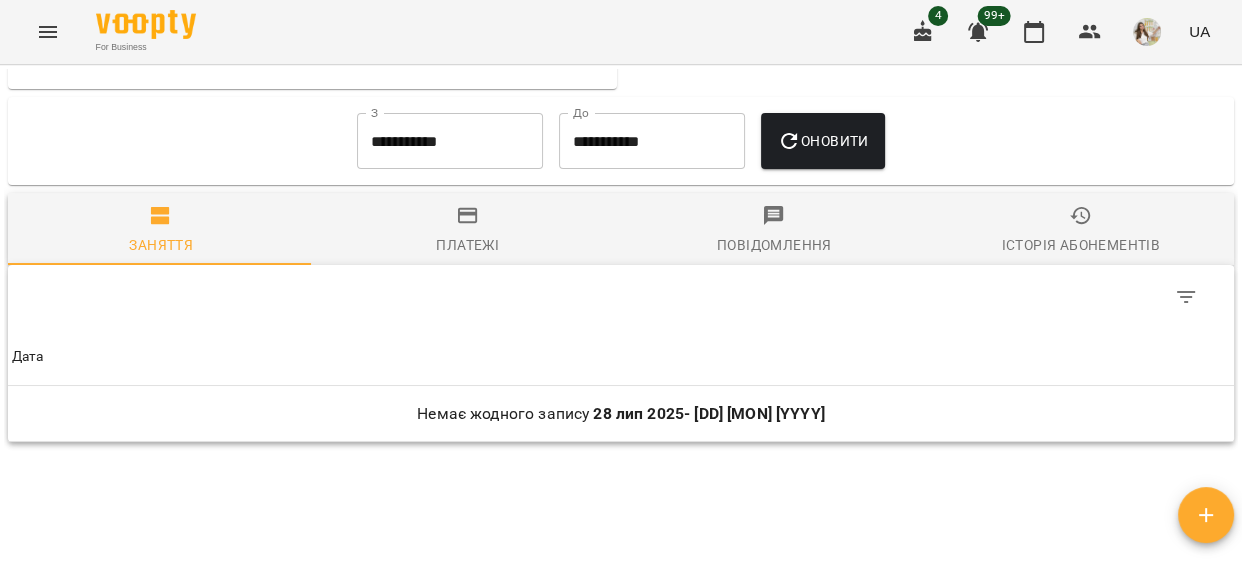 click on "**********" at bounding box center (450, 141) 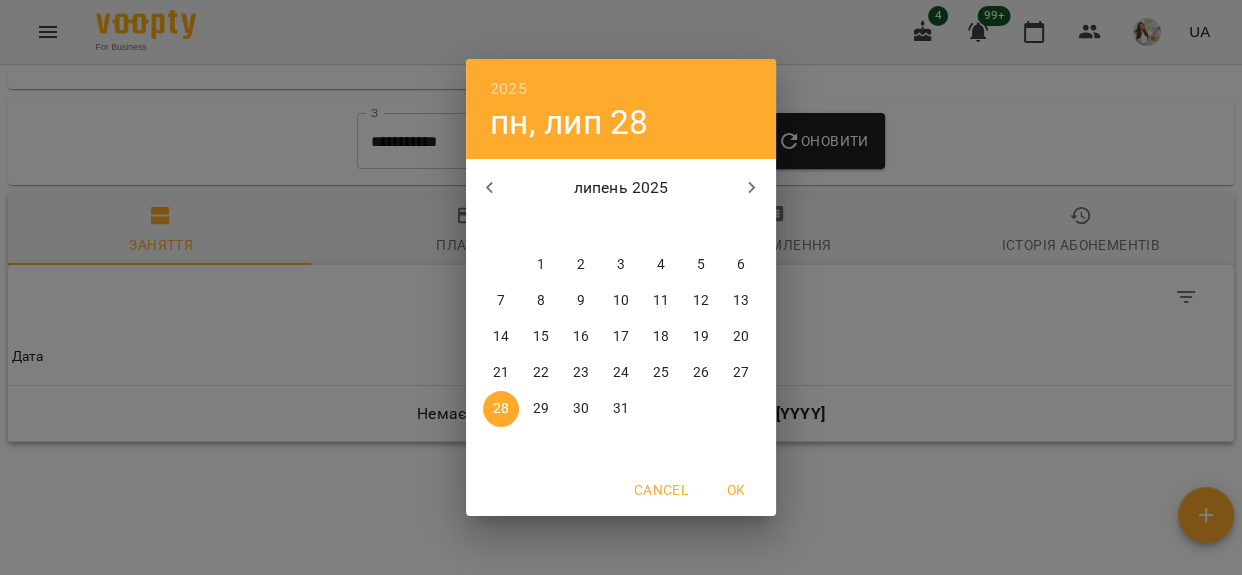click on "1" at bounding box center (541, 265) 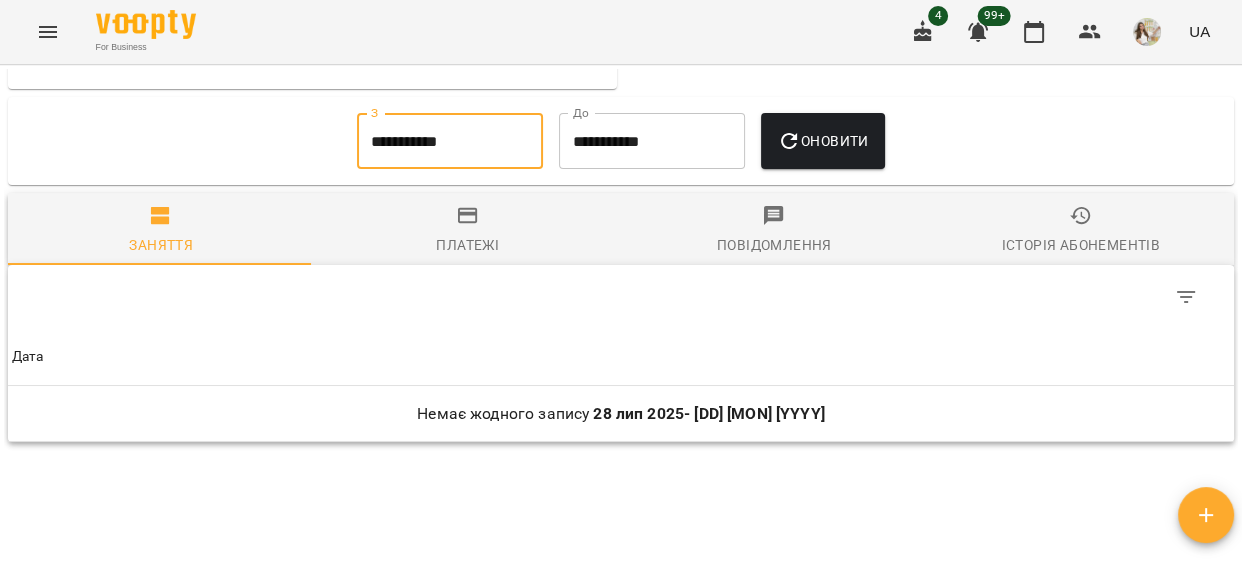 click 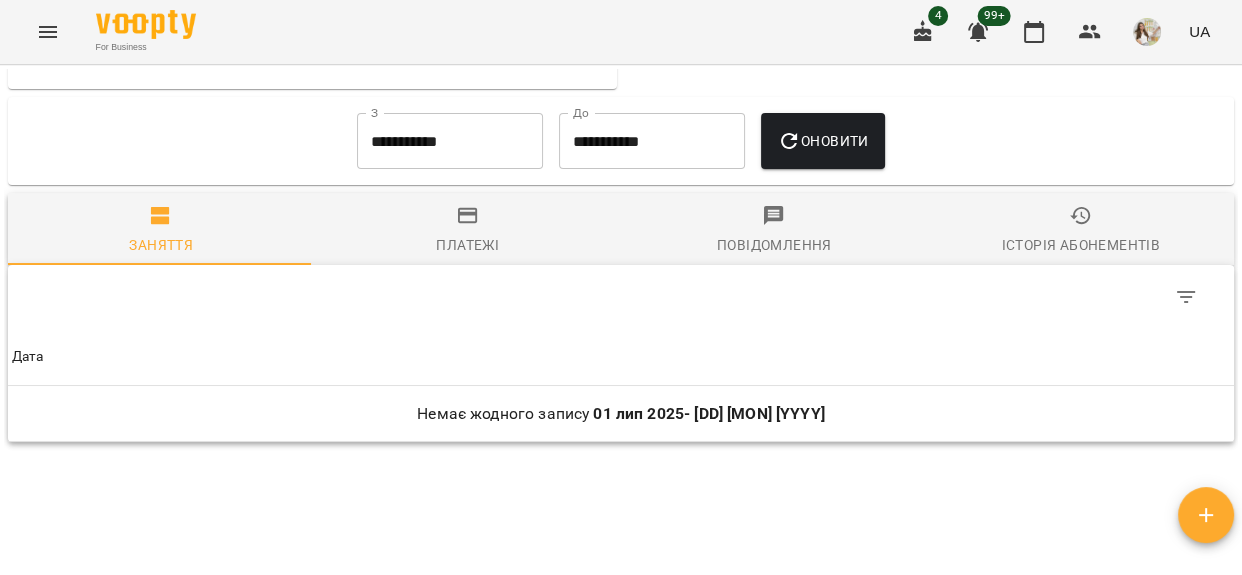 click on "Платежі" at bounding box center (468, 231) 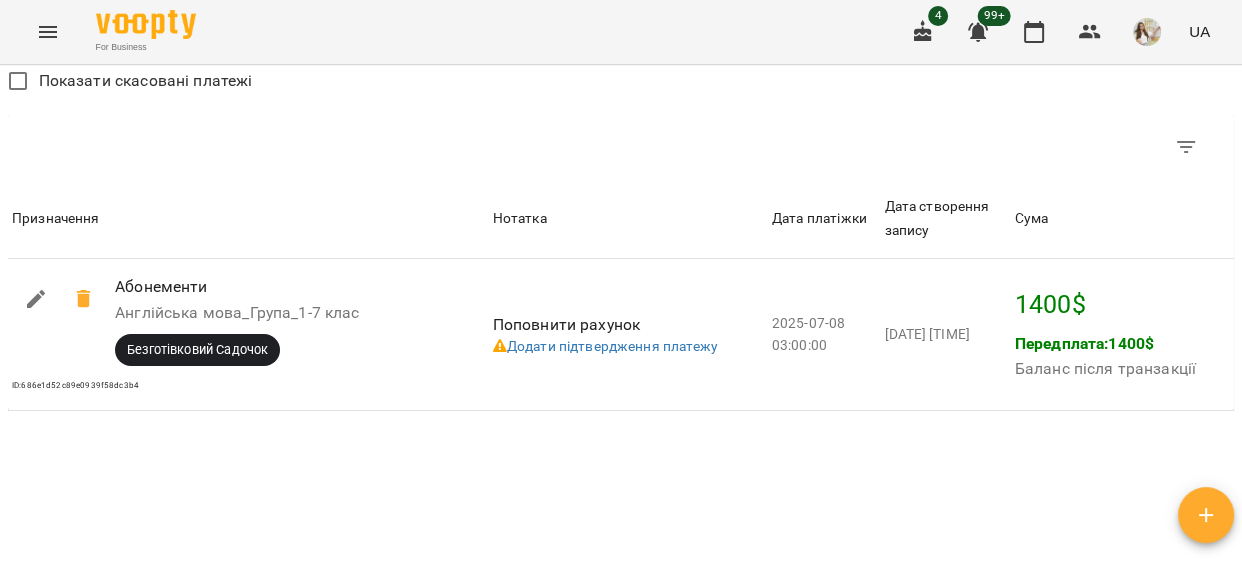 scroll, scrollTop: 1545, scrollLeft: 0, axis: vertical 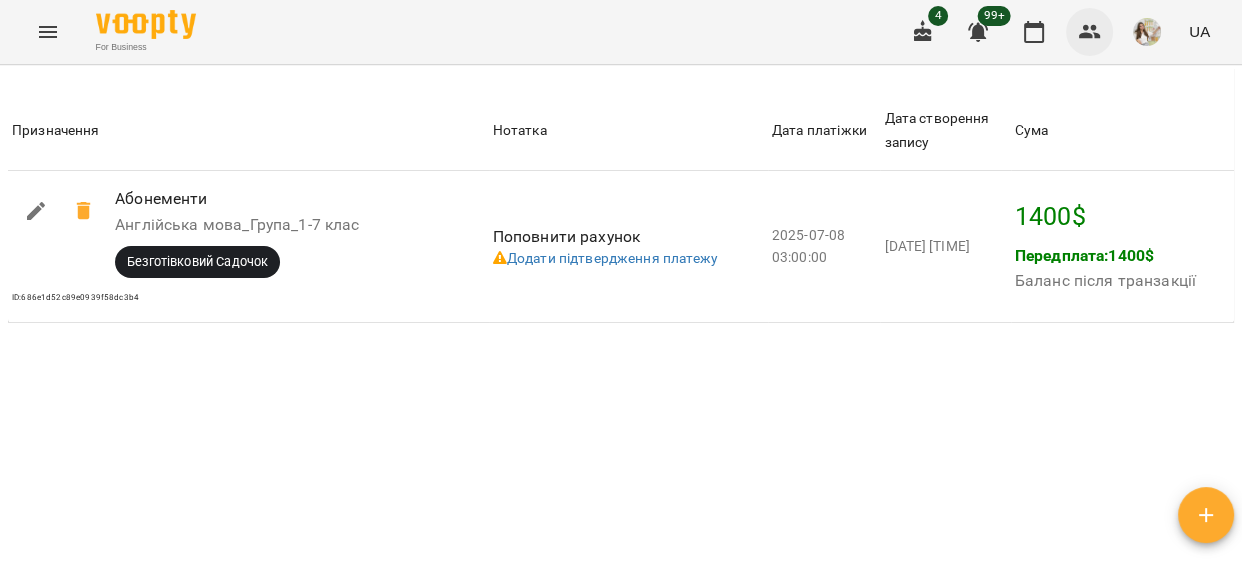click 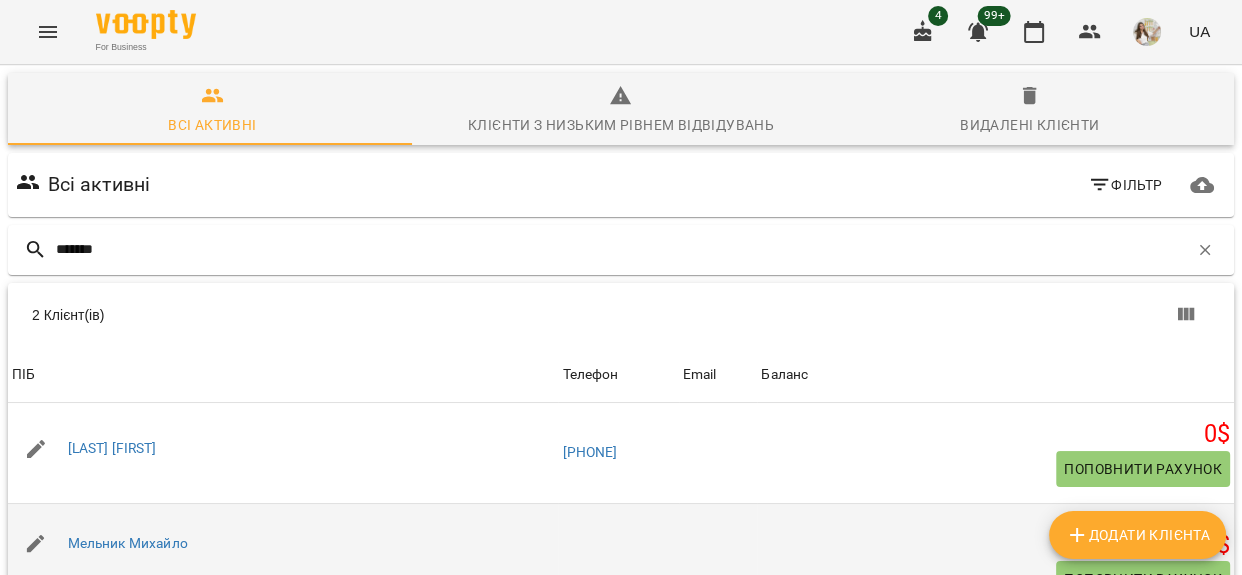 type on "*******" 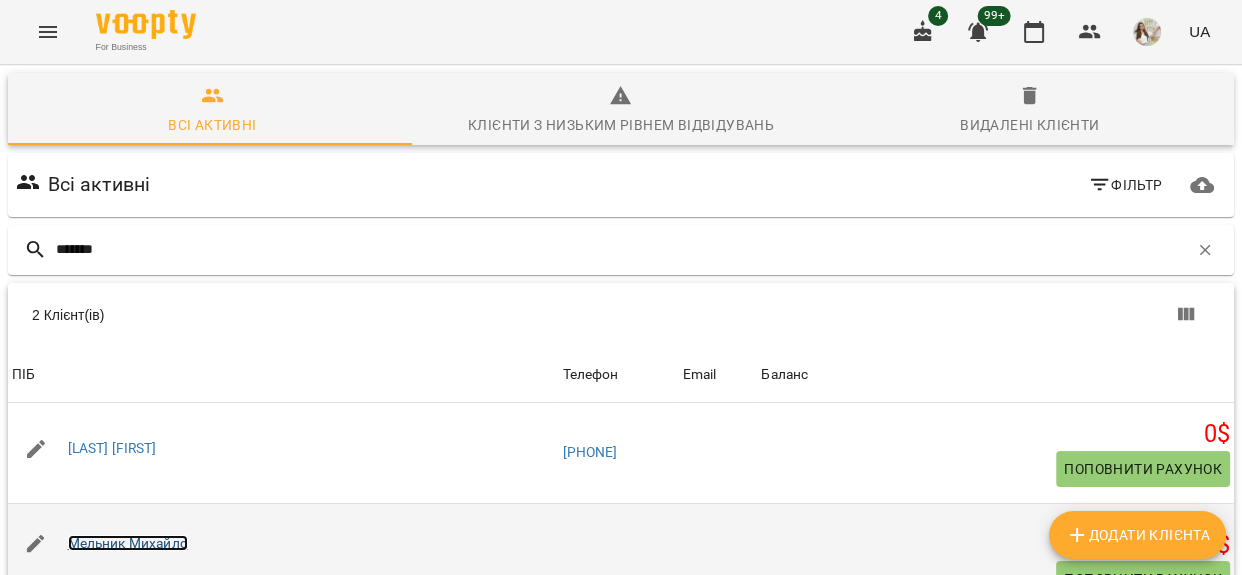 click on "Мельник Михайло" at bounding box center (128, 543) 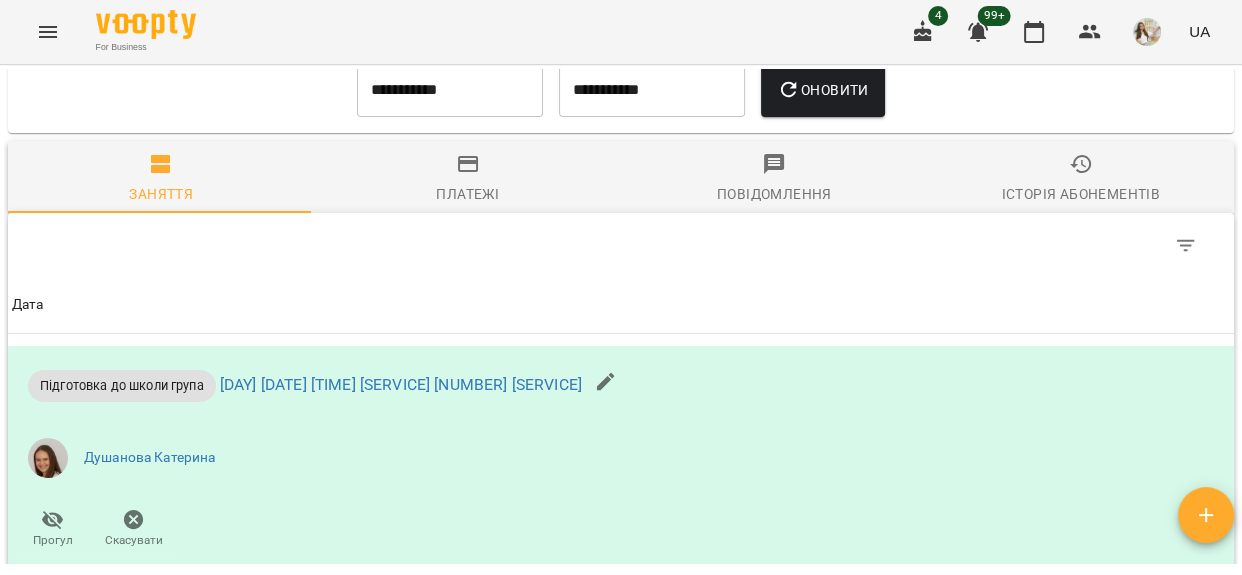 scroll, scrollTop: 2090, scrollLeft: 0, axis: vertical 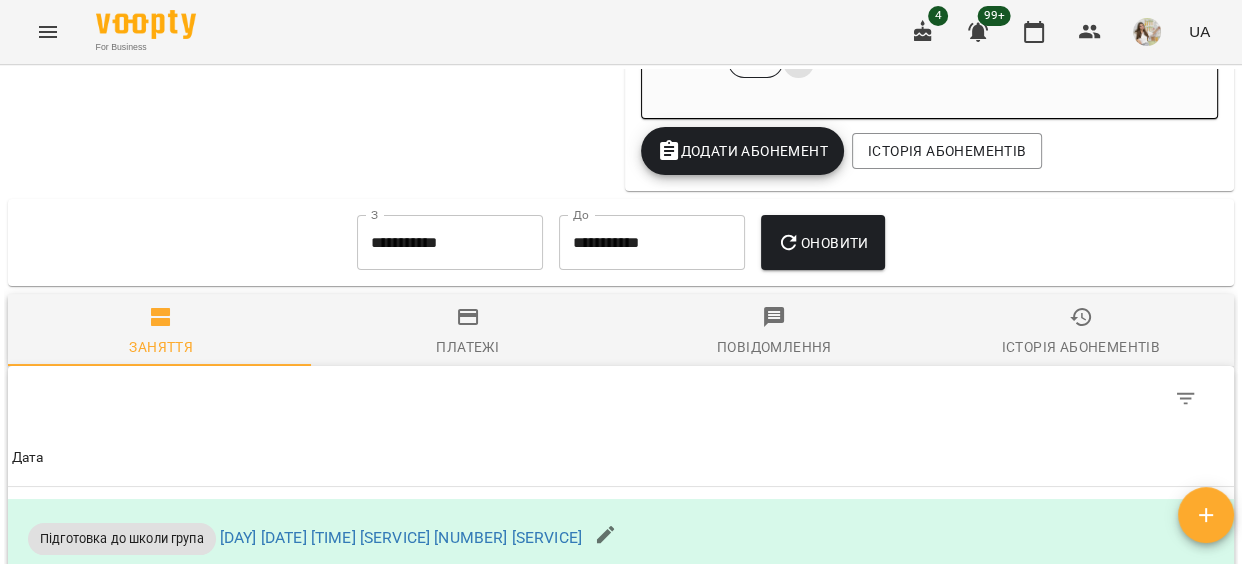 click on "**********" at bounding box center (450, 243) 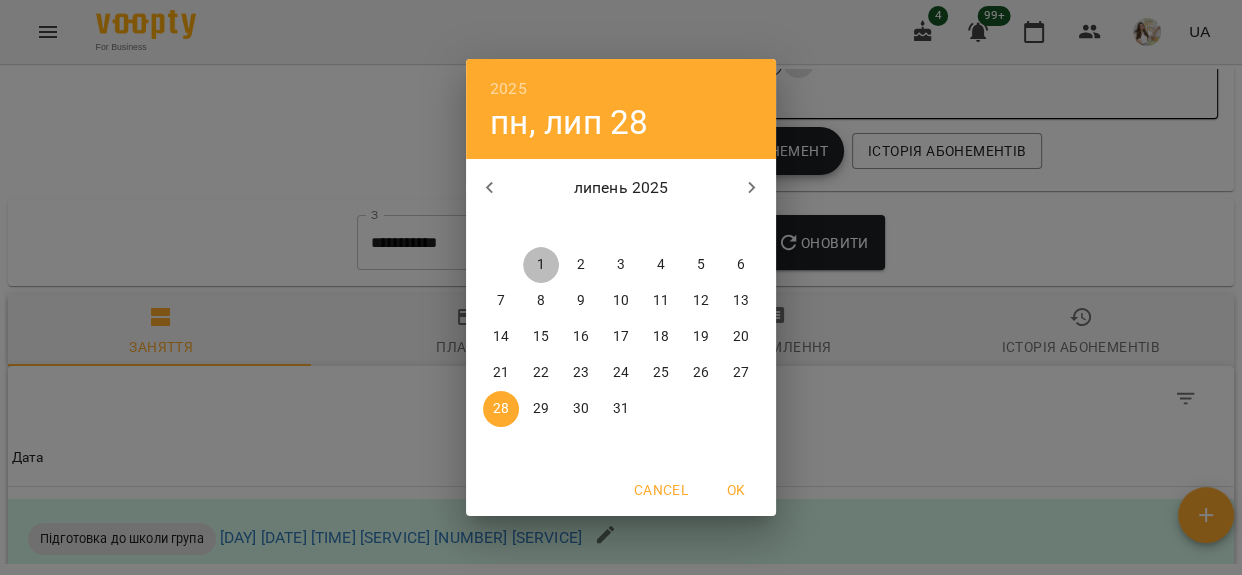 drag, startPoint x: 534, startPoint y: 266, endPoint x: 567, endPoint y: 263, distance: 33.13608 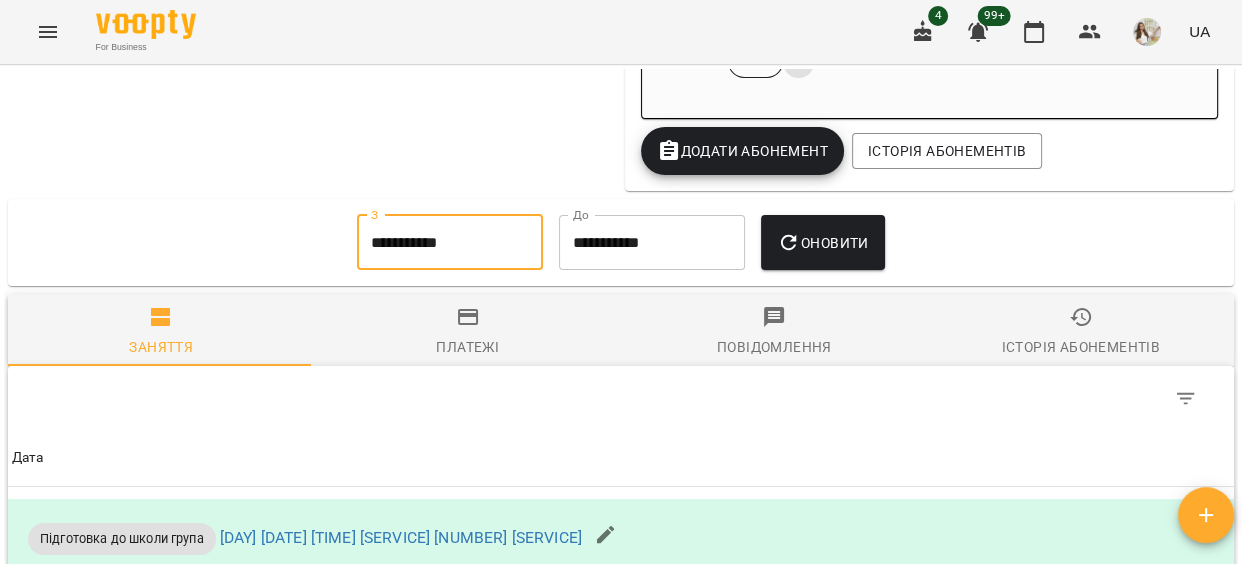 click on "Оновити" at bounding box center [822, 243] 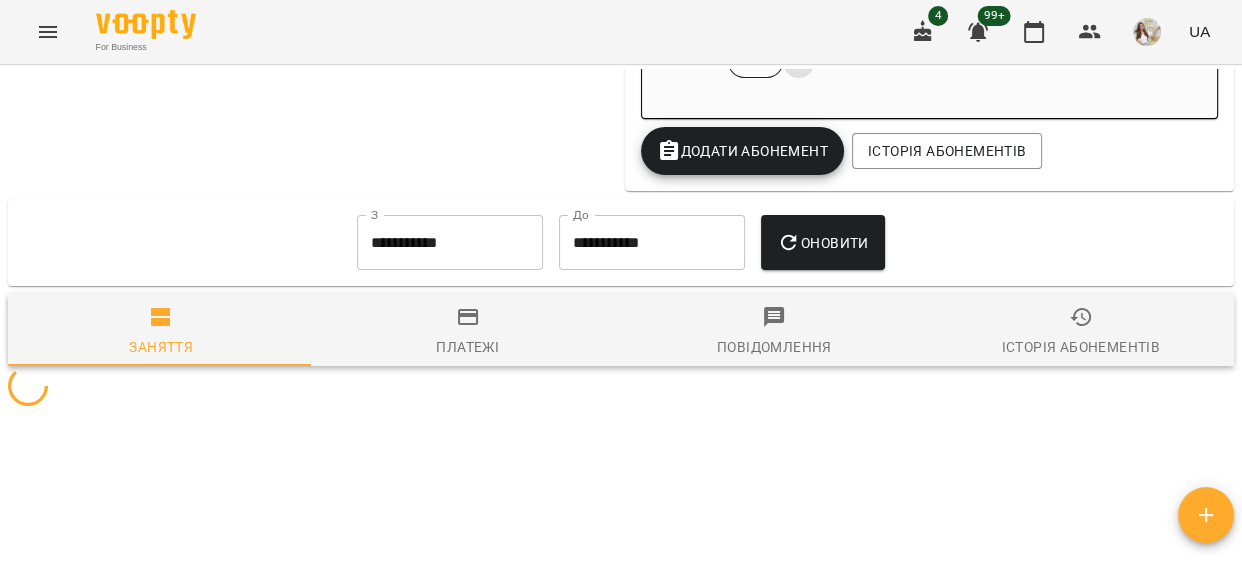 click 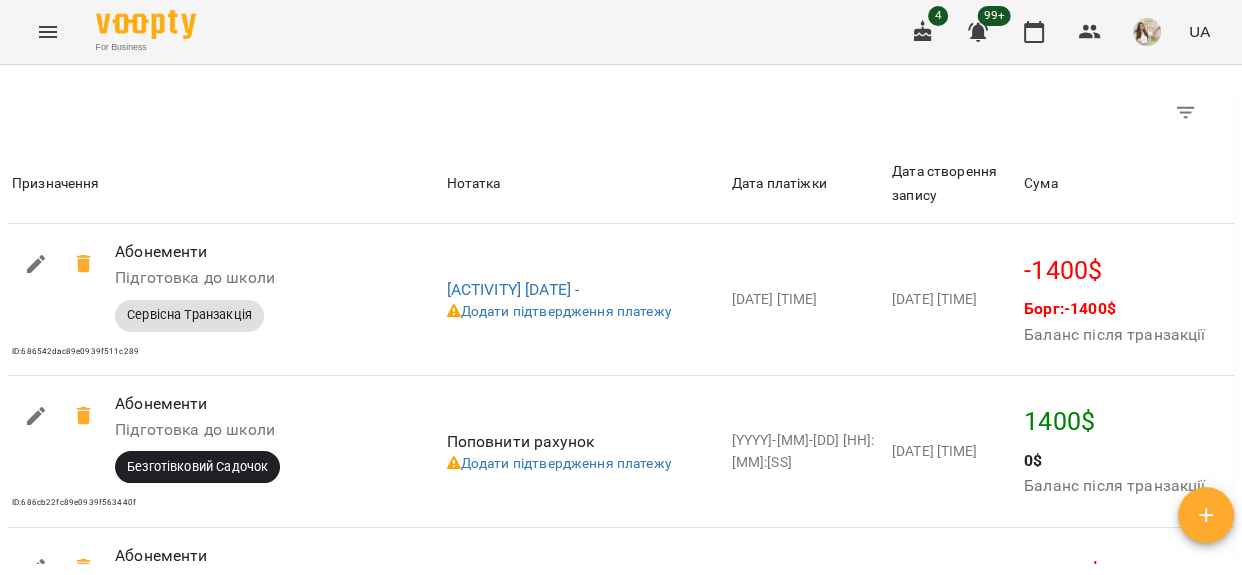 scroll, scrollTop: 2749, scrollLeft: 0, axis: vertical 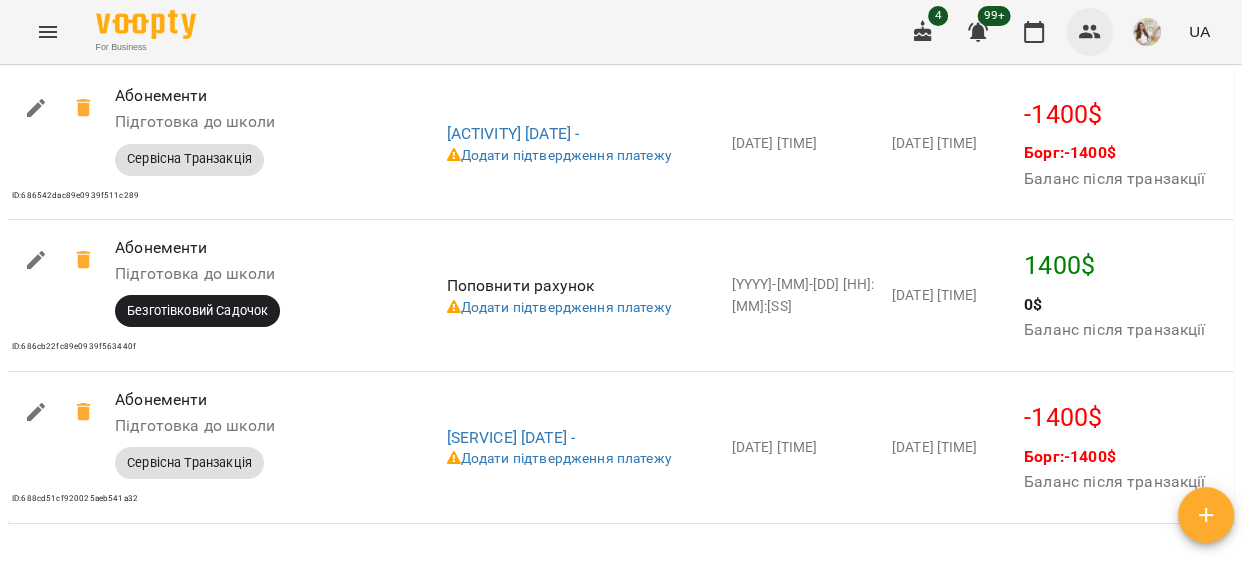 drag, startPoint x: 1105, startPoint y: 19, endPoint x: 1094, endPoint y: 24, distance: 12.083046 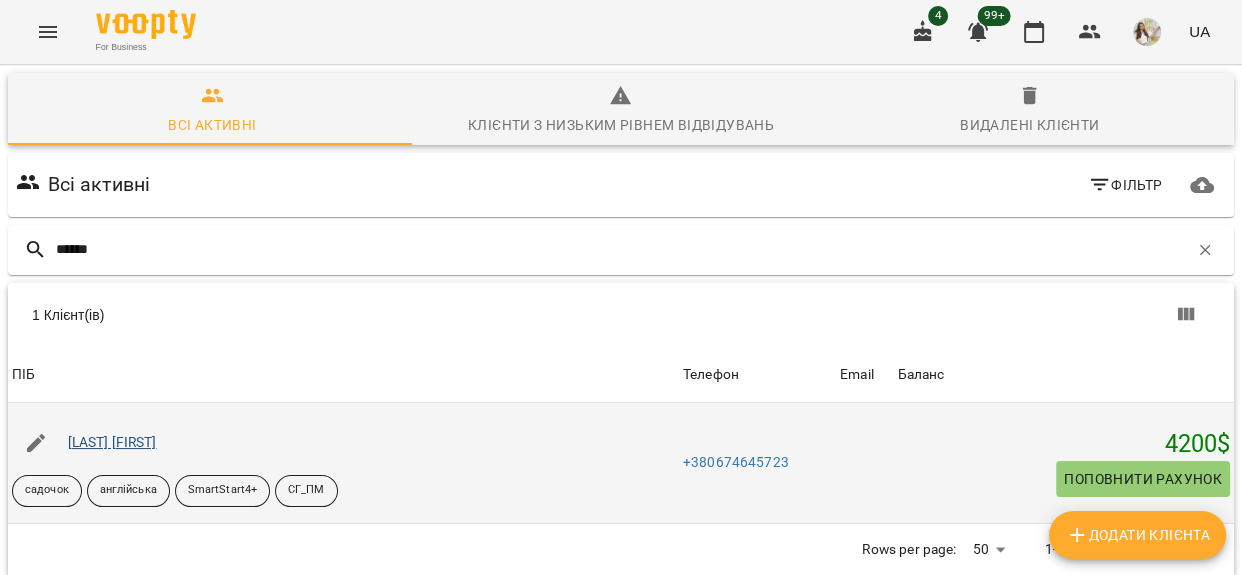 type on "******" 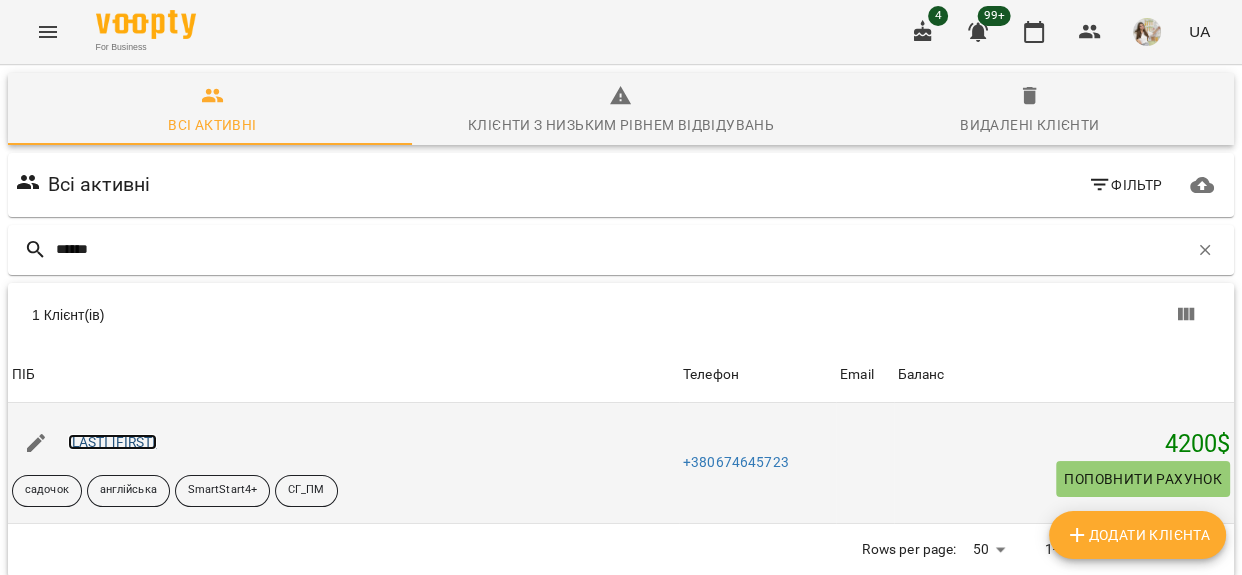 click on "[LAST] [FIRST]" at bounding box center (112, 442) 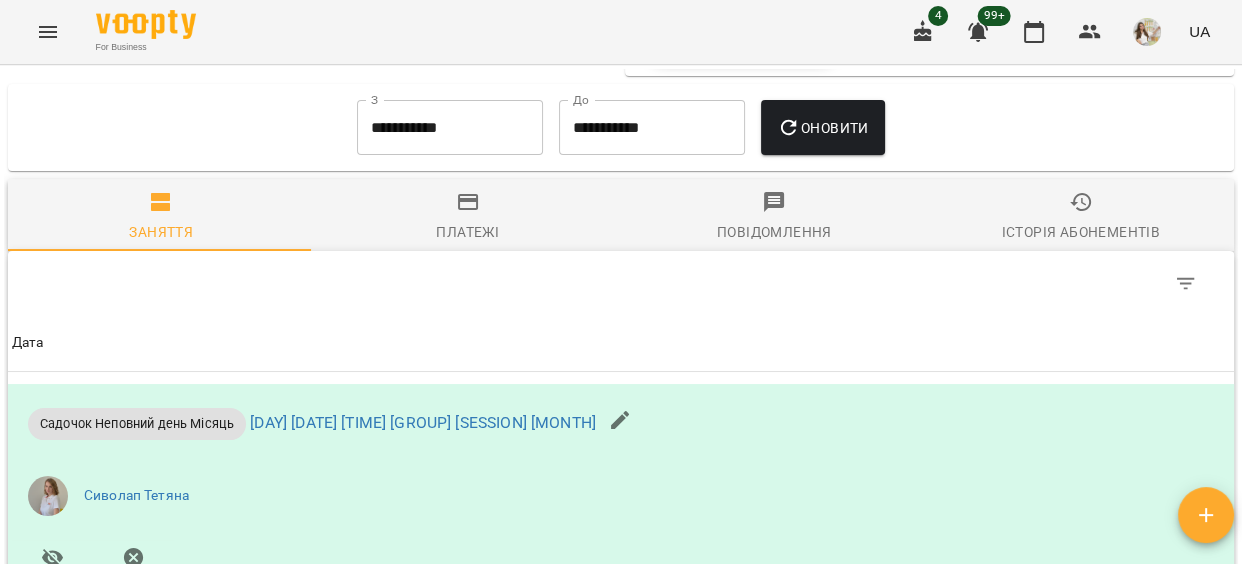 scroll, scrollTop: 2272, scrollLeft: 0, axis: vertical 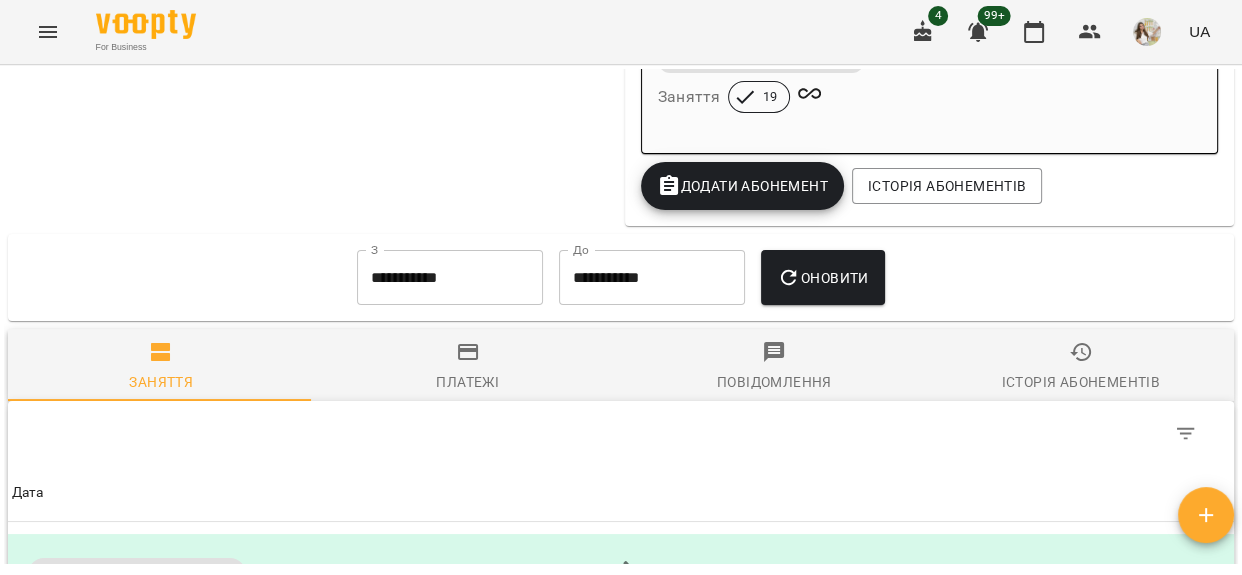 click on "**********" at bounding box center (450, 278) 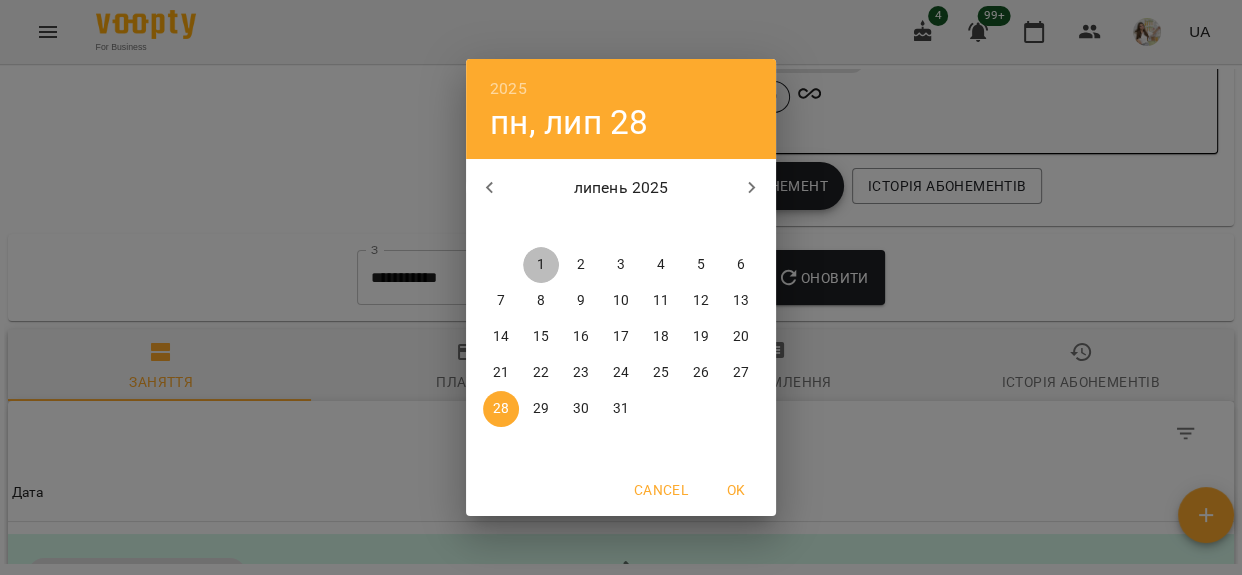 click on "1" at bounding box center [541, 265] 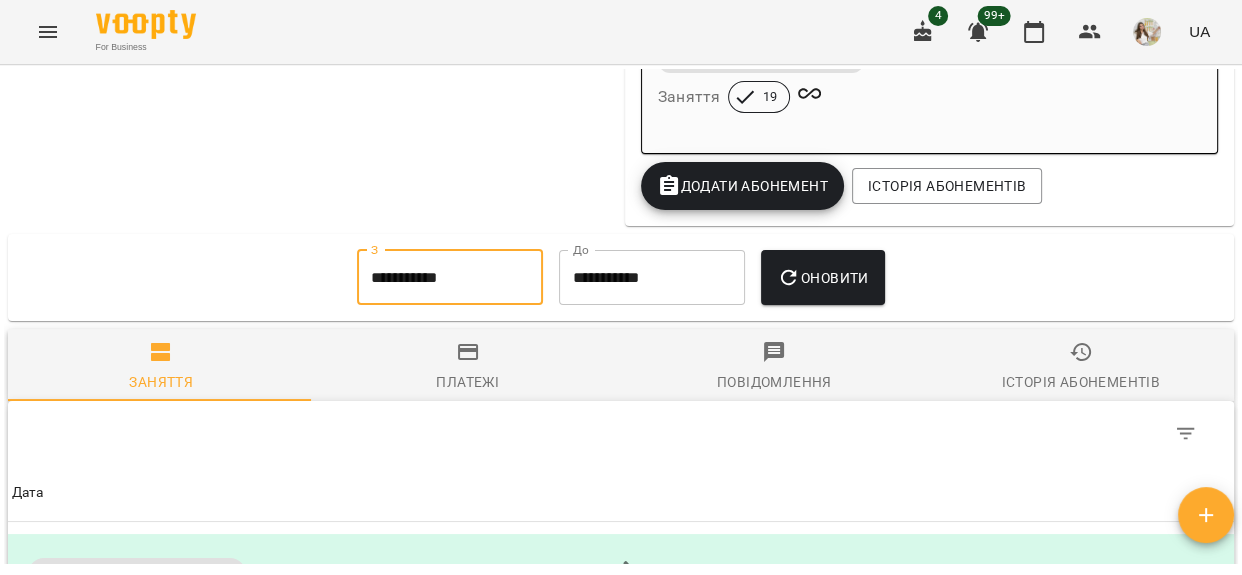 click on "Оновити" at bounding box center (822, 278) 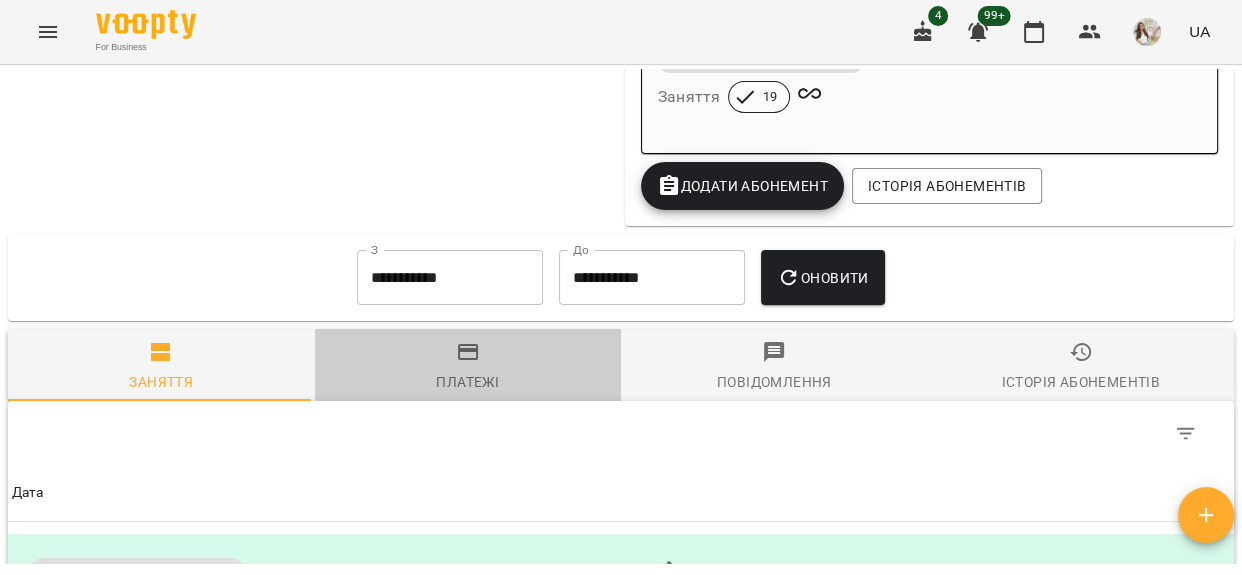 click on "Платежі" at bounding box center (468, 367) 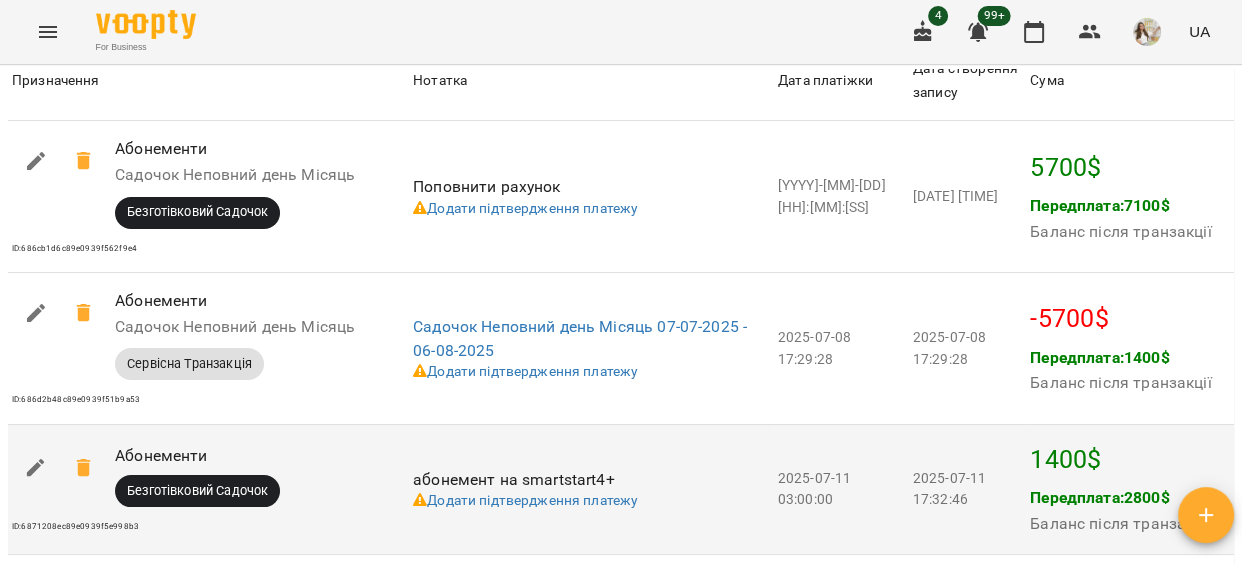 scroll, scrollTop: 2909, scrollLeft: 0, axis: vertical 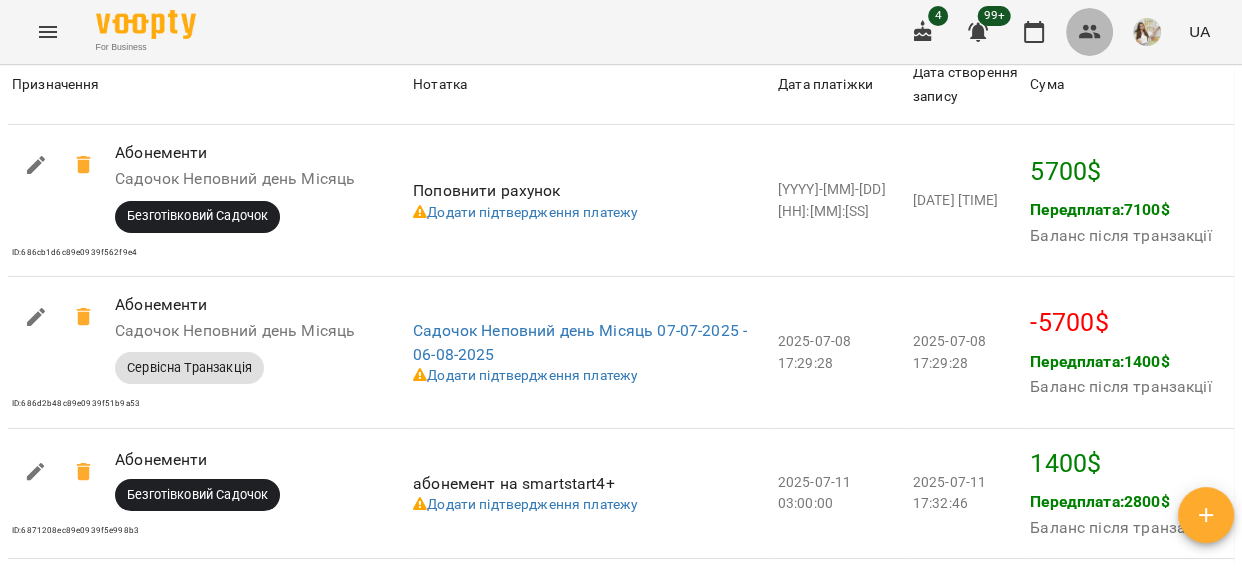 click 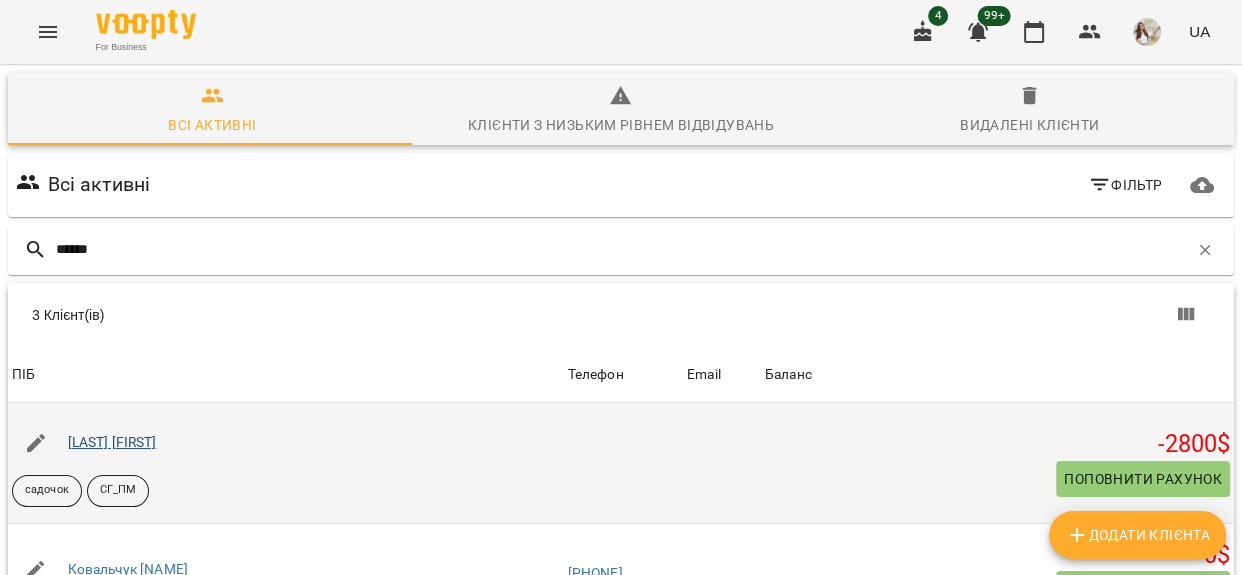 type on "******" 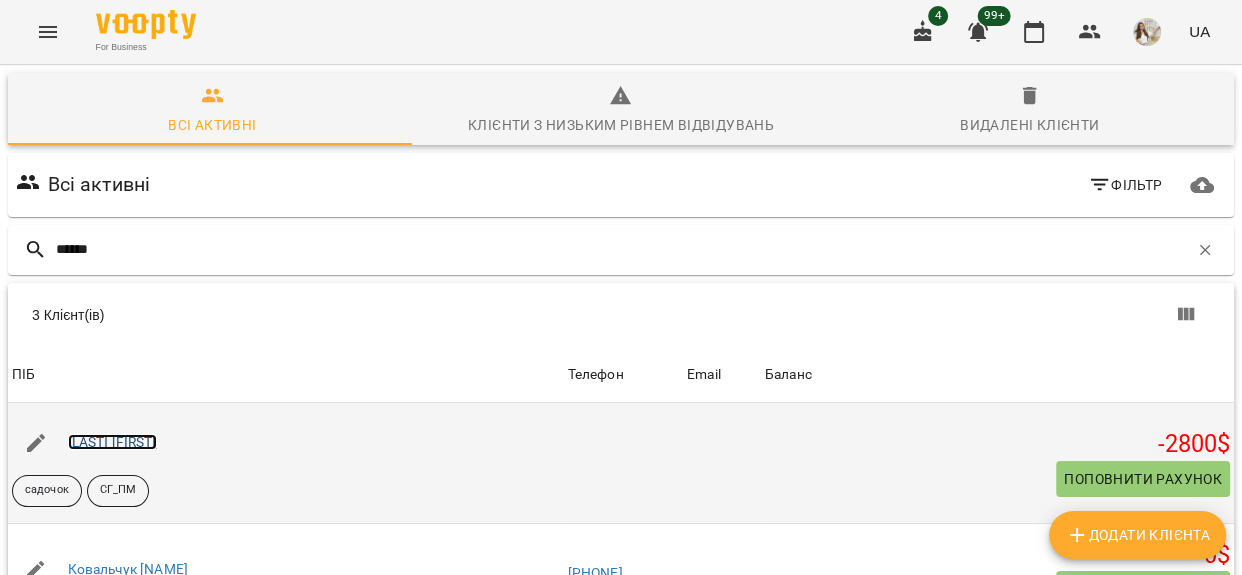 click on "[LAST] [FIRST]" at bounding box center (112, 442) 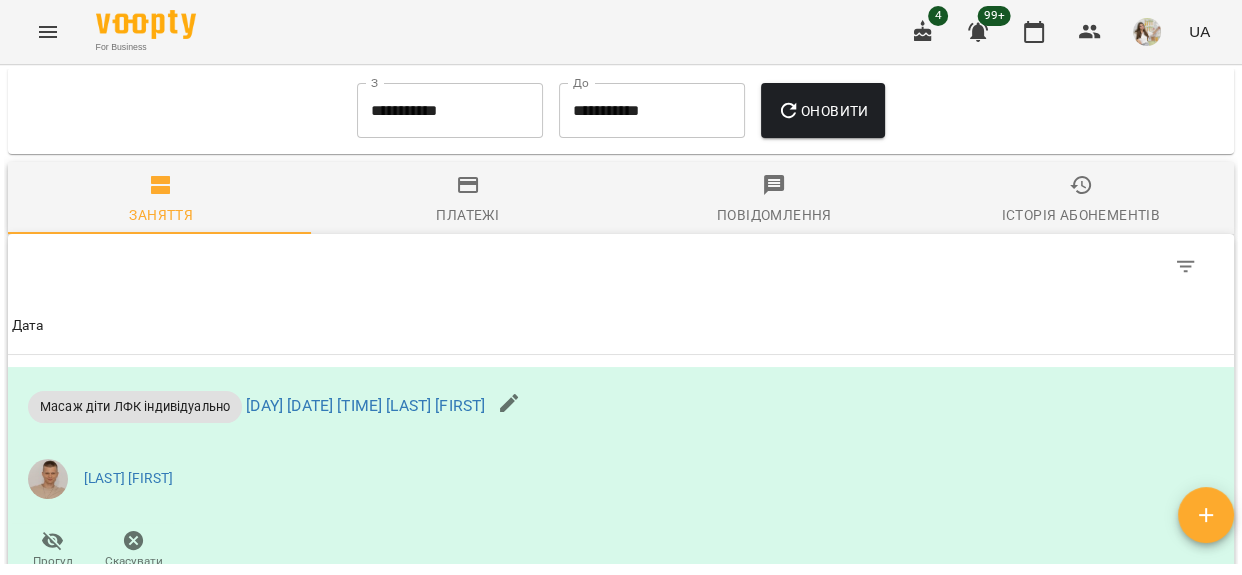 scroll, scrollTop: 2636, scrollLeft: 0, axis: vertical 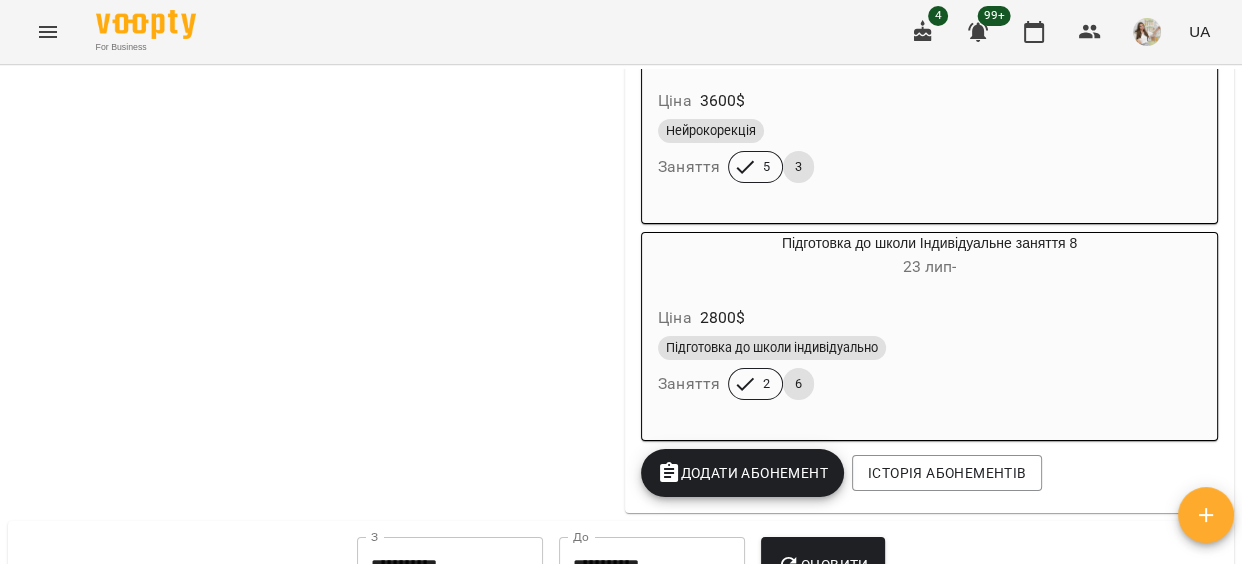 click on "Ціна 2800 $" at bounding box center (929, 318) 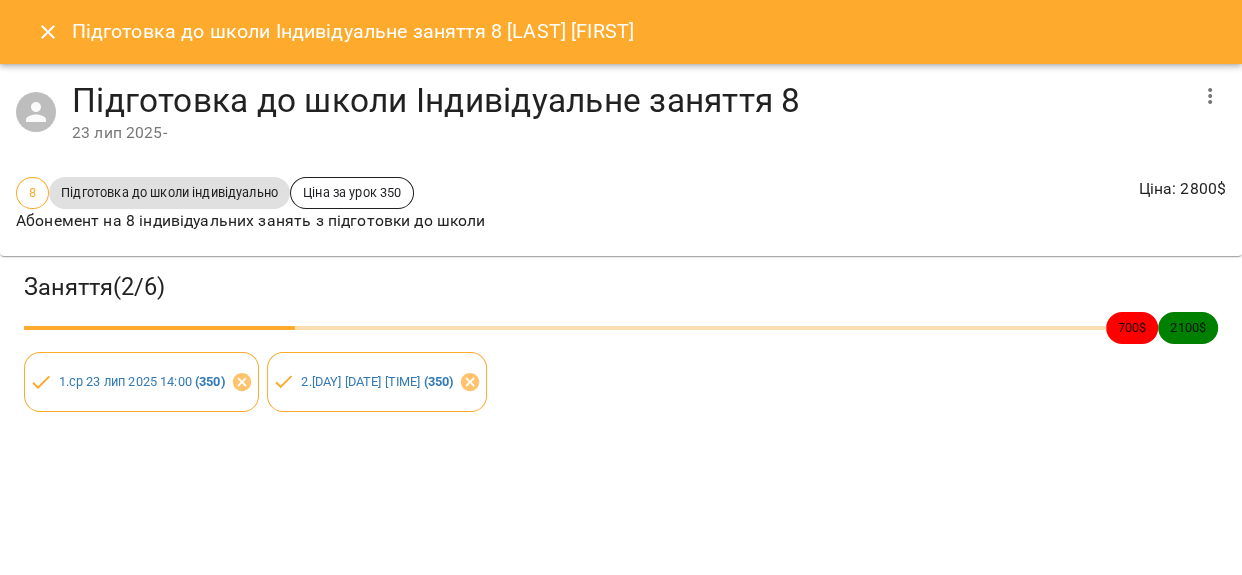click 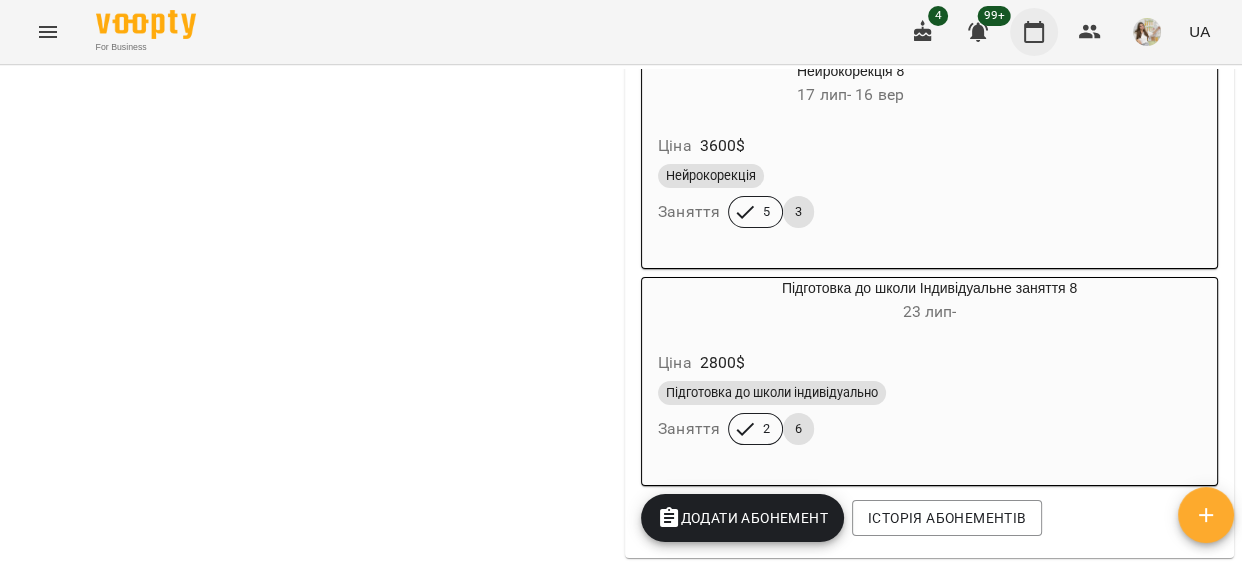 scroll, scrollTop: 2636, scrollLeft: 0, axis: vertical 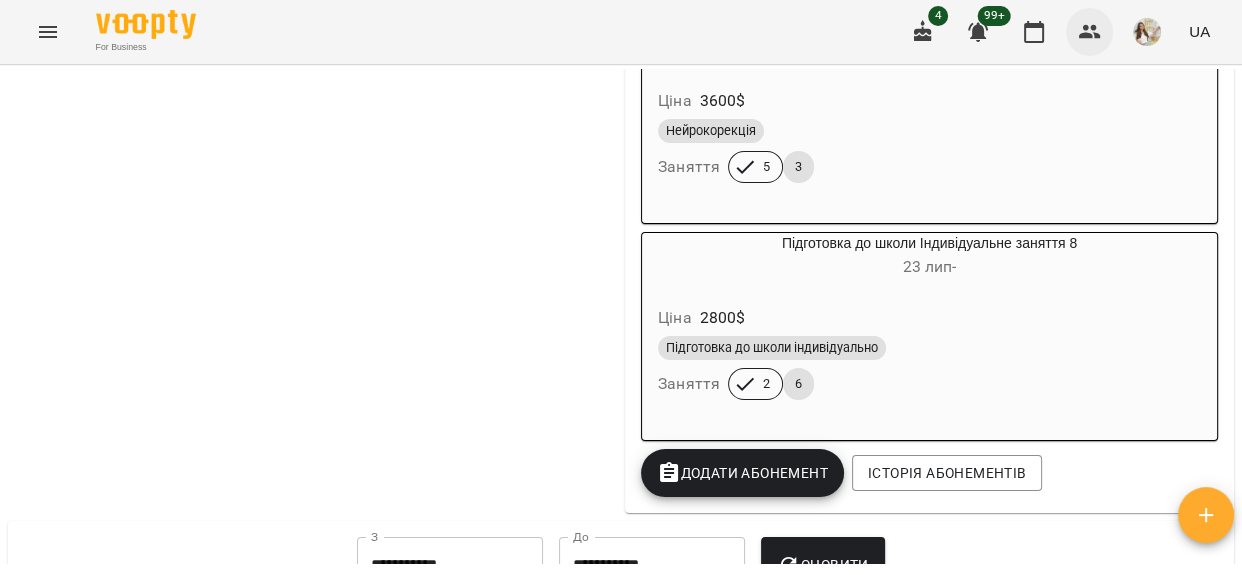 click at bounding box center (1090, 32) 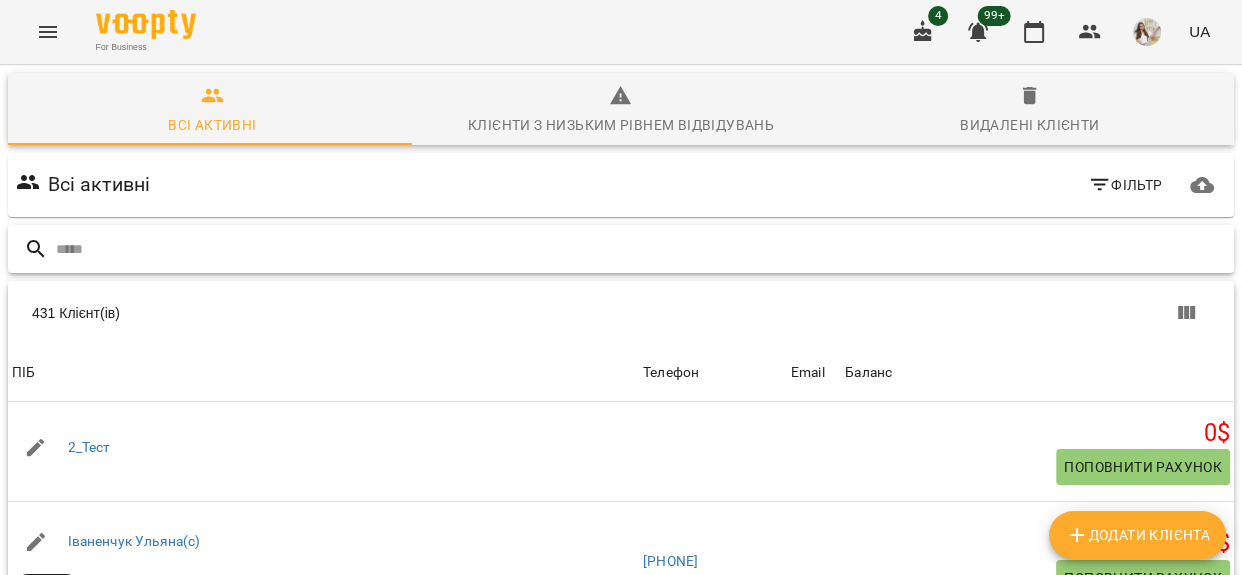click at bounding box center [641, 249] 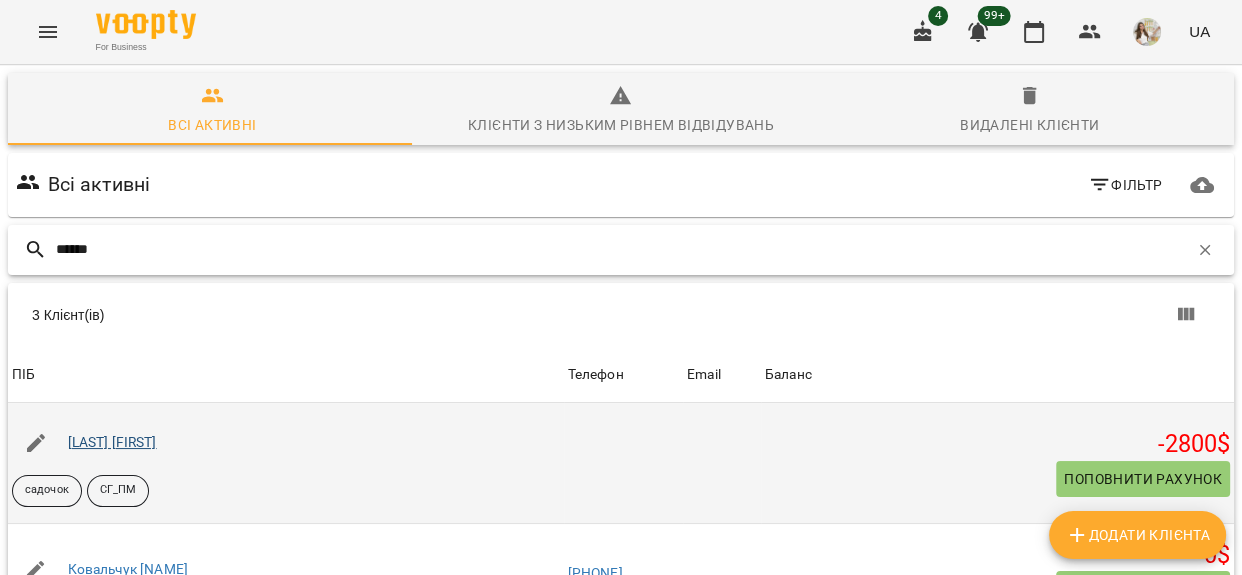 type on "******" 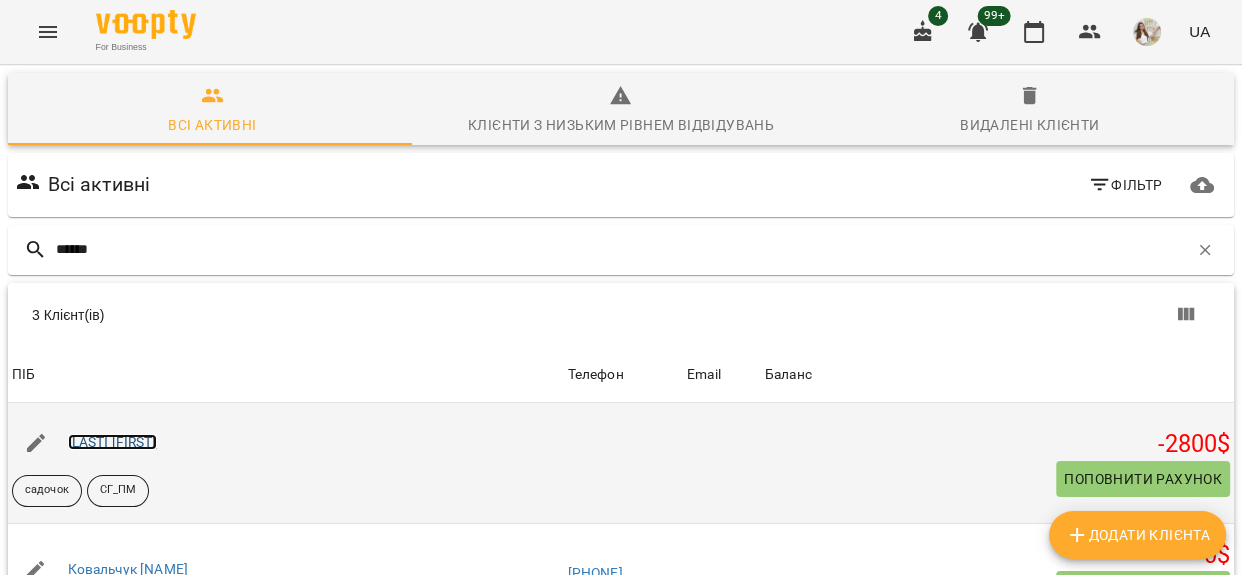 click on "[LAST] [FIRST]" at bounding box center [112, 442] 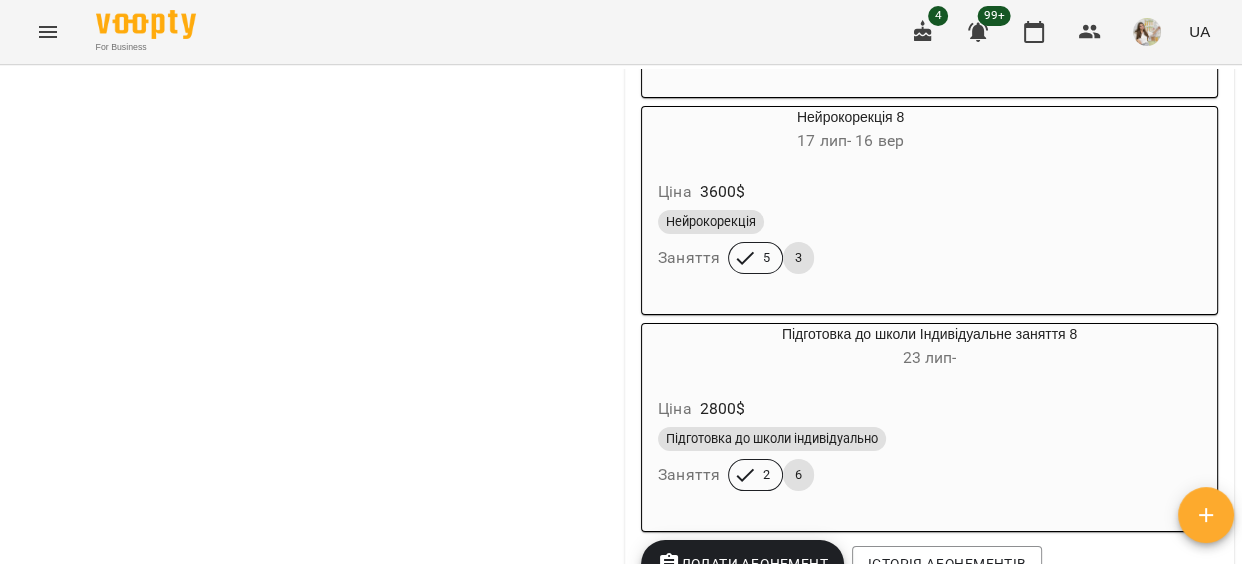scroll, scrollTop: 2363, scrollLeft: 0, axis: vertical 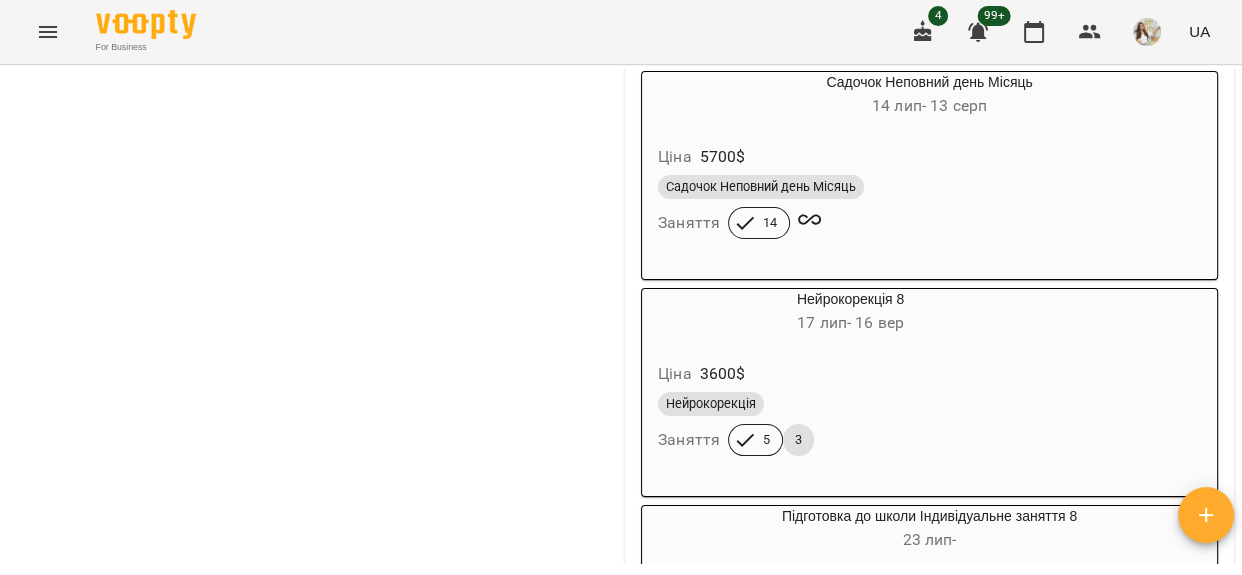 click on "Садочок Неповний день Місяць" at bounding box center [929, 187] 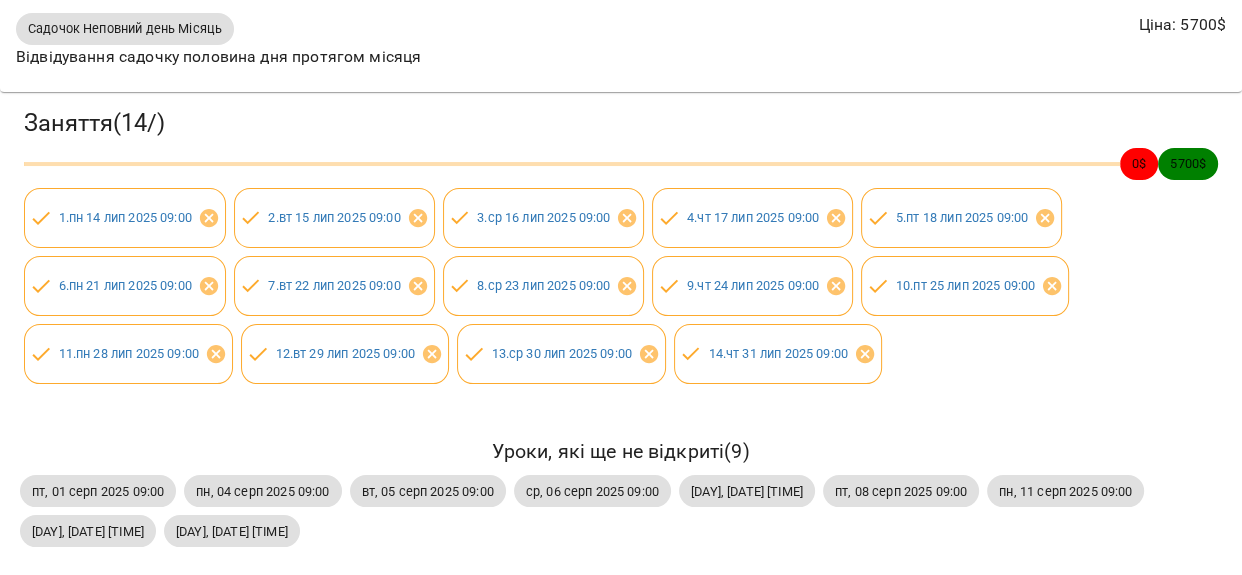 scroll, scrollTop: 0, scrollLeft: 0, axis: both 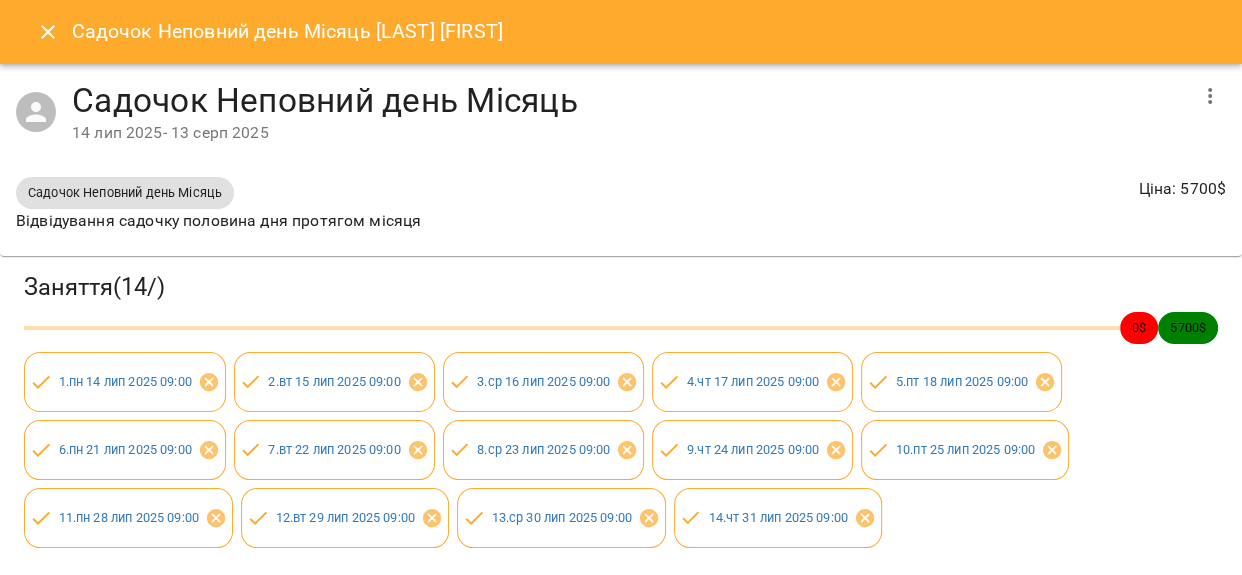 click 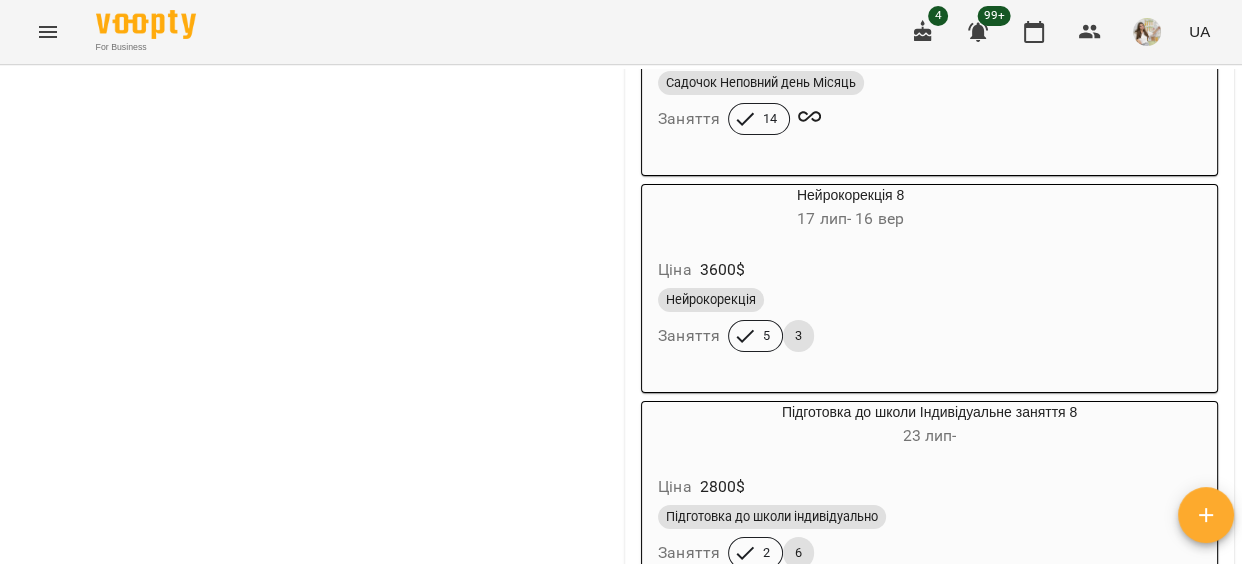 scroll, scrollTop: 2363, scrollLeft: 0, axis: vertical 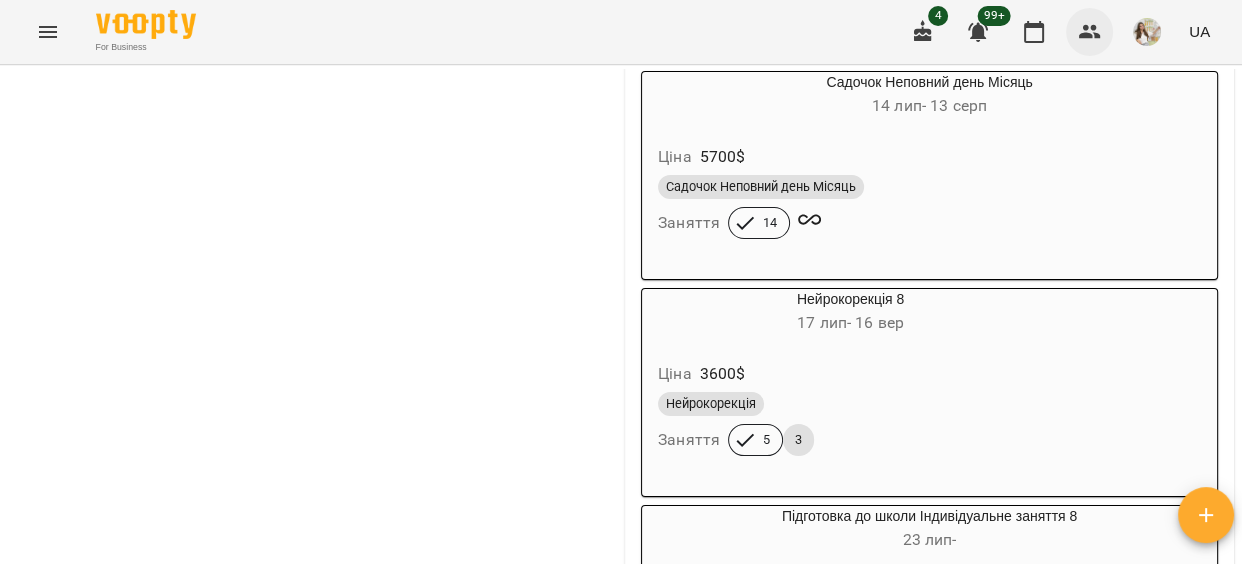 click at bounding box center (1090, 32) 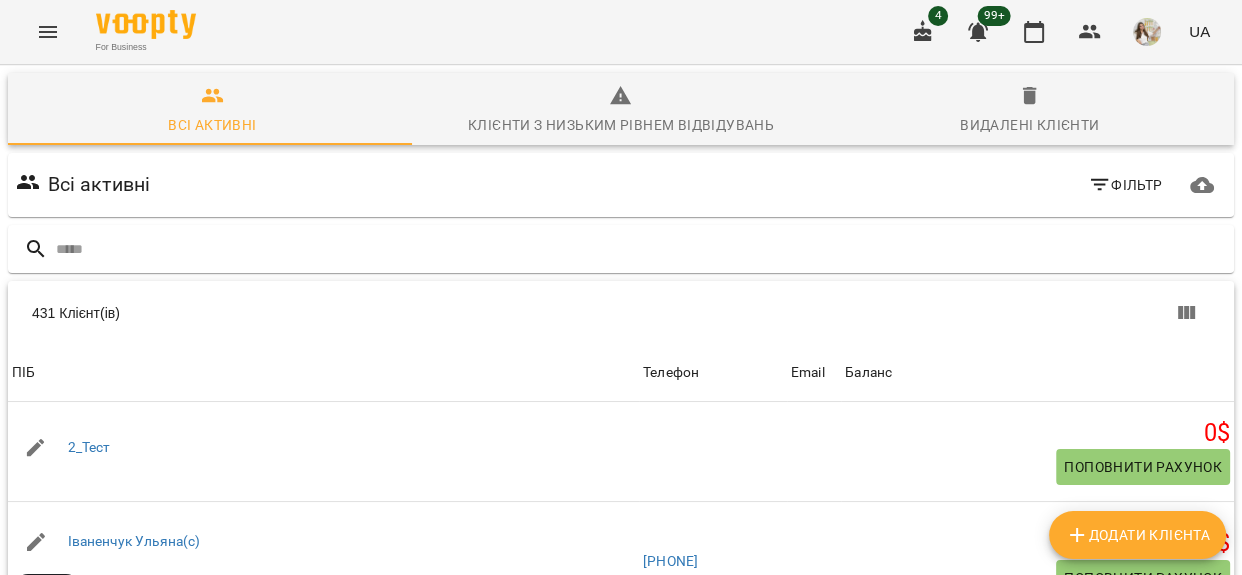 click 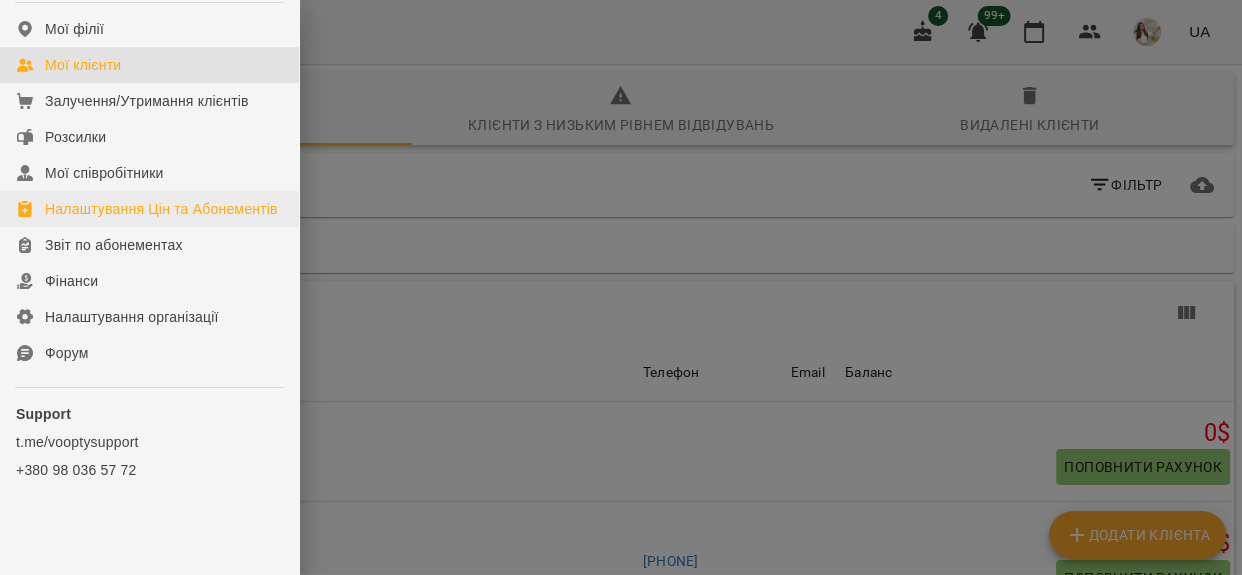 scroll, scrollTop: 272, scrollLeft: 0, axis: vertical 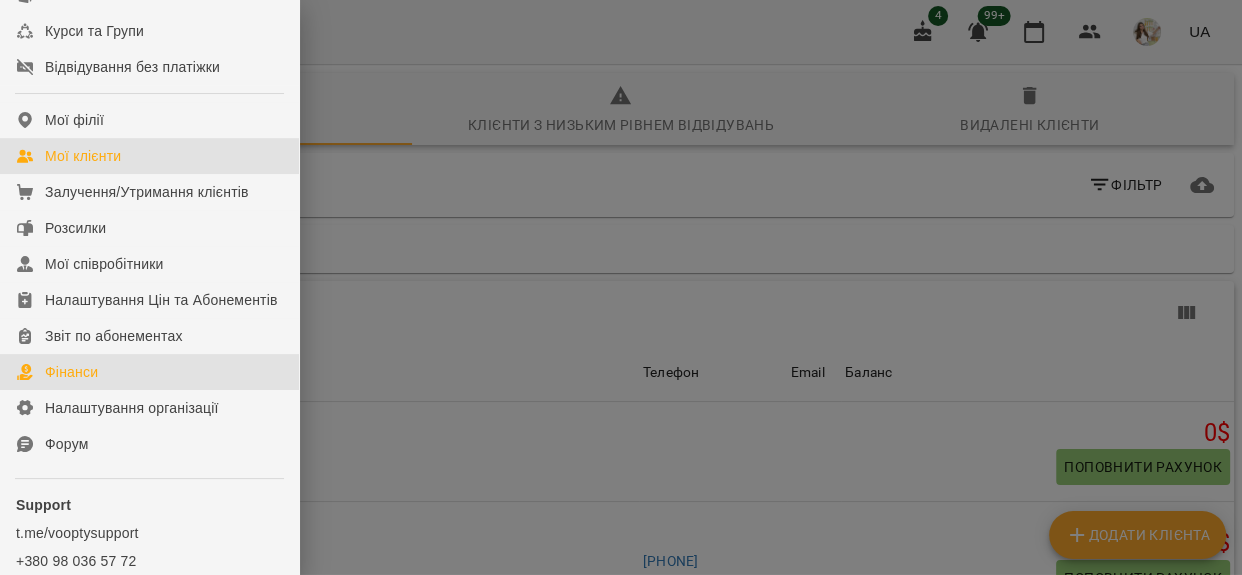 click on "Фінанси" at bounding box center [149, 372] 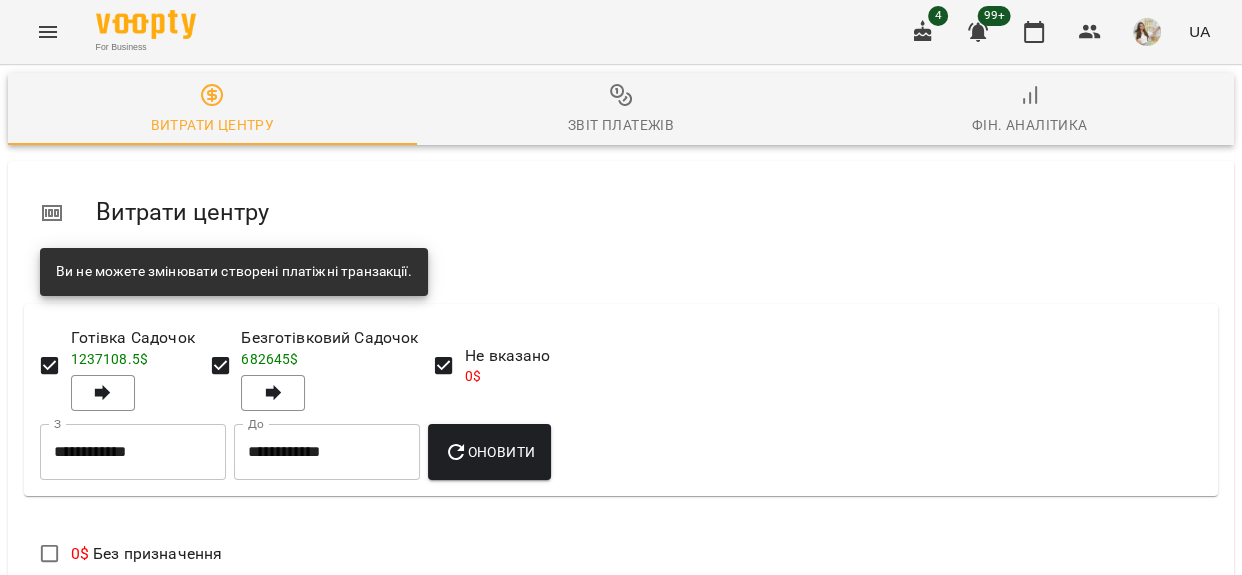click on "Звіт платежів" at bounding box center [621, 110] 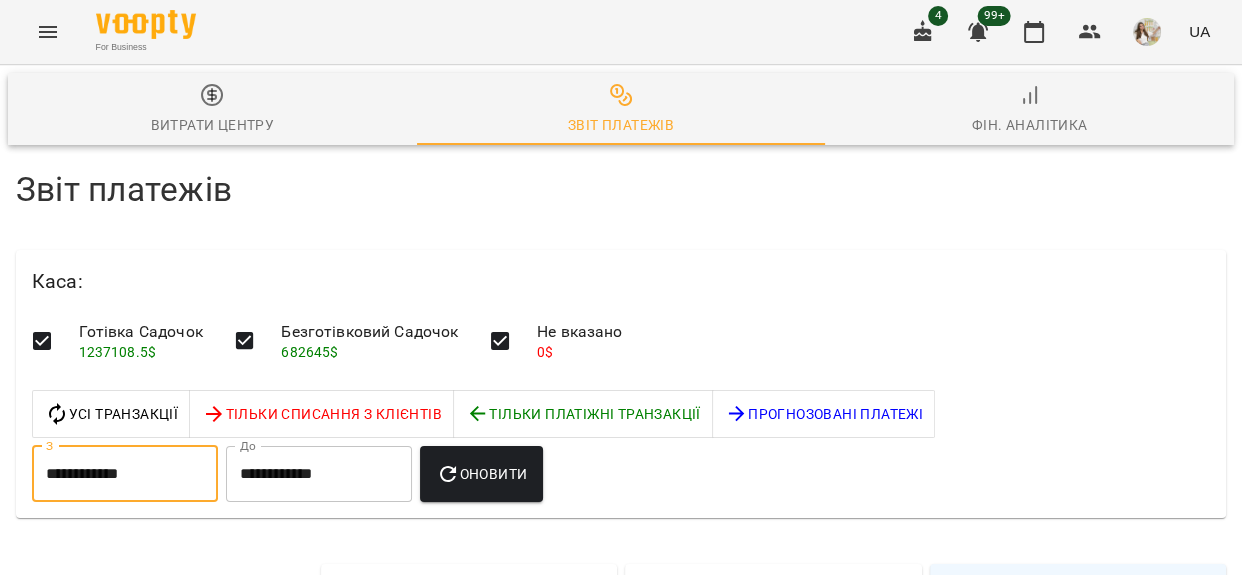 click on "**********" at bounding box center [125, 474] 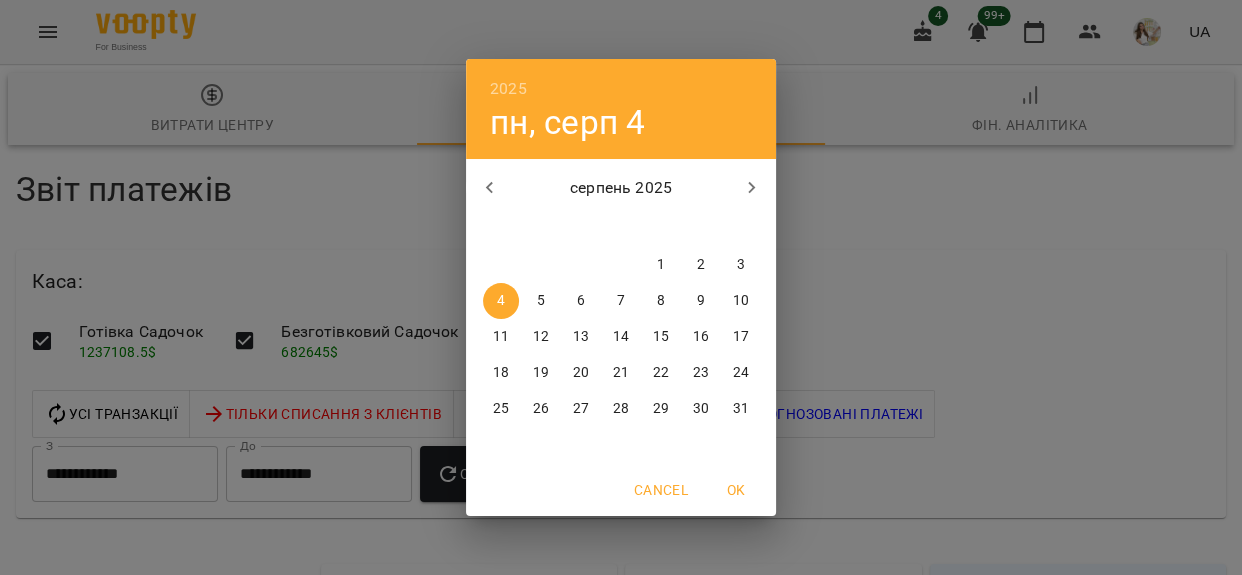 click on "8" at bounding box center [661, 301] 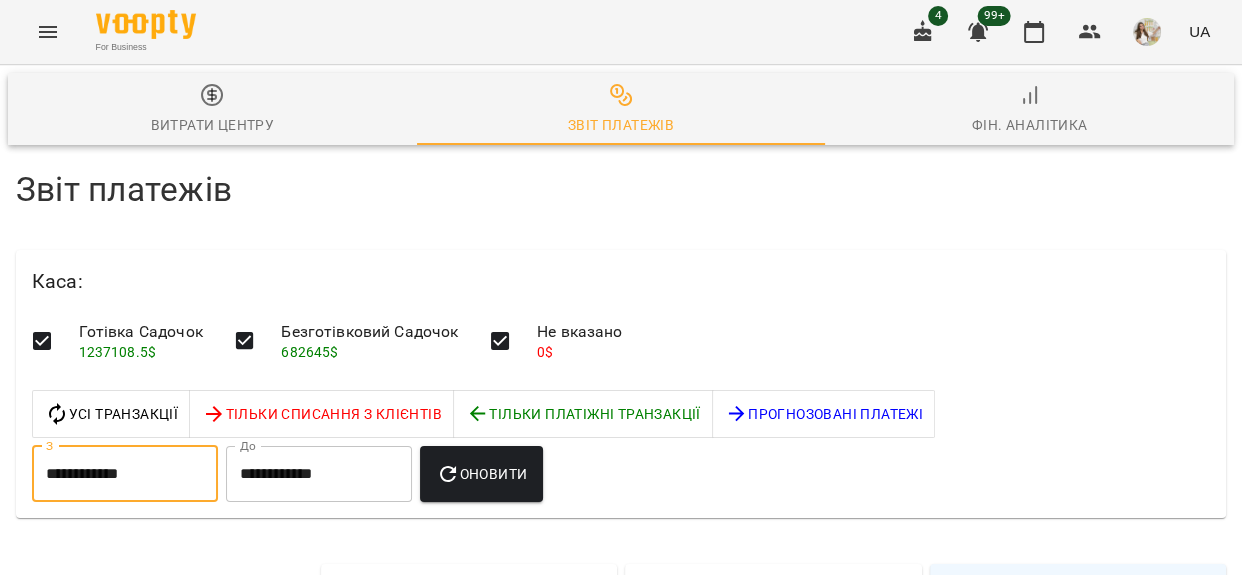 click on "**********" at bounding box center (125, 474) 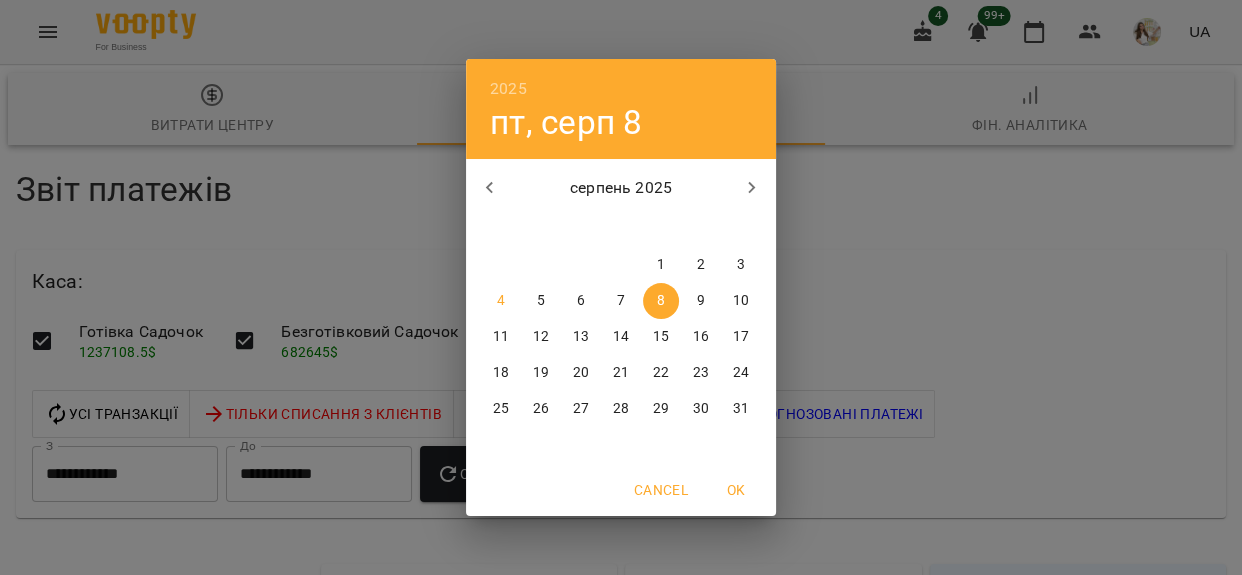 click 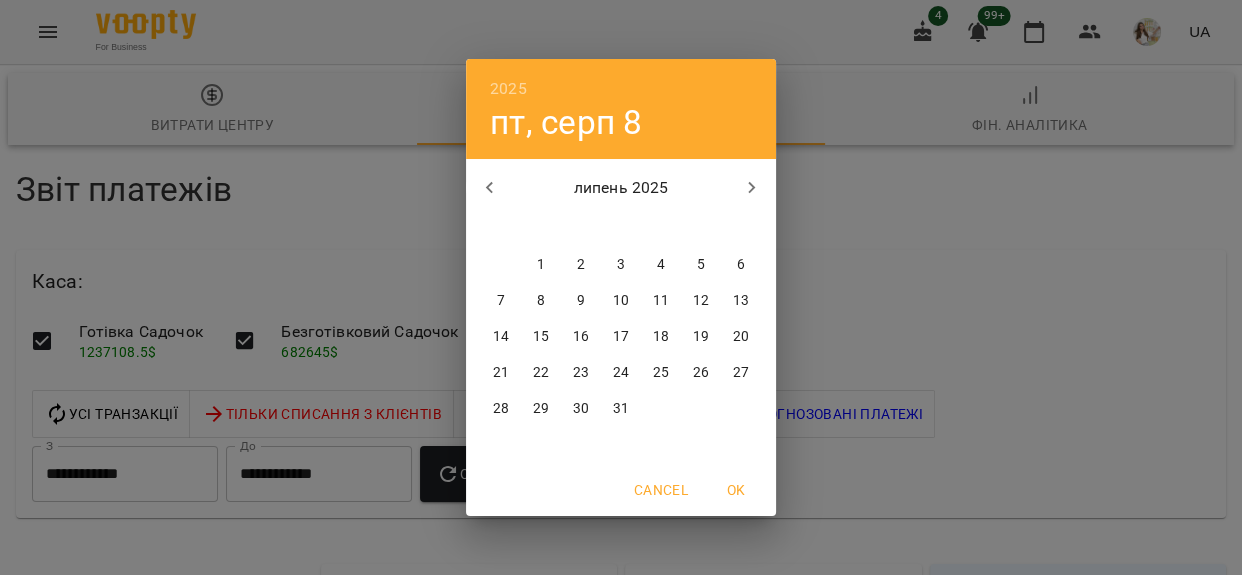 click on "8" at bounding box center (541, 301) 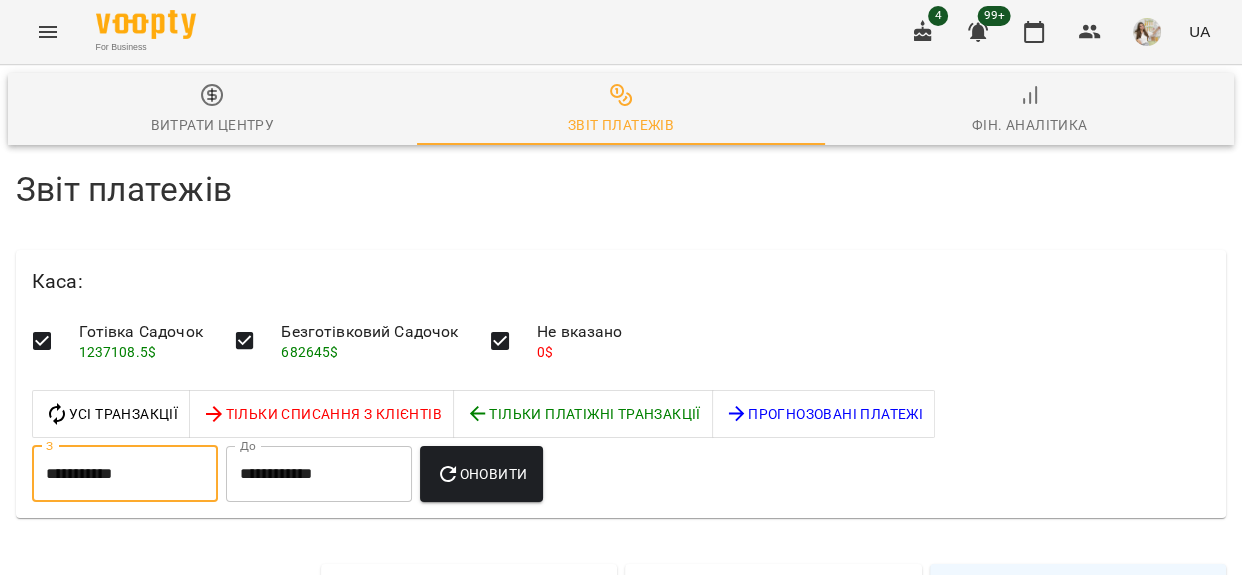 click on "**********" at bounding box center (319, 474) 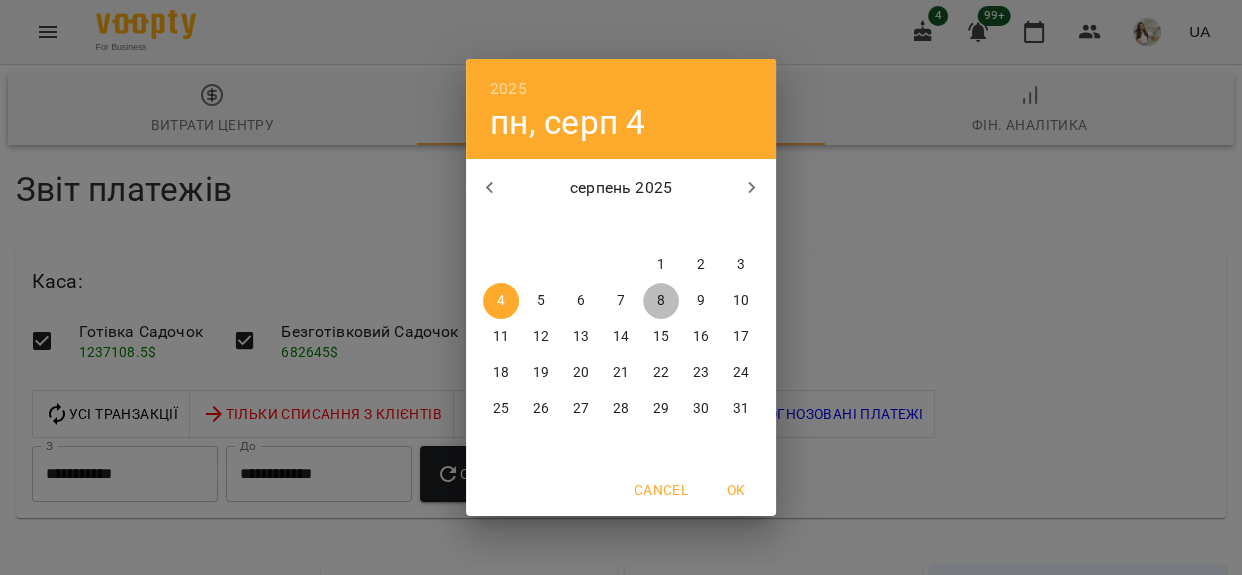 click on "8" at bounding box center [661, 301] 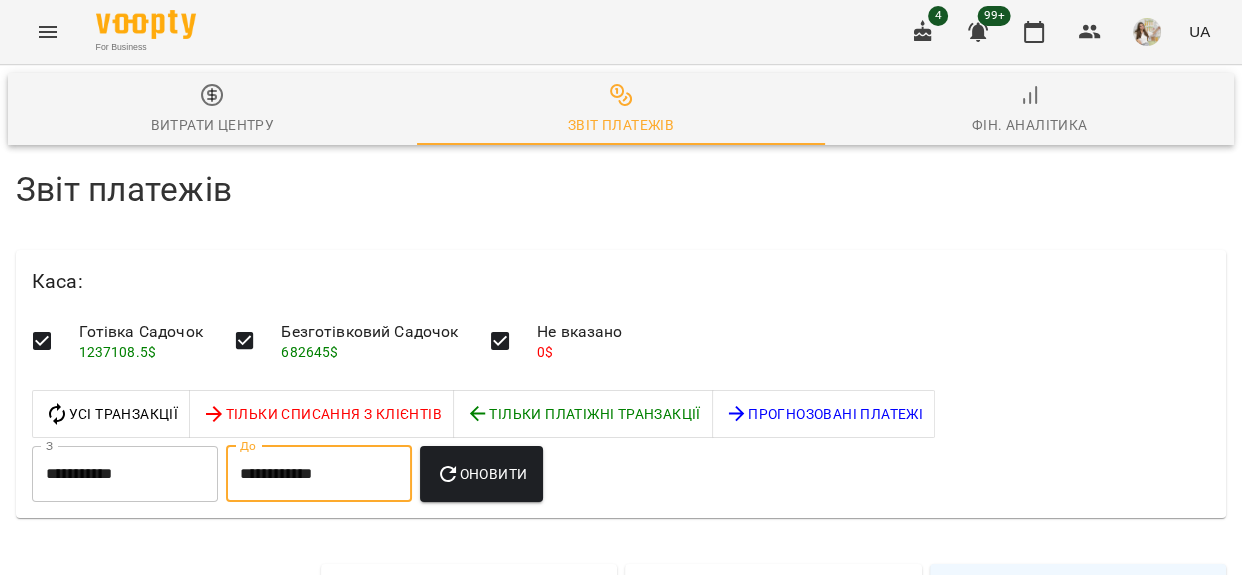 click on "Оновити" at bounding box center (481, 474) 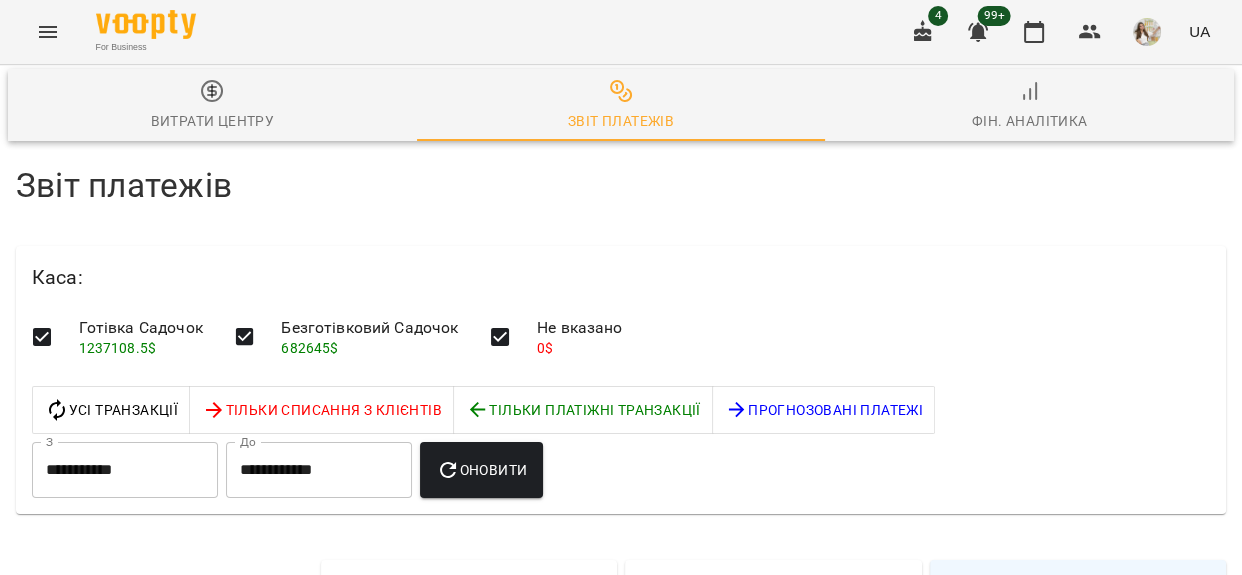 scroll, scrollTop: 90, scrollLeft: 0, axis: vertical 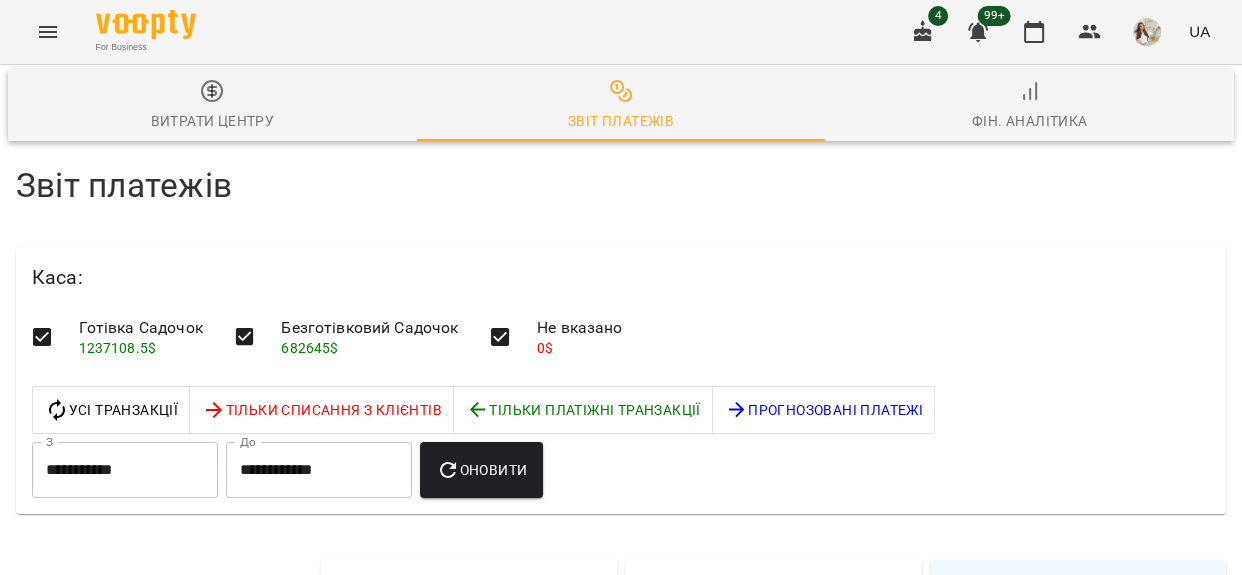 click on "**********" at bounding box center (319, 470) 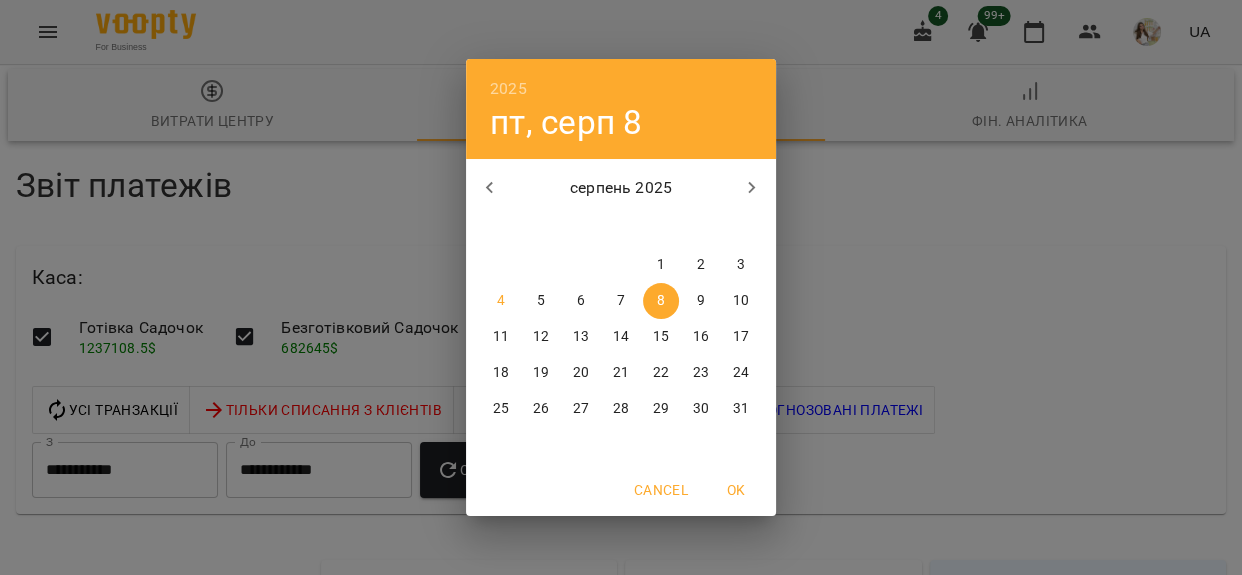 click 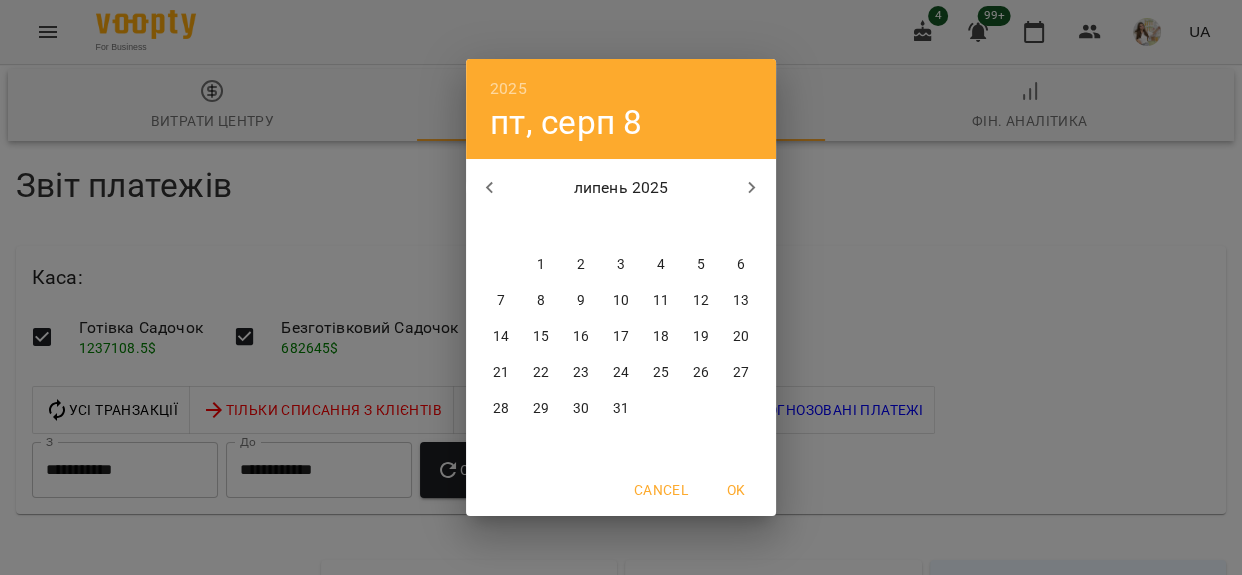 click on "8" at bounding box center [541, 301] 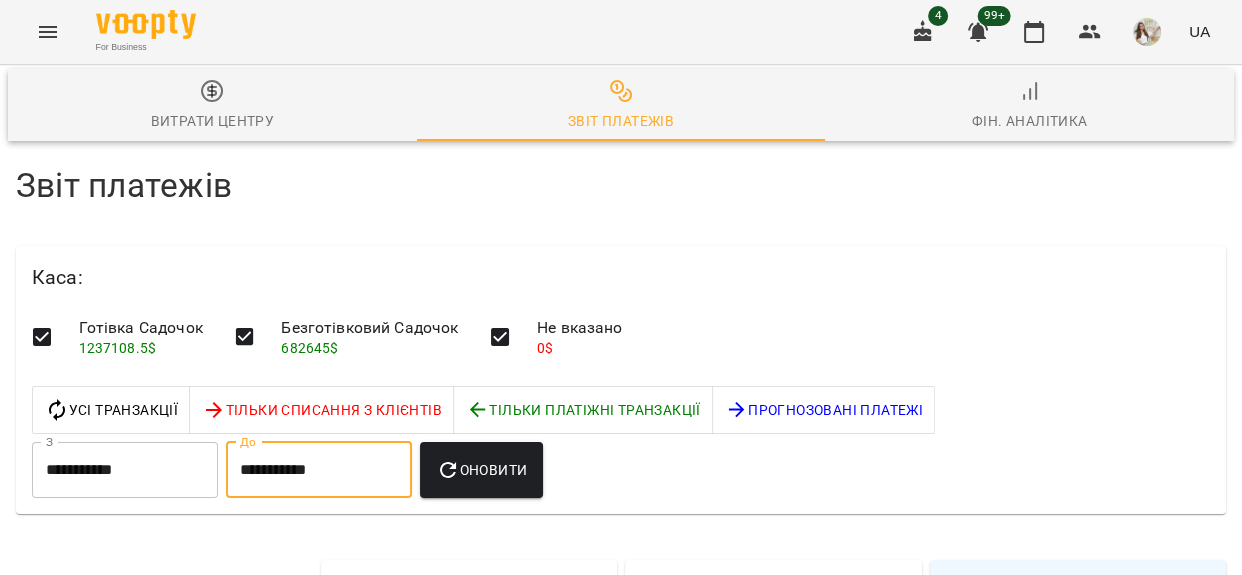 click 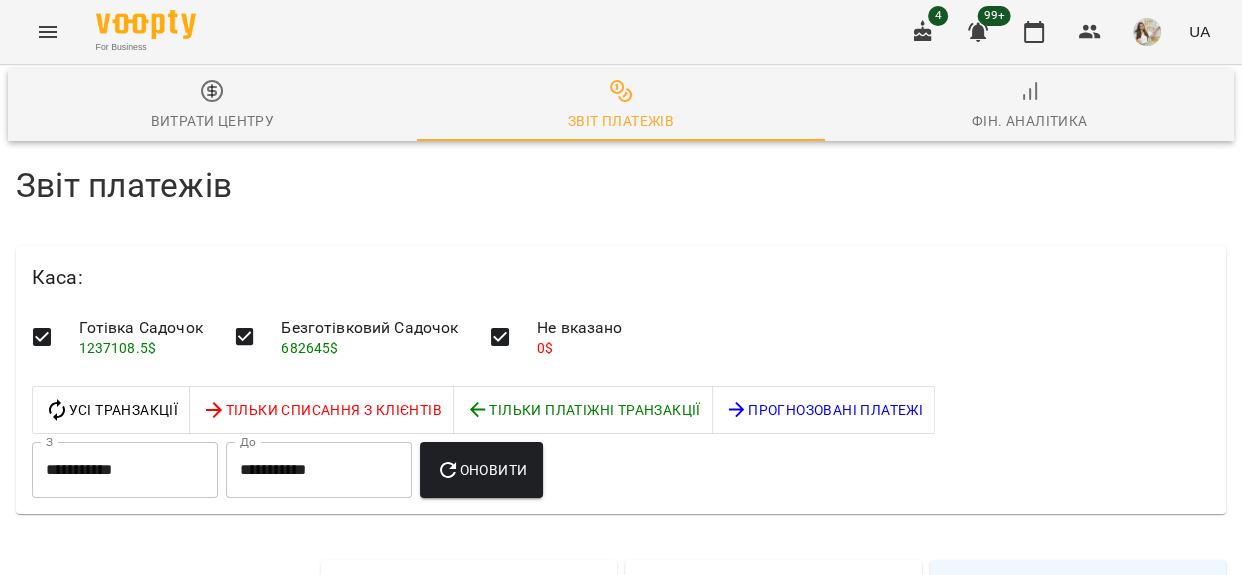 scroll, scrollTop: 272, scrollLeft: 0, axis: vertical 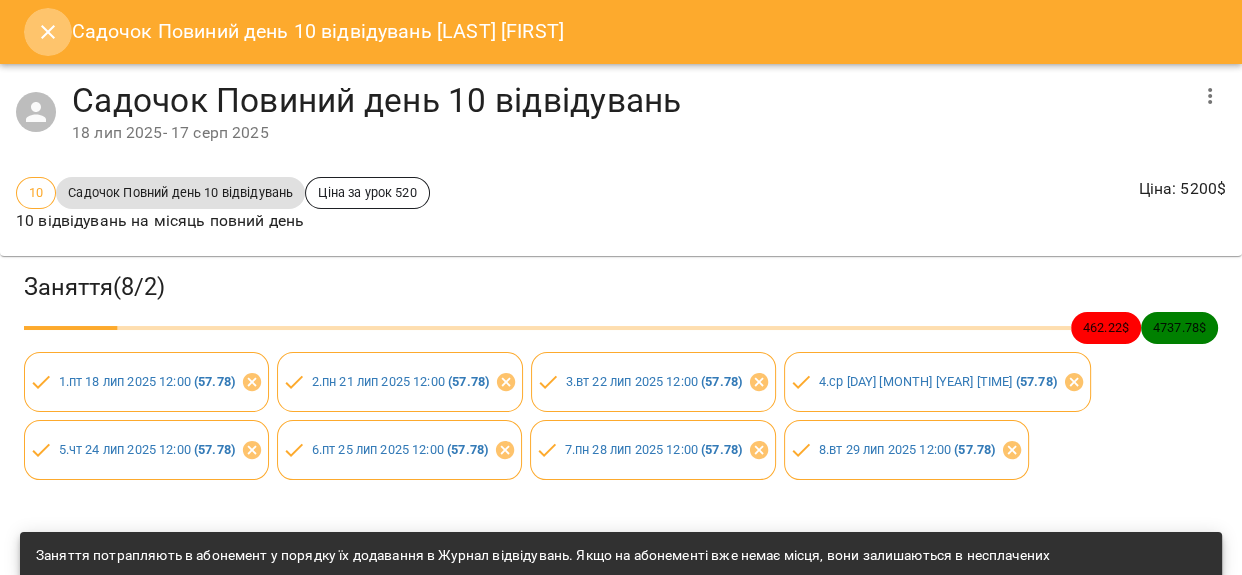click 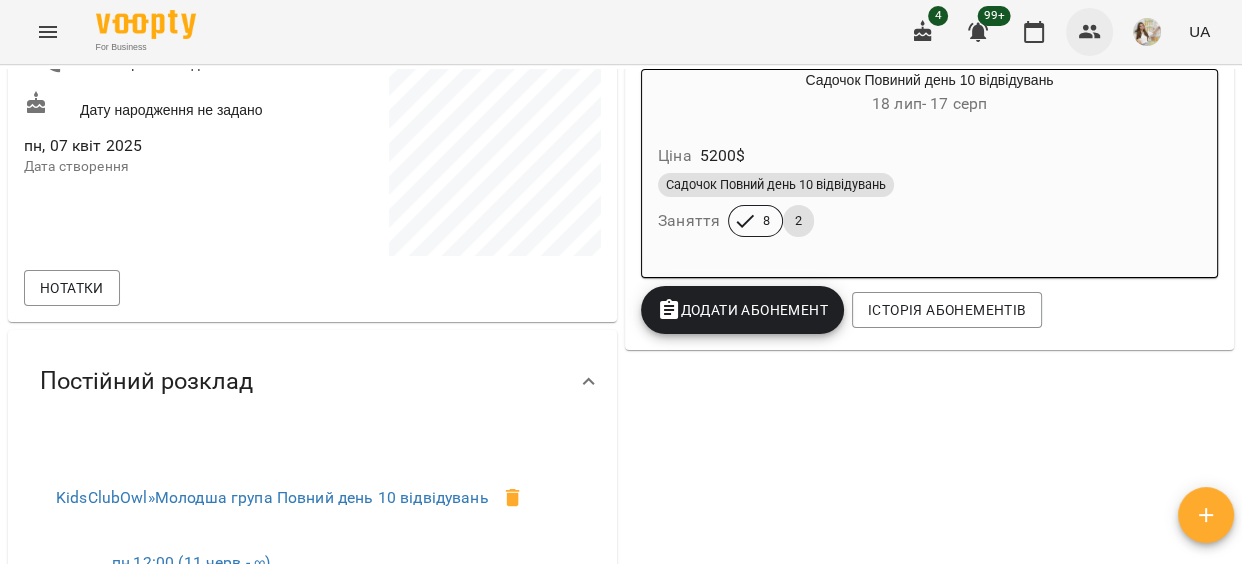 click at bounding box center [1090, 32] 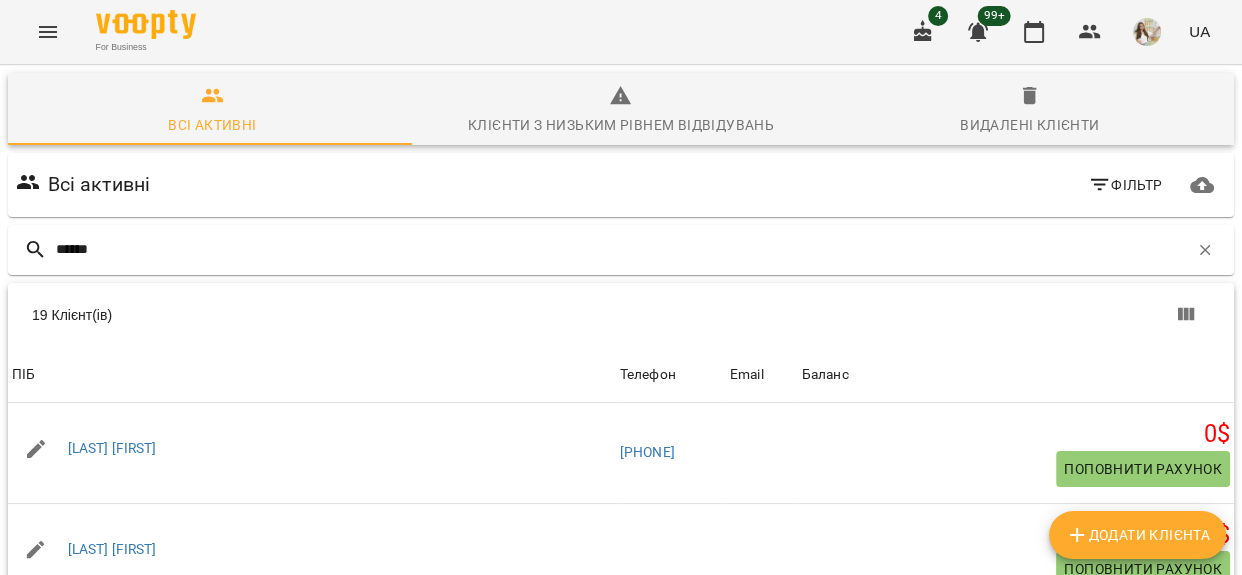 type on "*******" 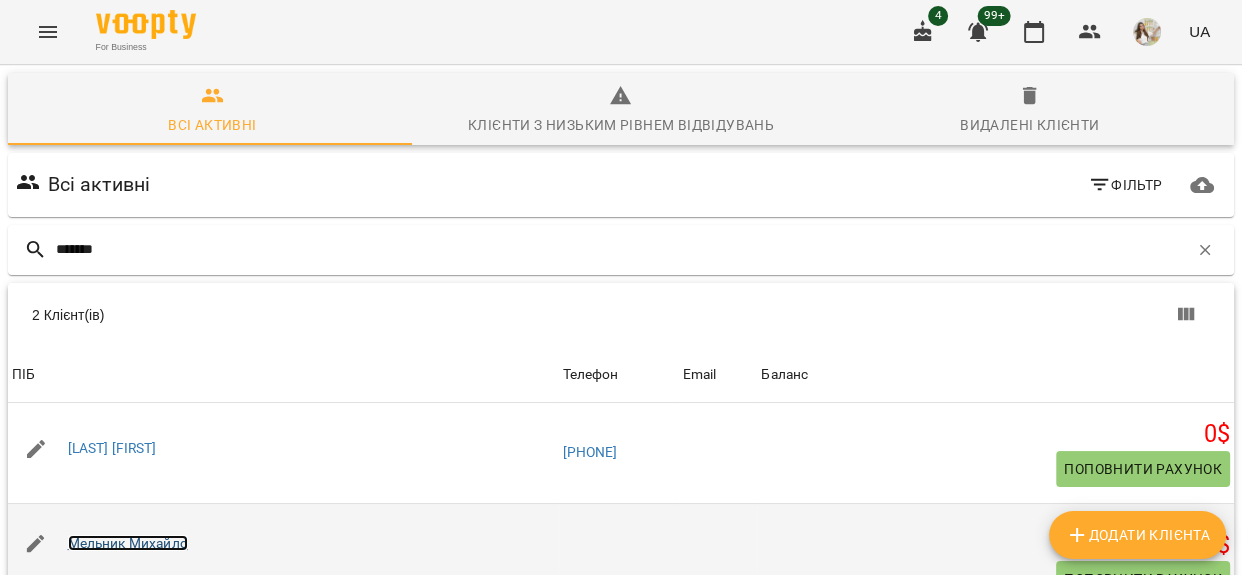 click on "Мельник Михайло" at bounding box center [128, 543] 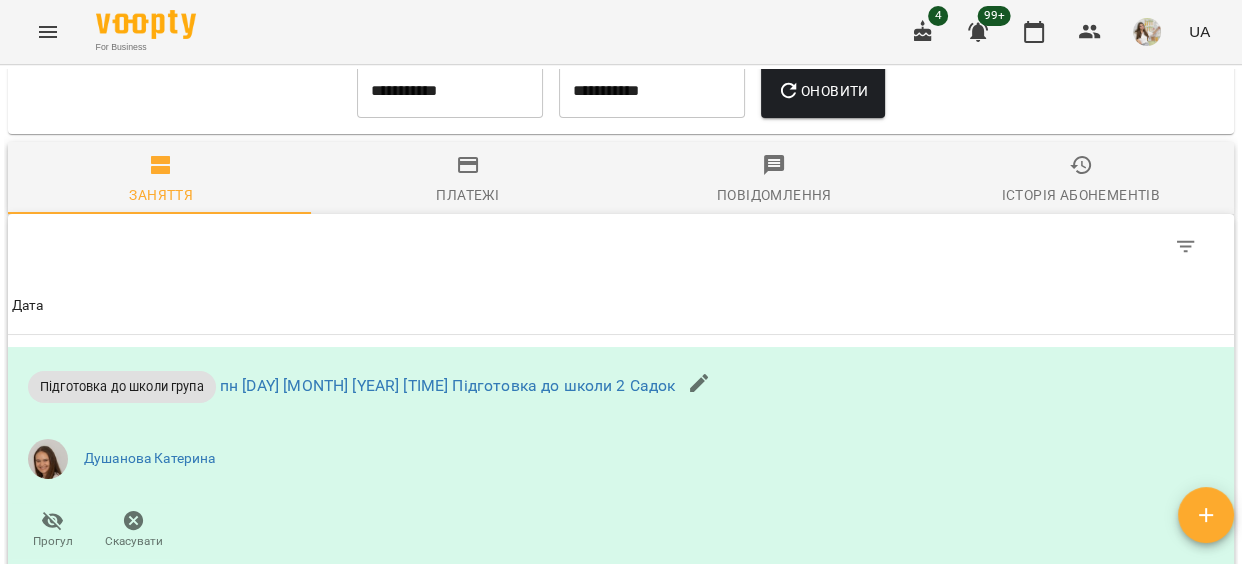 scroll, scrollTop: 2090, scrollLeft: 0, axis: vertical 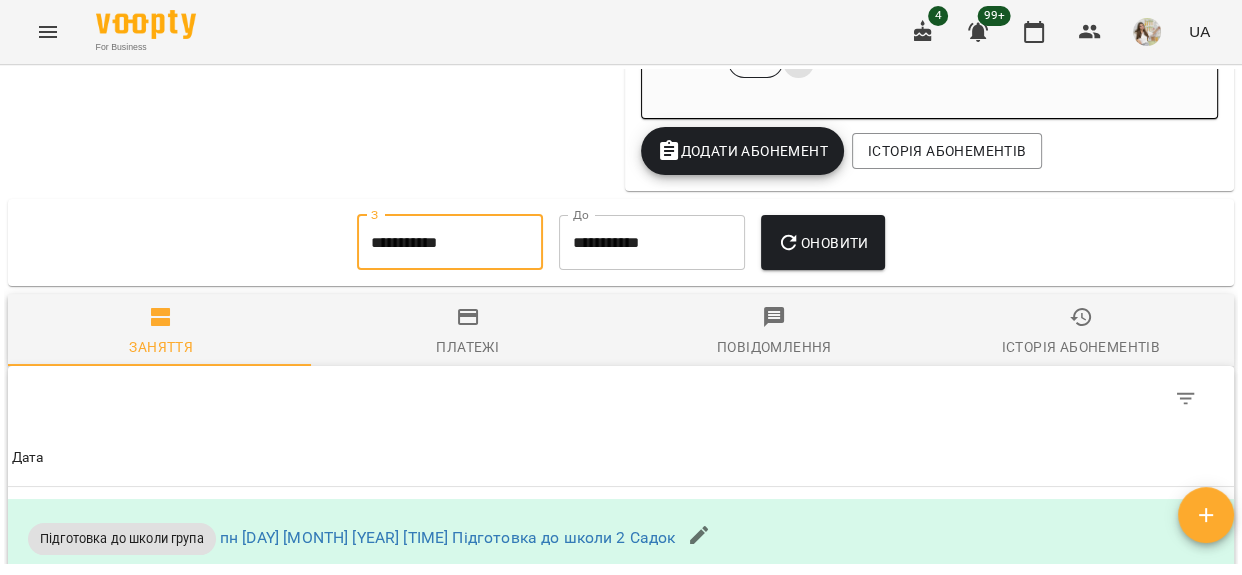 click on "**********" at bounding box center [450, 243] 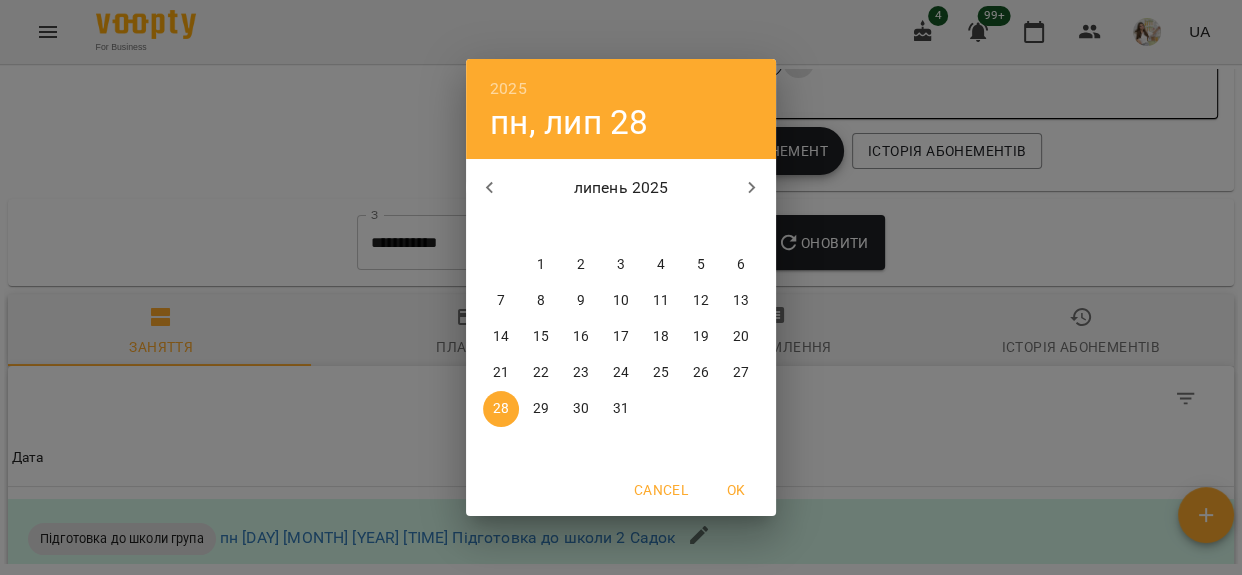 click on "1" at bounding box center (541, 265) 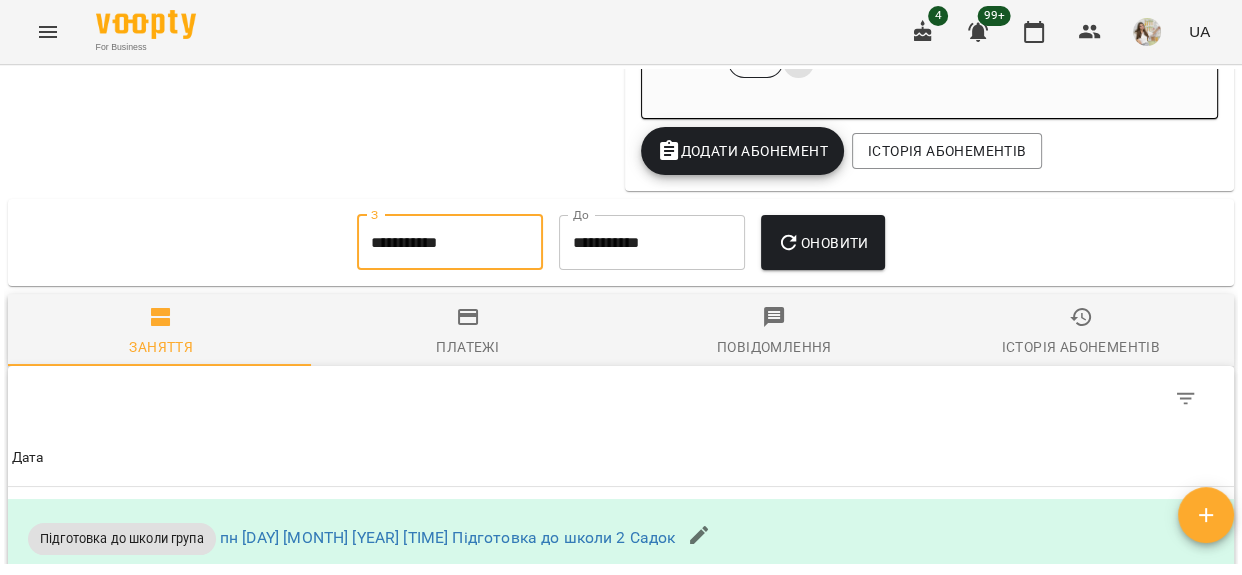 click 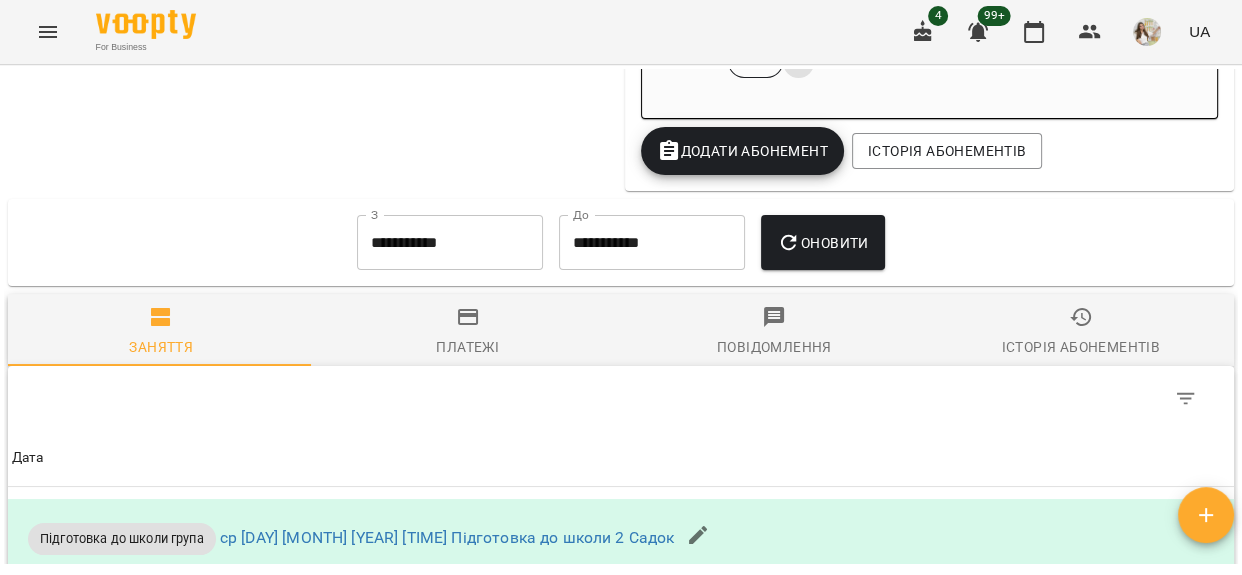 click on "Платежі" at bounding box center [468, 332] 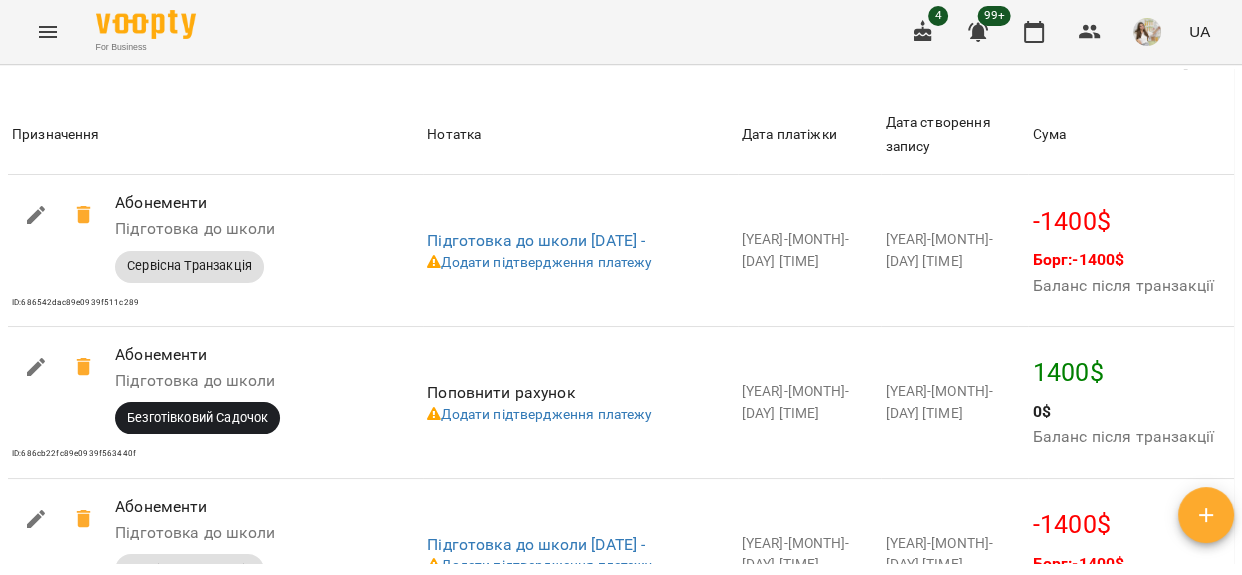 scroll, scrollTop: 2818, scrollLeft: 0, axis: vertical 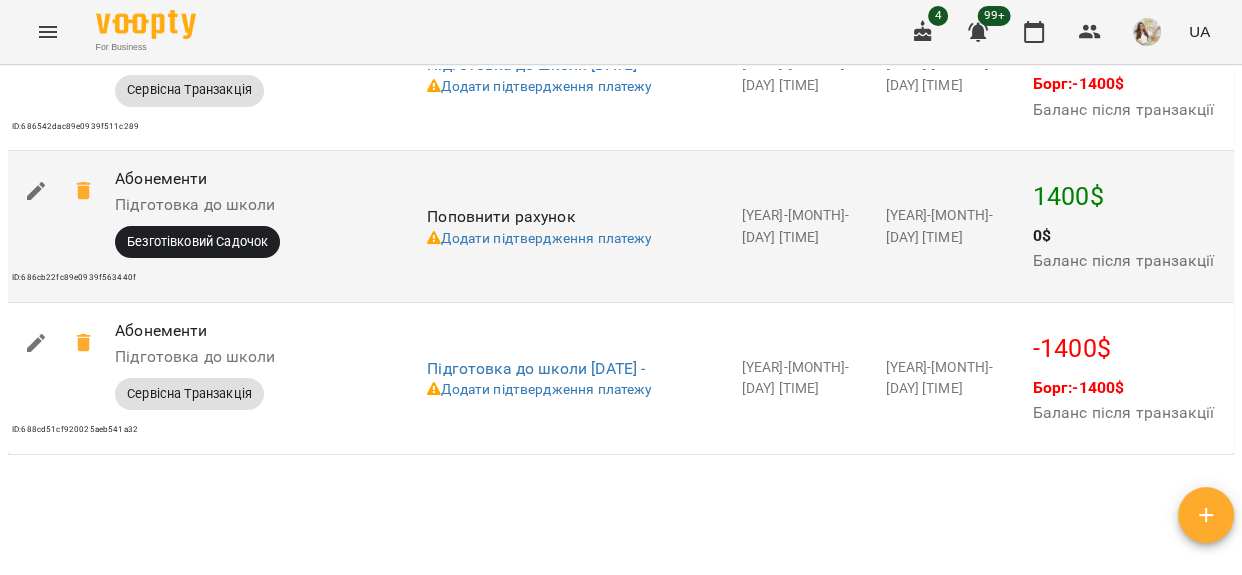 click 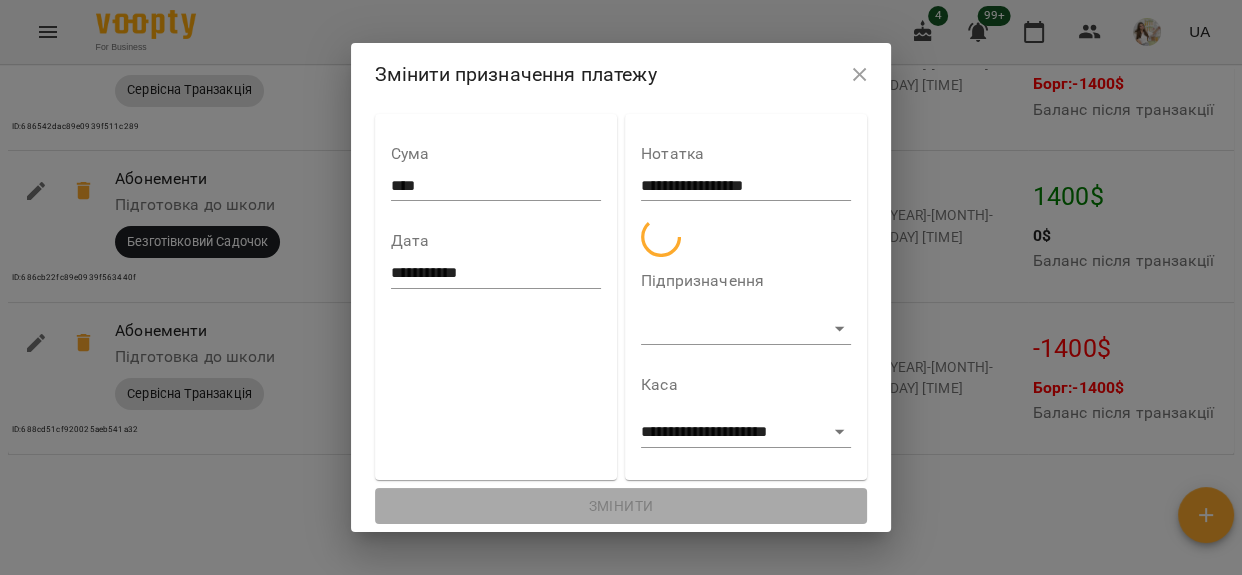 select on "**********" 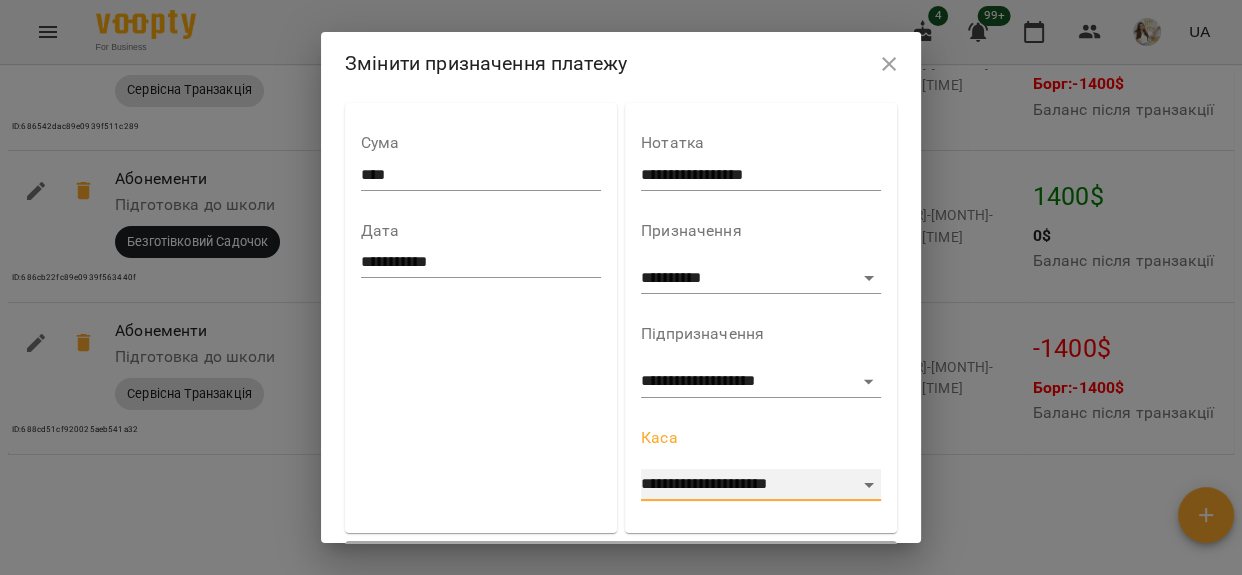 click on "**********" at bounding box center [761, 485] 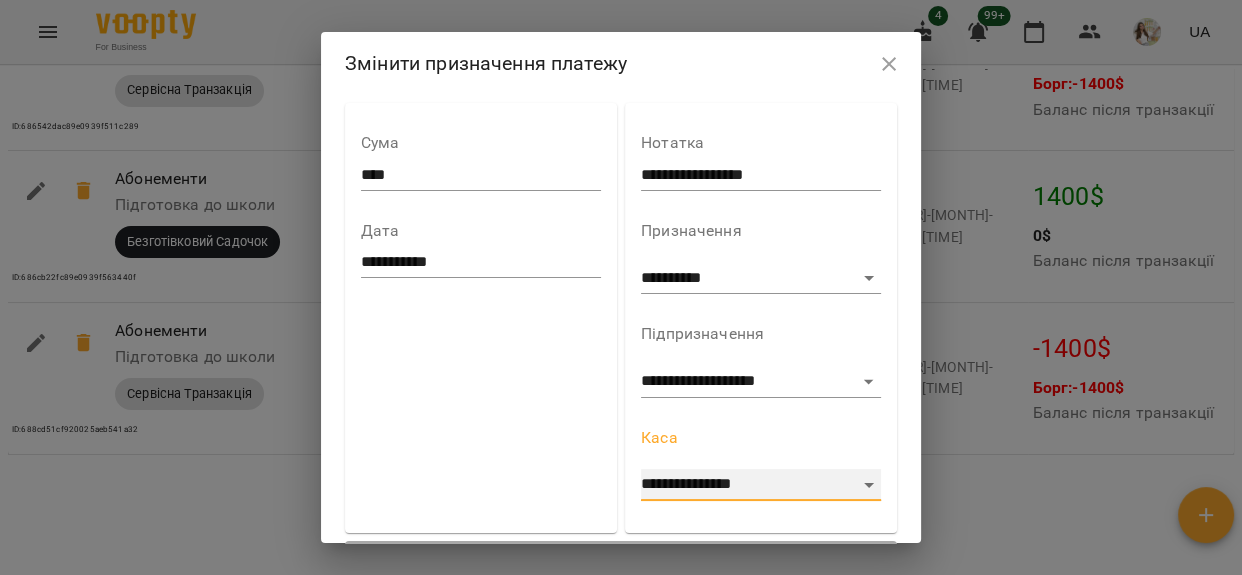 click on "**********" at bounding box center [761, 485] 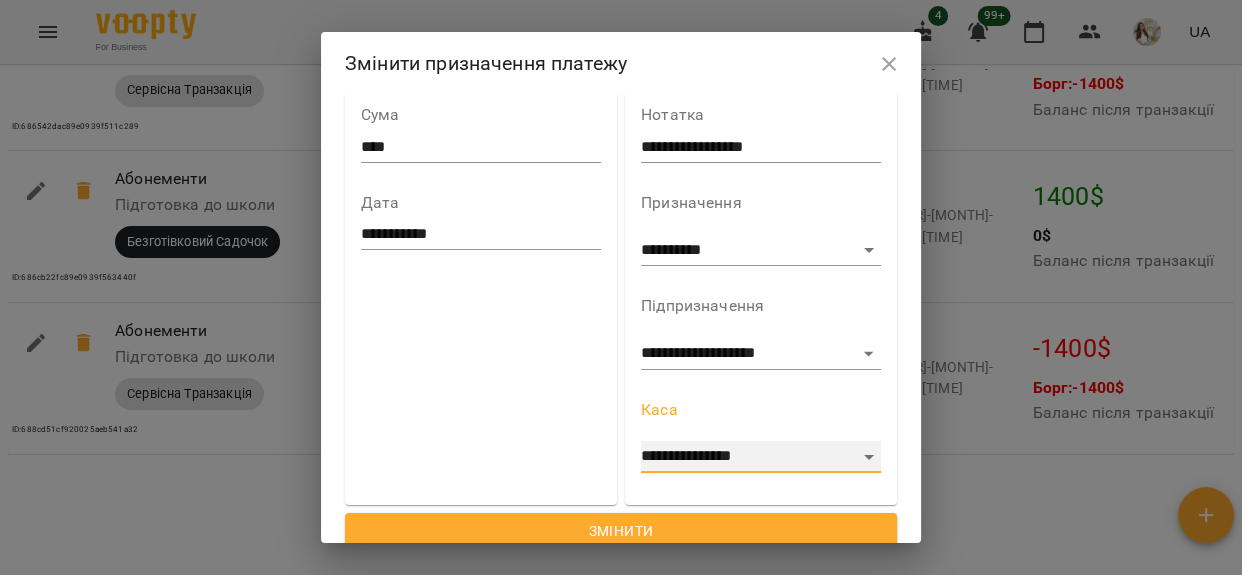 scroll, scrollTop: 40, scrollLeft: 0, axis: vertical 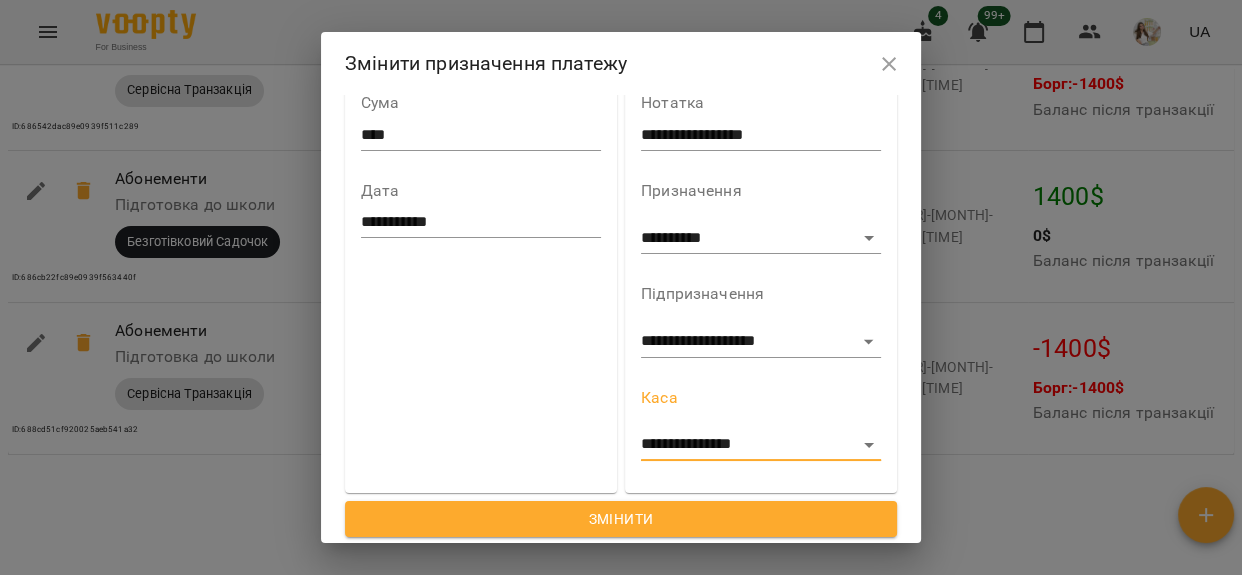 click on "Змінити" at bounding box center (621, 519) 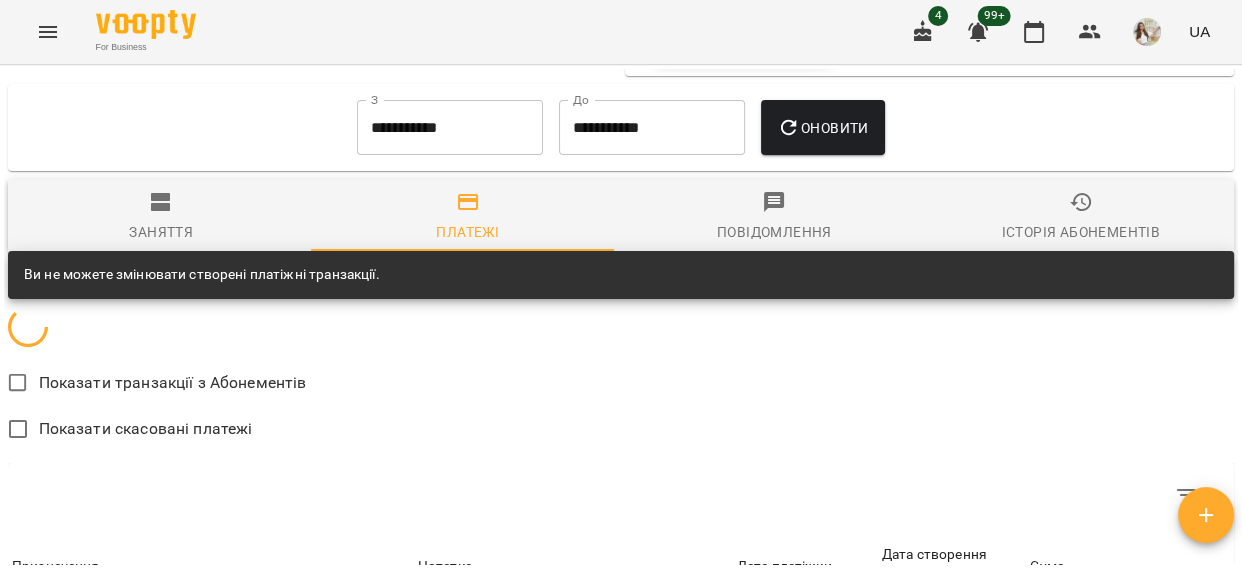 scroll, scrollTop: 2818, scrollLeft: 0, axis: vertical 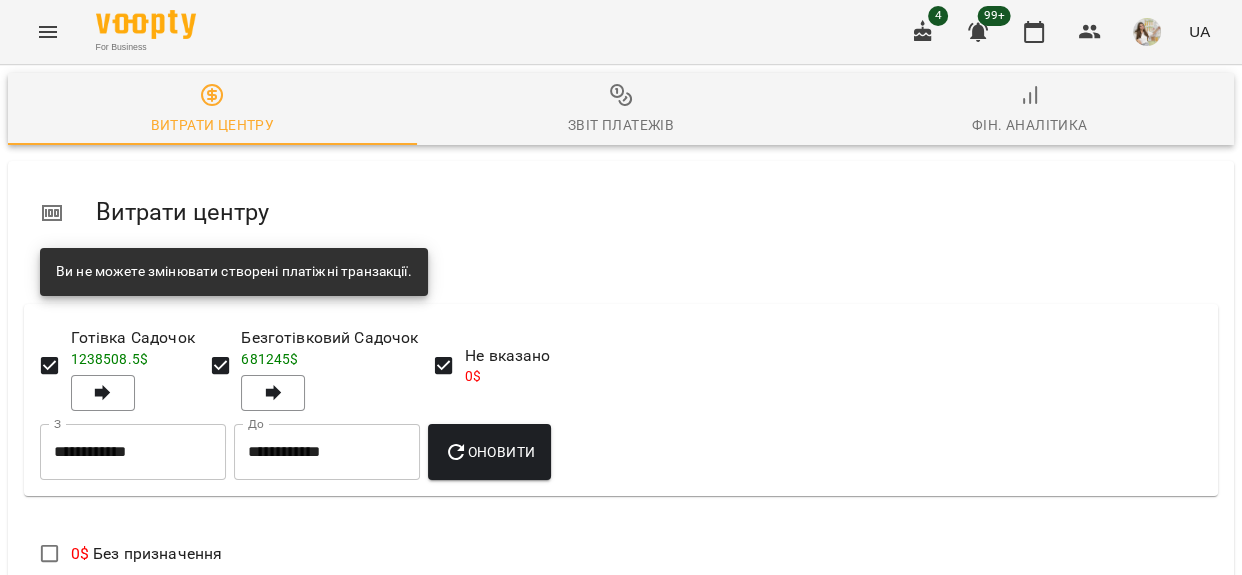 click on "Звіт платежів" at bounding box center [621, 109] 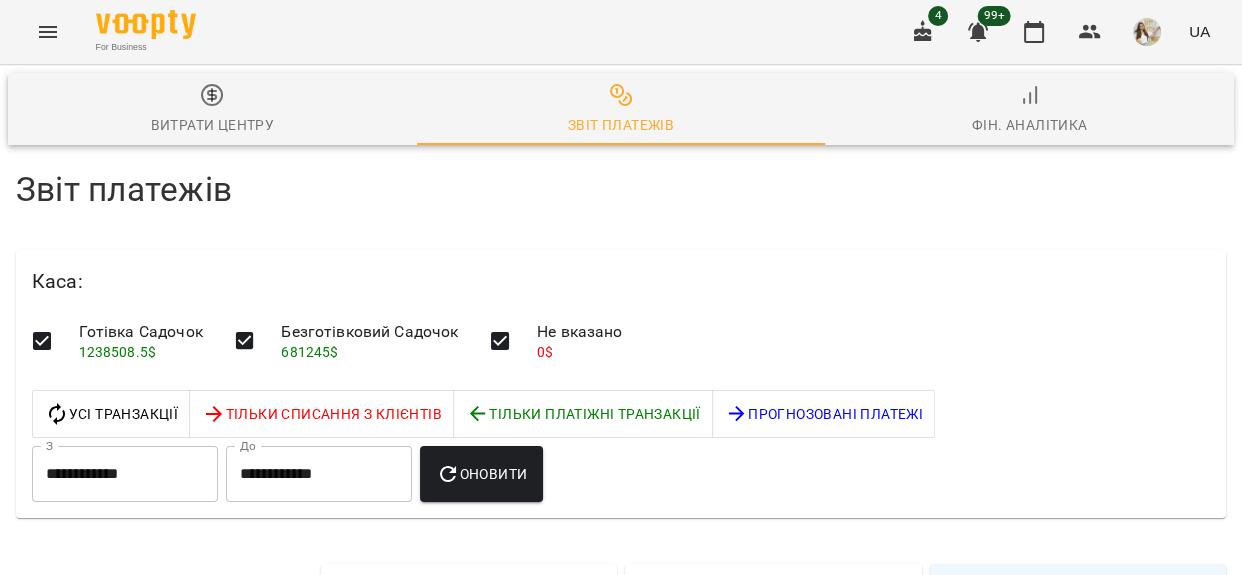 click on "**********" at bounding box center [125, 474] 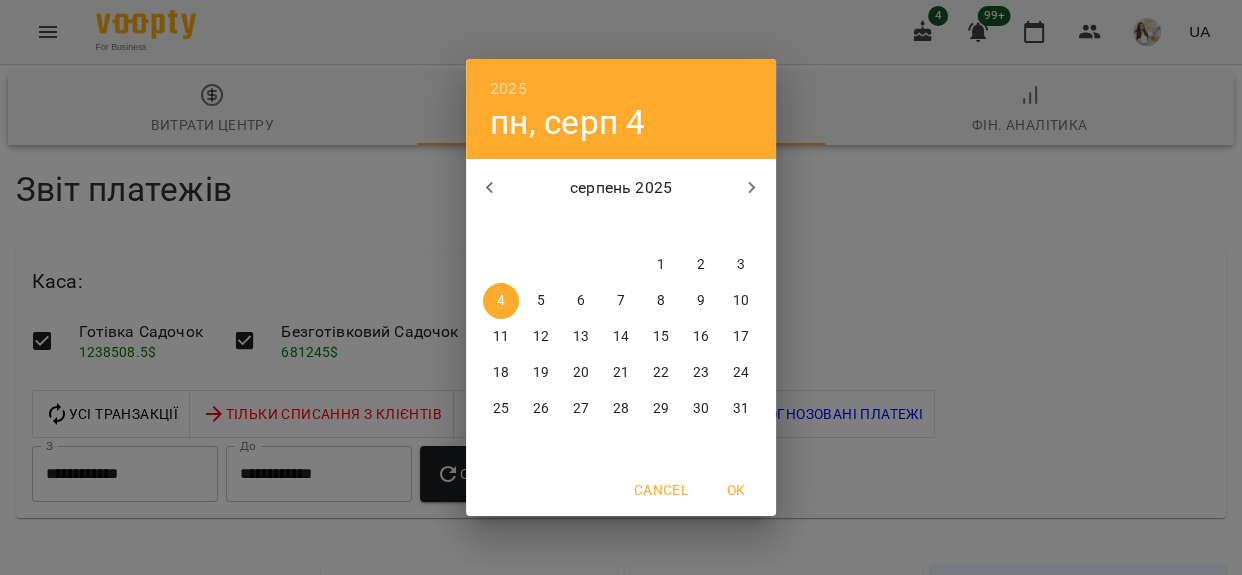 drag, startPoint x: 487, startPoint y: 187, endPoint x: 509, endPoint y: 197, distance: 24.166092 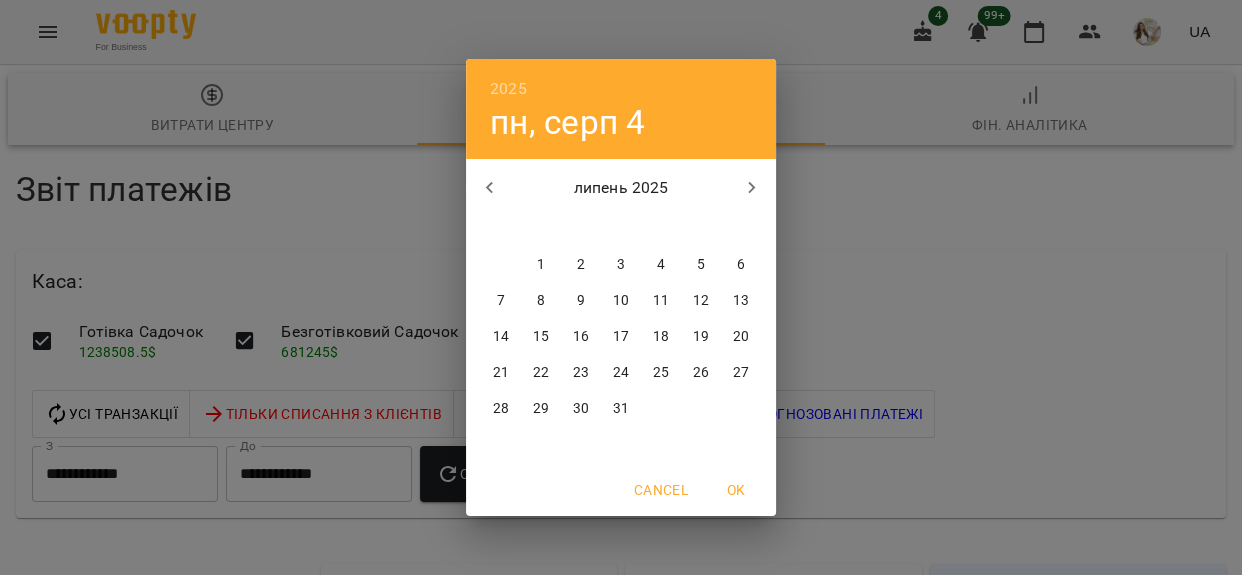 drag, startPoint x: 534, startPoint y: 302, endPoint x: 545, endPoint y: 300, distance: 11.18034 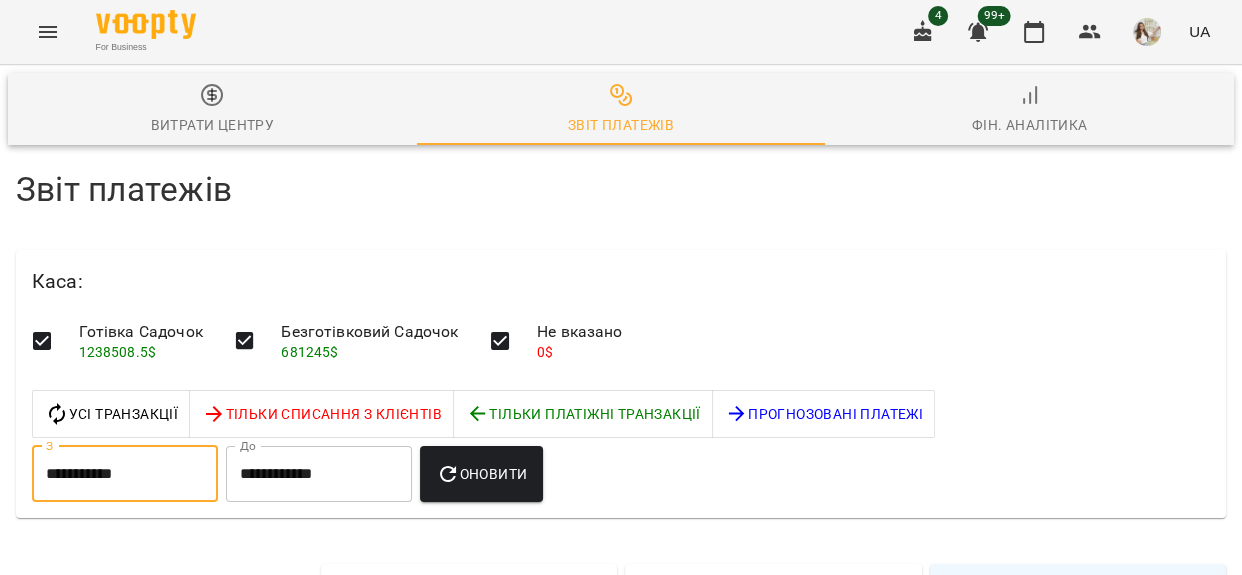 click on "**********" at bounding box center (319, 474) 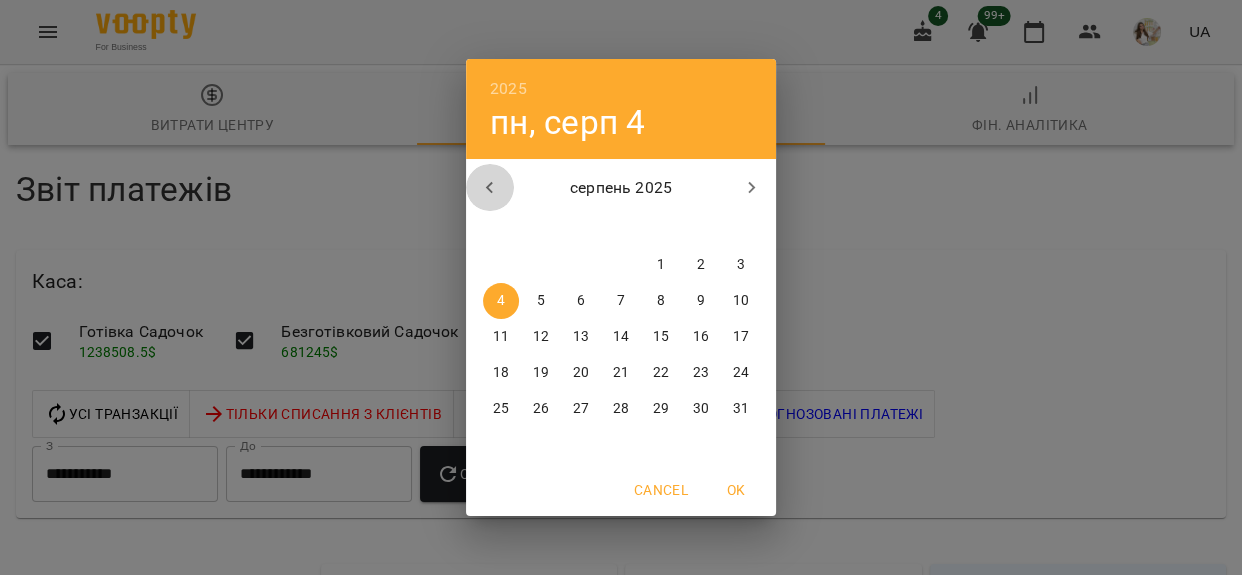 click 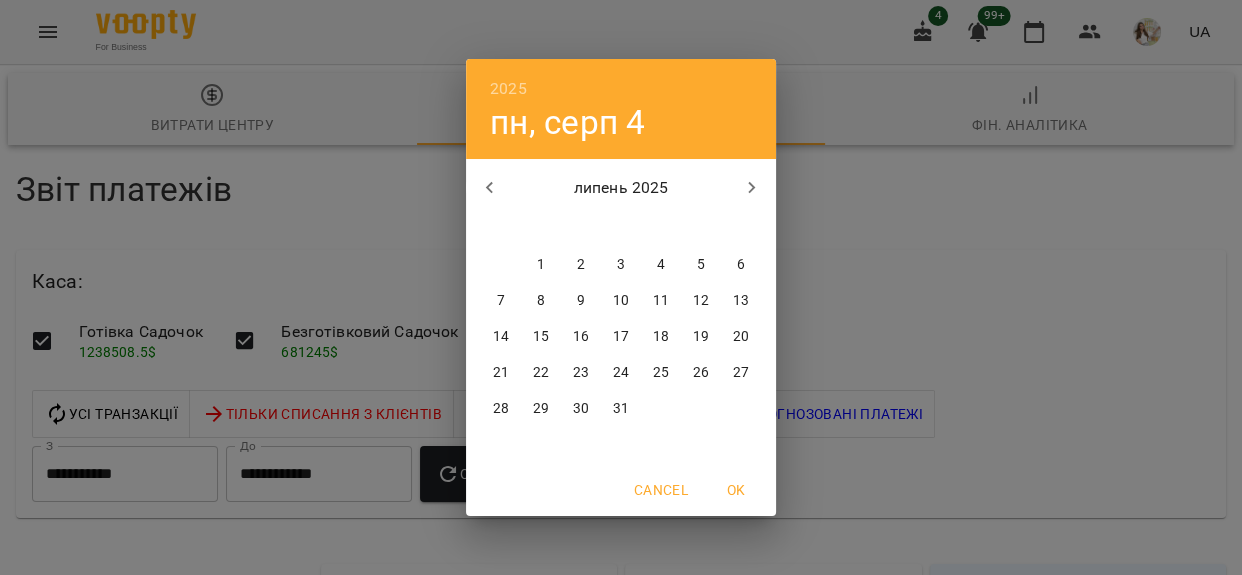 click on "8" at bounding box center (541, 301) 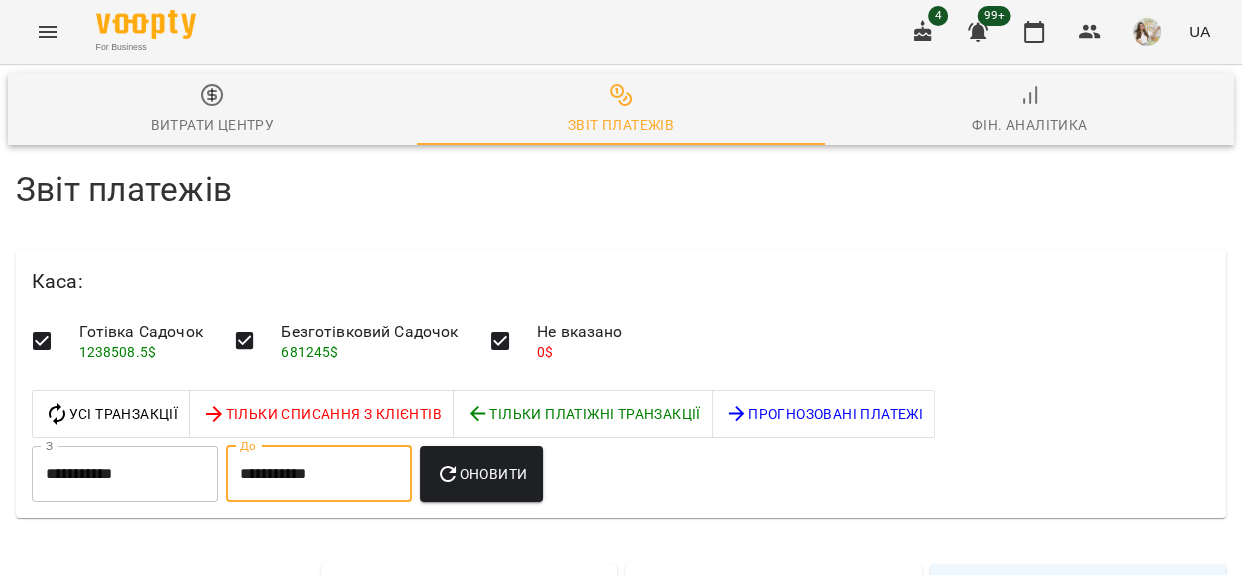 click on "Оновити" at bounding box center (481, 474) 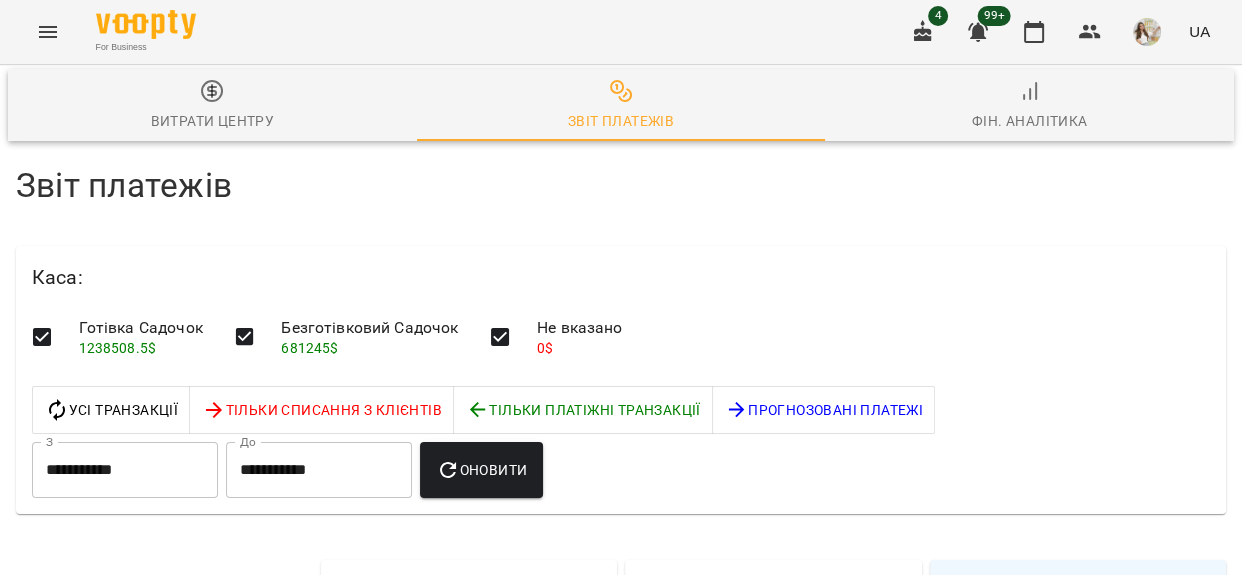 scroll, scrollTop: 545, scrollLeft: 0, axis: vertical 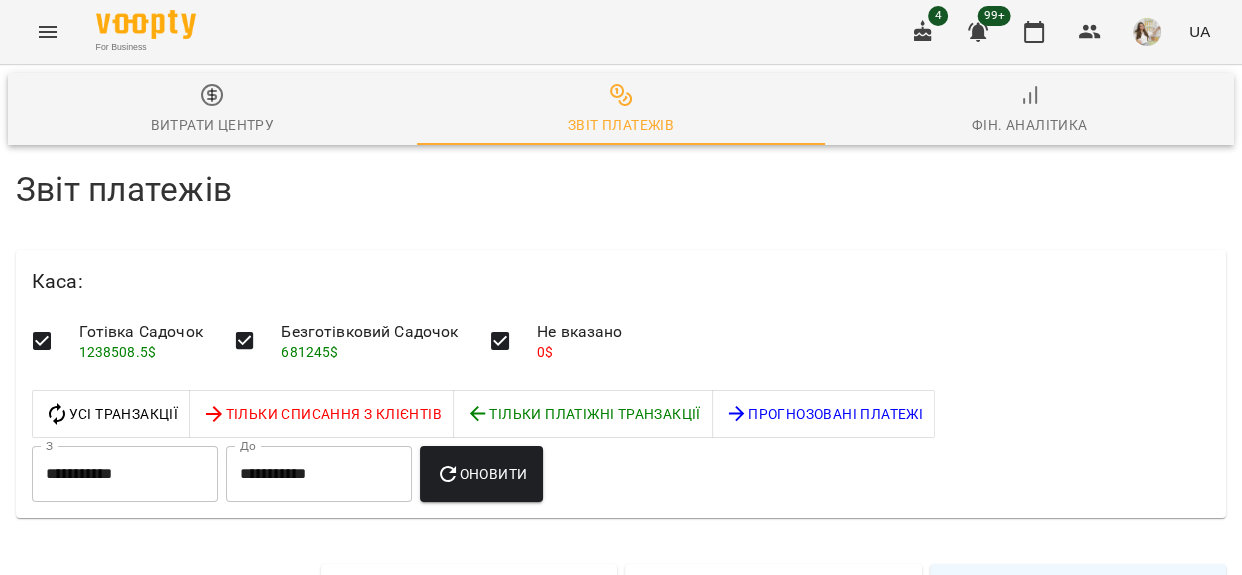 click at bounding box center (923, 32) 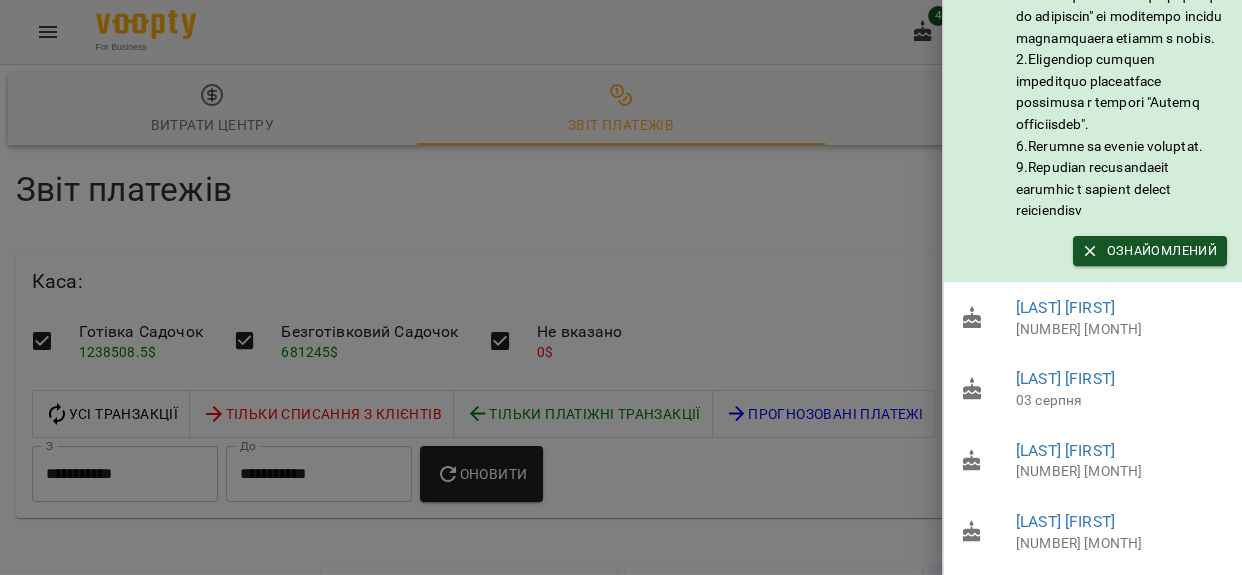 scroll, scrollTop: 549, scrollLeft: 0, axis: vertical 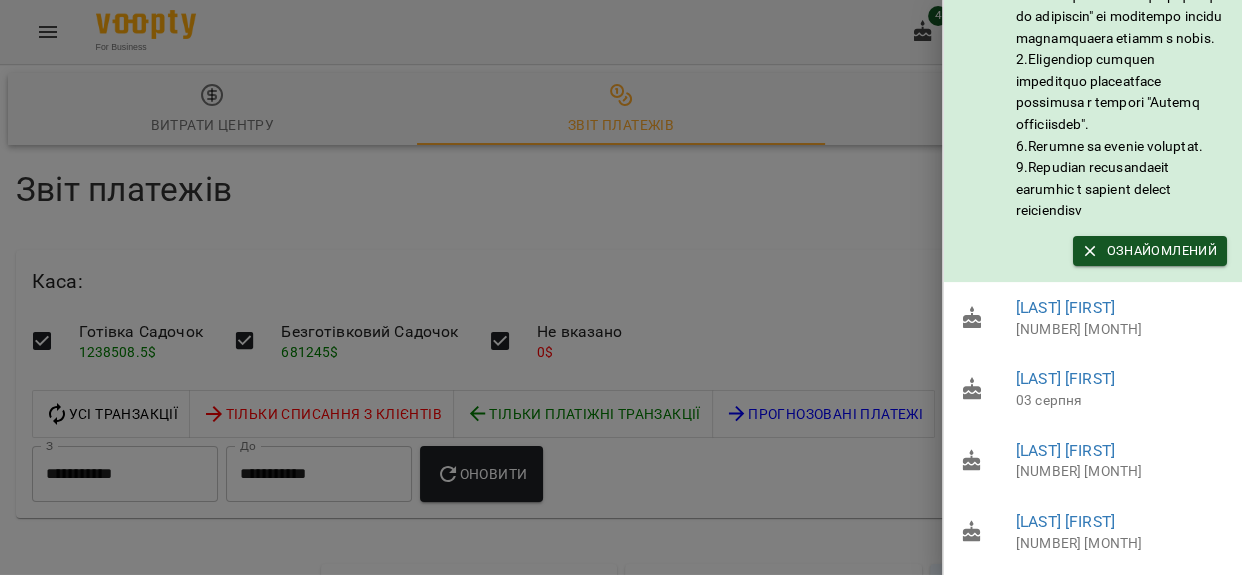 click at bounding box center (621, 287) 